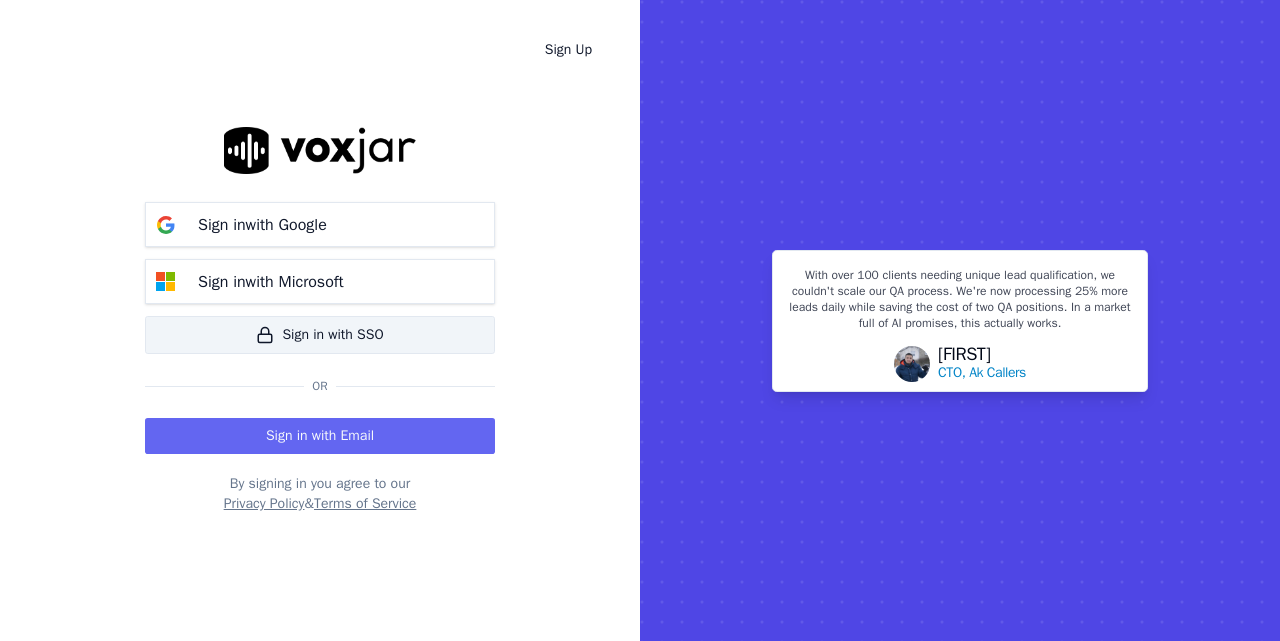 scroll, scrollTop: 0, scrollLeft: 0, axis: both 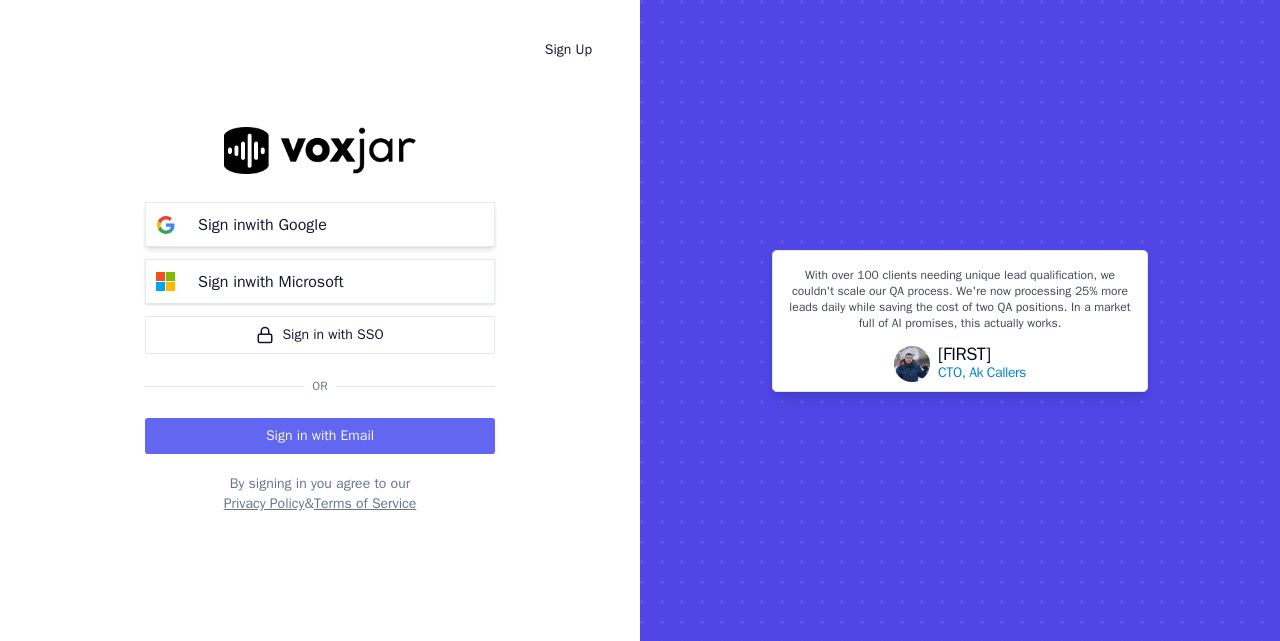 click on "Sign in  with Google" at bounding box center [262, 225] 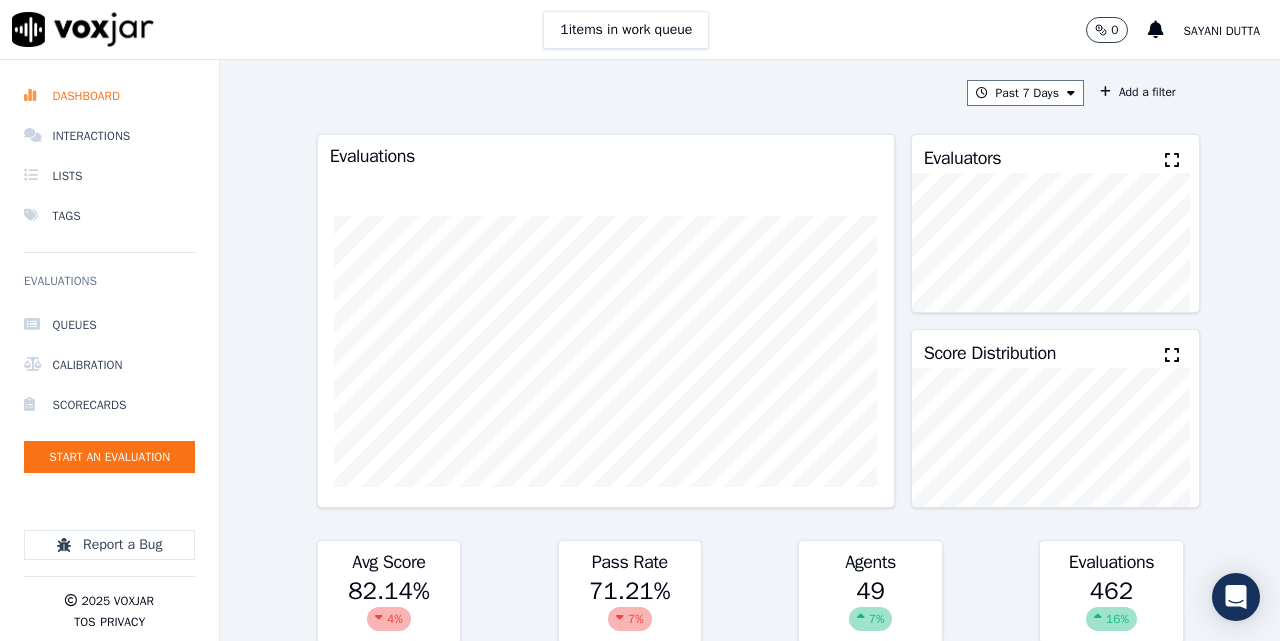 scroll, scrollTop: 0, scrollLeft: 0, axis: both 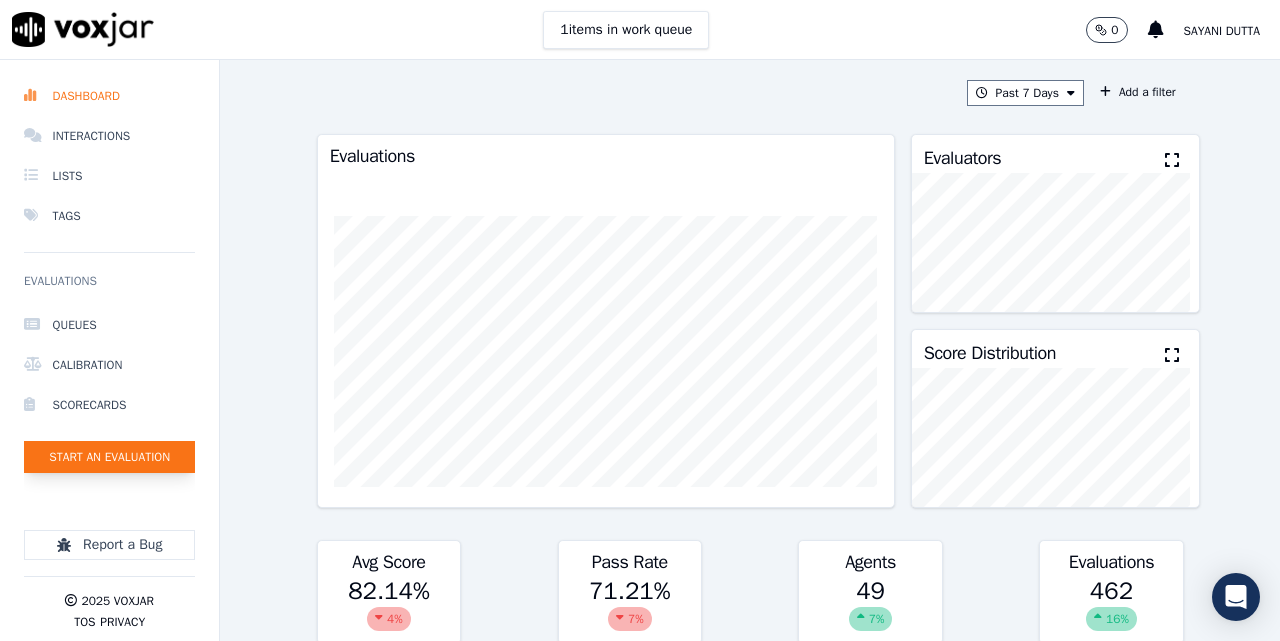 click on "Start an Evaluation" 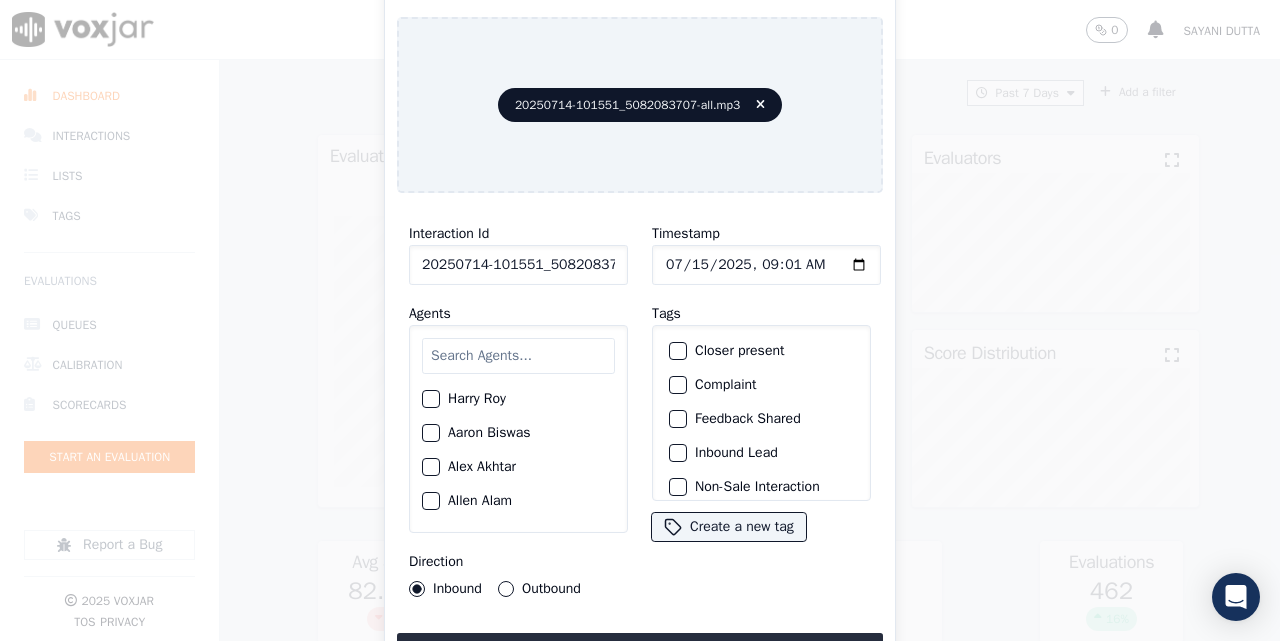 click on "20250714-101551_5082083707-all.mp3" 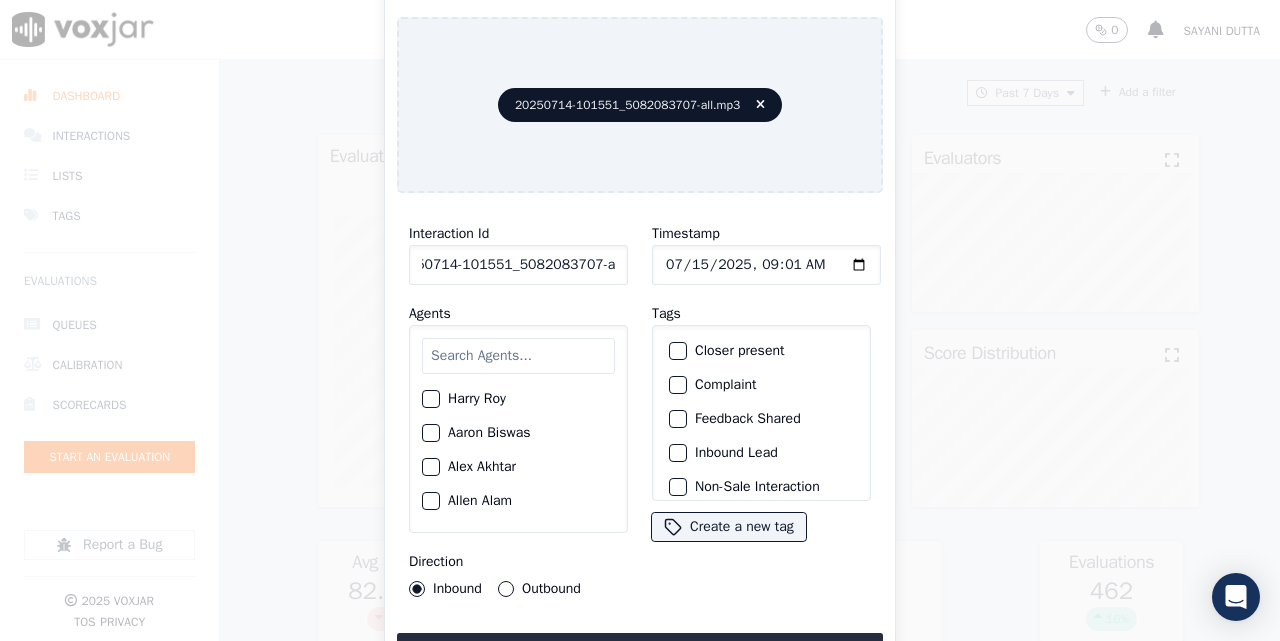 scroll, scrollTop: 0, scrollLeft: 57, axis: horizontal 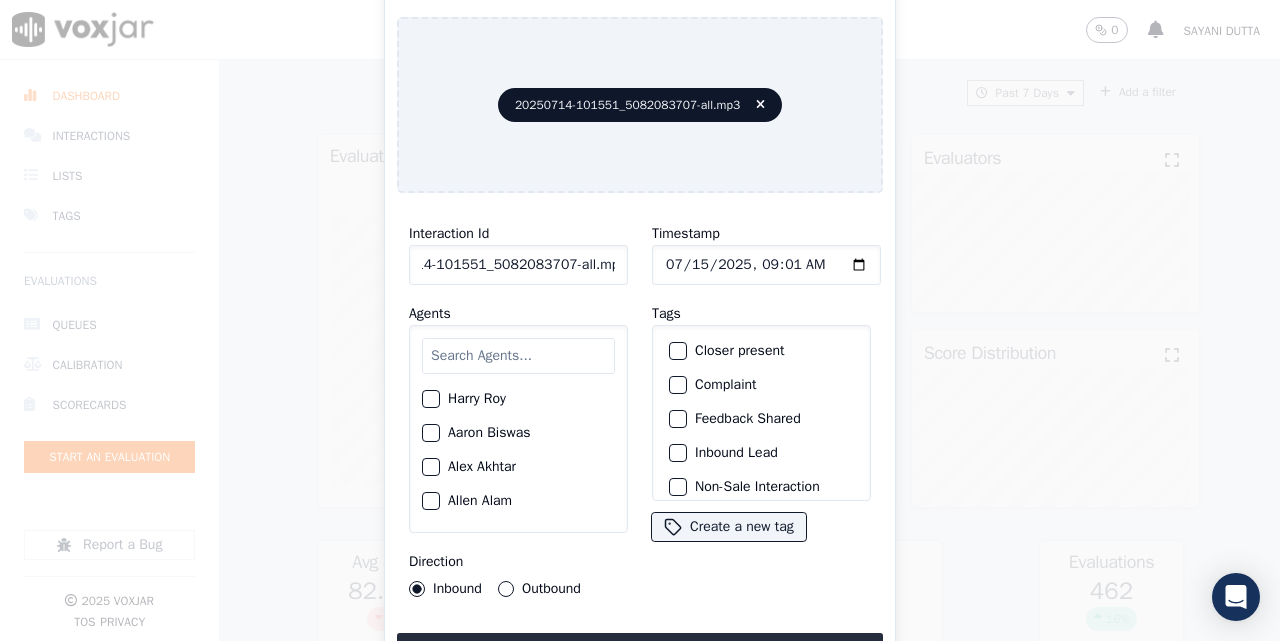 drag, startPoint x: 556, startPoint y: 258, endPoint x: 672, endPoint y: 253, distance: 116.10771 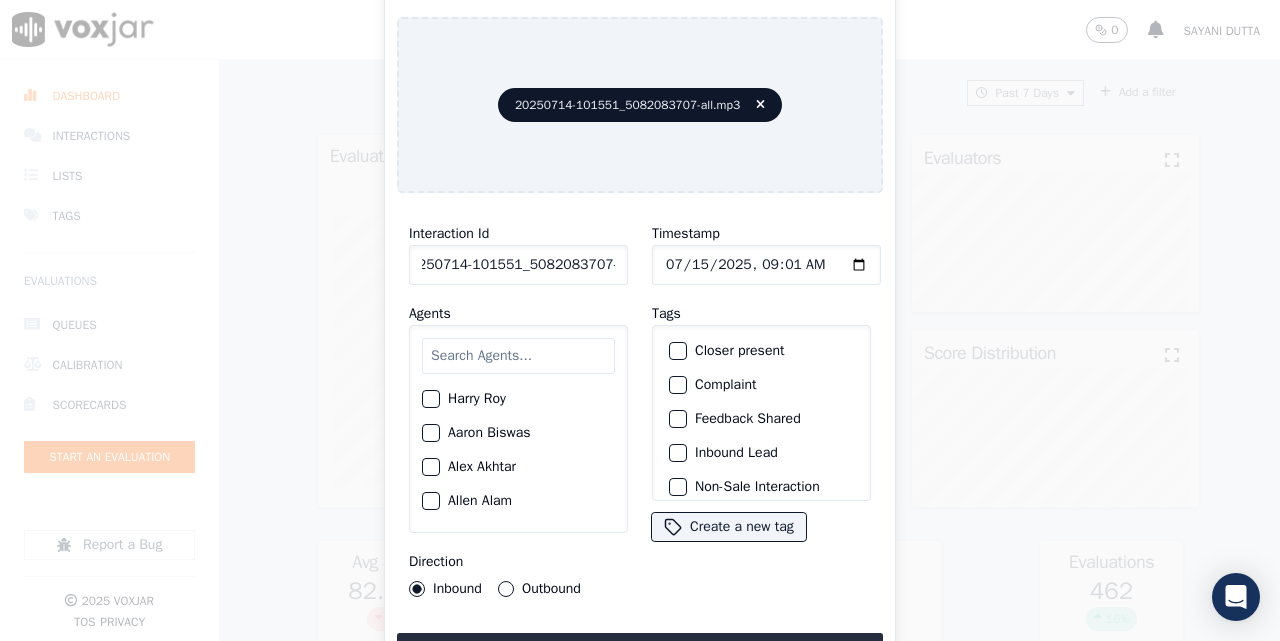 scroll, scrollTop: 0, scrollLeft: 28, axis: horizontal 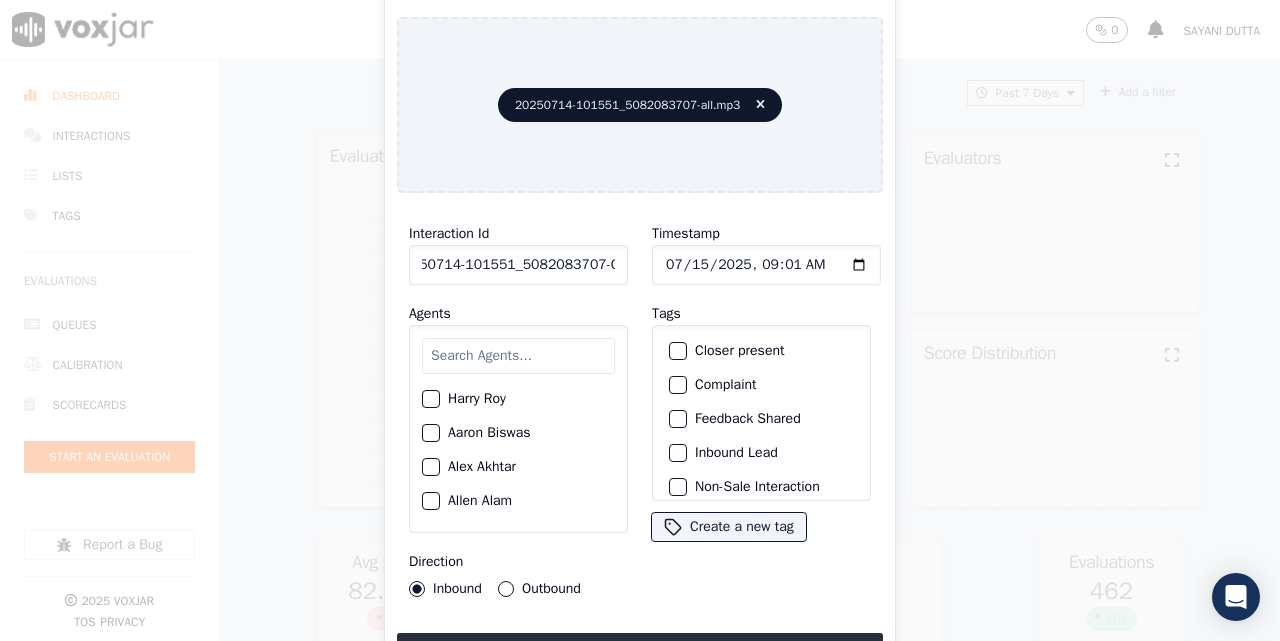 type on "20250714-101551_5082083707-C1" 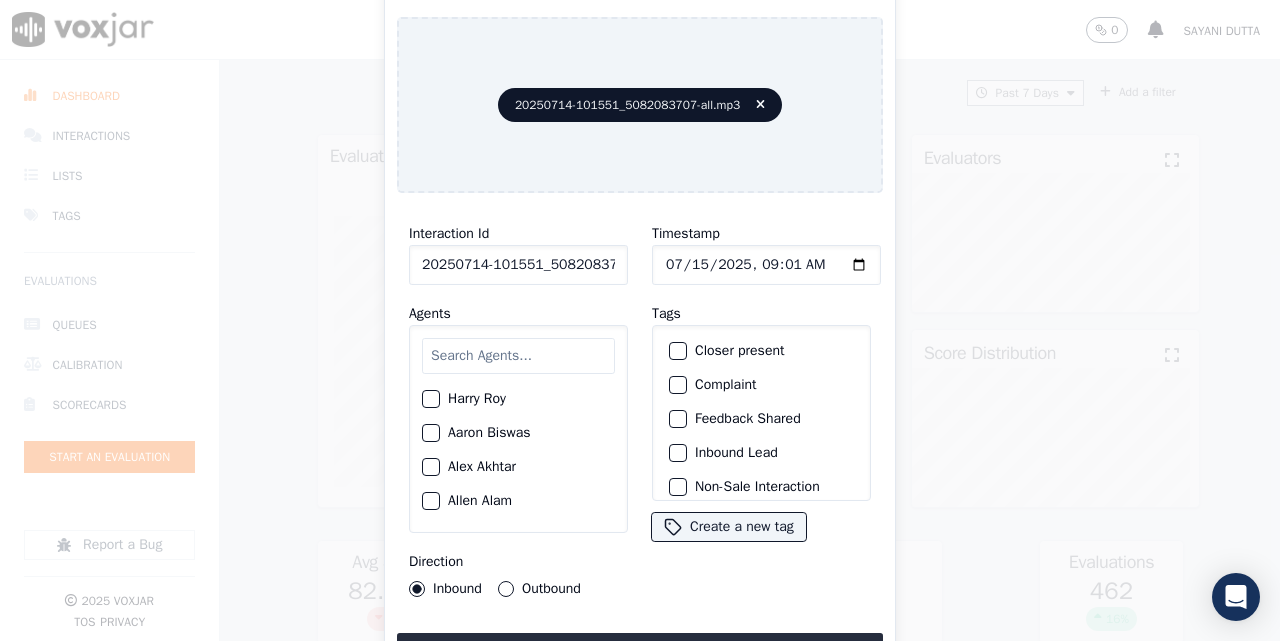 click on "Timestamp" 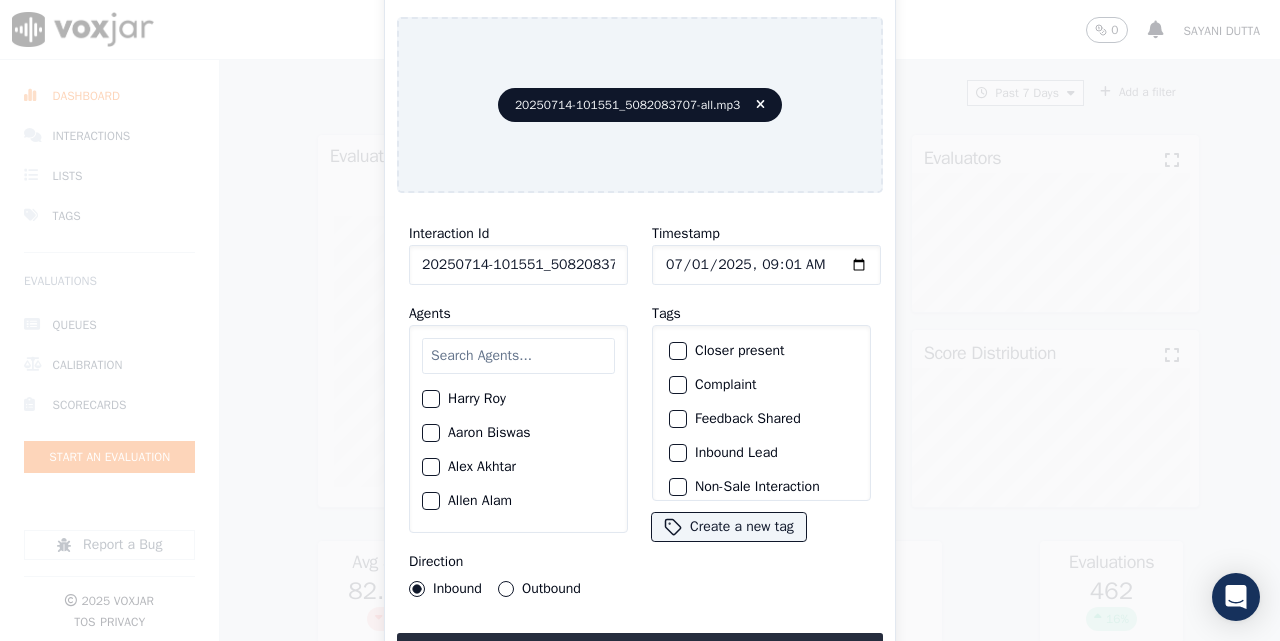 type on "2025-07-14T09:01" 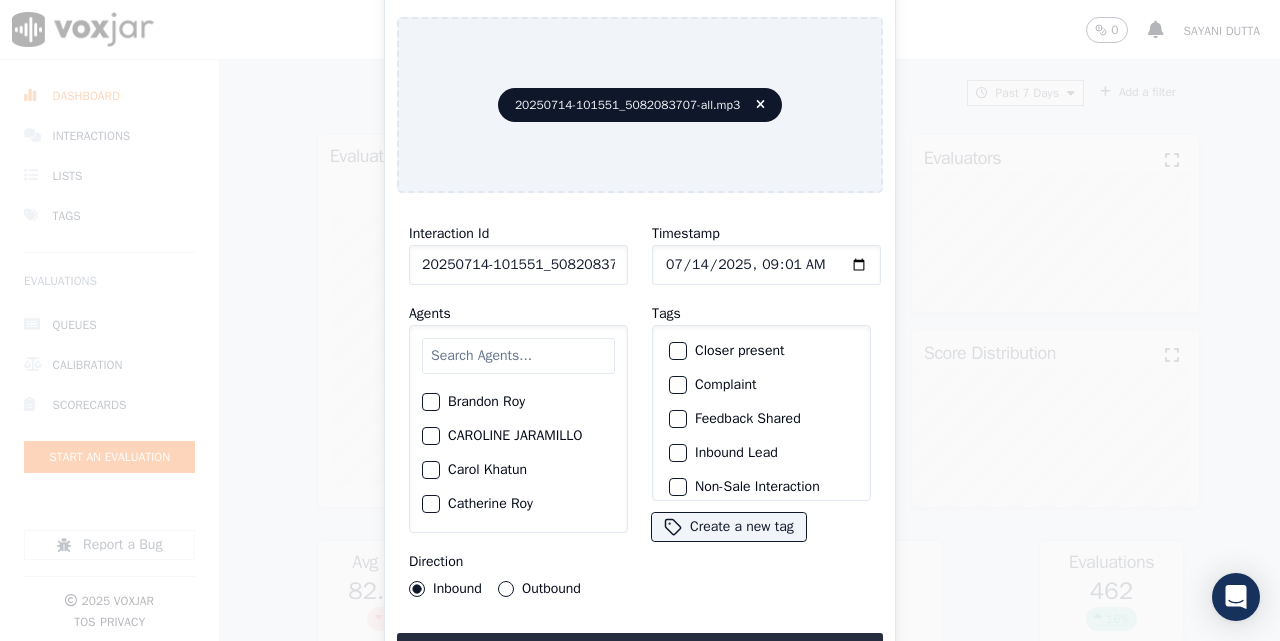 scroll, scrollTop: 167, scrollLeft: 0, axis: vertical 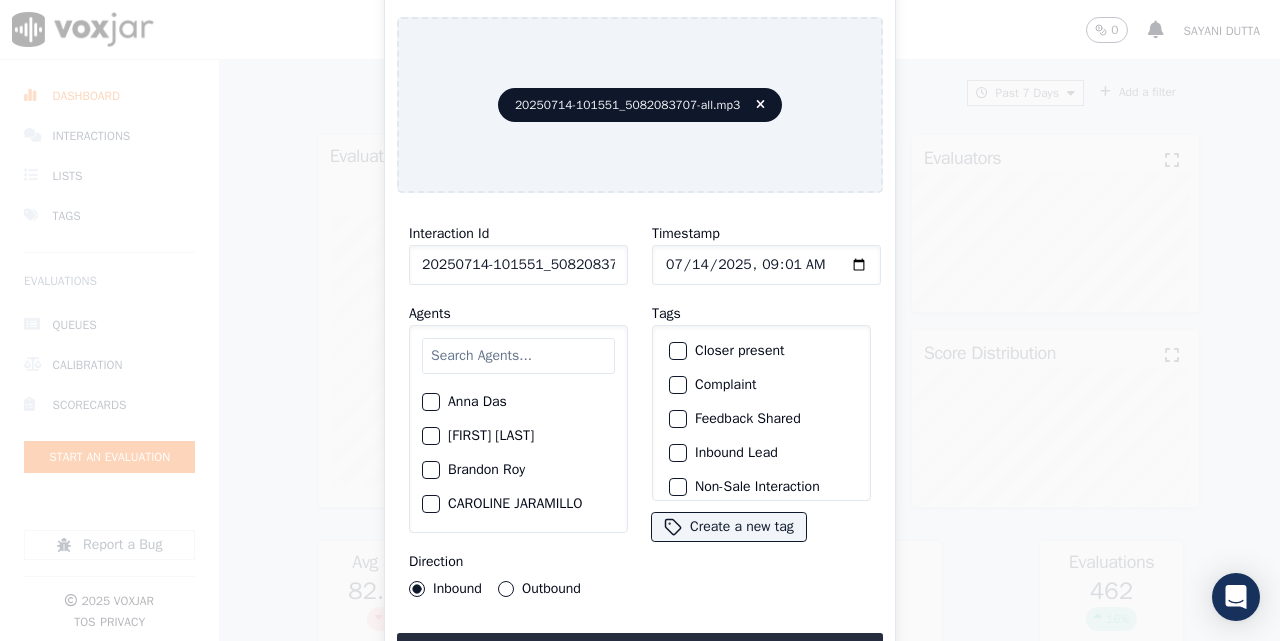 click on "Brandon Roy" 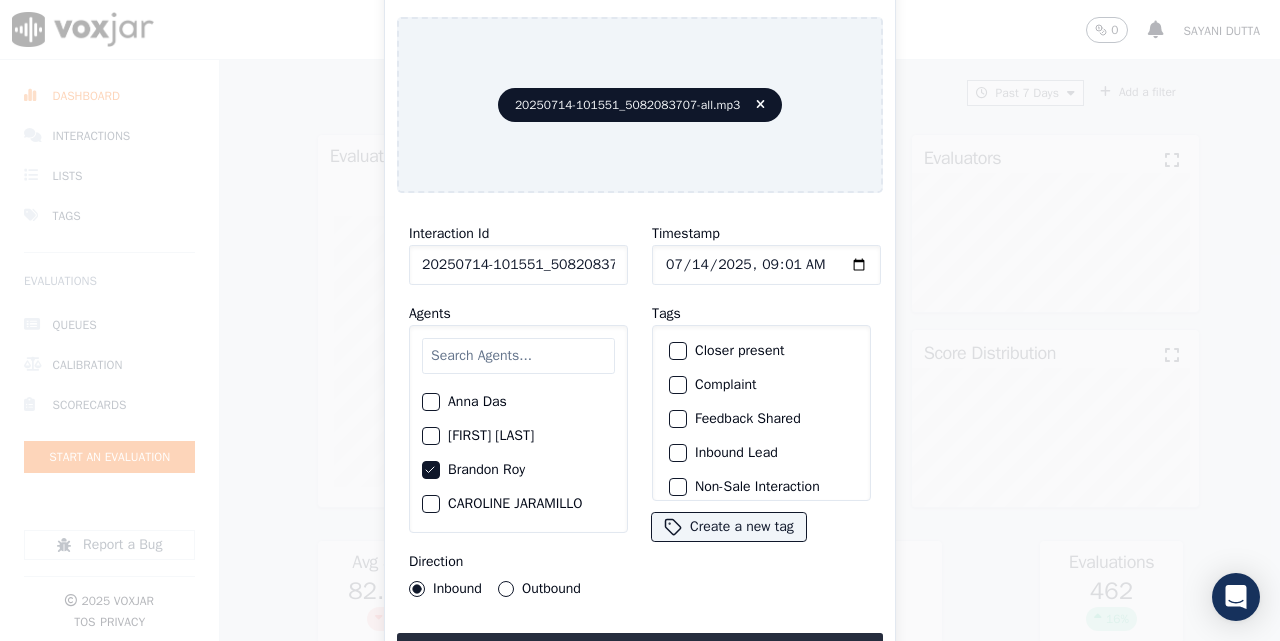 click on "Closer present" 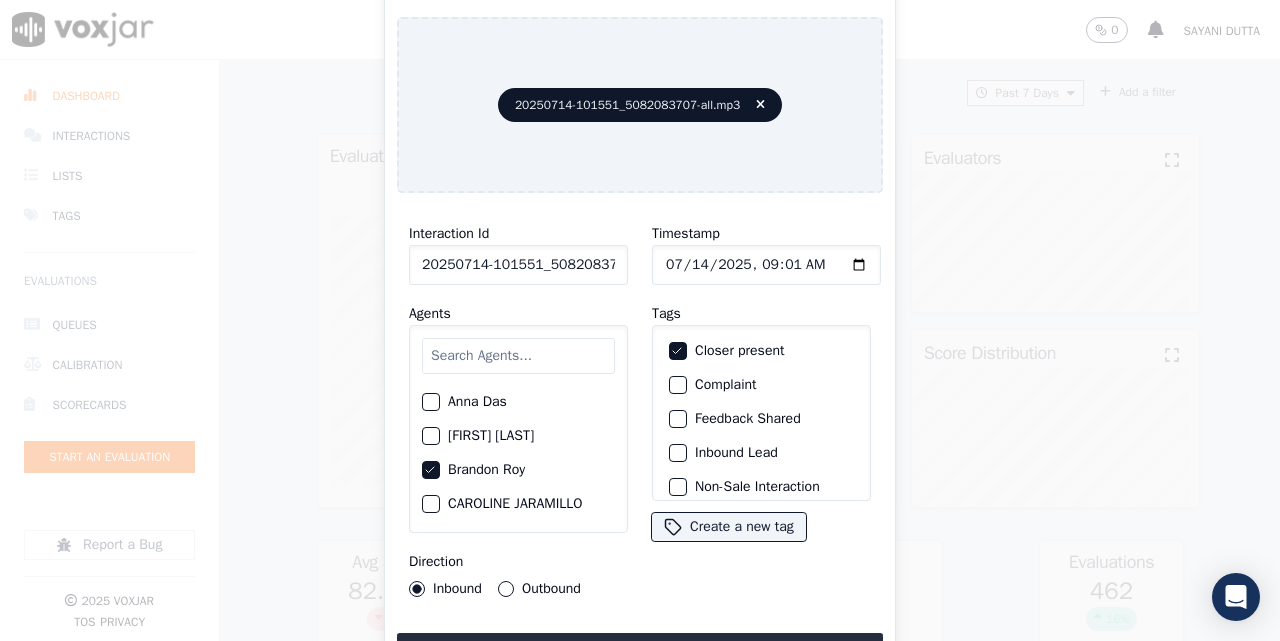 click on "Inbound Lead" 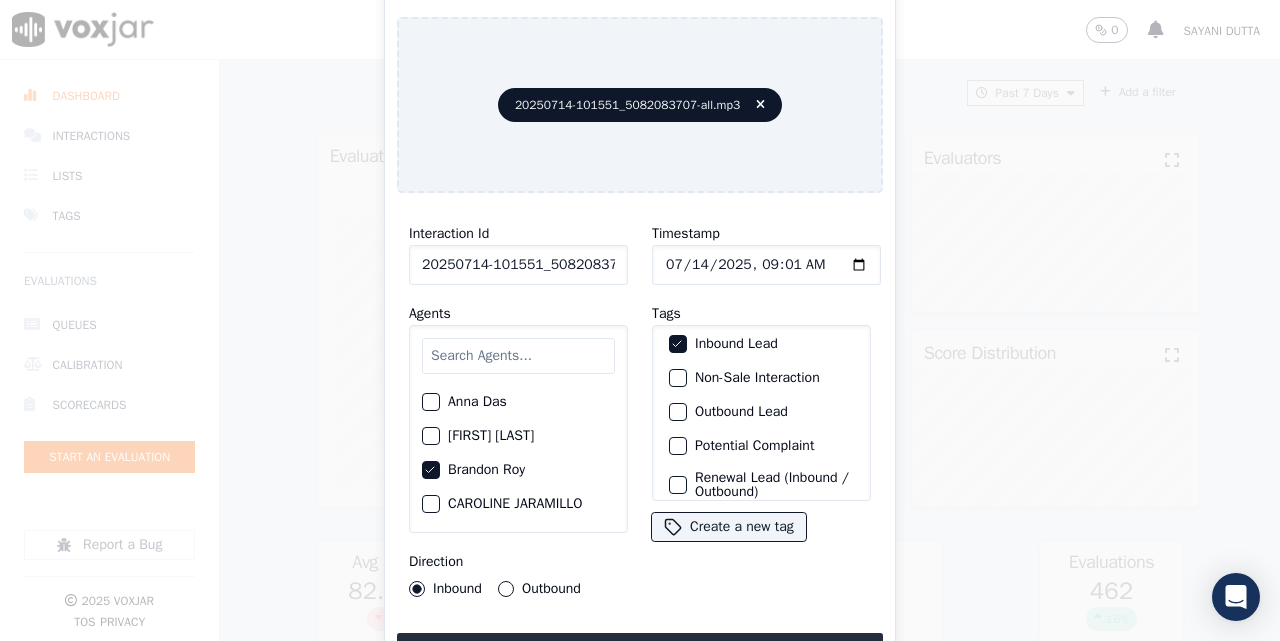 scroll, scrollTop: 187, scrollLeft: 0, axis: vertical 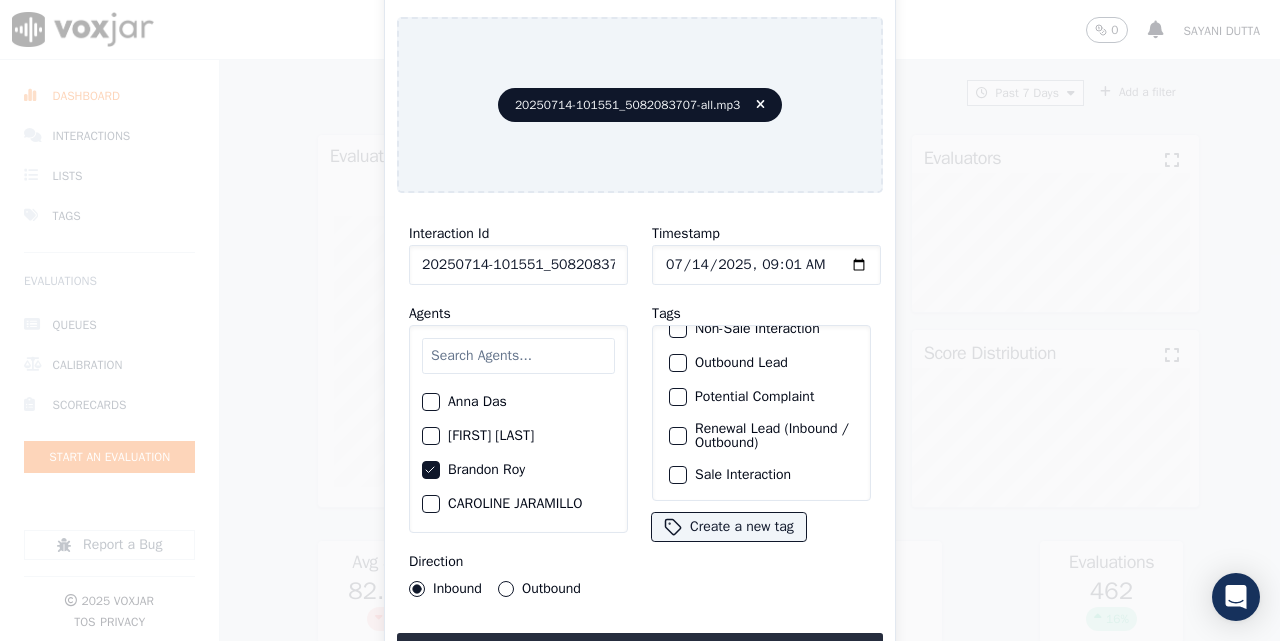 click on "Sale Interaction" 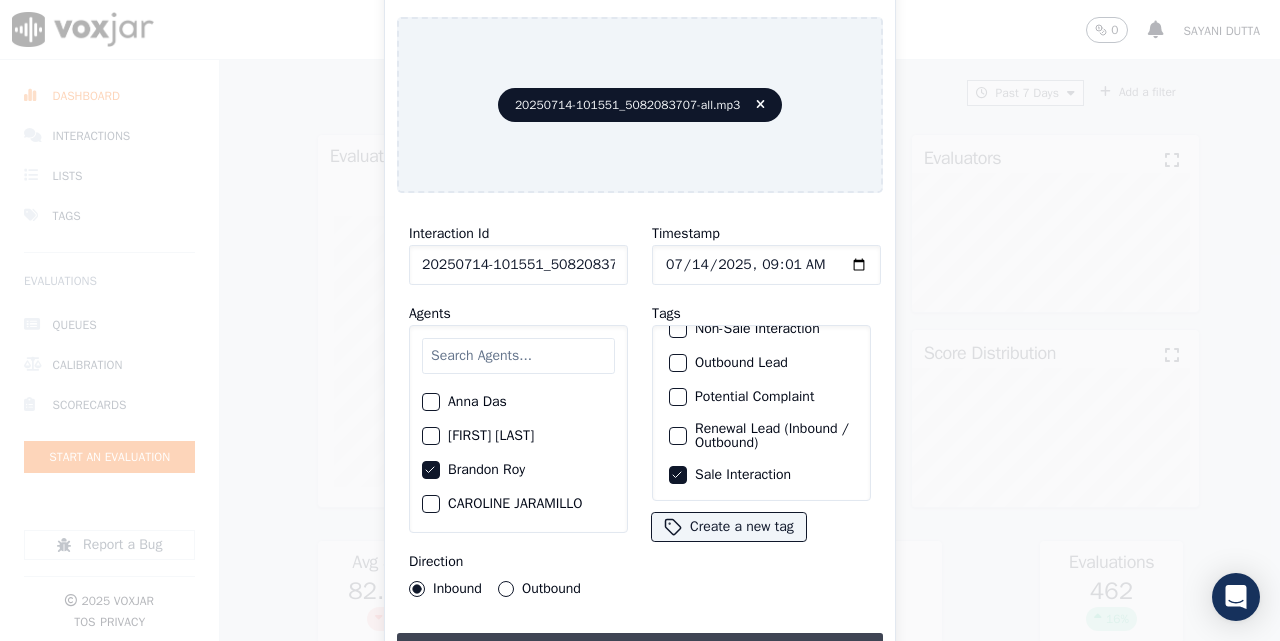 click on "Upload interaction to start evaluation" at bounding box center [640, 651] 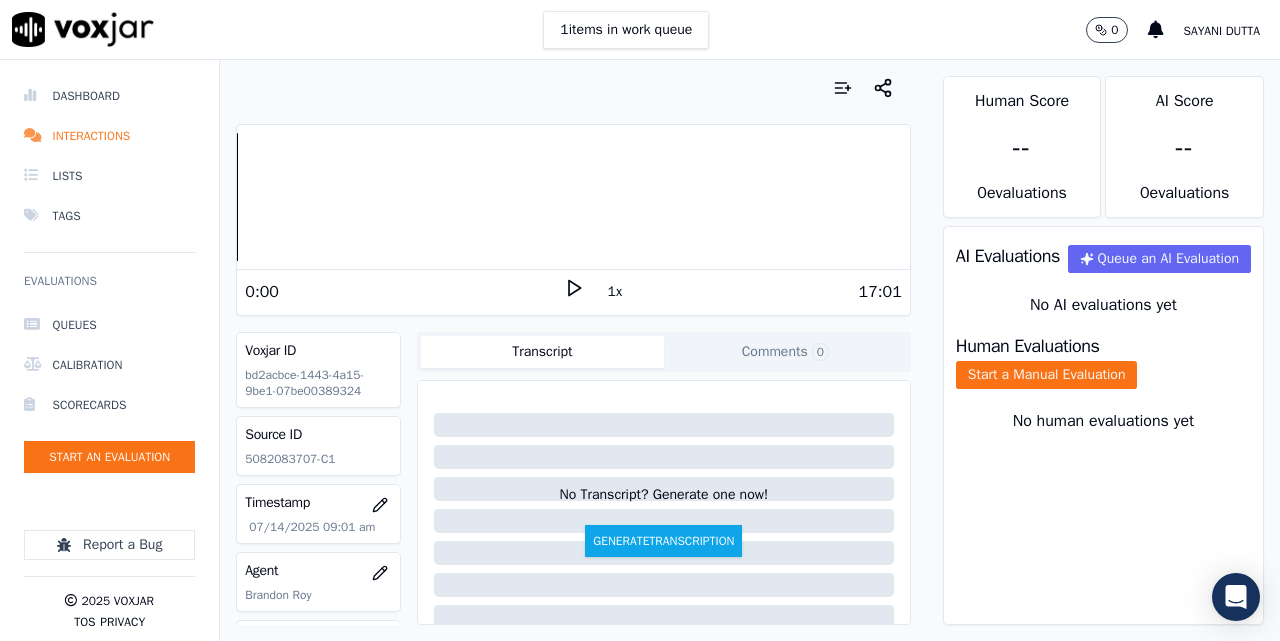 scroll, scrollTop: 167, scrollLeft: 0, axis: vertical 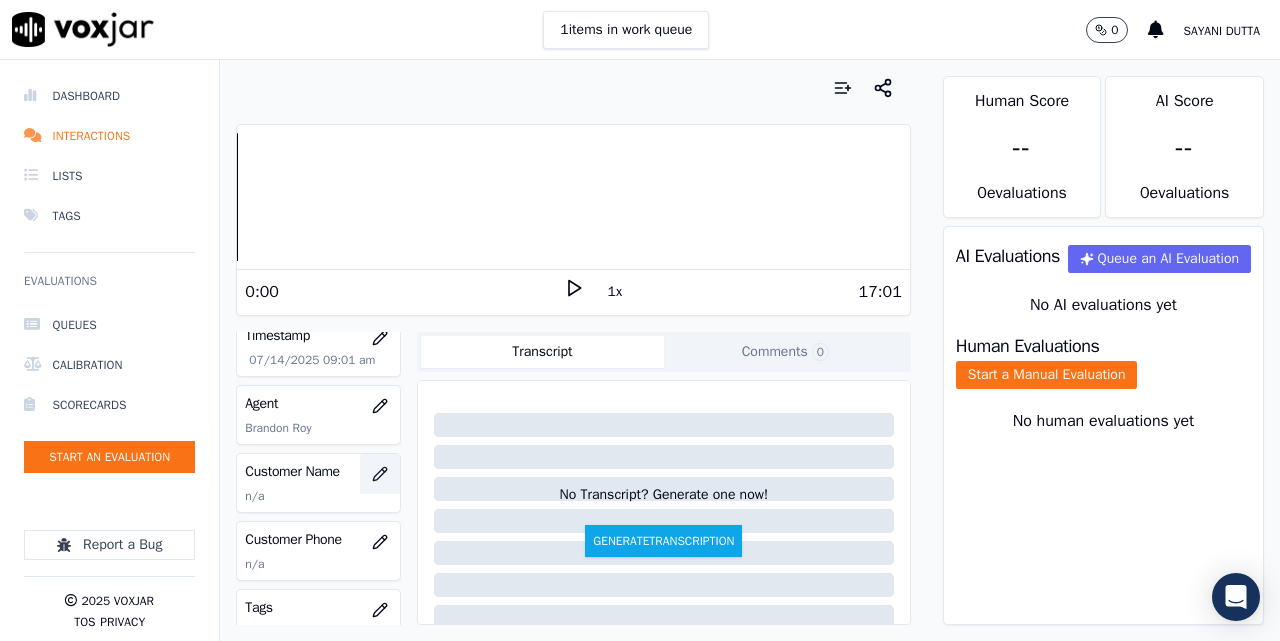 click 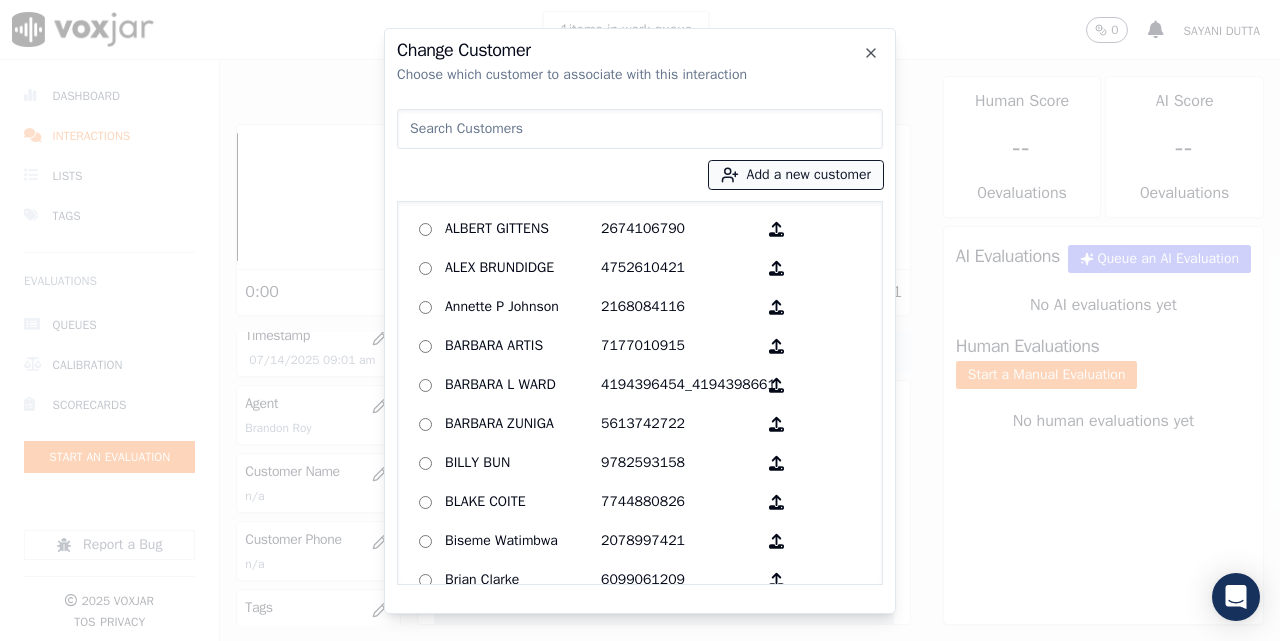 click on "Add a new customer" at bounding box center (796, 175) 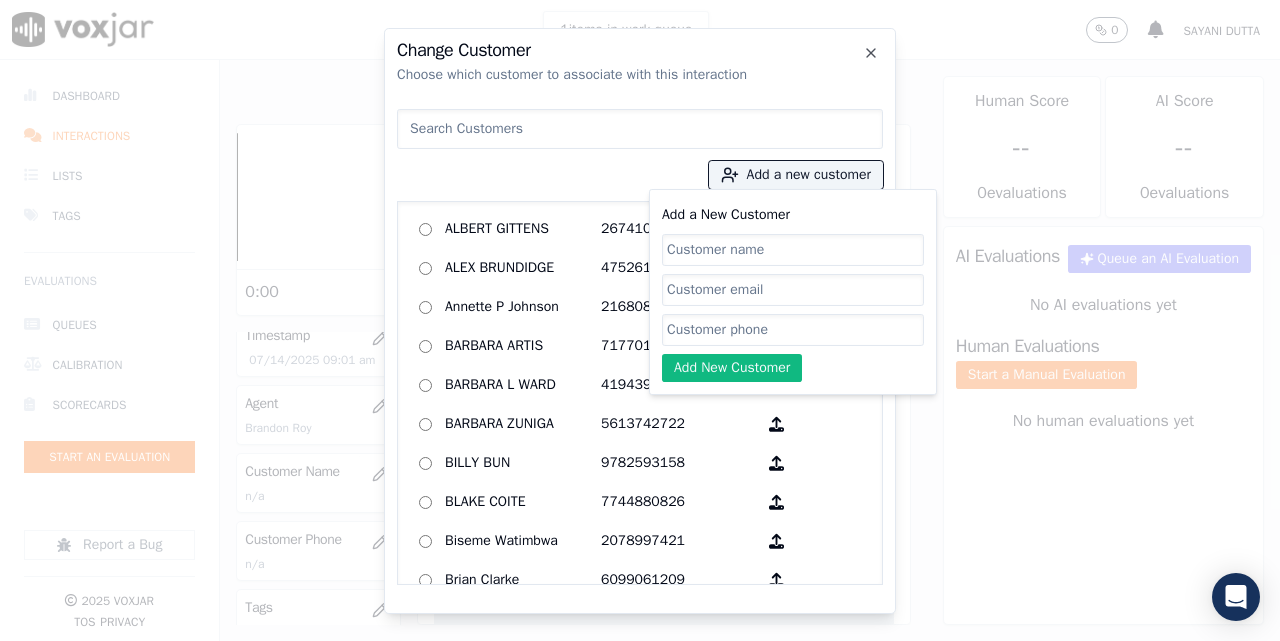 click on "Add a New Customer" 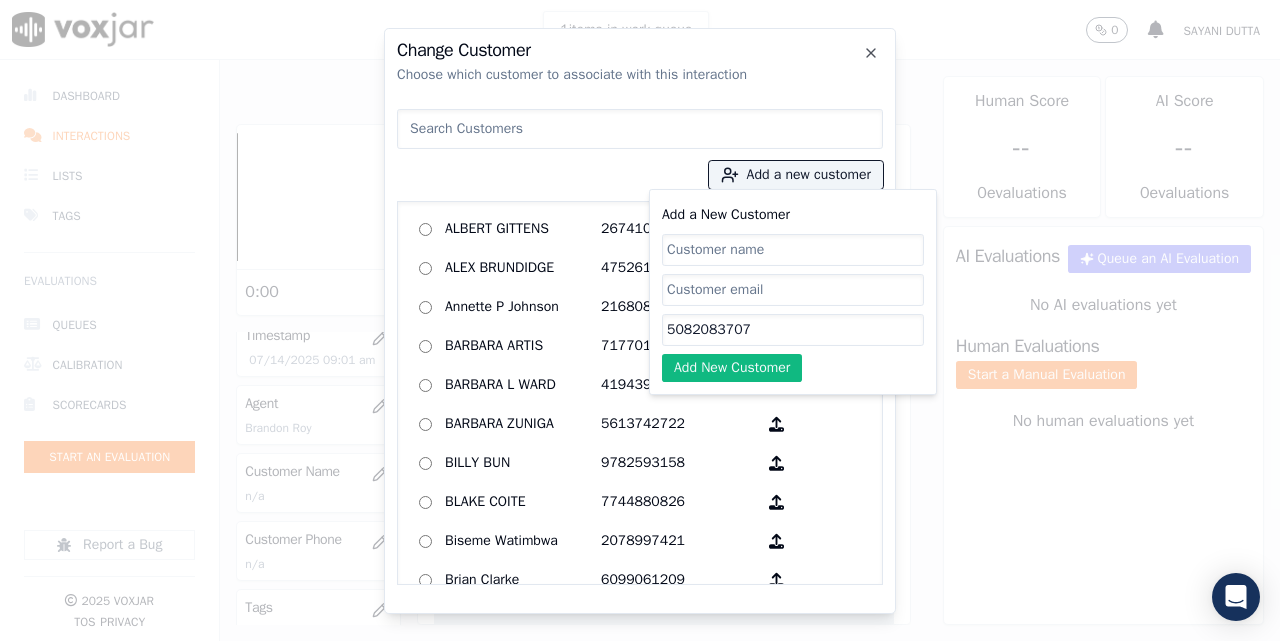 type on "5082083707" 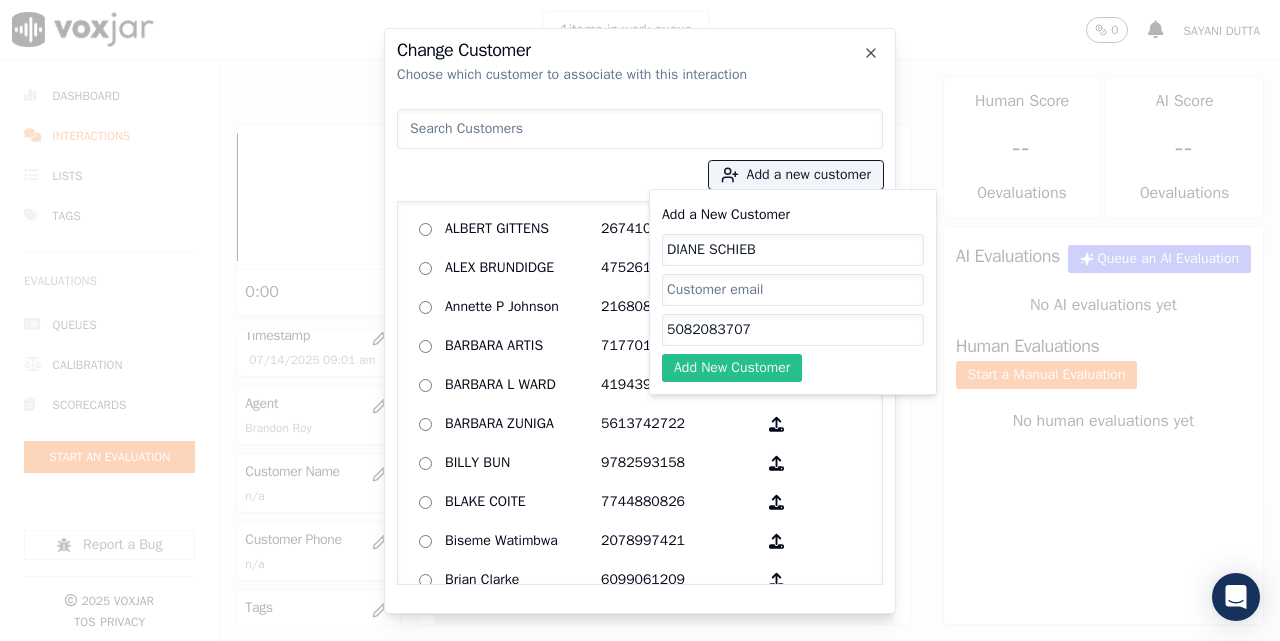 type on "DIANE SCHIEB" 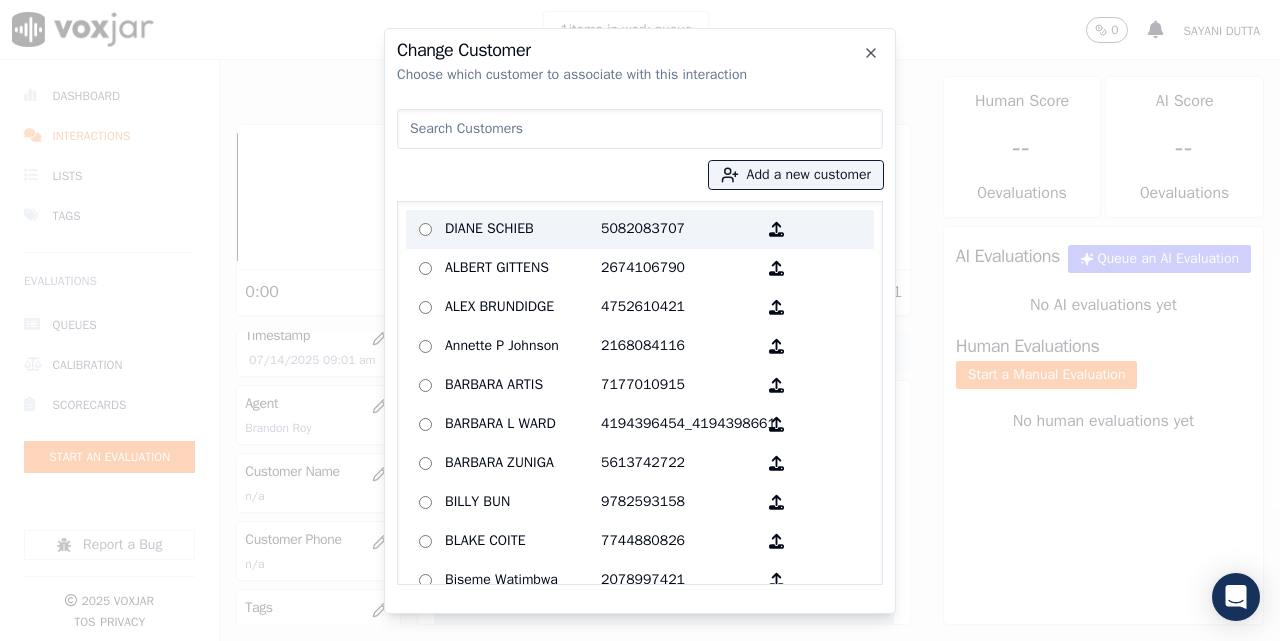 click on "DIANE SCHIEB" at bounding box center [523, 229] 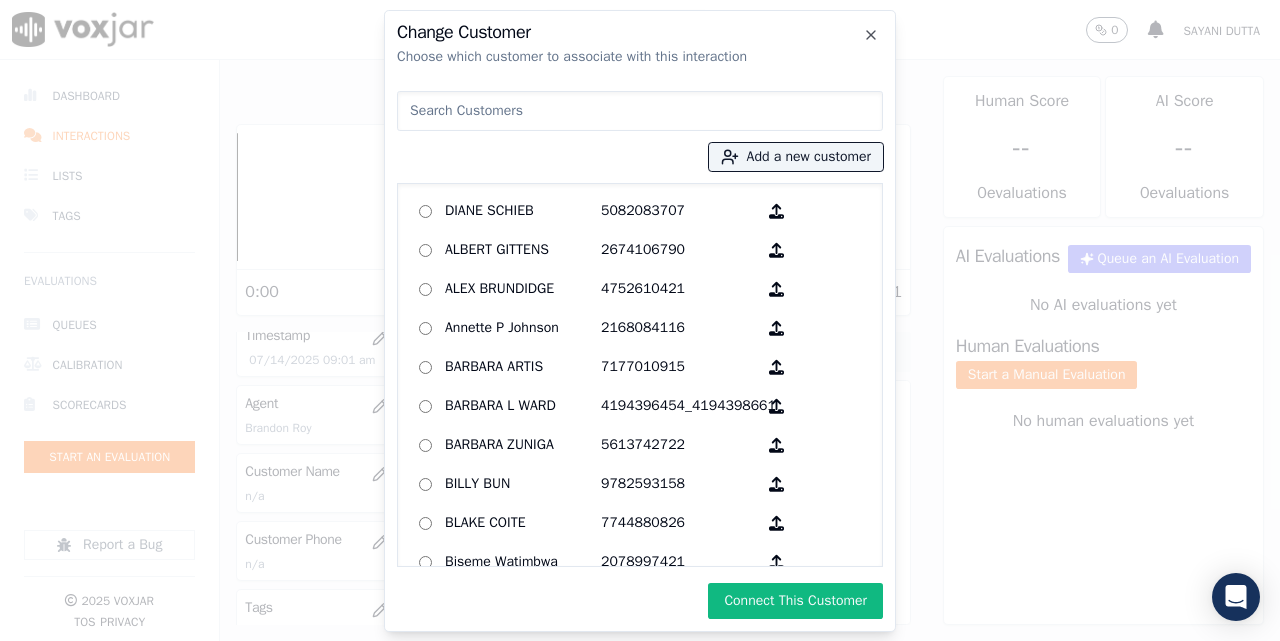 drag, startPoint x: 782, startPoint y: 594, endPoint x: 388, endPoint y: 23, distance: 693.74133 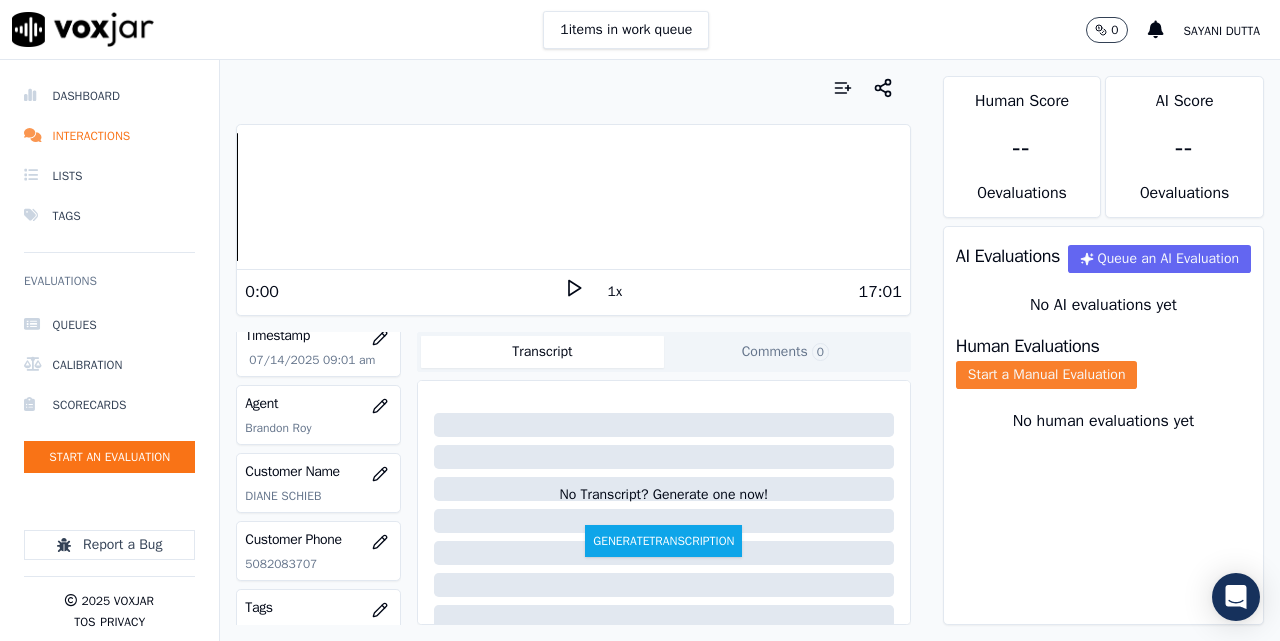 click on "Start a Manual Evaluation" 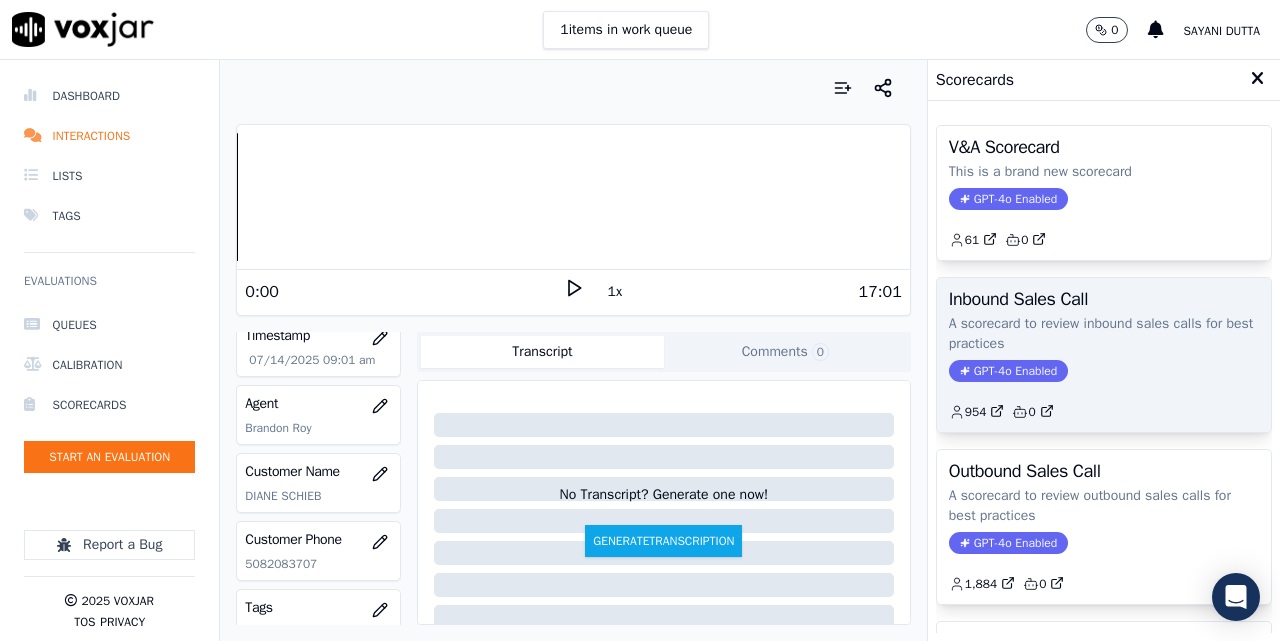 click on "A scorecard to review inbound sales calls for best practices" 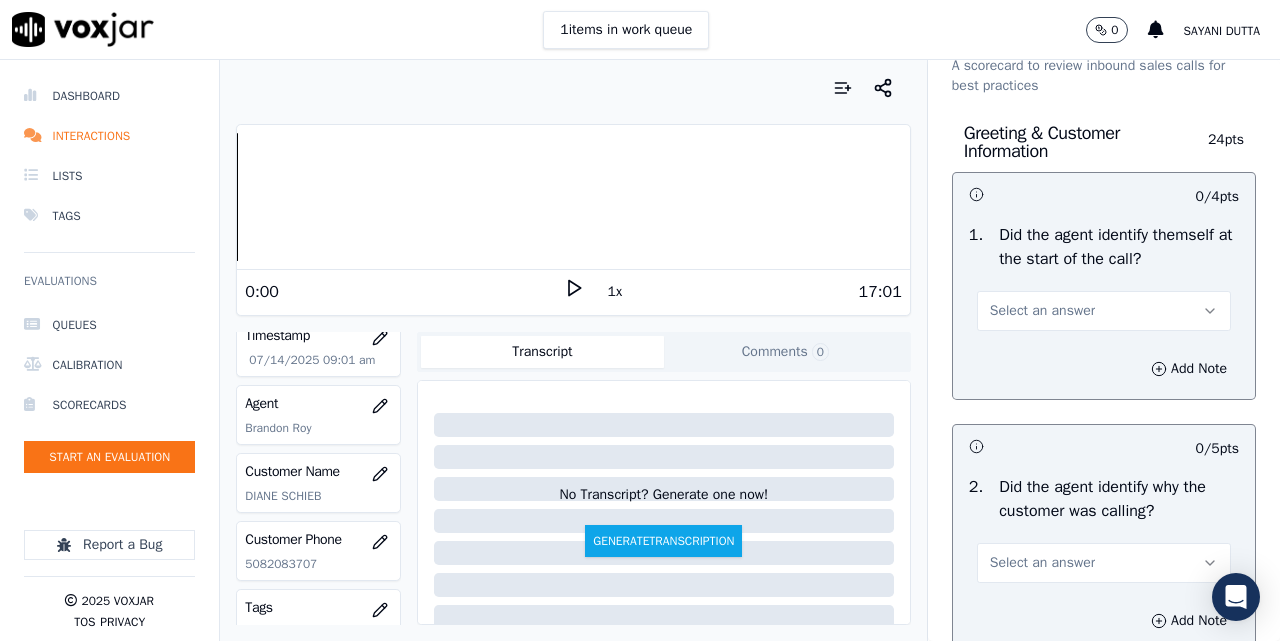 scroll, scrollTop: 167, scrollLeft: 0, axis: vertical 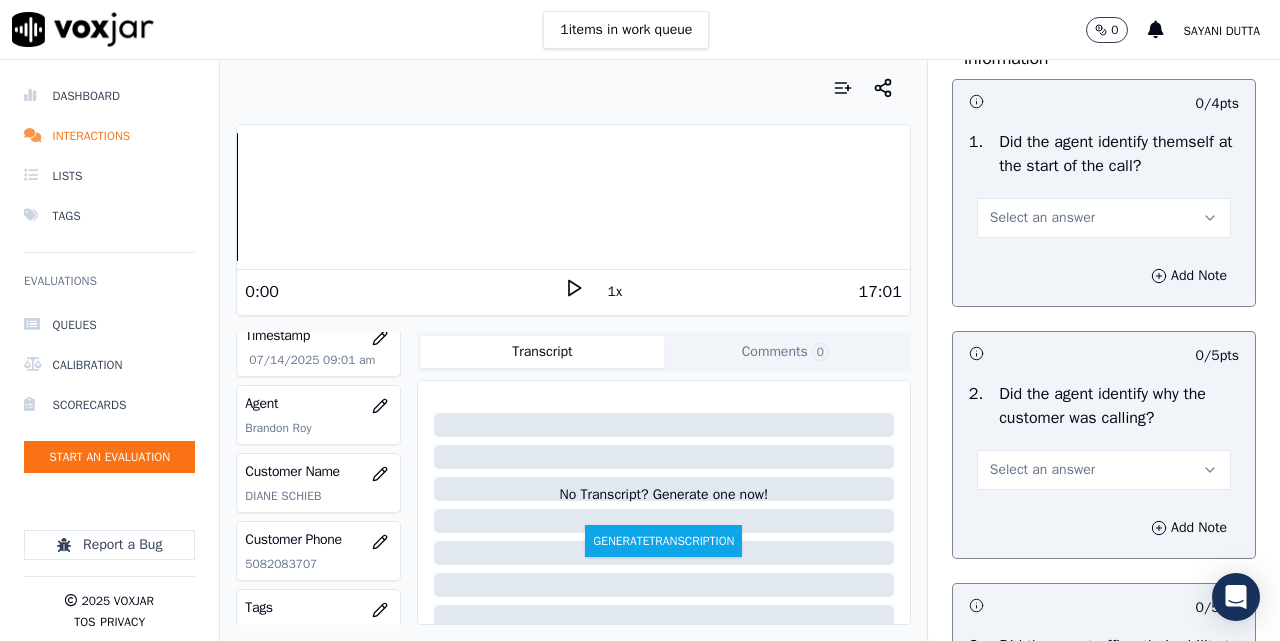 click on "Select an answer" at bounding box center [1042, 218] 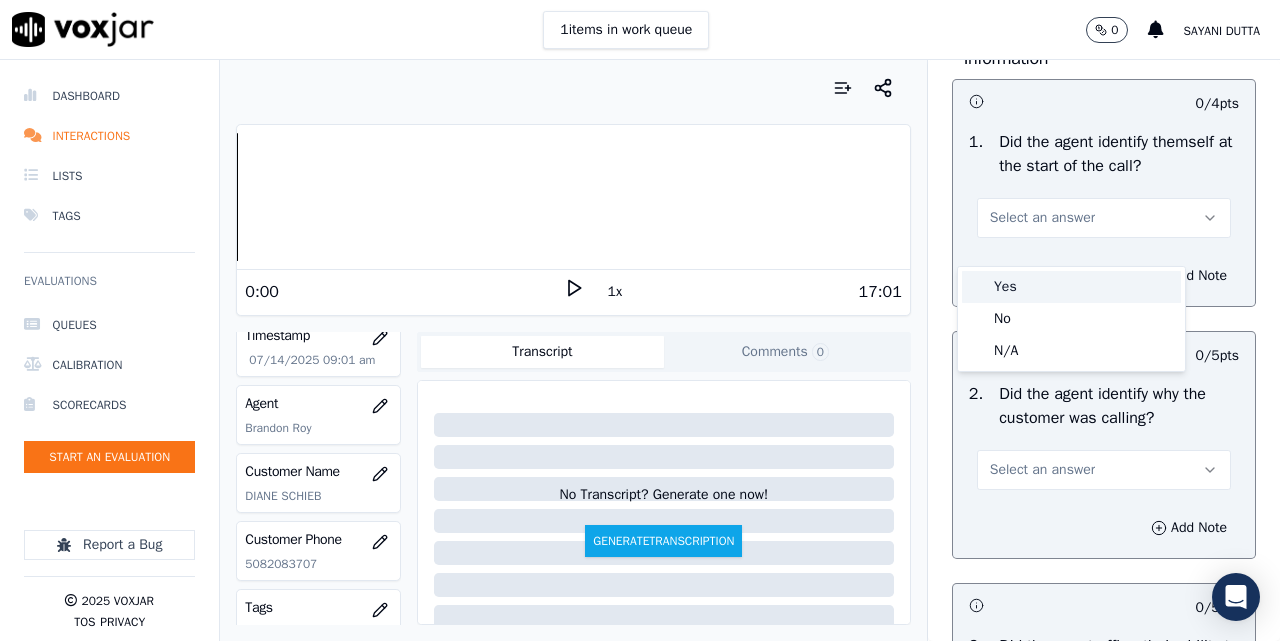 click on "Yes" at bounding box center [1071, 287] 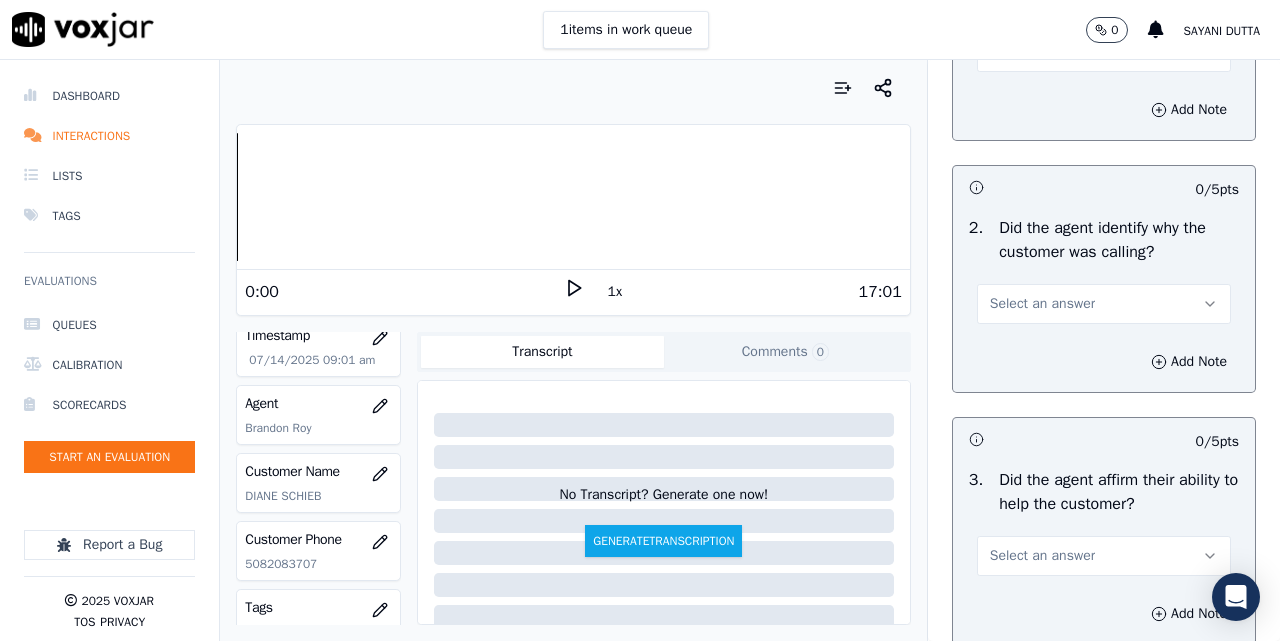 scroll, scrollTop: 500, scrollLeft: 0, axis: vertical 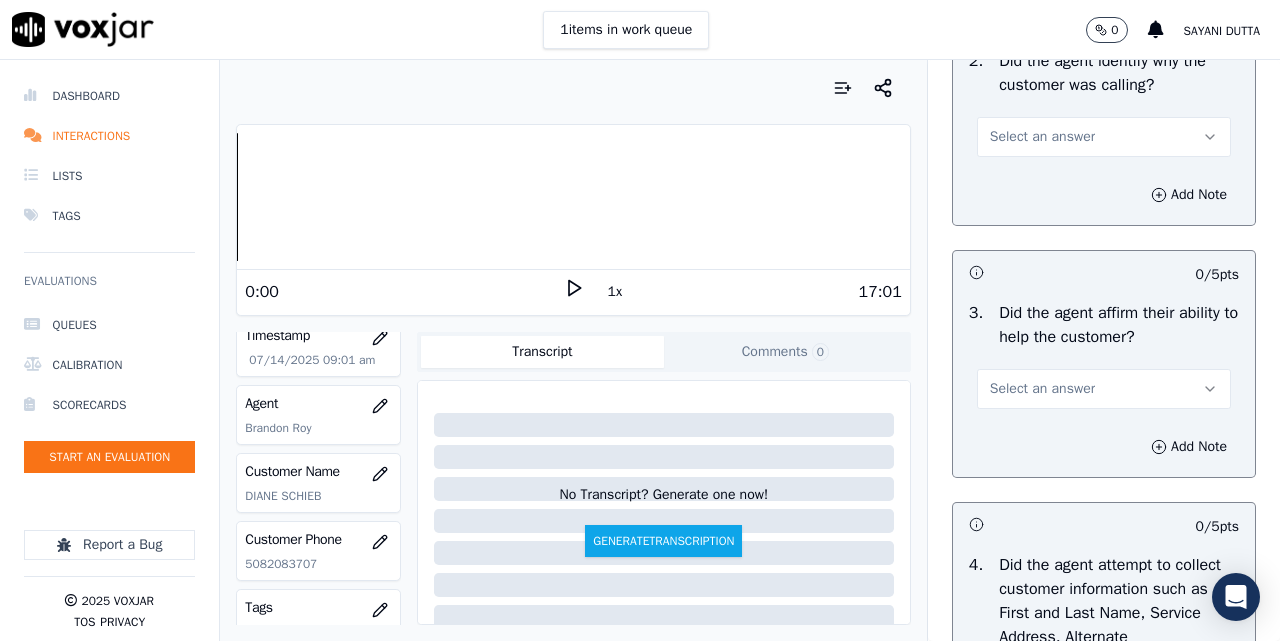 click on "Select an answer" at bounding box center [1042, 137] 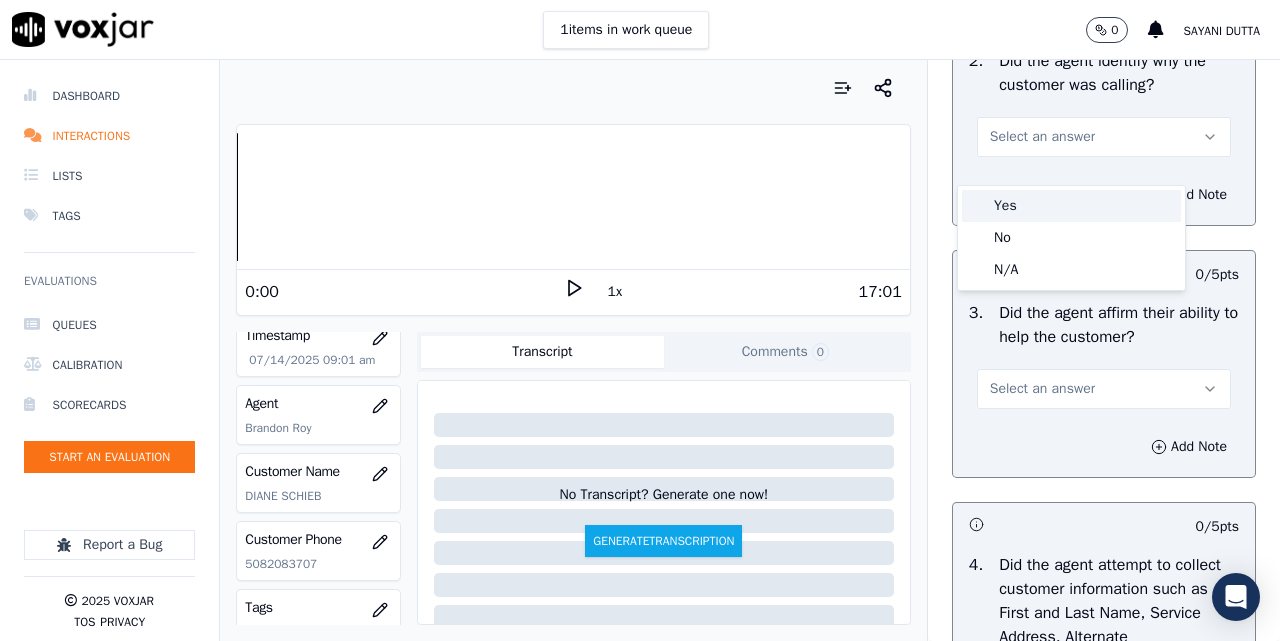 click on "Yes" at bounding box center (1071, 206) 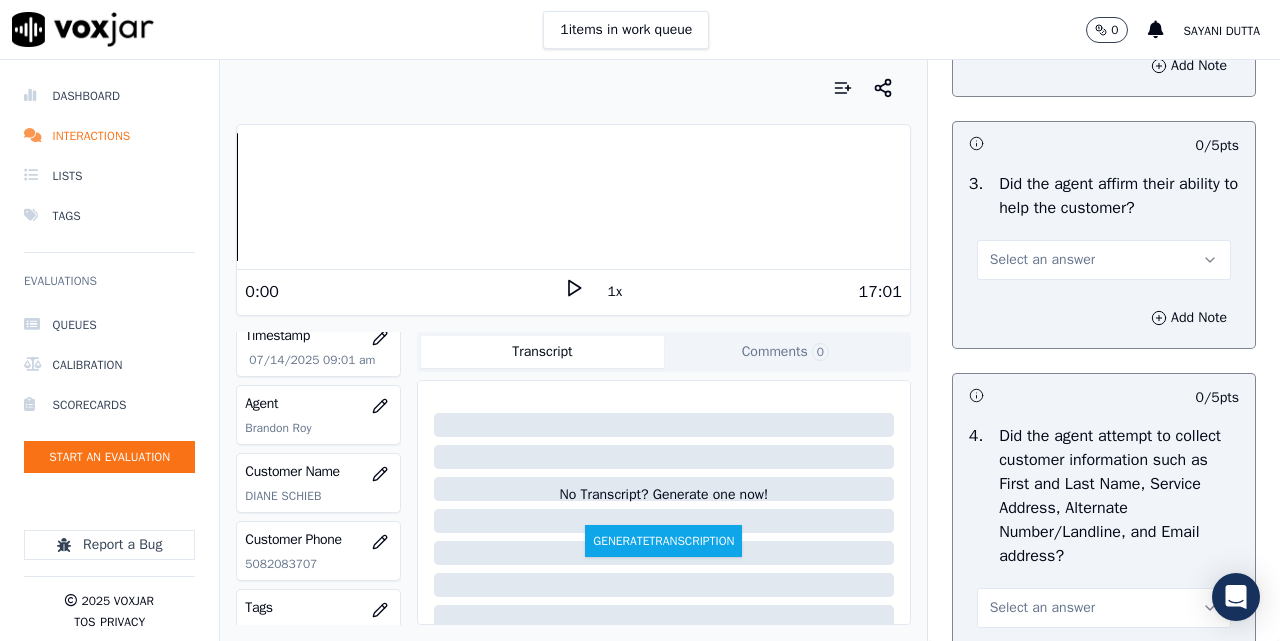 scroll, scrollTop: 667, scrollLeft: 0, axis: vertical 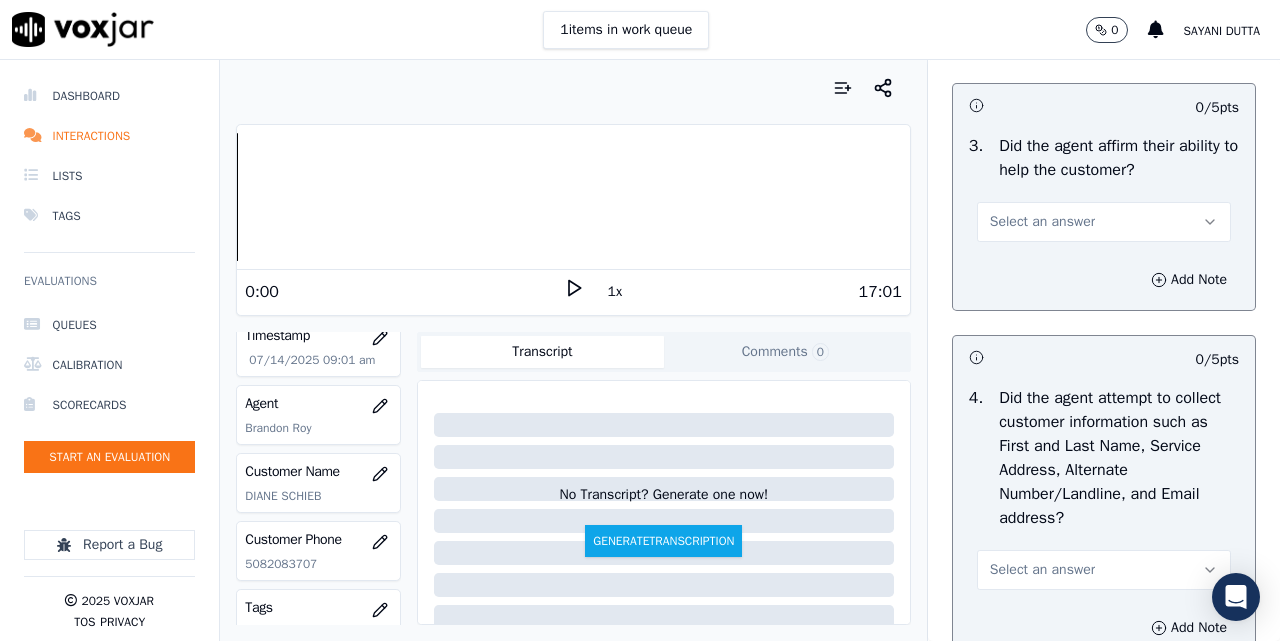 click on "Select an answer" at bounding box center (1042, 222) 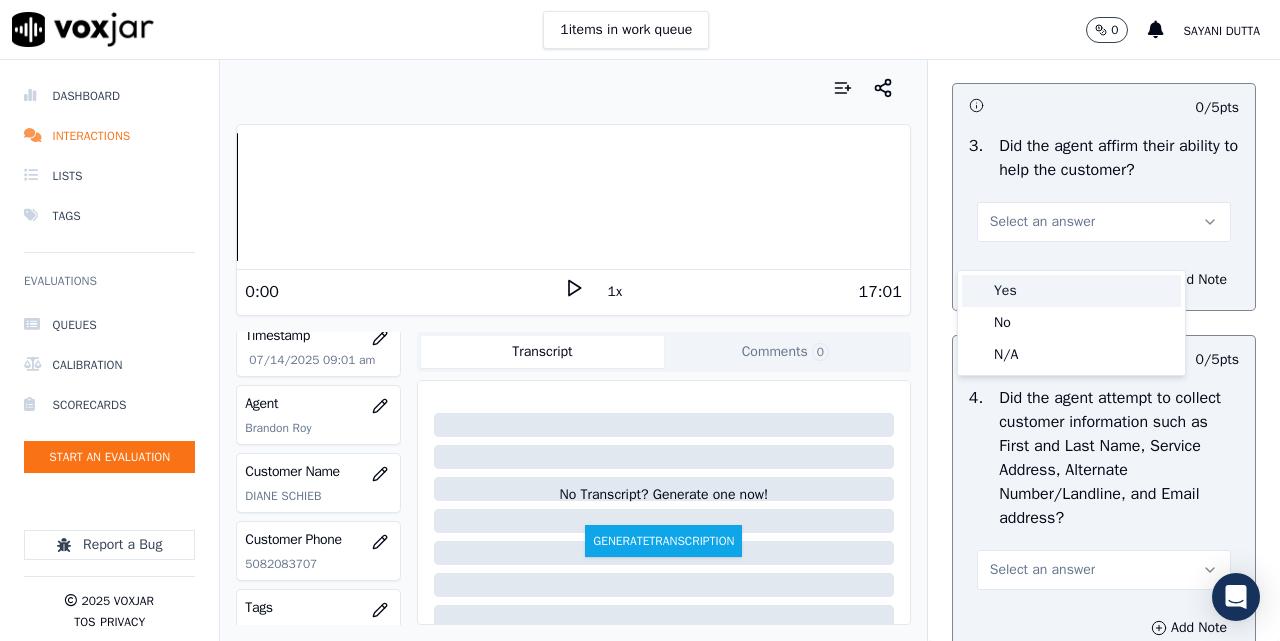 click on "Yes" at bounding box center [1071, 291] 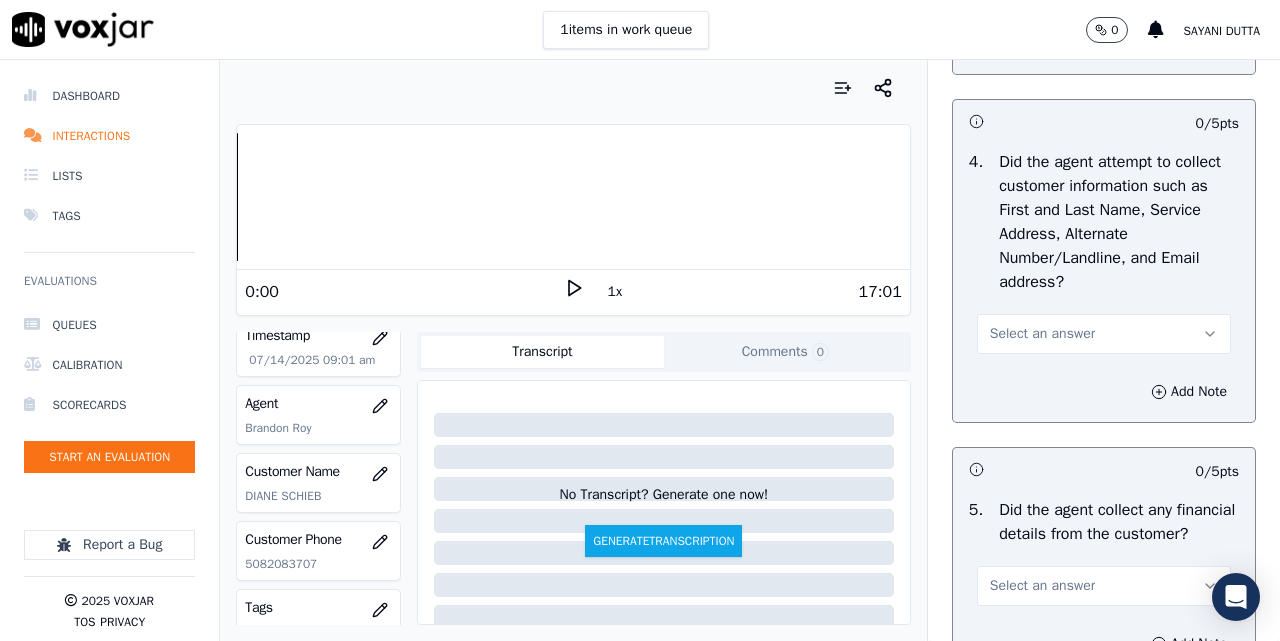 scroll, scrollTop: 1000, scrollLeft: 0, axis: vertical 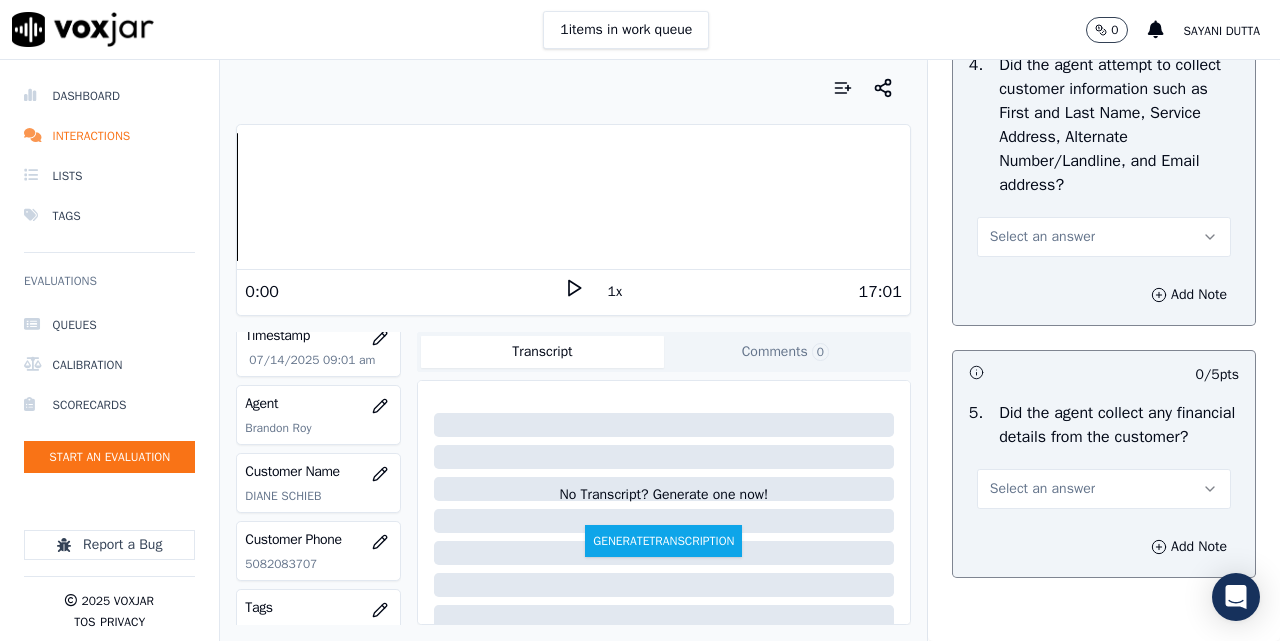 click on "Select an answer" at bounding box center [1042, 237] 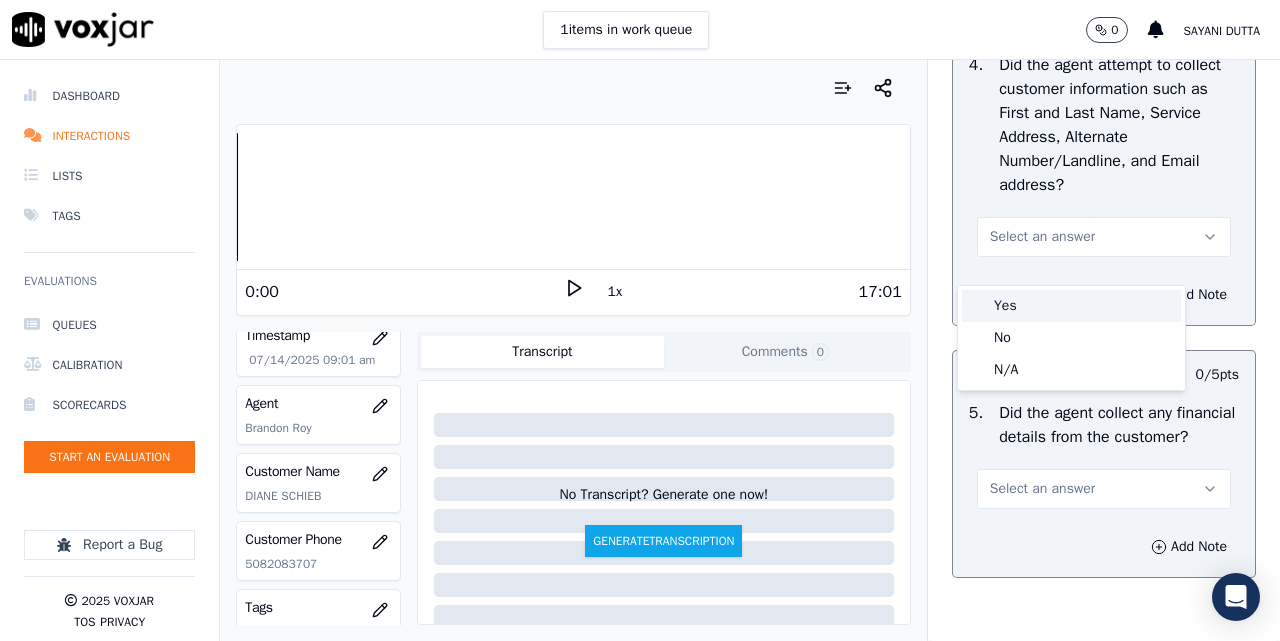 click on "Yes" at bounding box center (1071, 306) 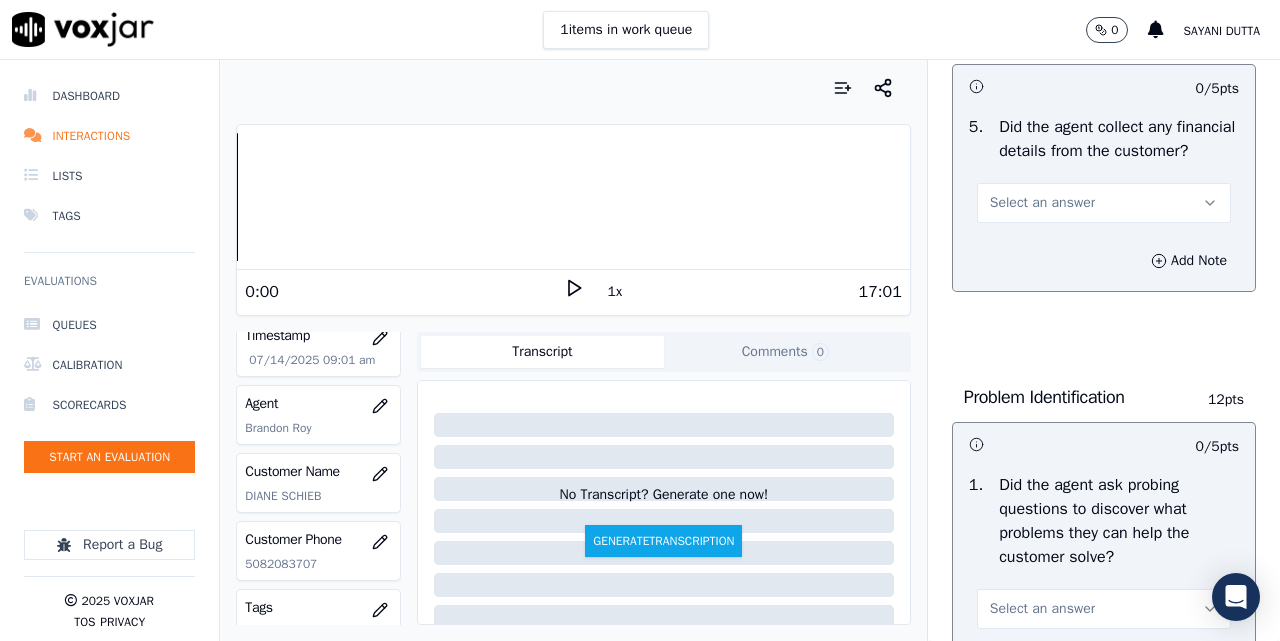 scroll, scrollTop: 1333, scrollLeft: 0, axis: vertical 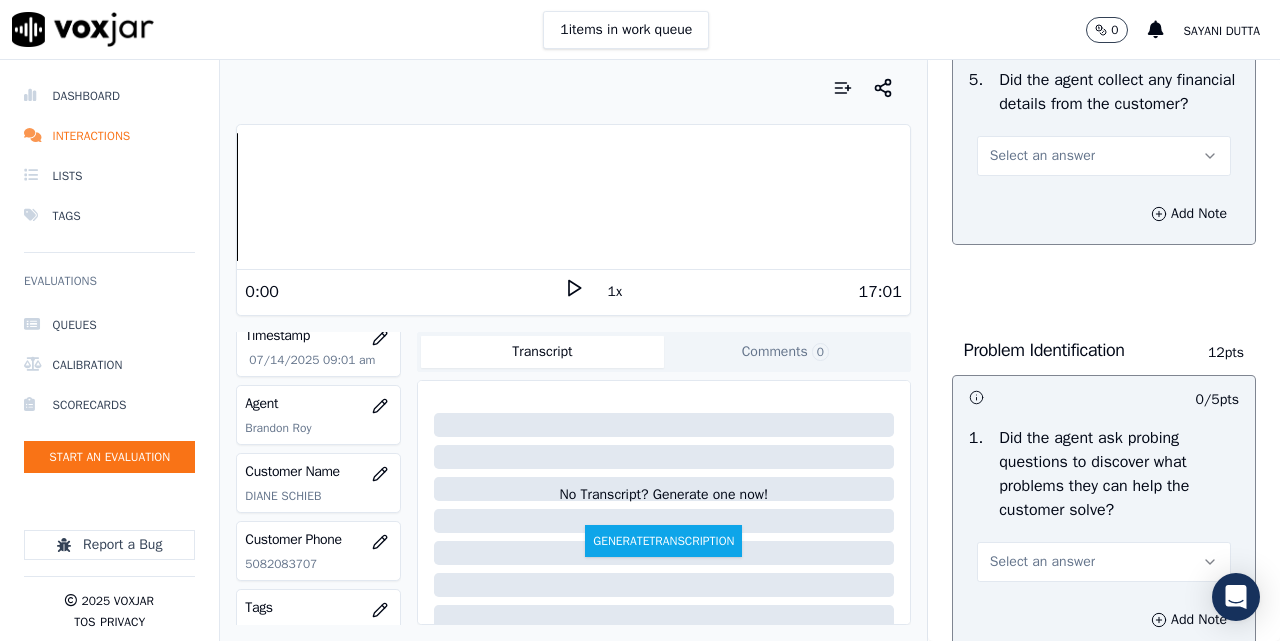 click on "Select an answer" at bounding box center [1042, 156] 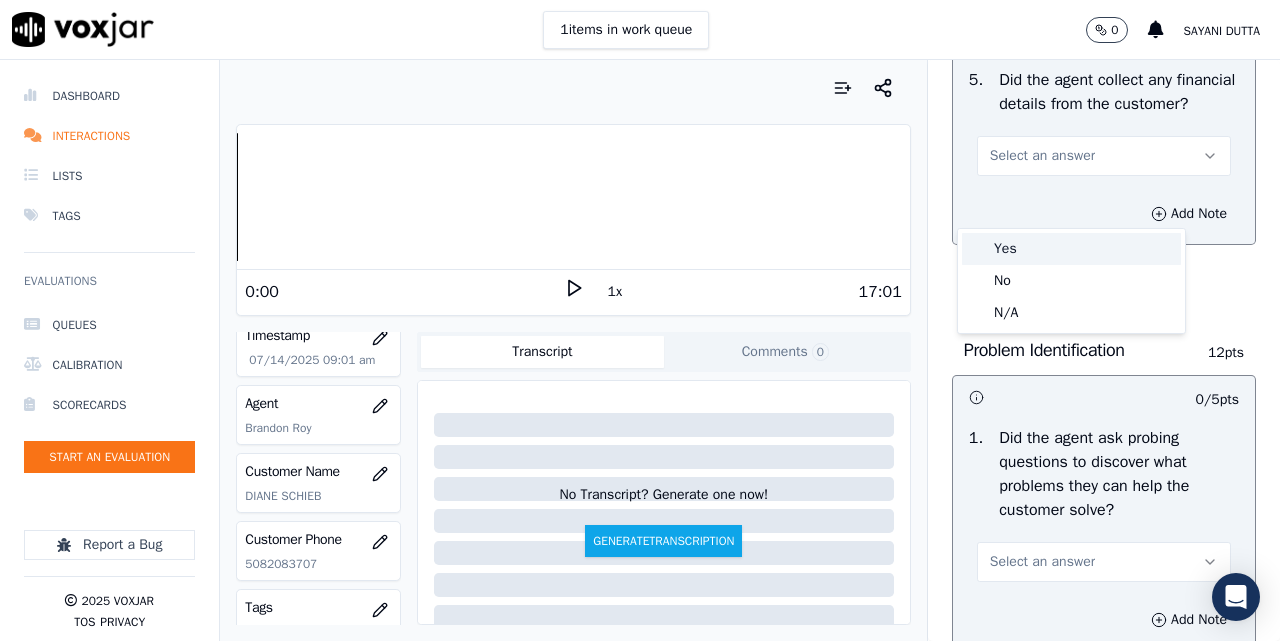 click on "Yes" at bounding box center [1071, 249] 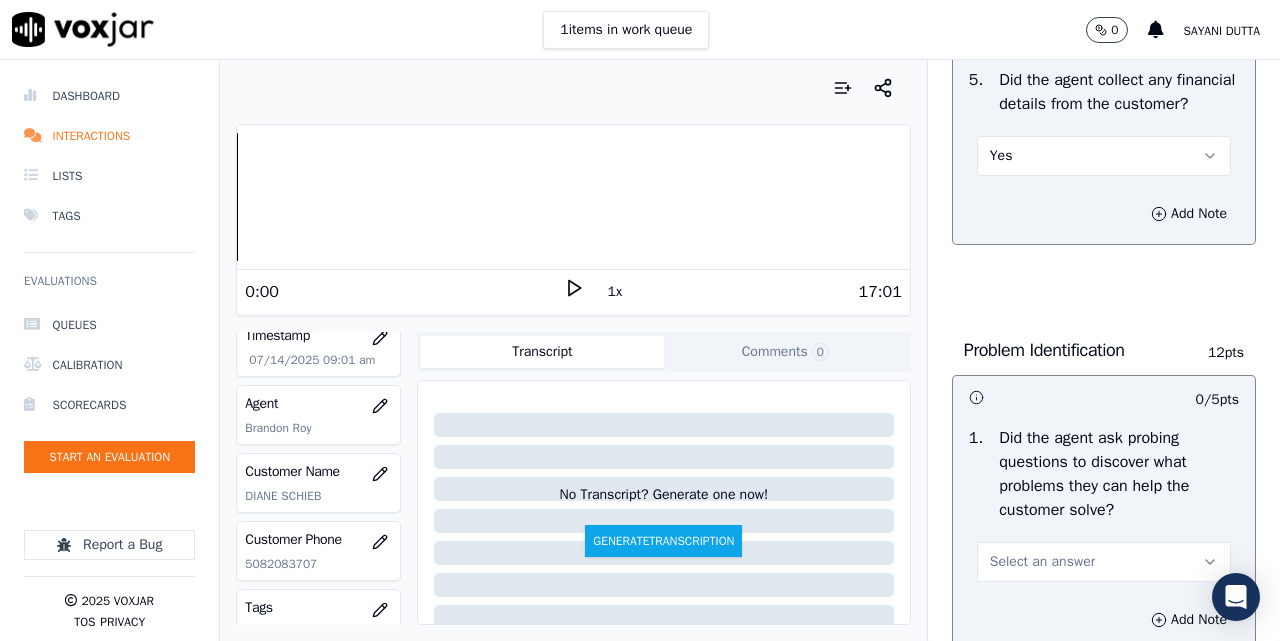 click on "Yes" at bounding box center [1104, 156] 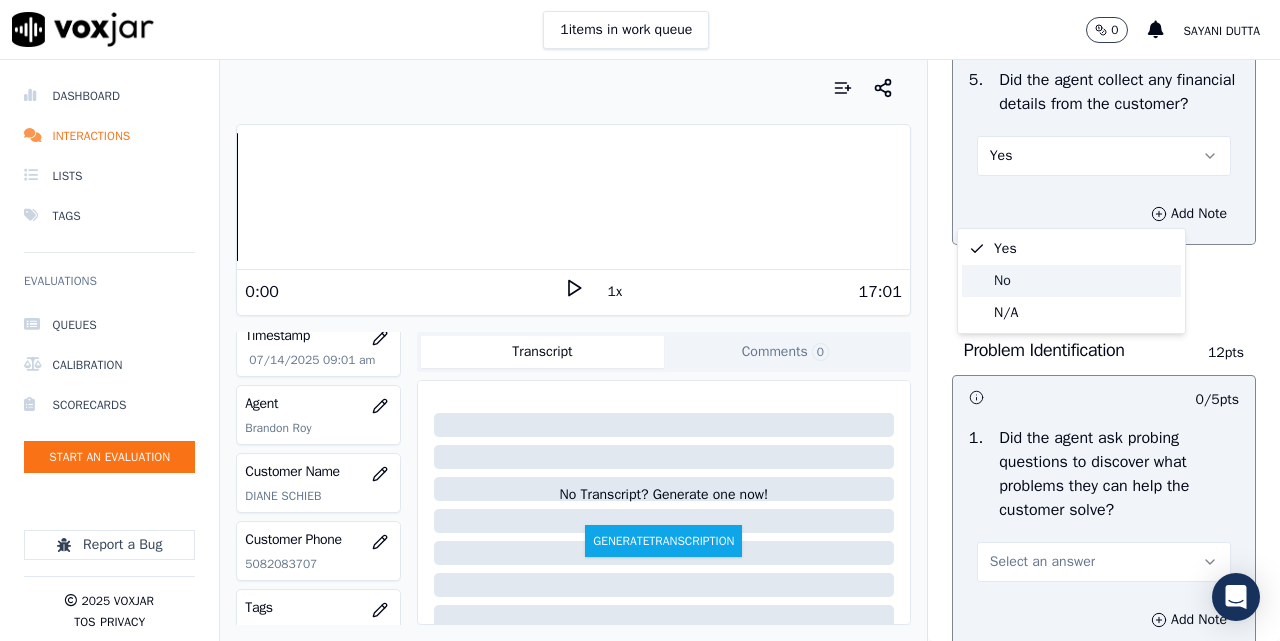 click on "No" 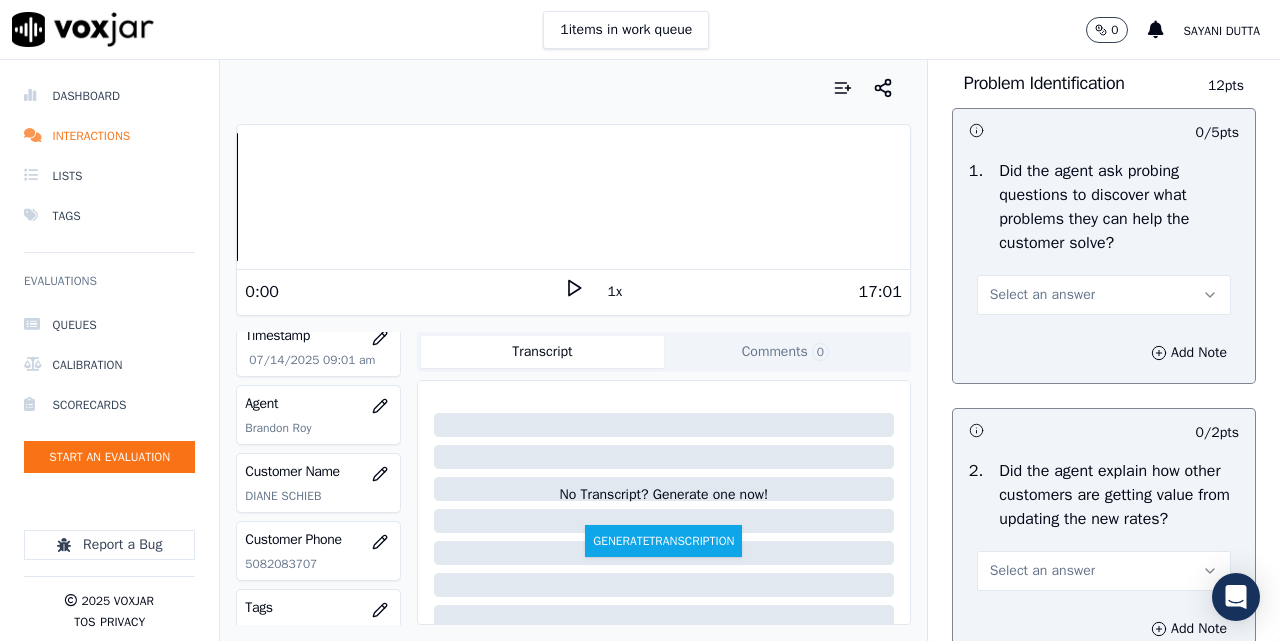 scroll, scrollTop: 1667, scrollLeft: 0, axis: vertical 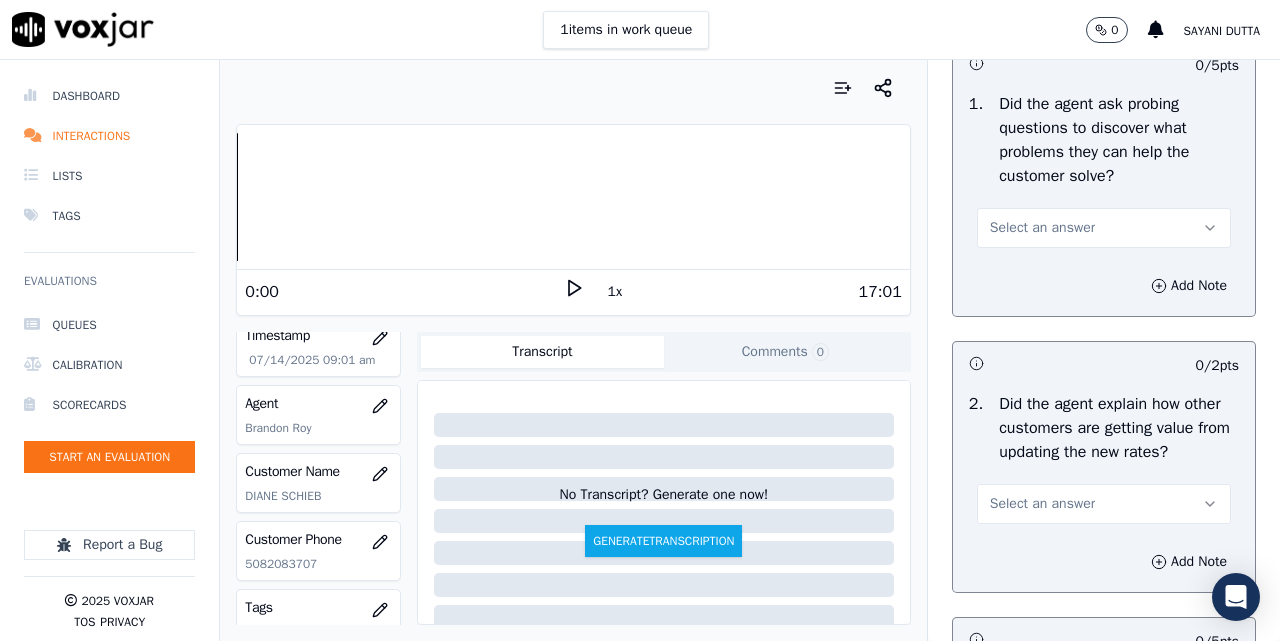 click on "Select an answer" at bounding box center [1042, 228] 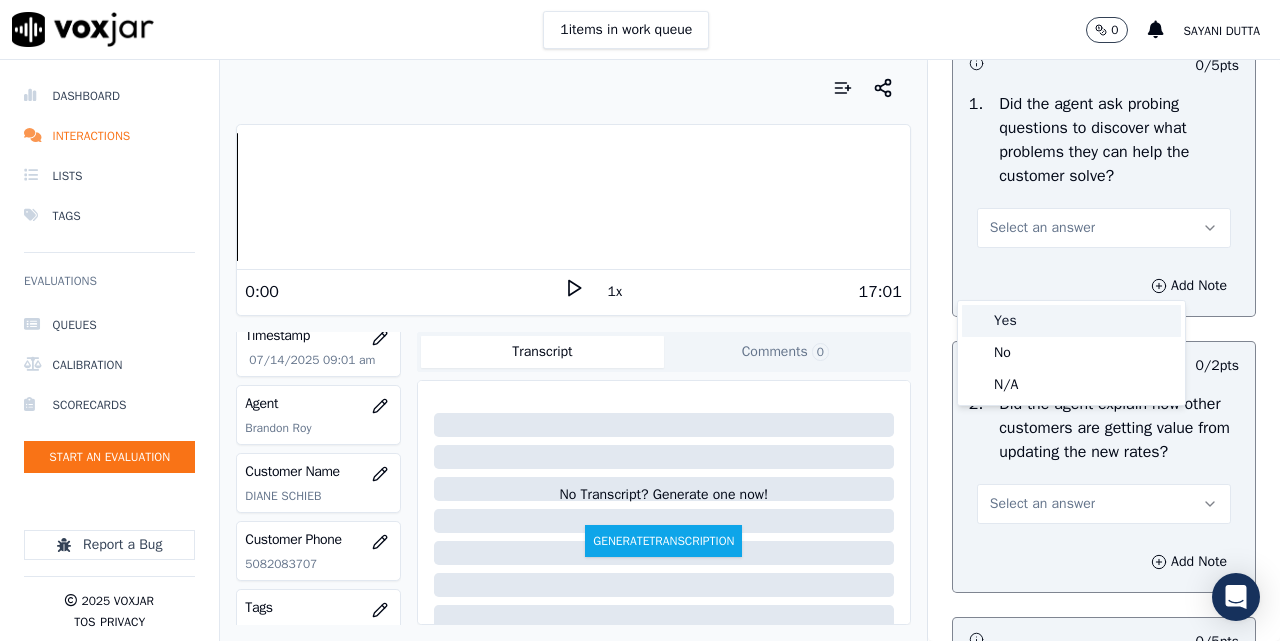 click on "Yes" at bounding box center [1071, 321] 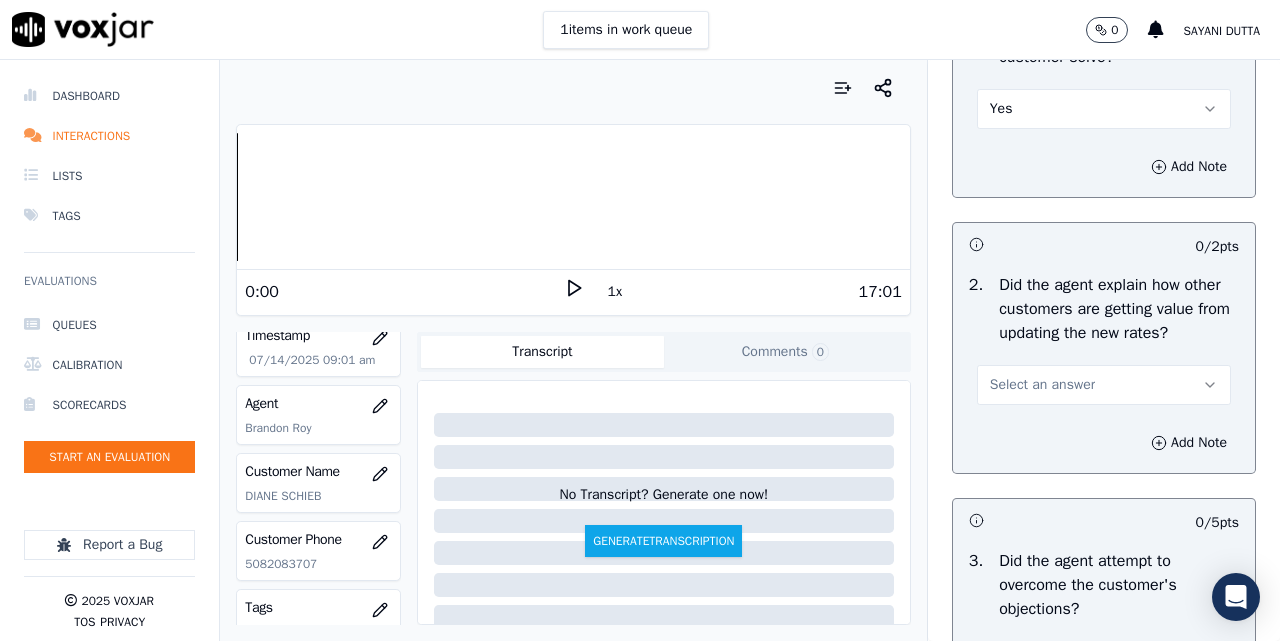 scroll, scrollTop: 1833, scrollLeft: 0, axis: vertical 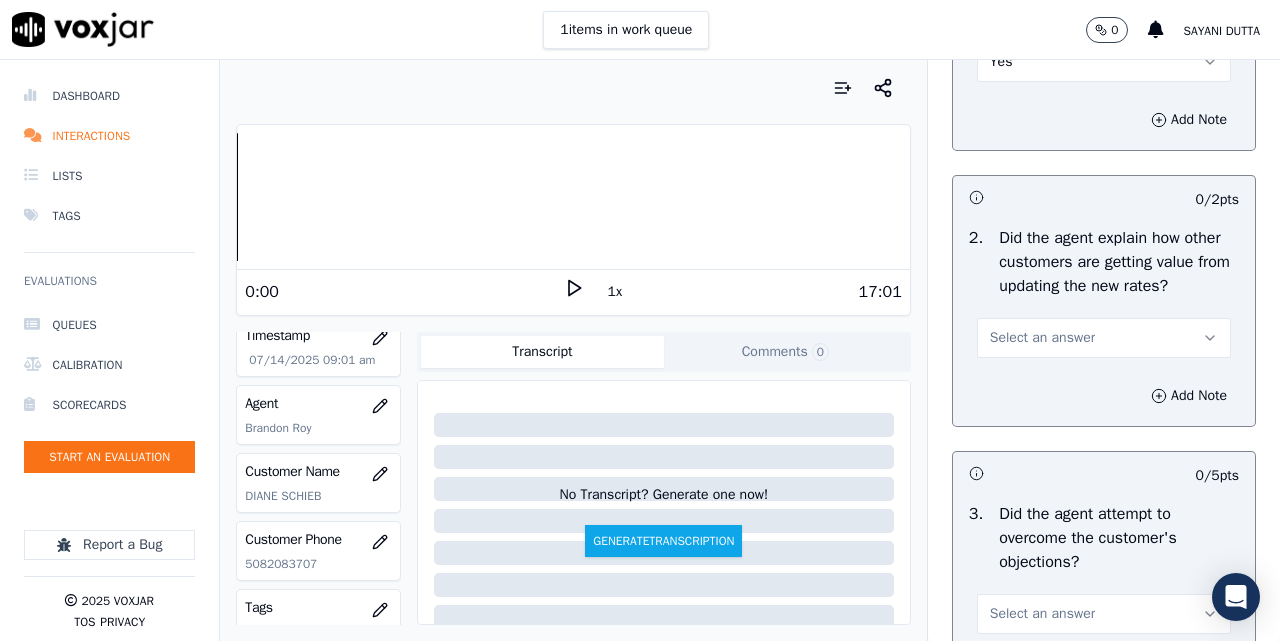 click on "Select an answer" at bounding box center (1042, 338) 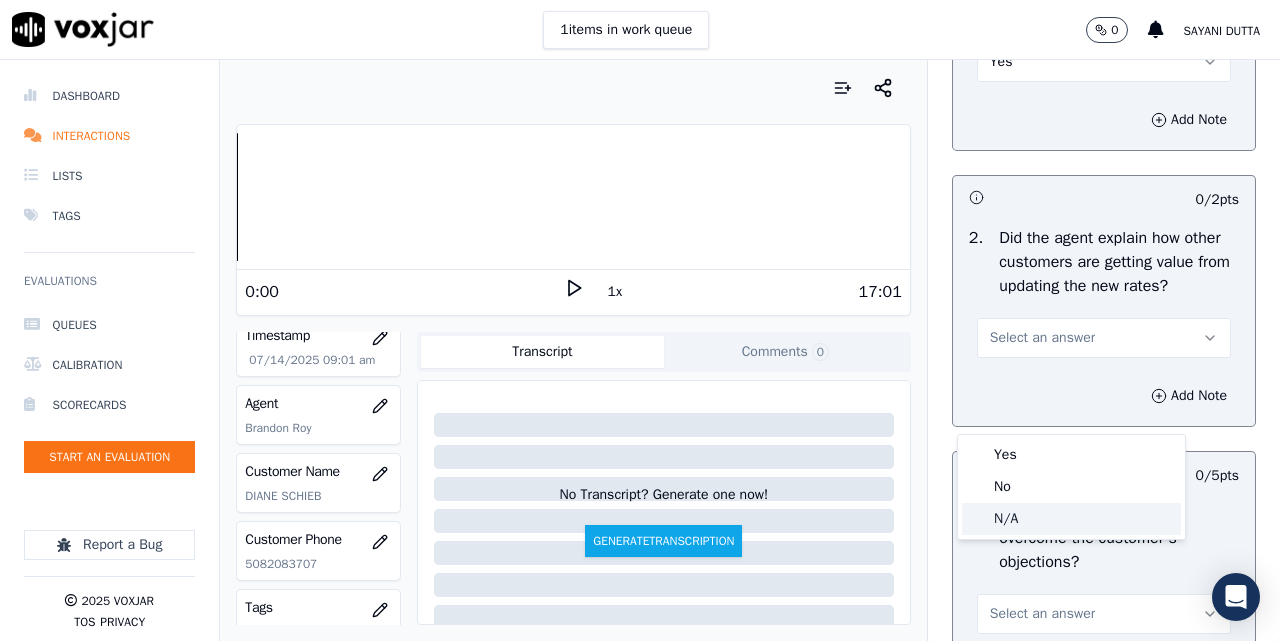 click on "N/A" 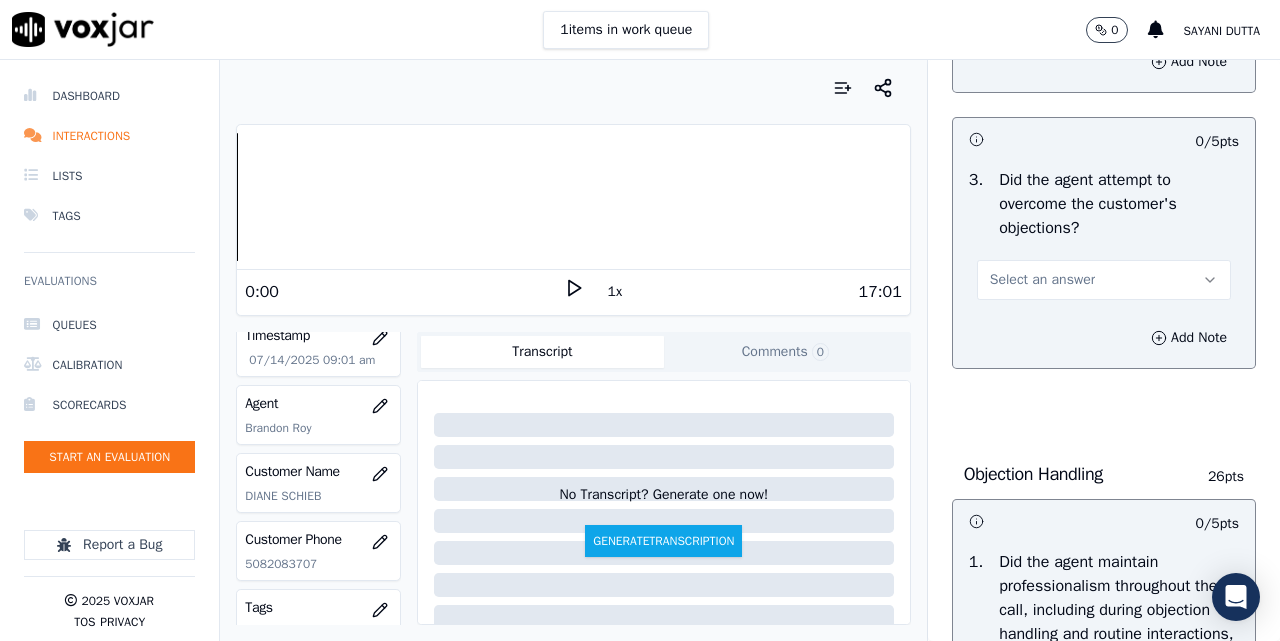 scroll, scrollTop: 2333, scrollLeft: 0, axis: vertical 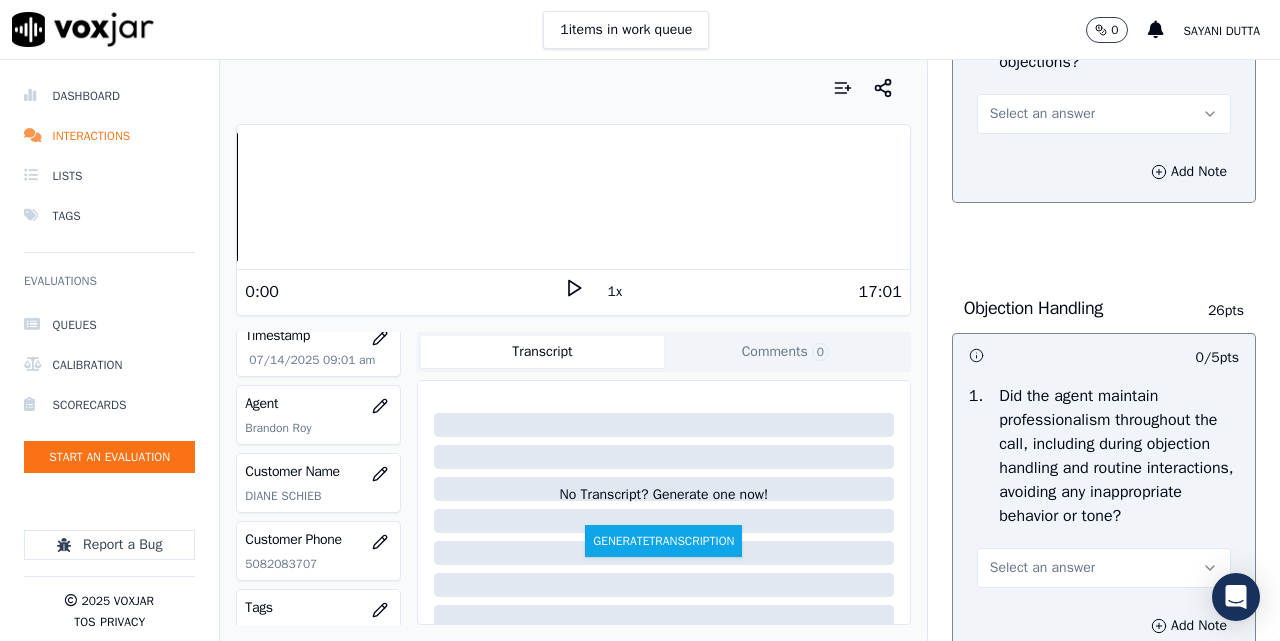 click on "Select an answer" at bounding box center (1042, 114) 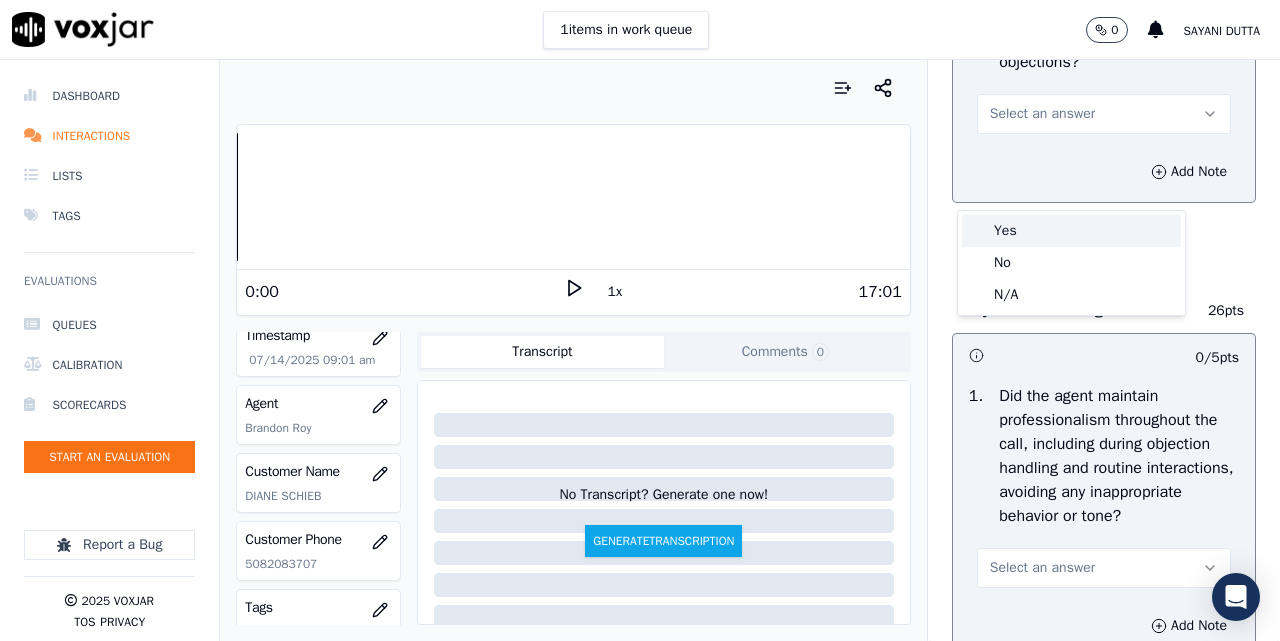 click on "Yes" at bounding box center (1071, 231) 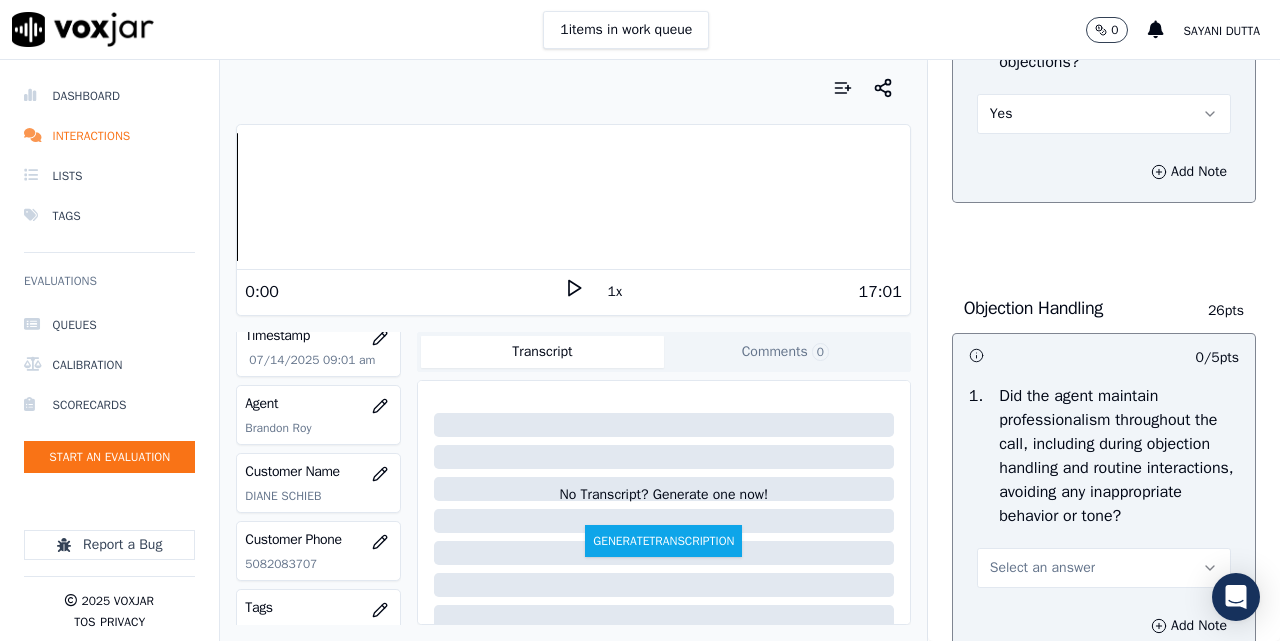 scroll, scrollTop: 2500, scrollLeft: 0, axis: vertical 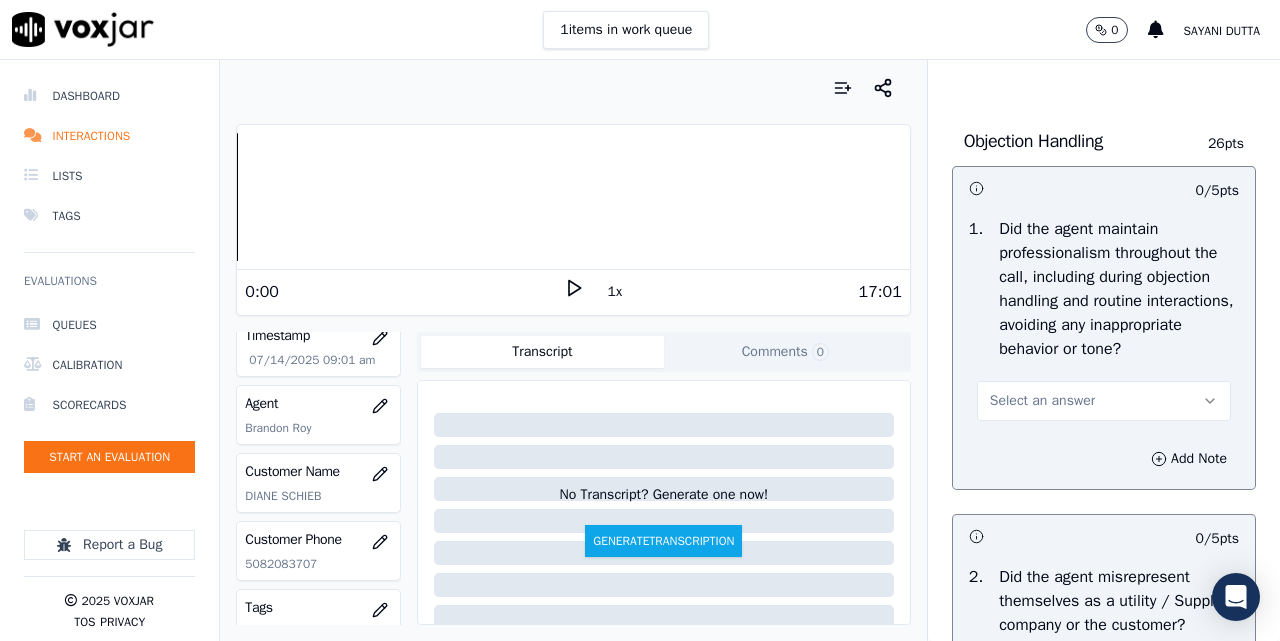 click on "Select an answer" at bounding box center [1042, 401] 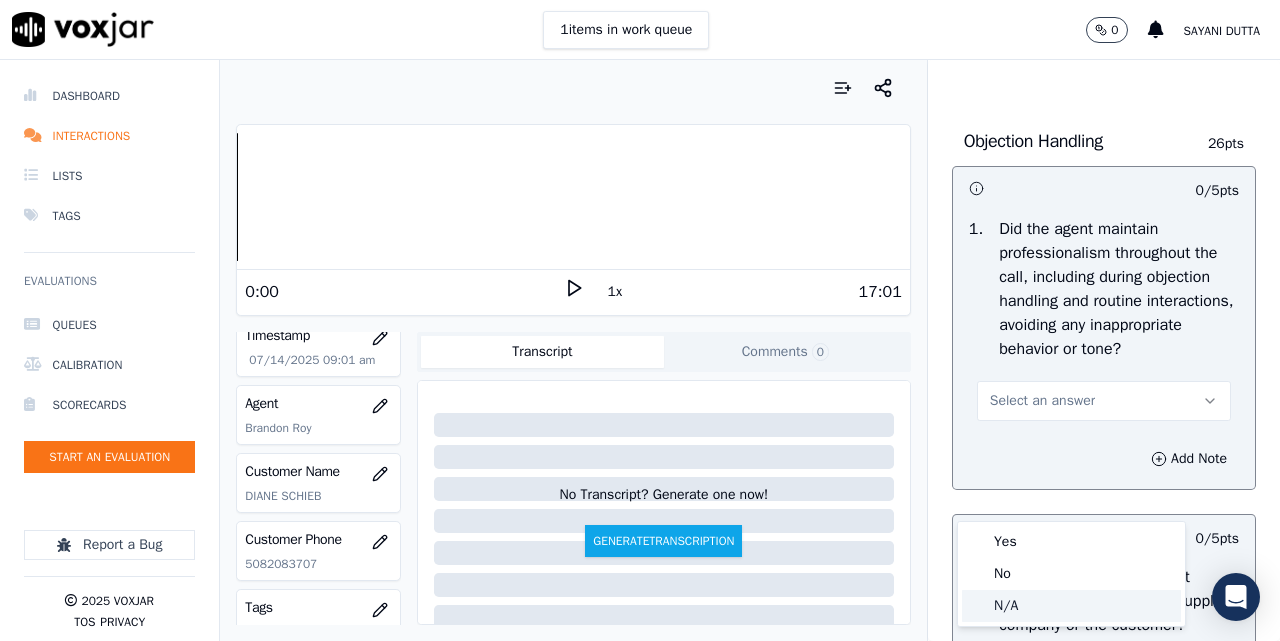 click on "N/A" 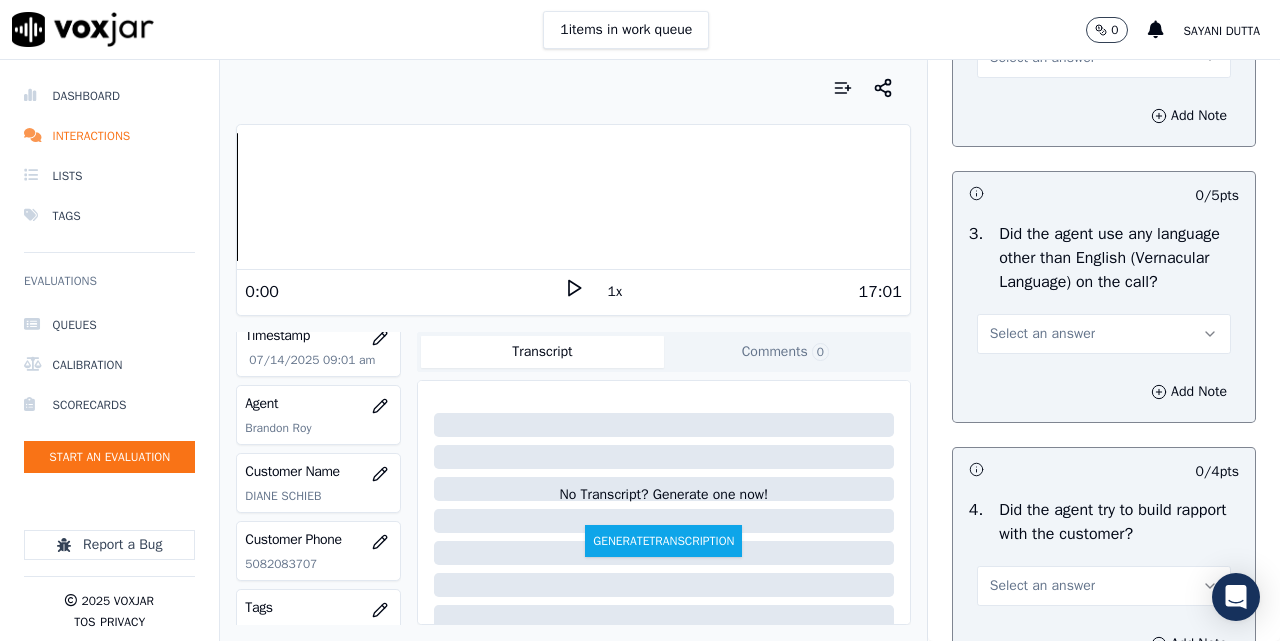 scroll, scrollTop: 3167, scrollLeft: 0, axis: vertical 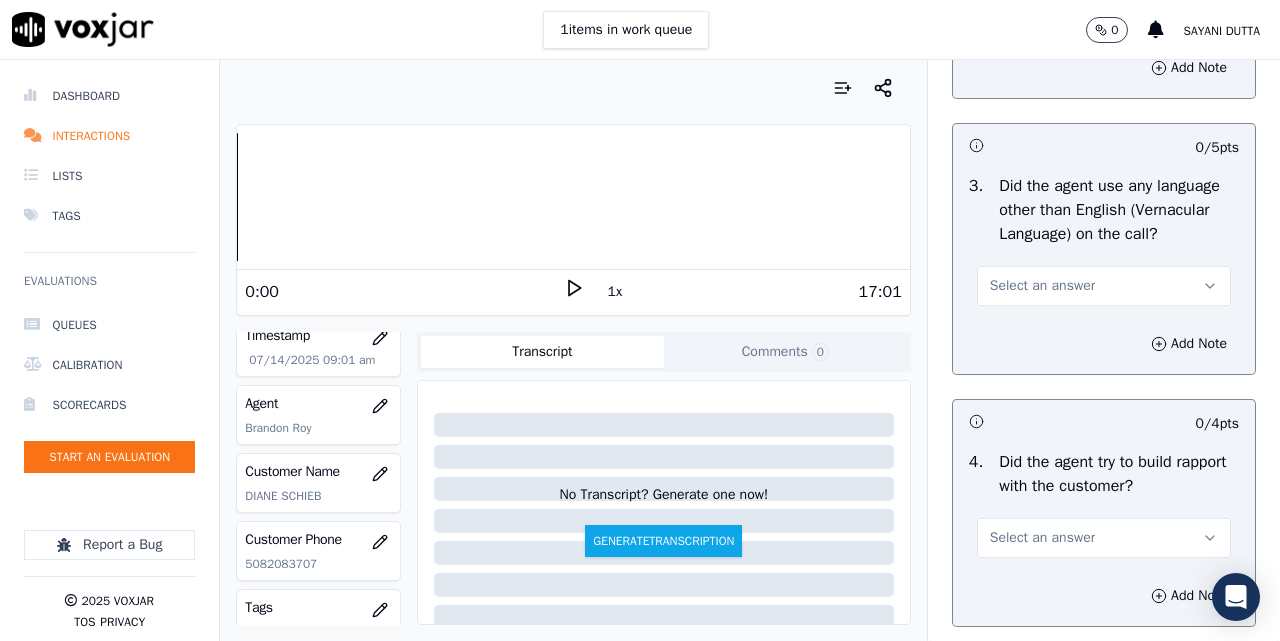 click on "Select an answer" at bounding box center (1042, 10) 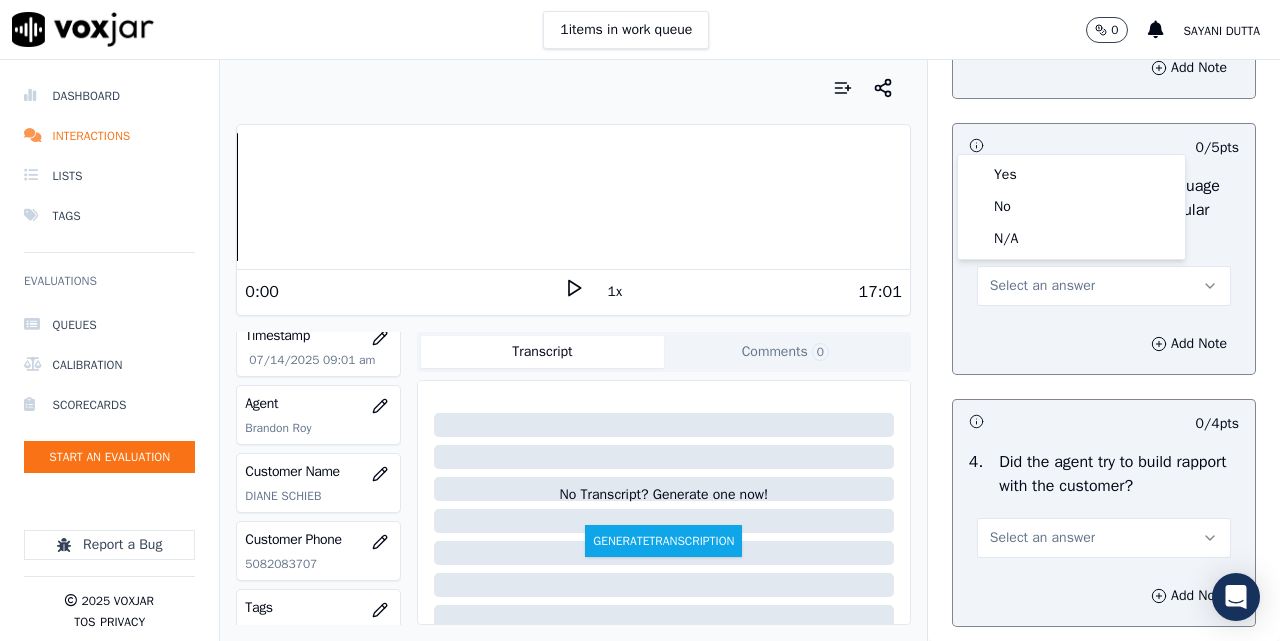 click on "Add Note" at bounding box center (1104, 68) 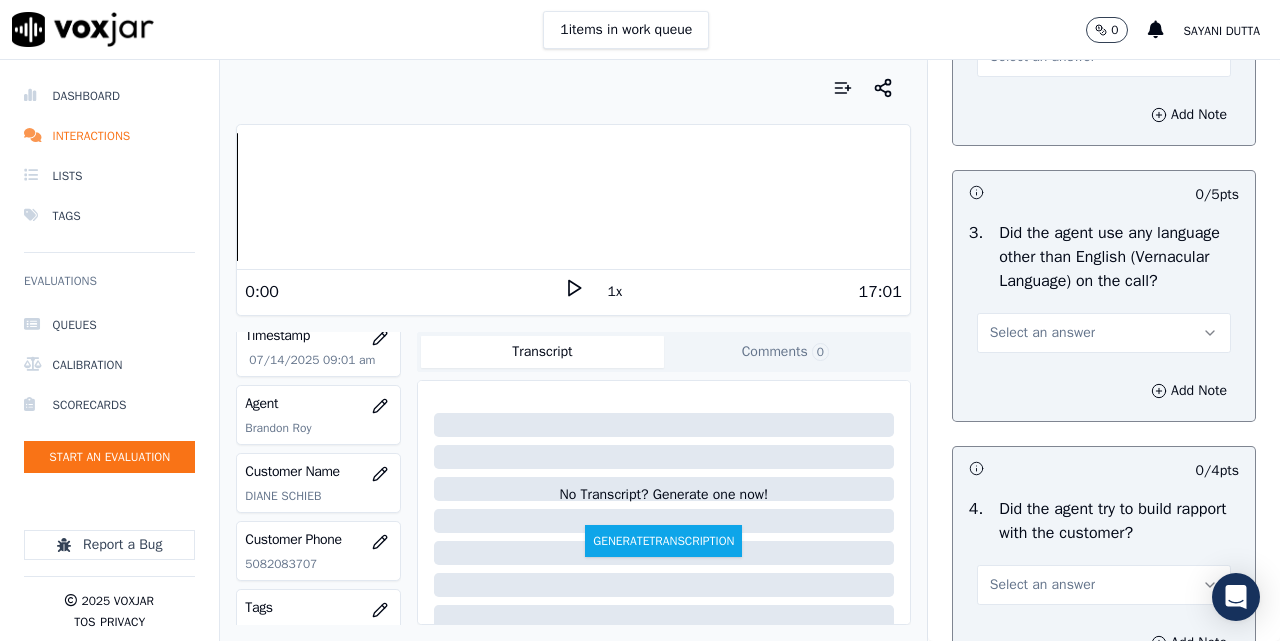 scroll, scrollTop: 3167, scrollLeft: 0, axis: vertical 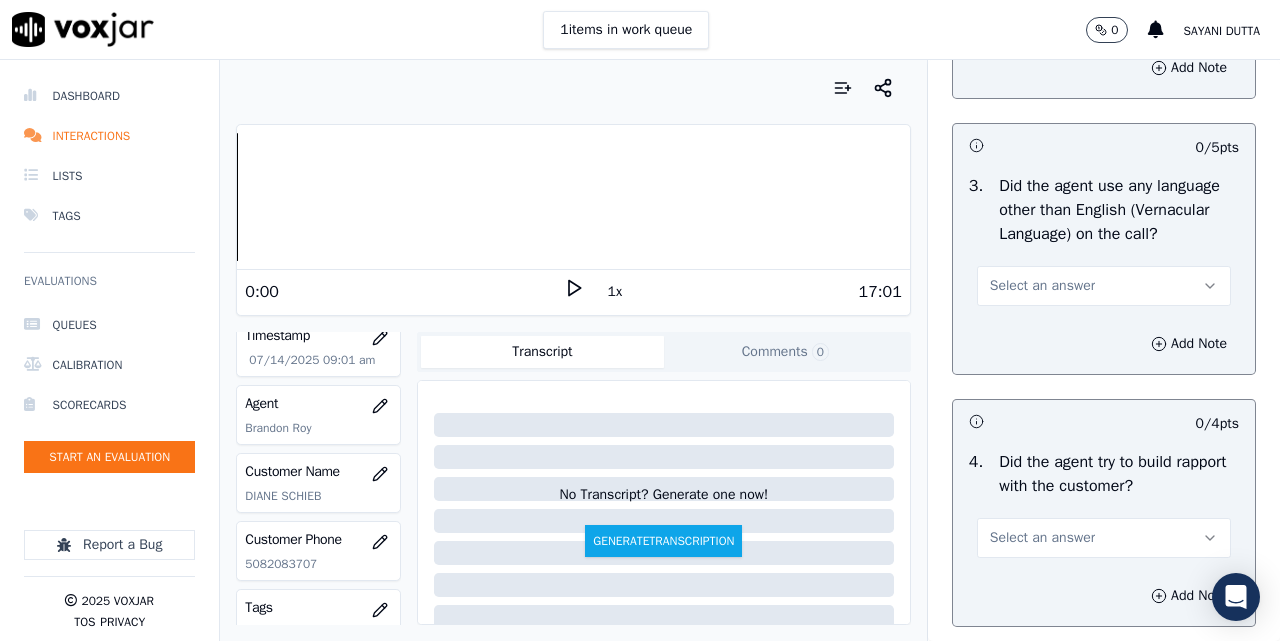 click on "Select an answer" at bounding box center (1104, 8) 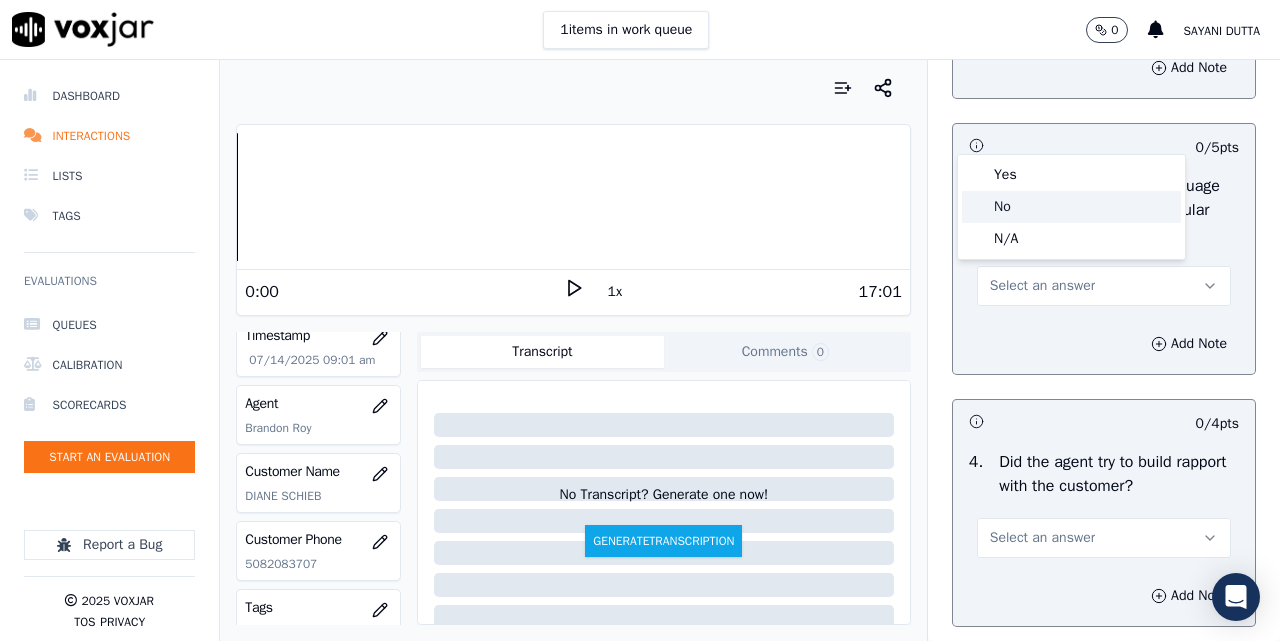 click on "No" 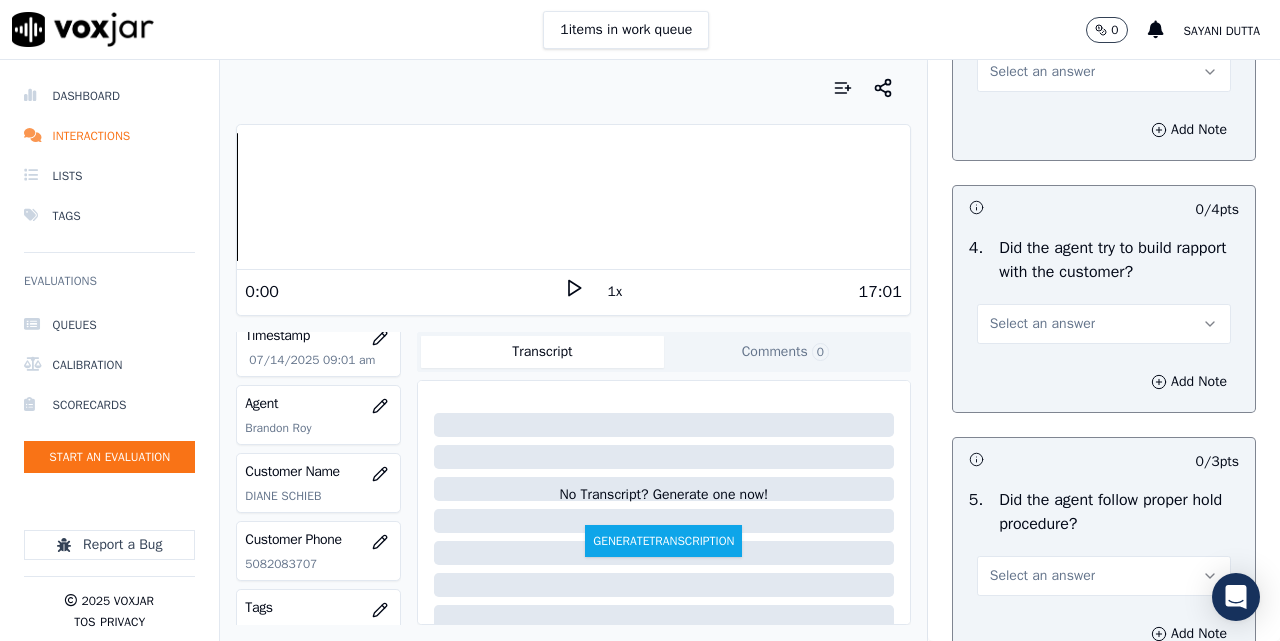 scroll, scrollTop: 3333, scrollLeft: 0, axis: vertical 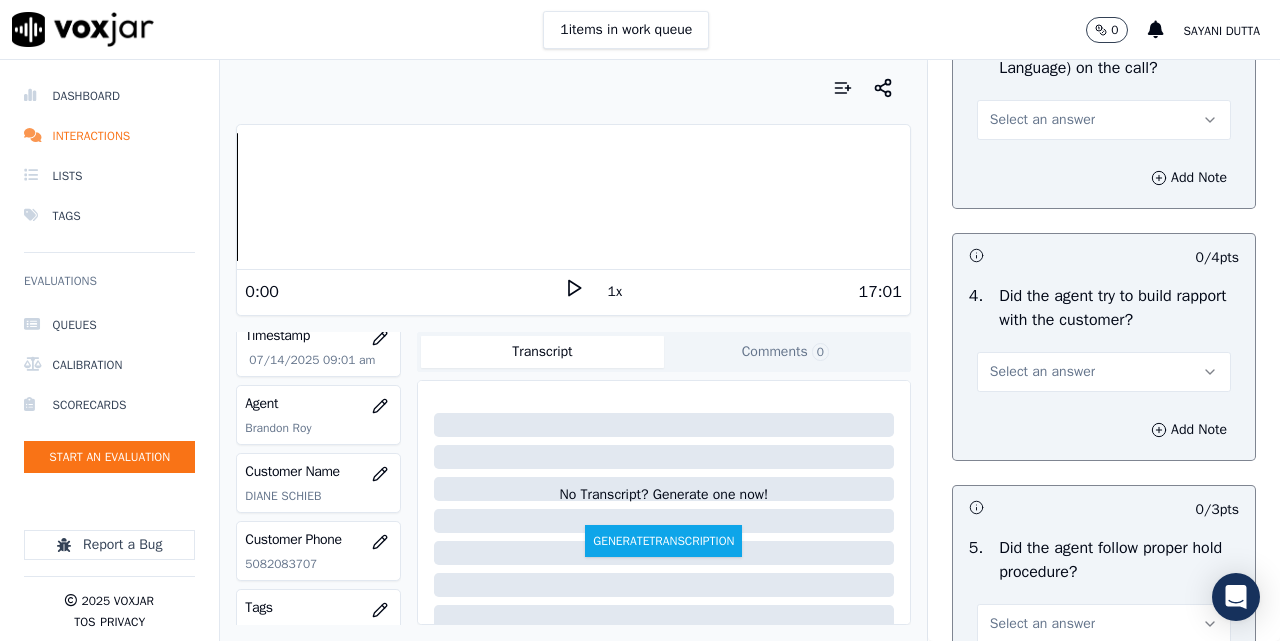 click on "Select an answer" at bounding box center (1042, 120) 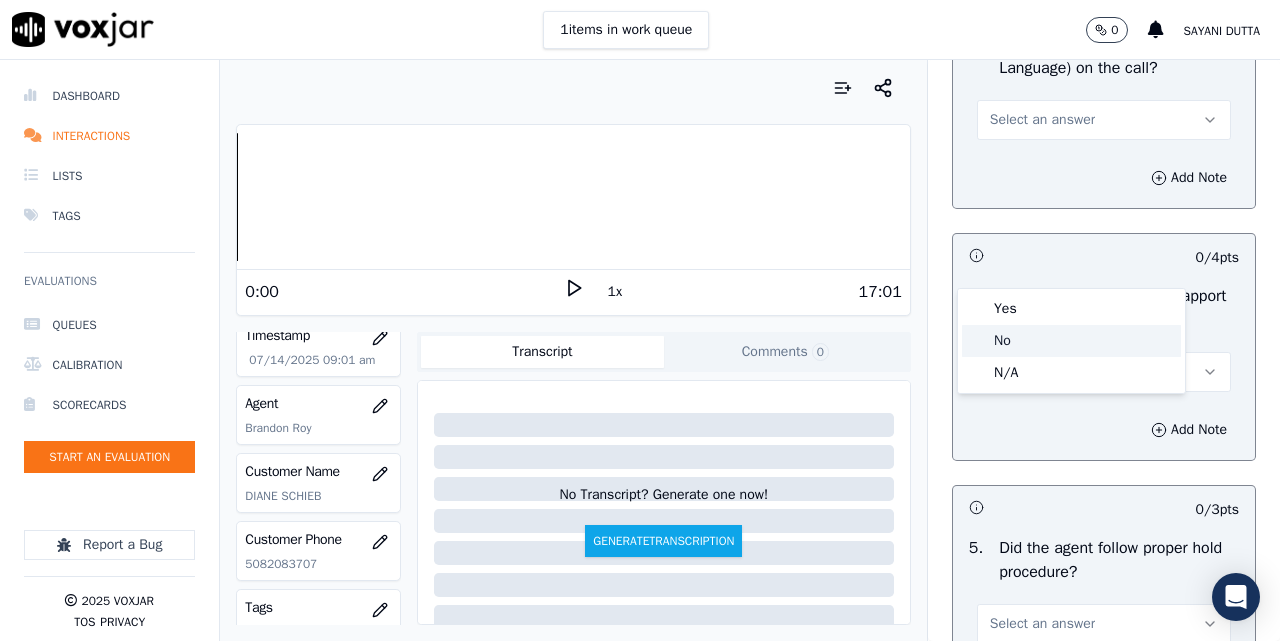 click on "No" 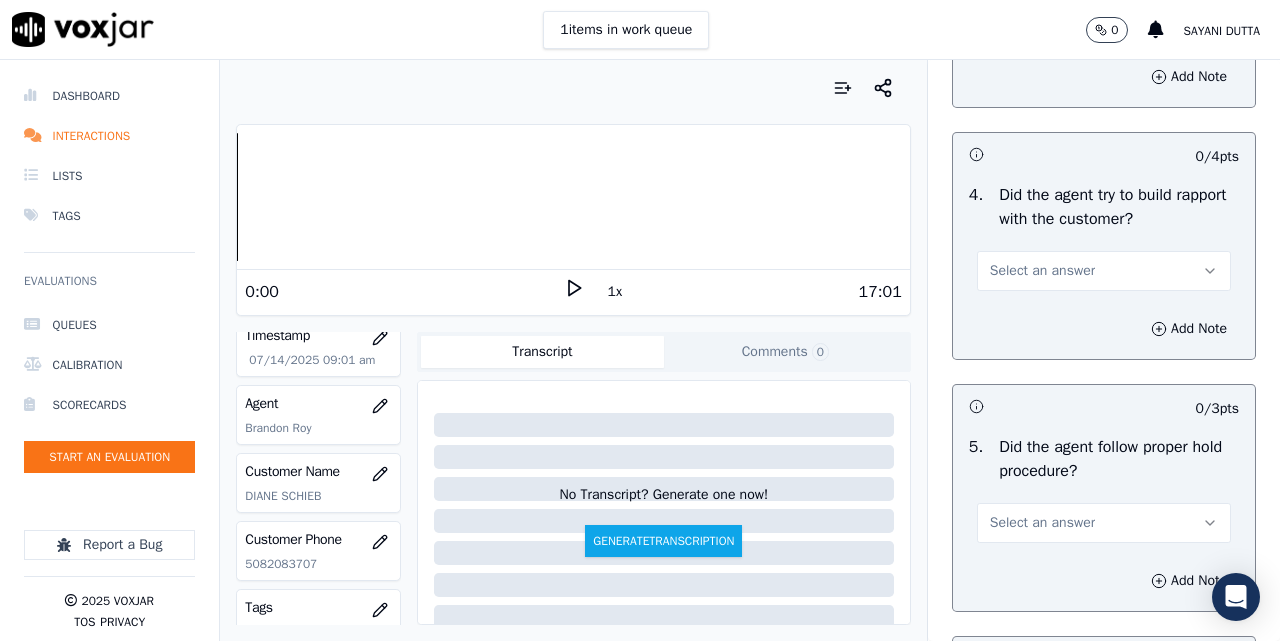 scroll, scrollTop: 3500, scrollLeft: 0, axis: vertical 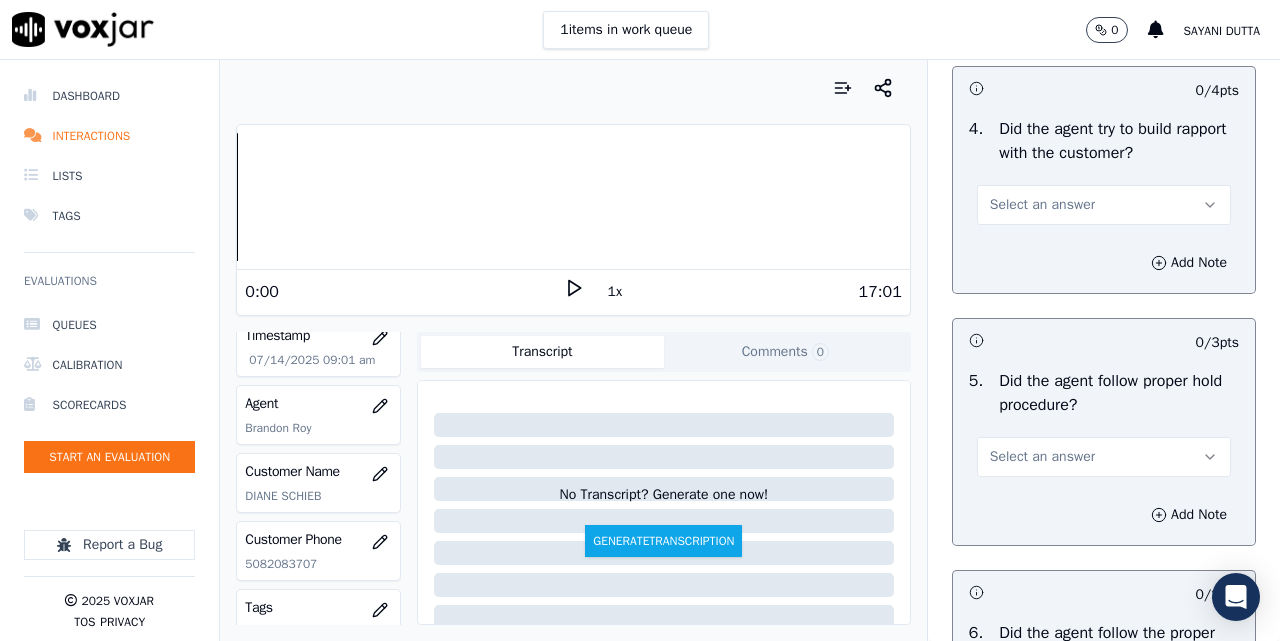 click on "Select an answer" at bounding box center (1104, 205) 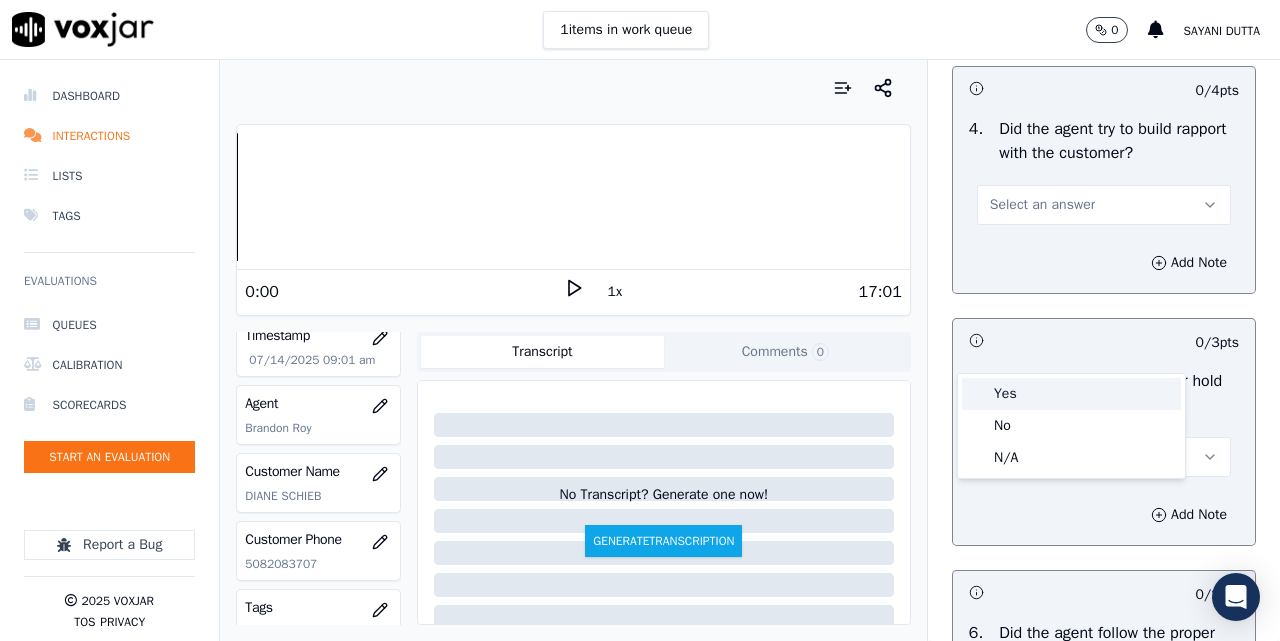 click on "Yes" at bounding box center [1071, 394] 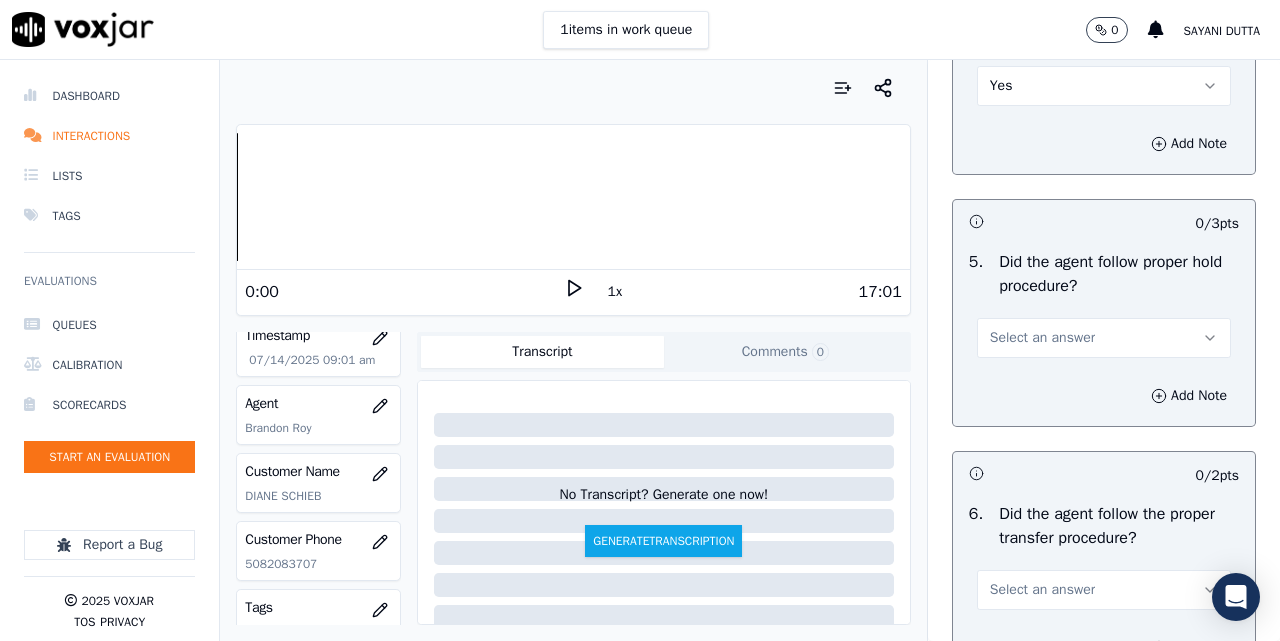 scroll, scrollTop: 3667, scrollLeft: 0, axis: vertical 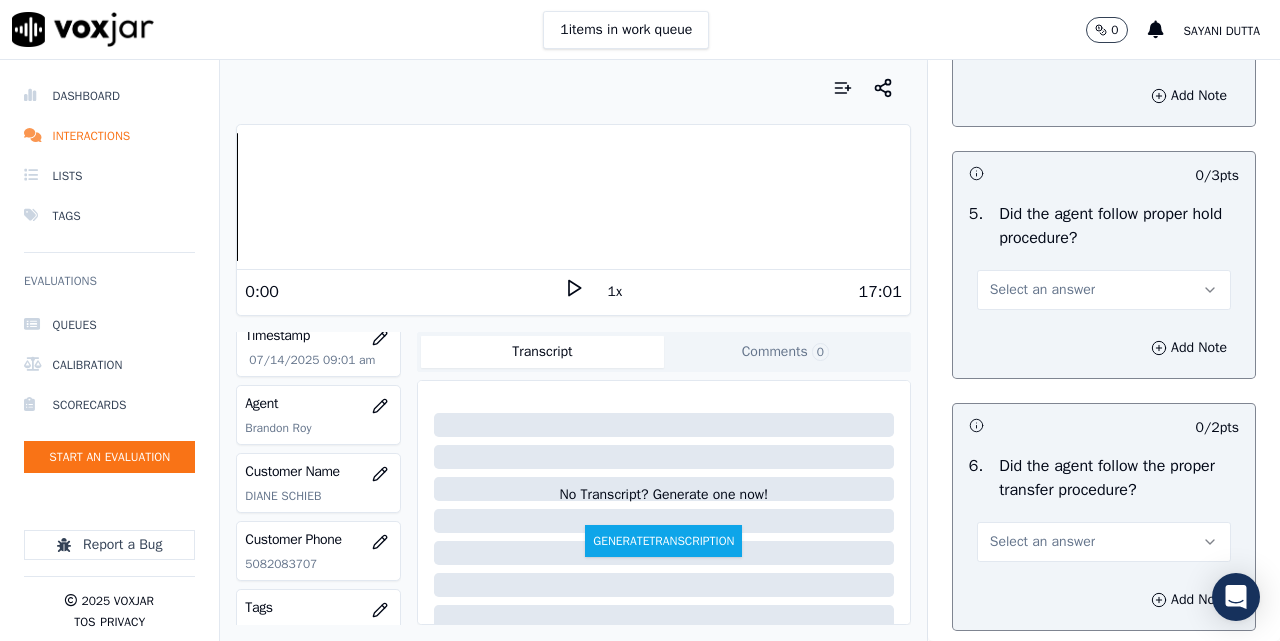 click on "Select an answer" at bounding box center (1042, 290) 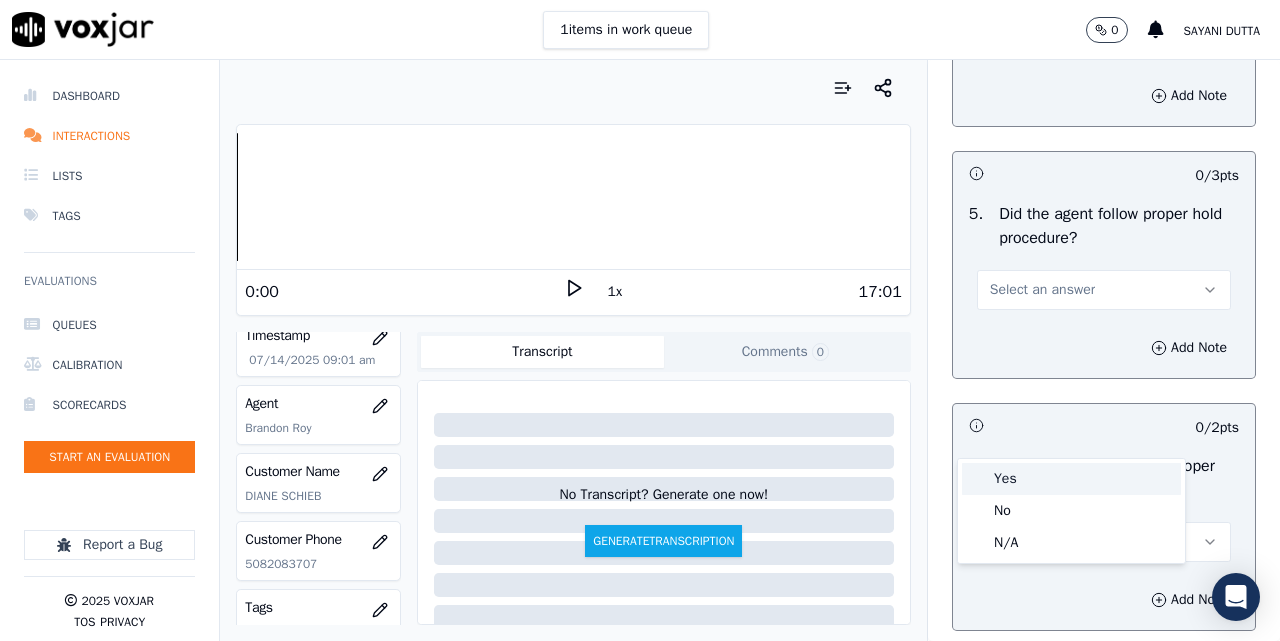 click on "Yes" at bounding box center (1071, 479) 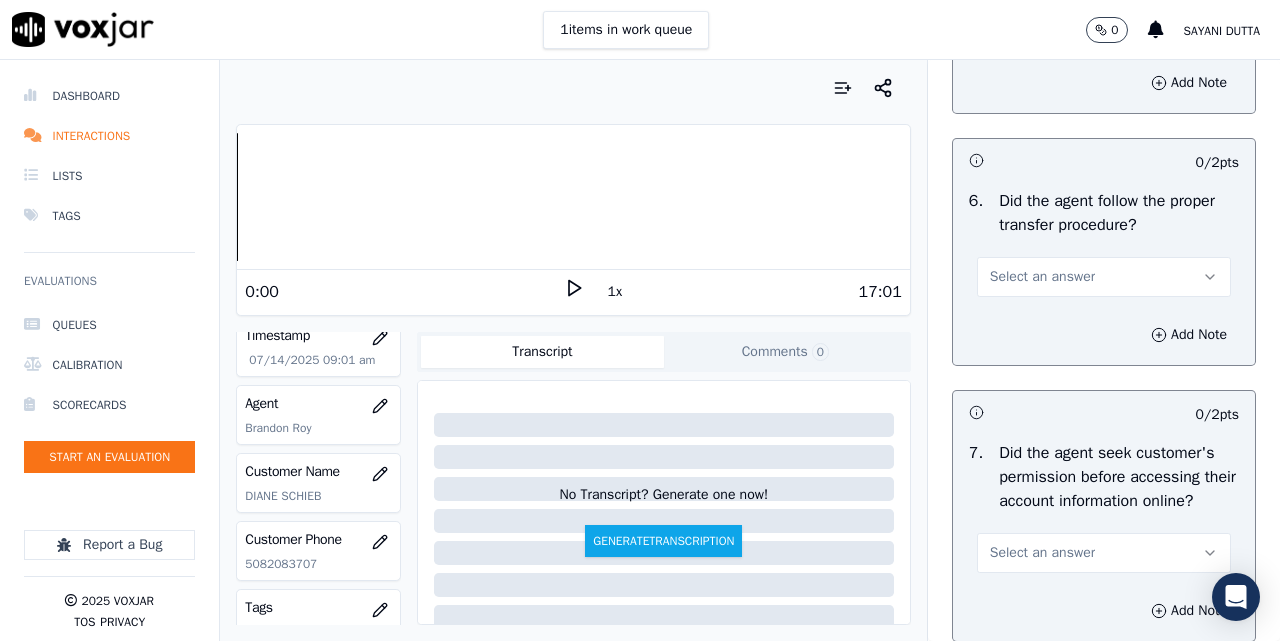 scroll, scrollTop: 4000, scrollLeft: 0, axis: vertical 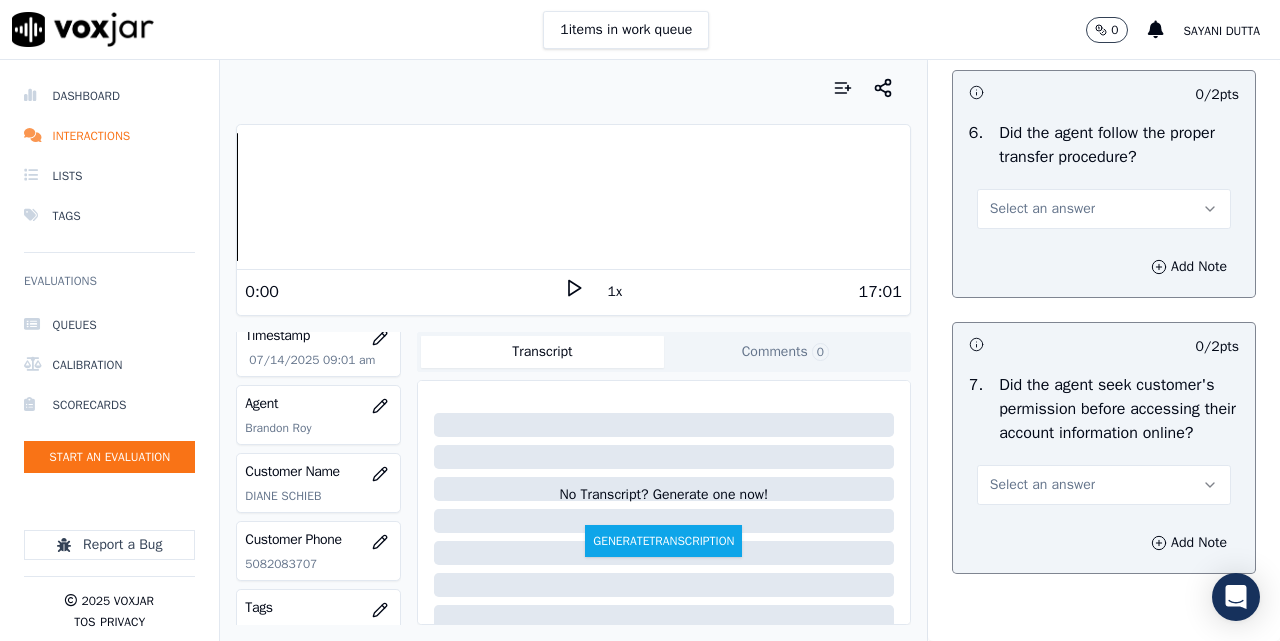 click on "Select an answer" at bounding box center [1042, 209] 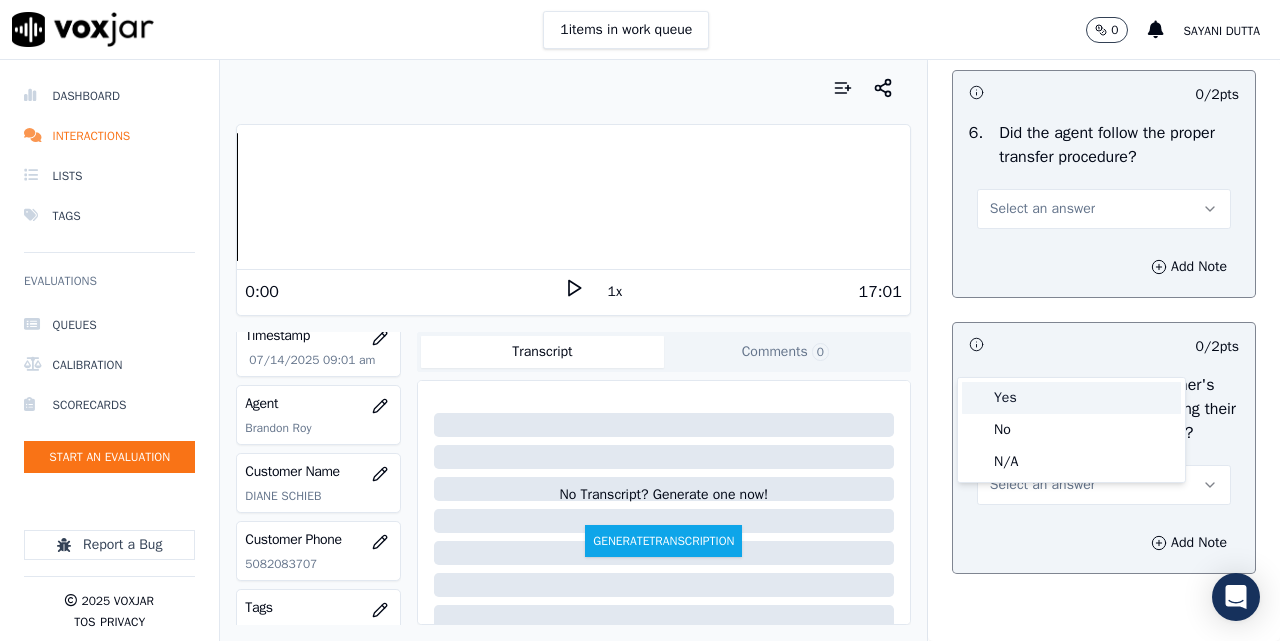 click on "Yes" at bounding box center (1071, 398) 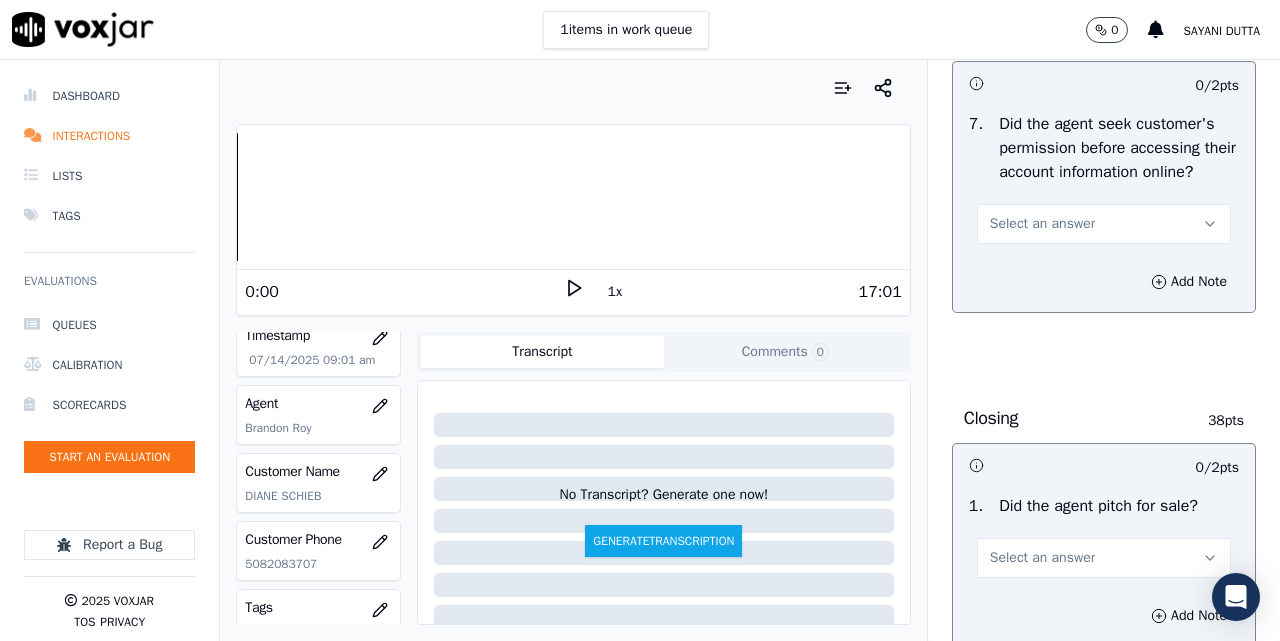 scroll, scrollTop: 4333, scrollLeft: 0, axis: vertical 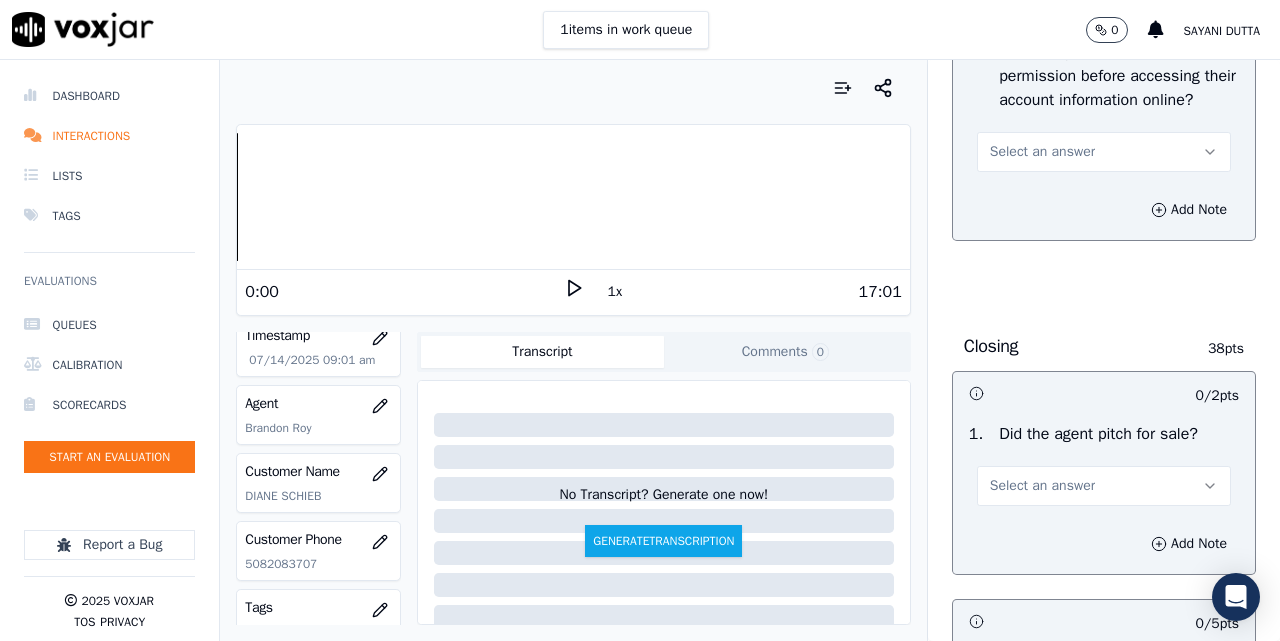 click on "Select an answer" at bounding box center (1042, 152) 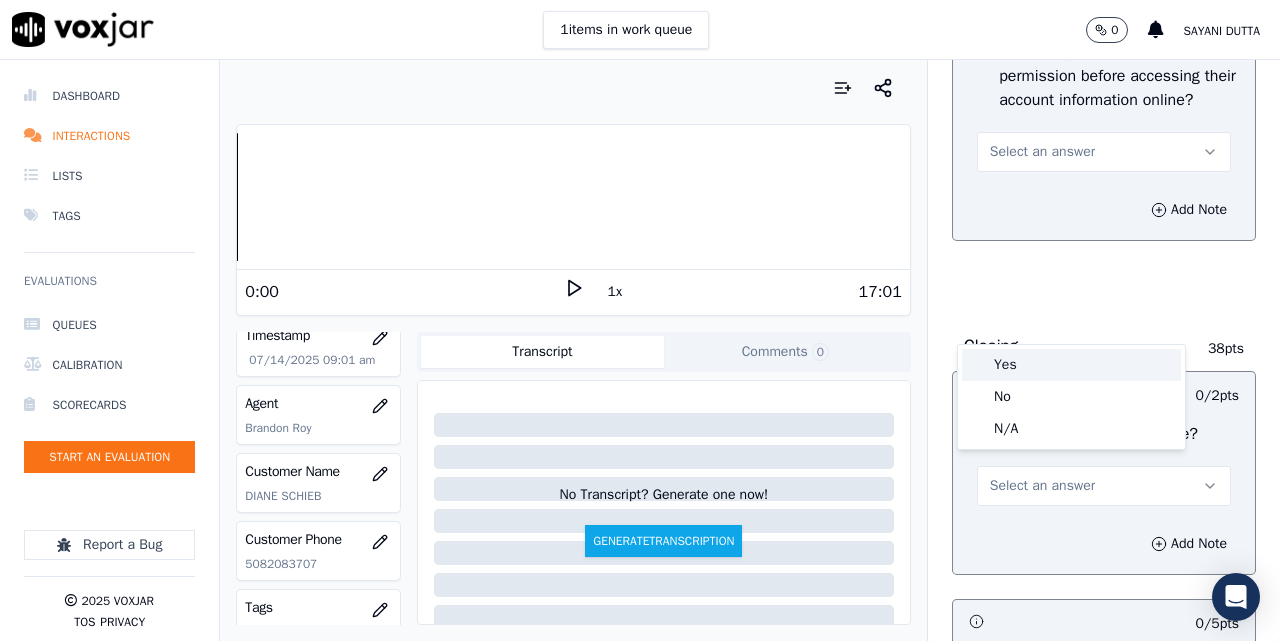 click on "Yes" at bounding box center [1071, 365] 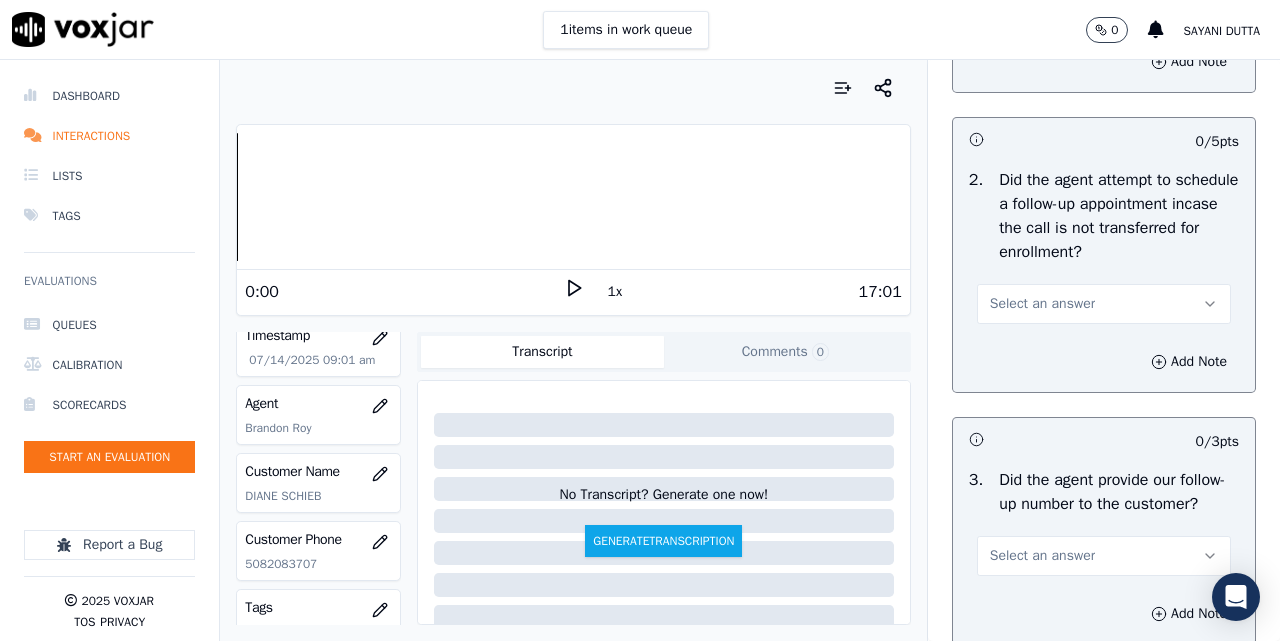 scroll, scrollTop: 4833, scrollLeft: 0, axis: vertical 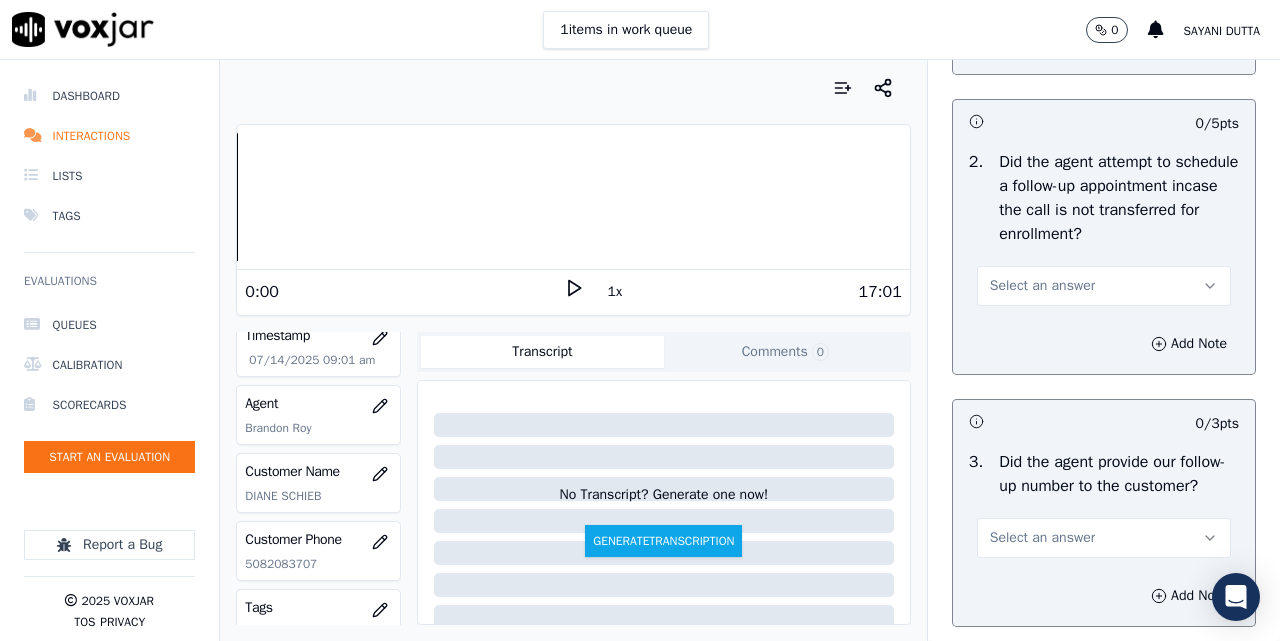 click on "Select an answer" at bounding box center (1042, -14) 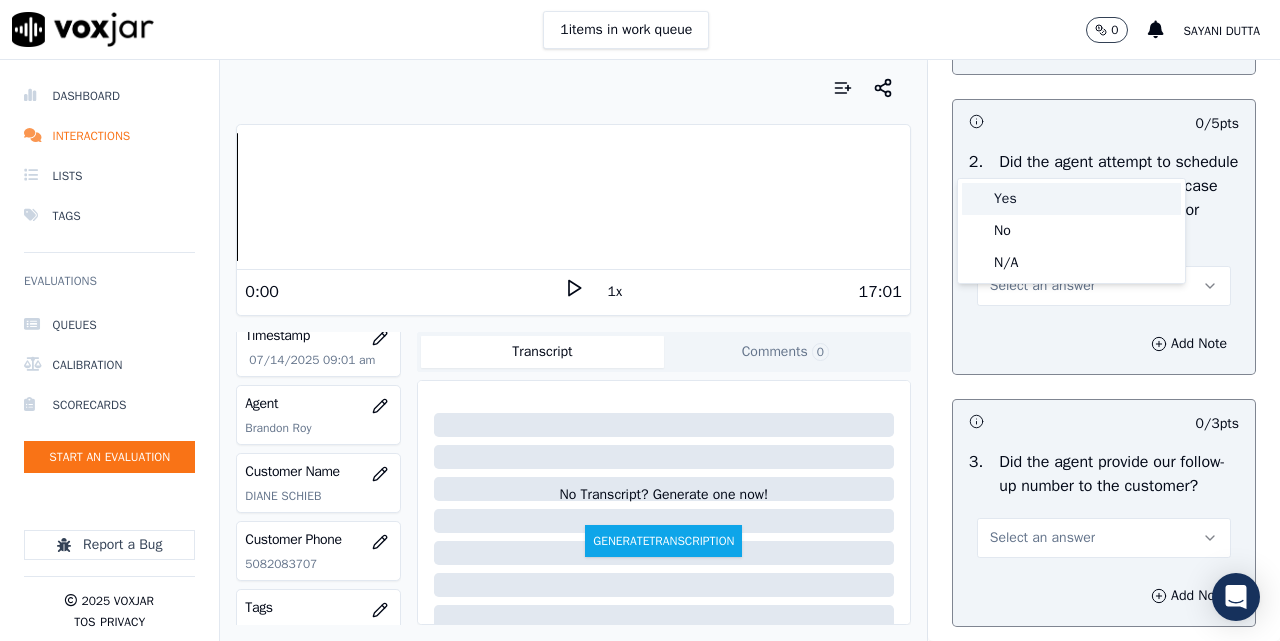 click on "Yes" at bounding box center [1071, 199] 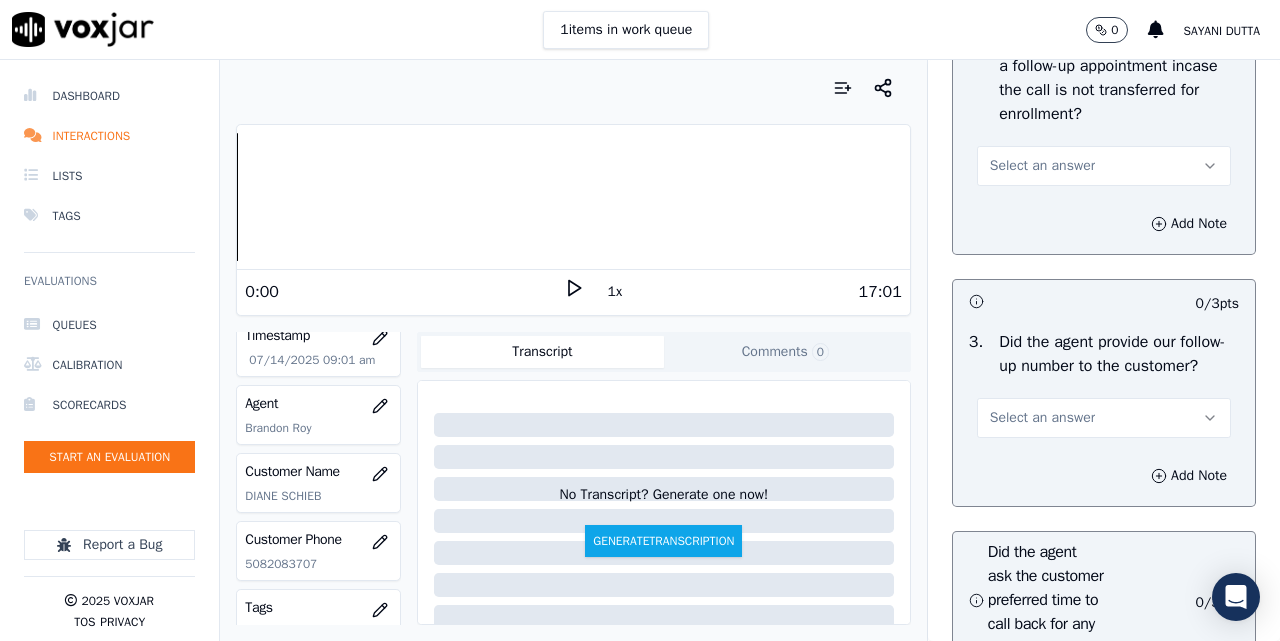 scroll, scrollTop: 5000, scrollLeft: 0, axis: vertical 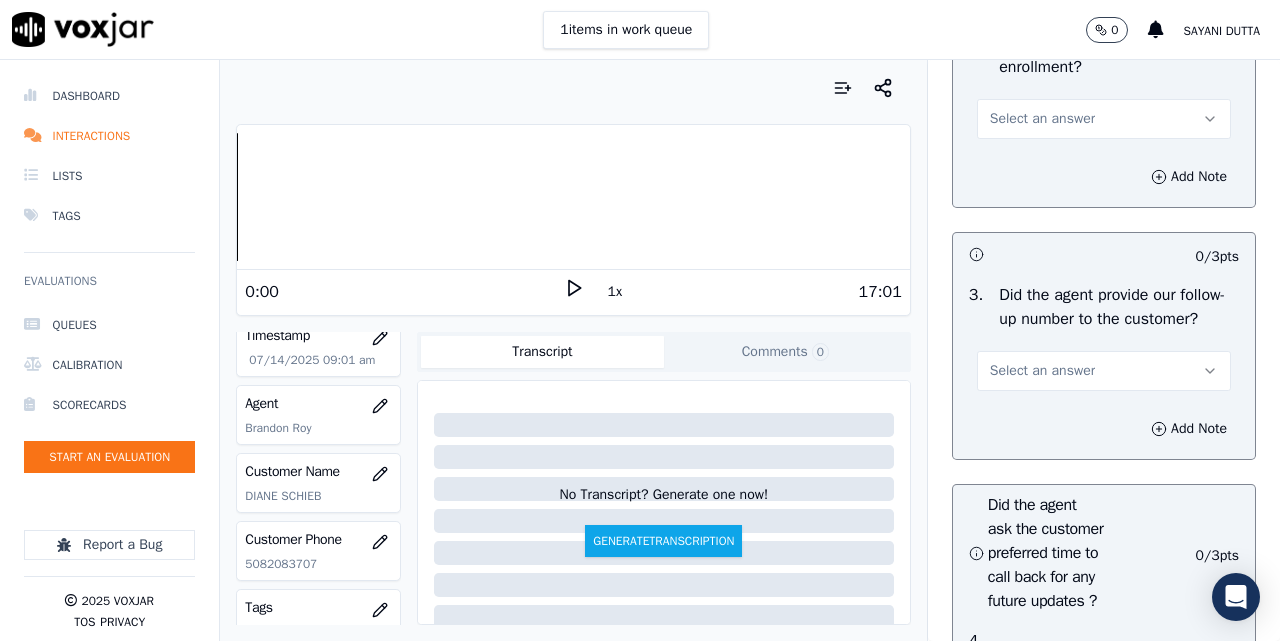 click on "Select an answer" at bounding box center (1104, 119) 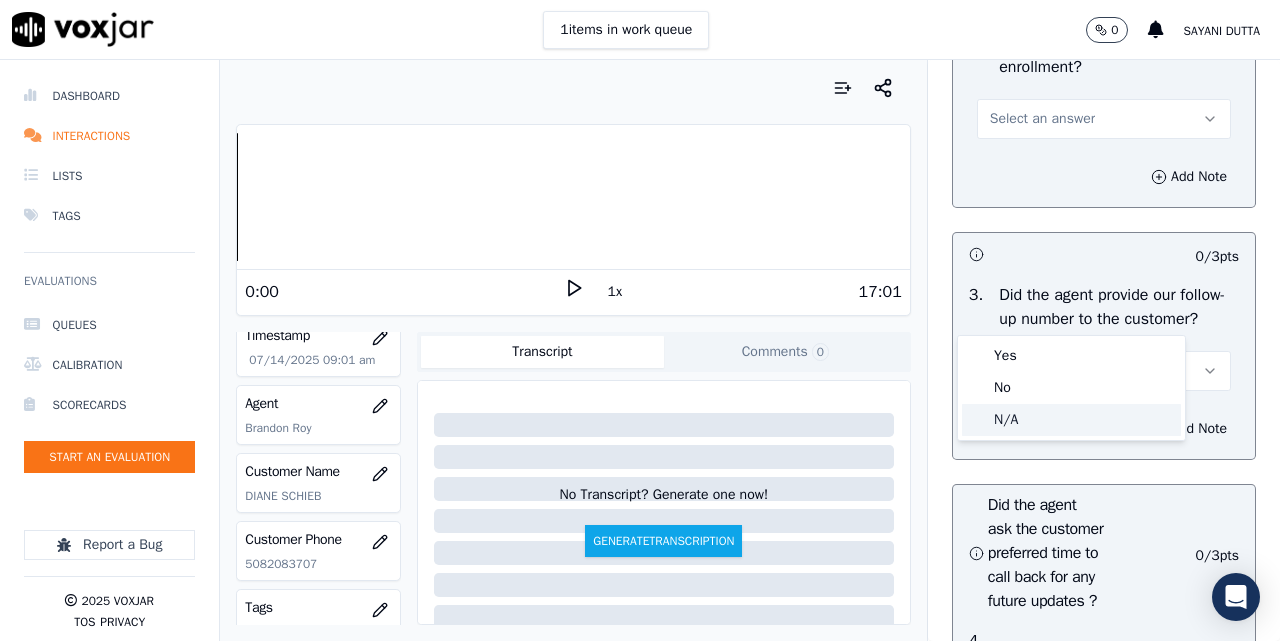 click on "N/A" 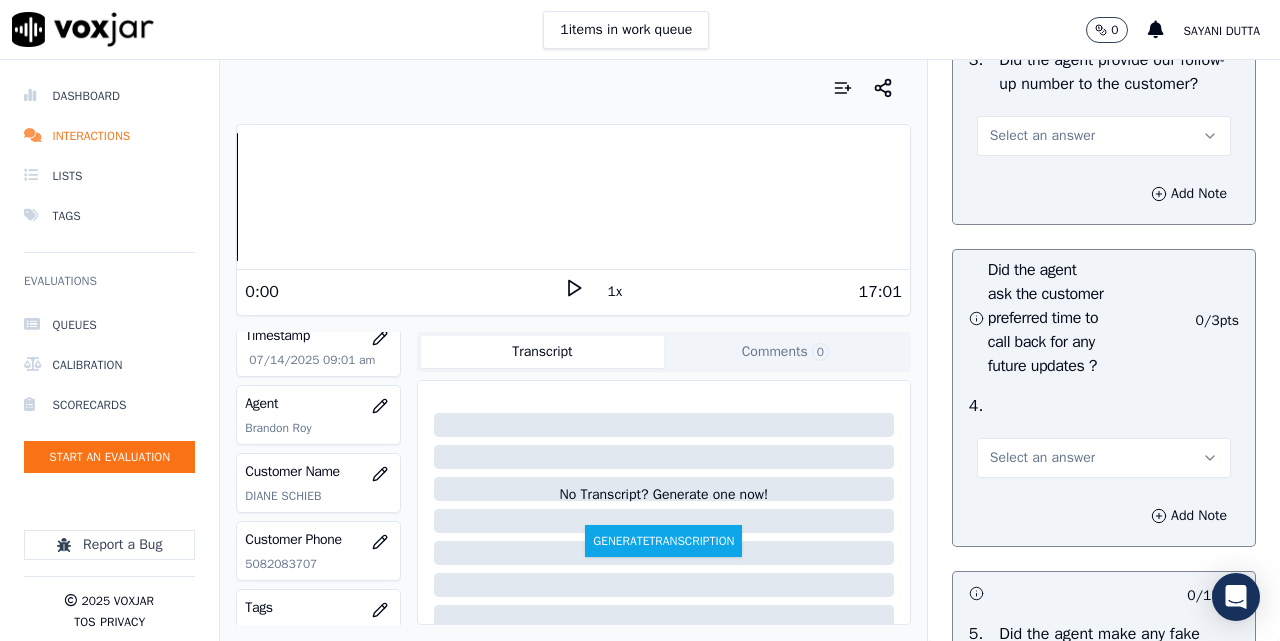 scroll, scrollTop: 5333, scrollLeft: 0, axis: vertical 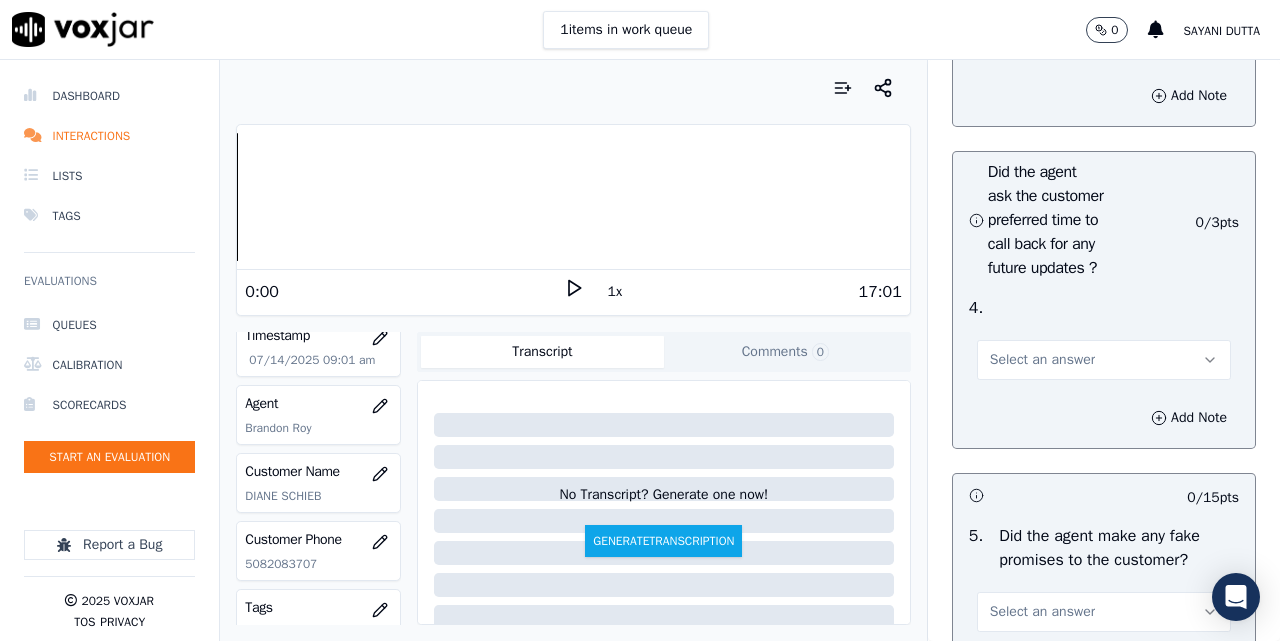click on "Select an answer" at bounding box center [1042, 38] 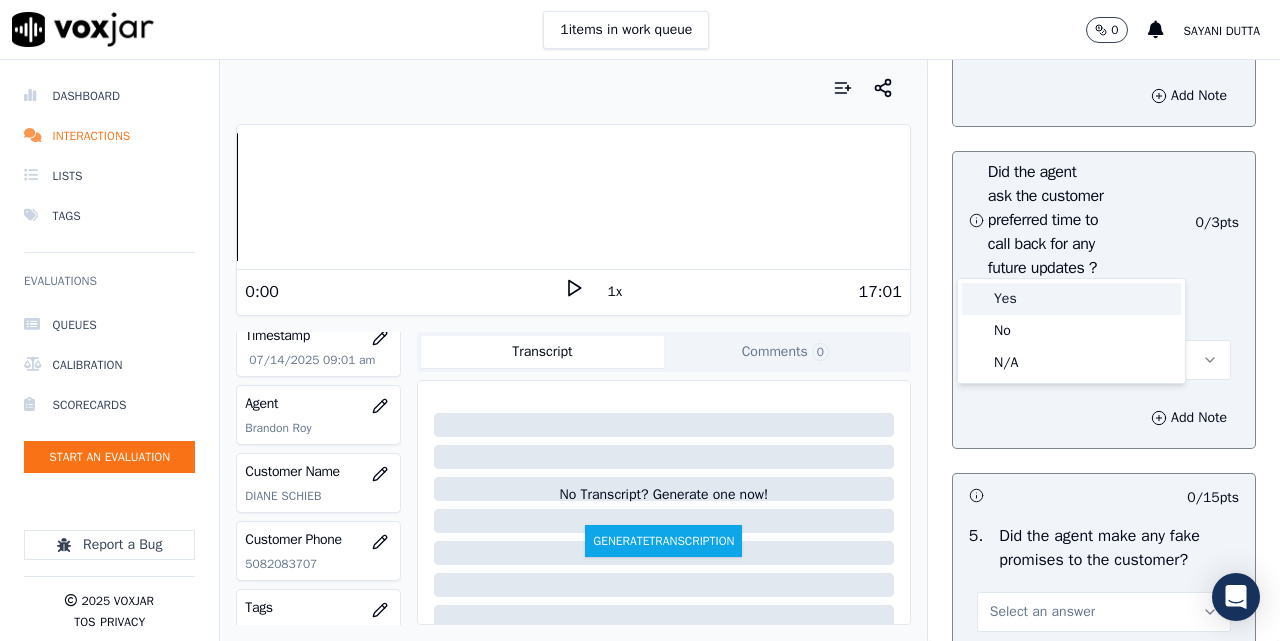 click on "Yes" at bounding box center (1071, 299) 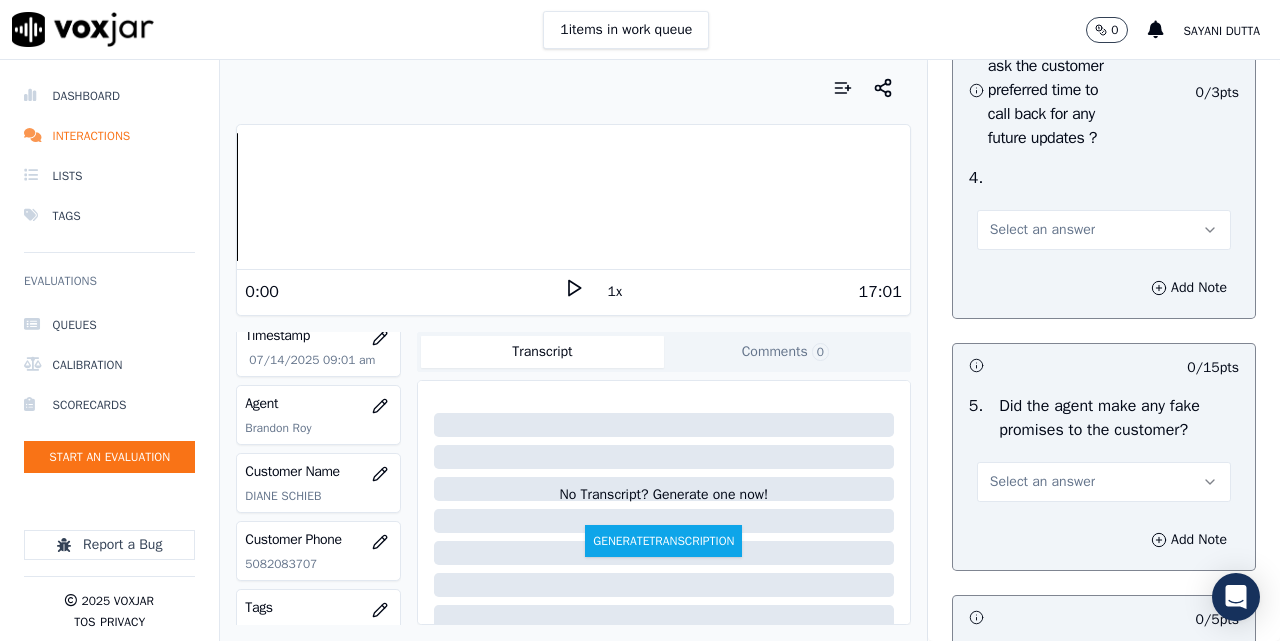 scroll, scrollTop: 5667, scrollLeft: 0, axis: vertical 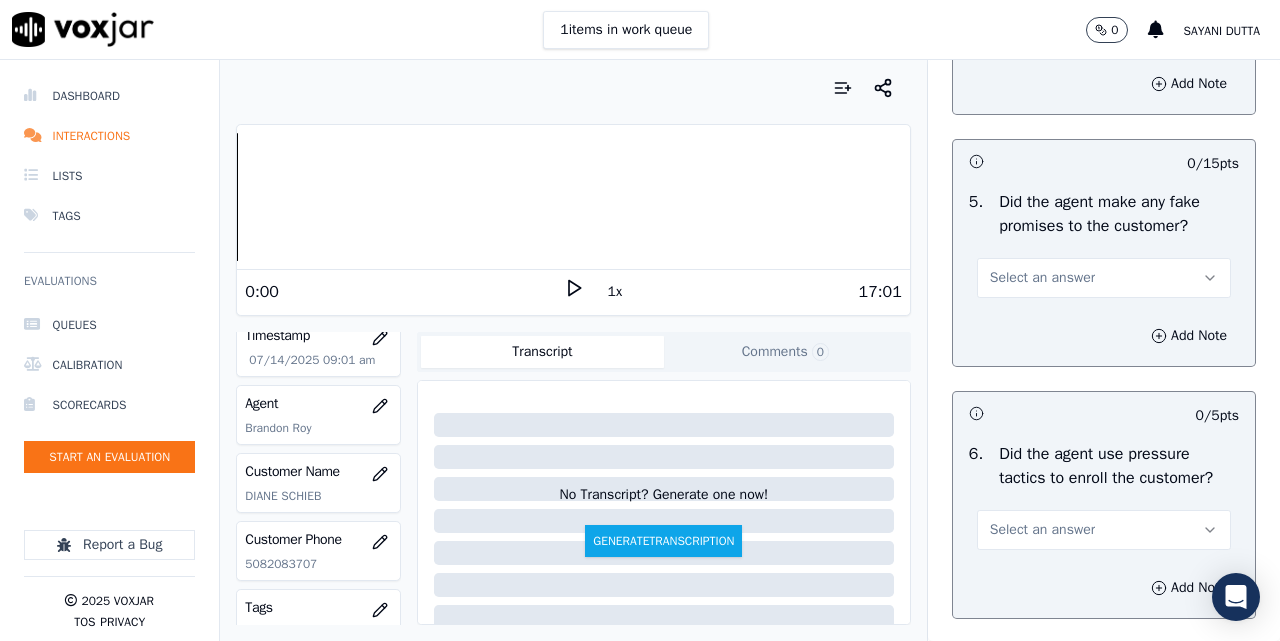 click on "Select an answer" at bounding box center [1104, 26] 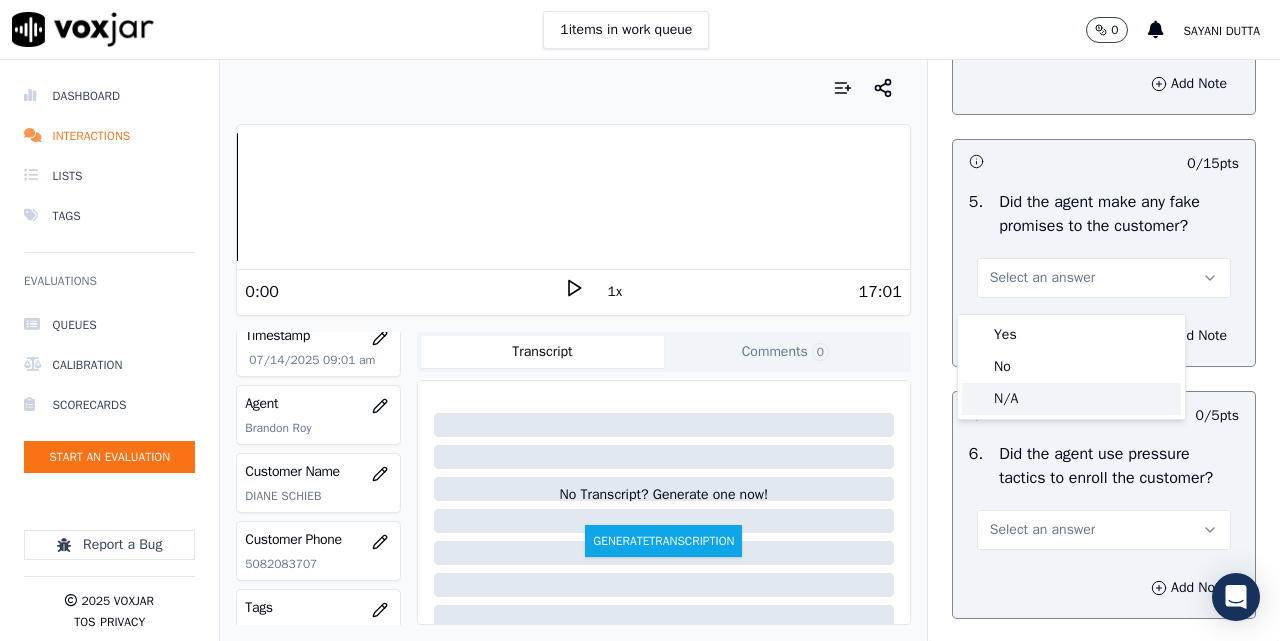click on "N/A" 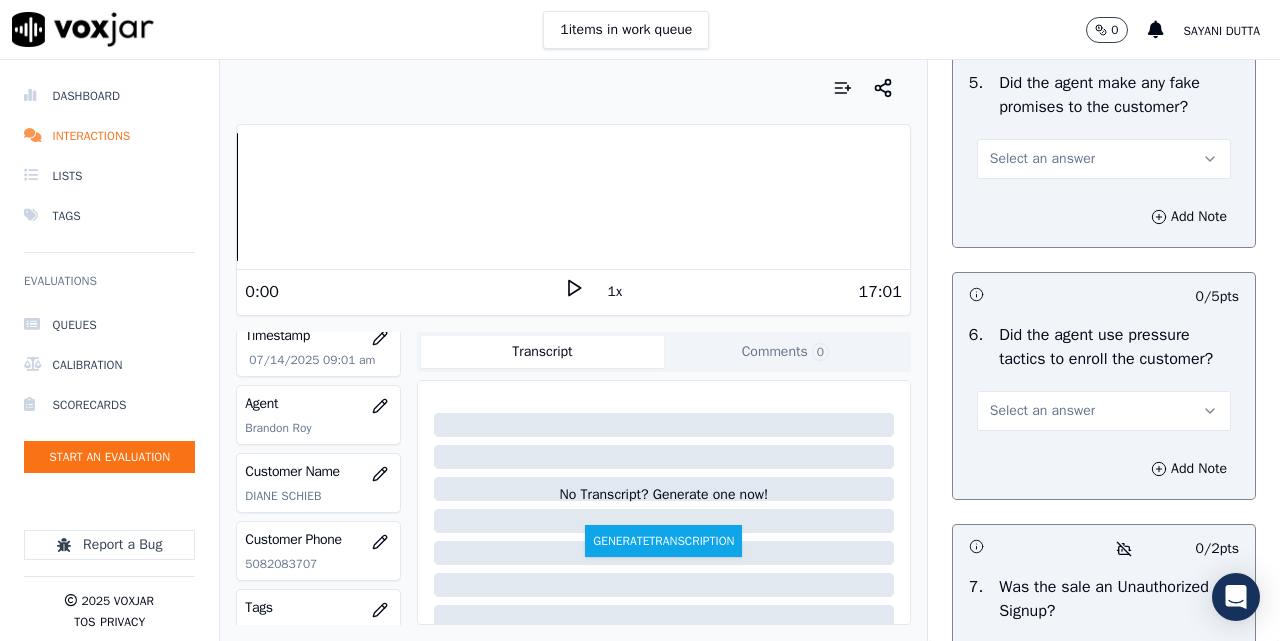 scroll, scrollTop: 5833, scrollLeft: 0, axis: vertical 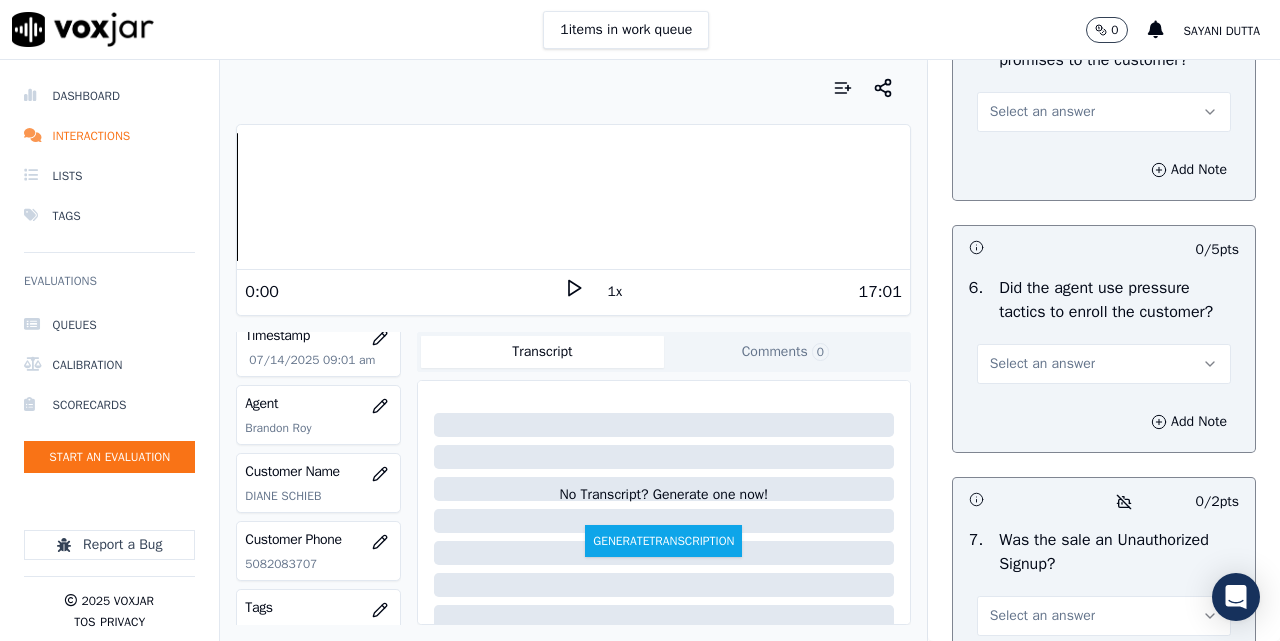 click on "Select an answer" at bounding box center (1042, 112) 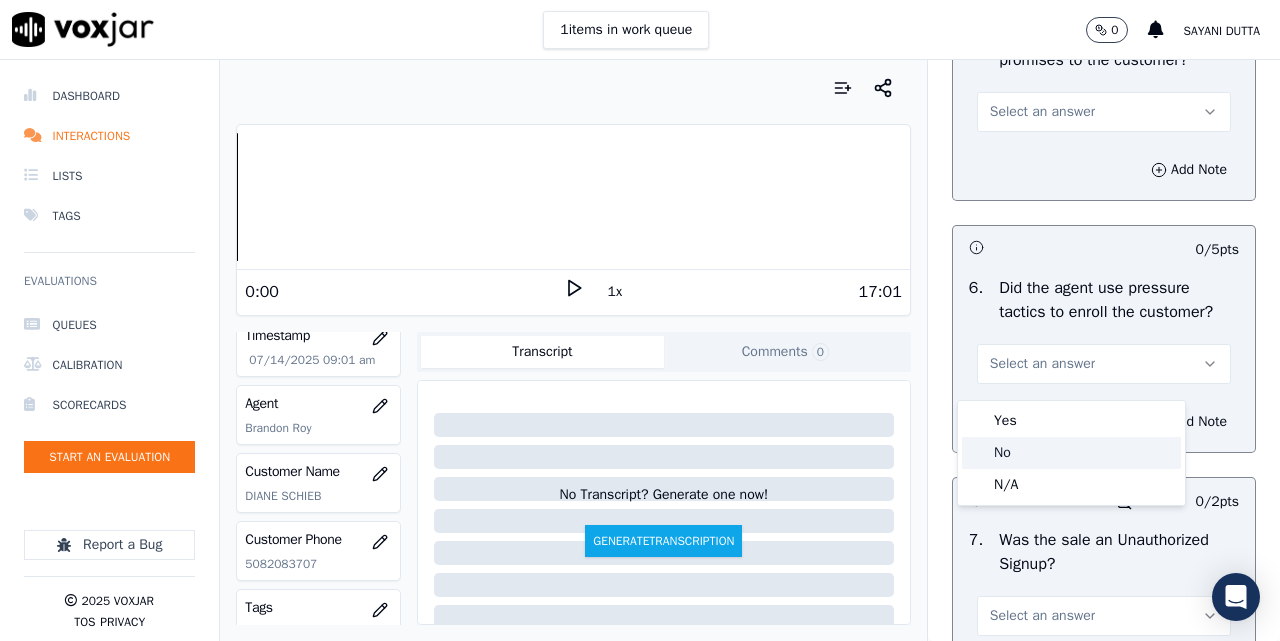 click on "No" 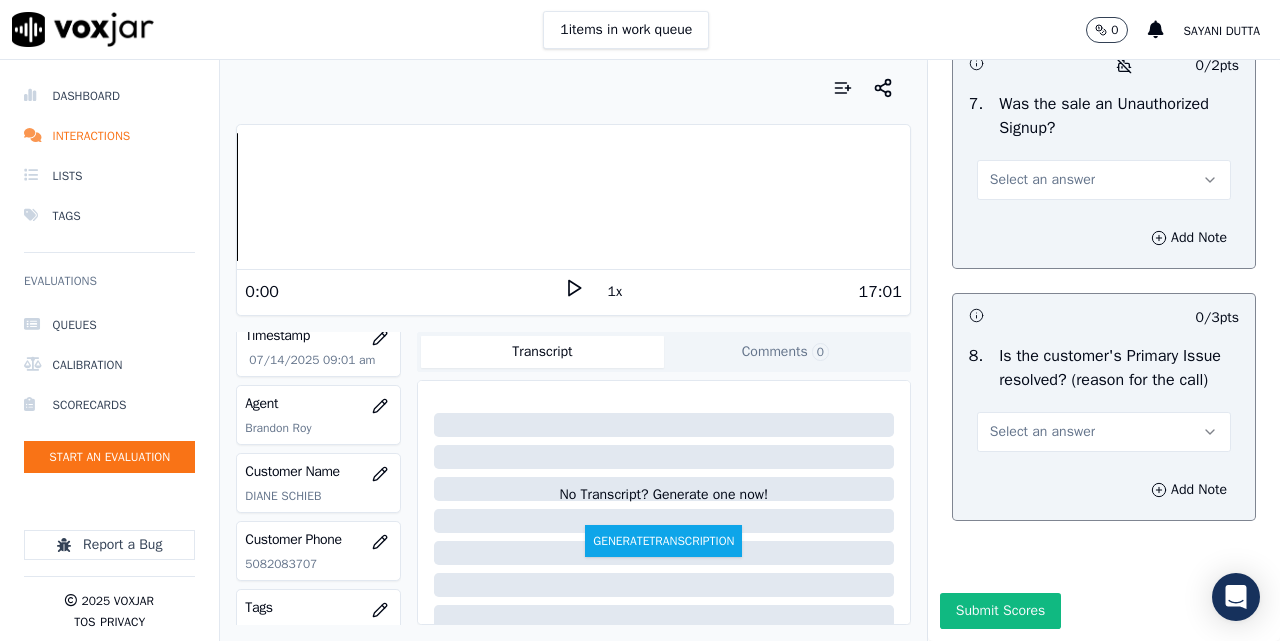 scroll, scrollTop: 6333, scrollLeft: 0, axis: vertical 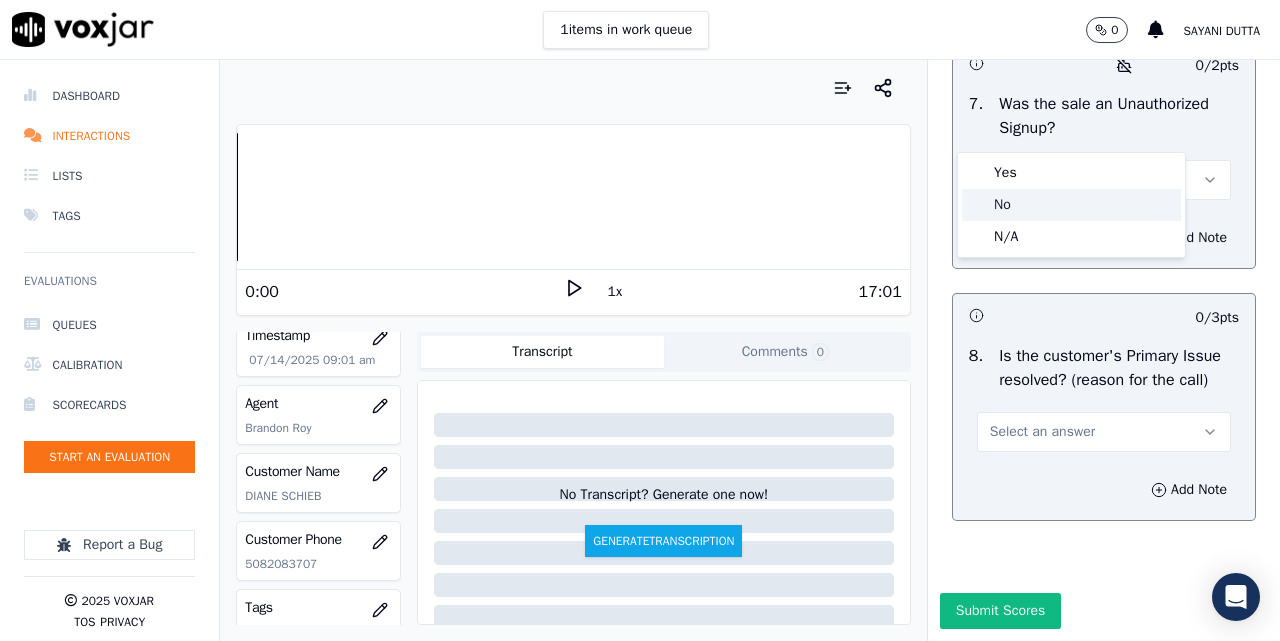 click on "No" 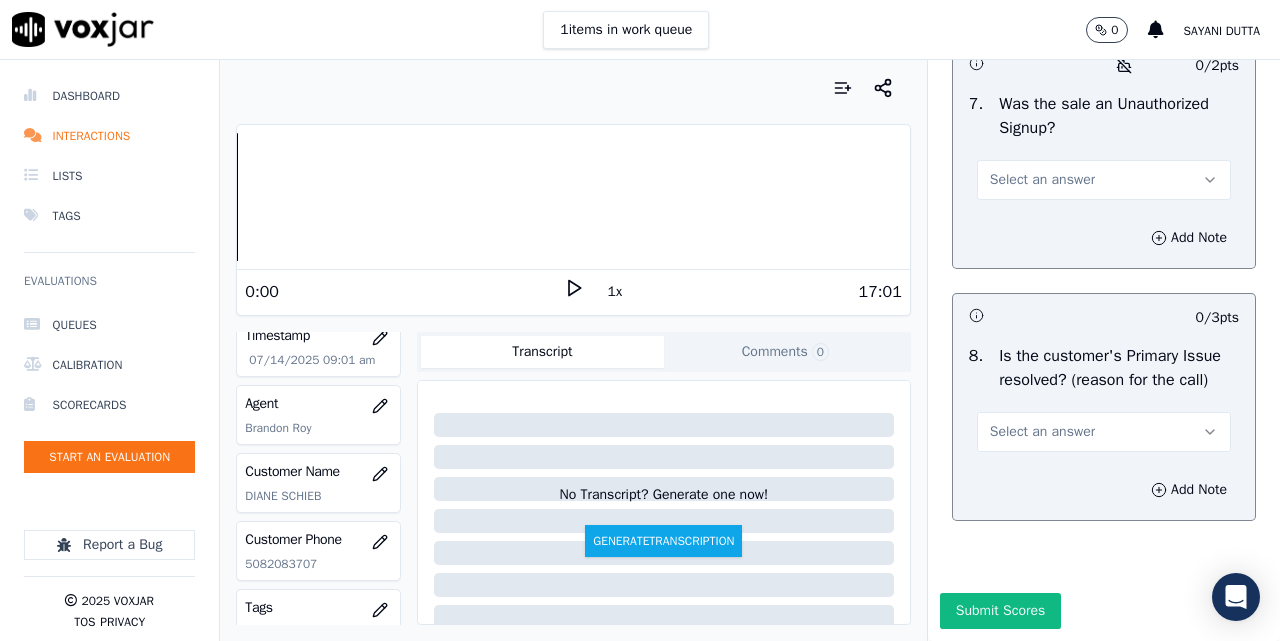 scroll, scrollTop: 6333, scrollLeft: 0, axis: vertical 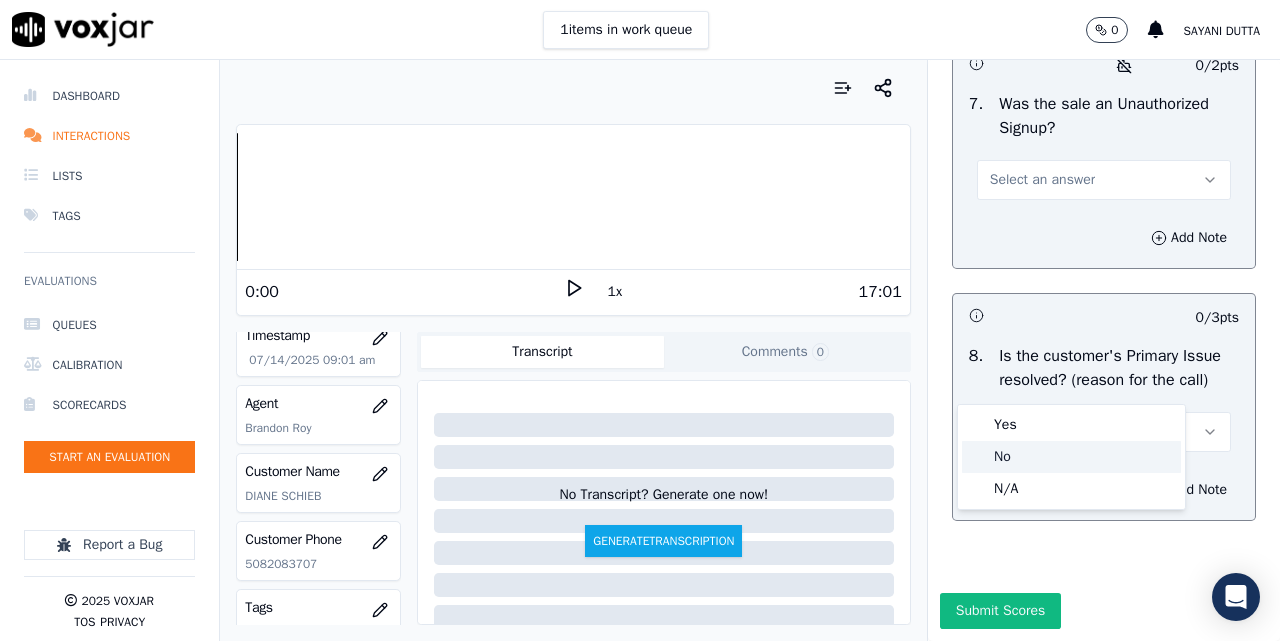click on "No" 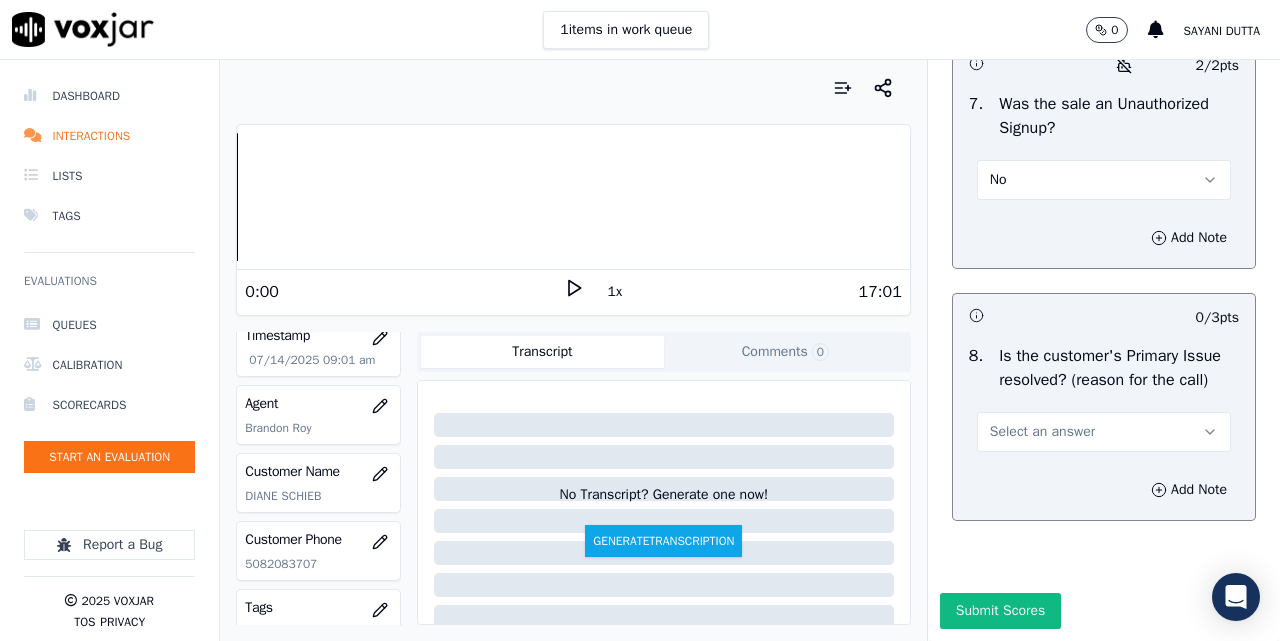 scroll, scrollTop: 6578, scrollLeft: 0, axis: vertical 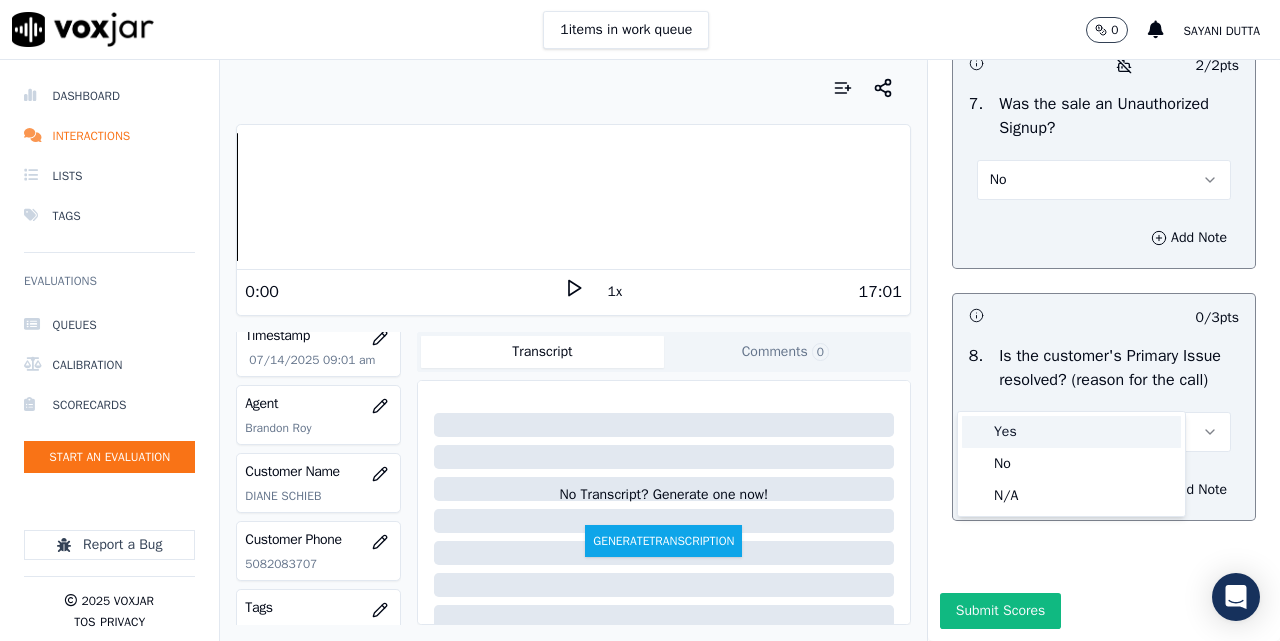 click on "Yes" at bounding box center [1071, 432] 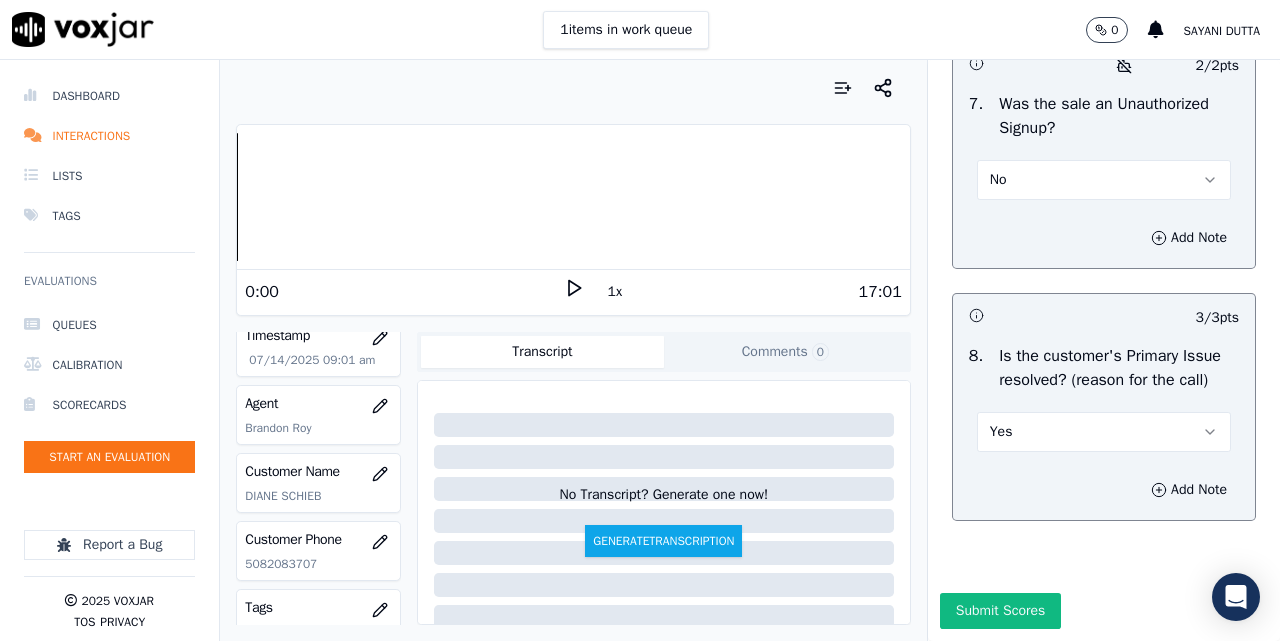 drag, startPoint x: 969, startPoint y: 571, endPoint x: 998, endPoint y: 565, distance: 29.614185 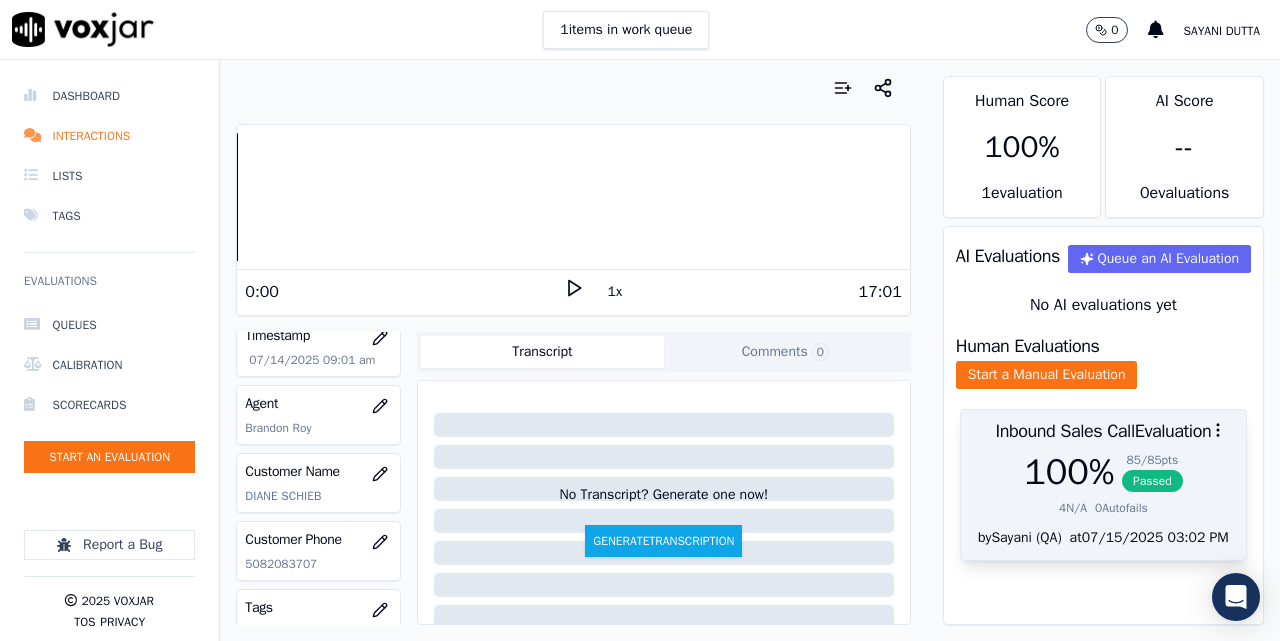 click on "Passed" at bounding box center [1152, 481] 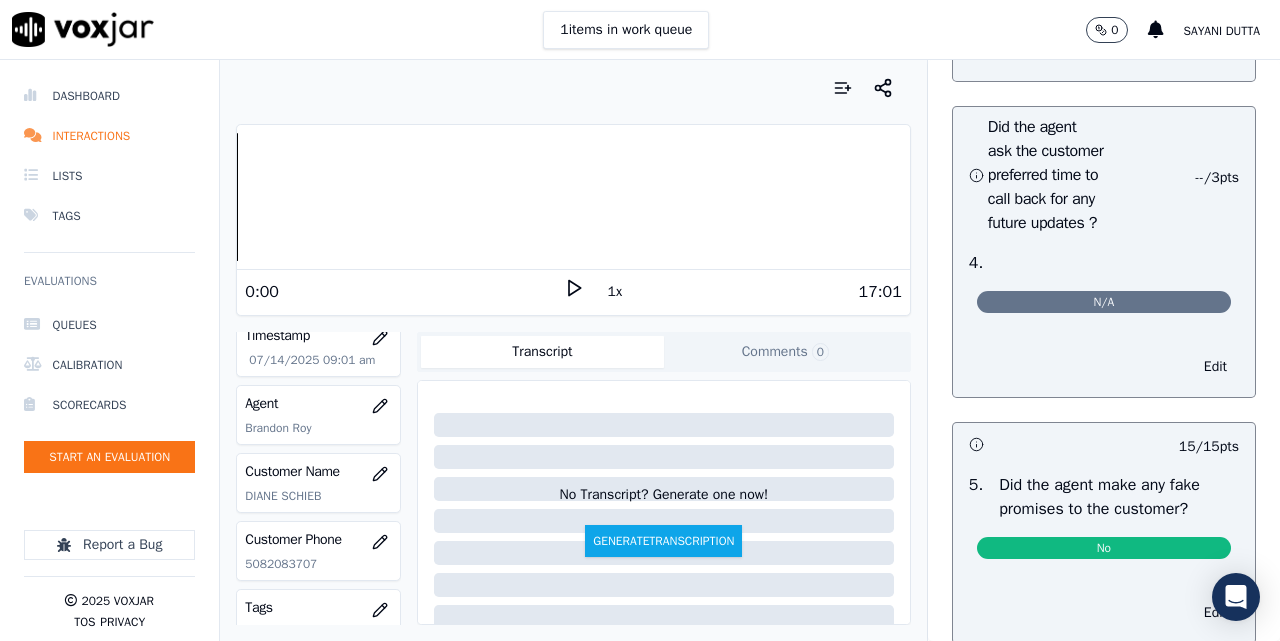 scroll, scrollTop: 5225, scrollLeft: 0, axis: vertical 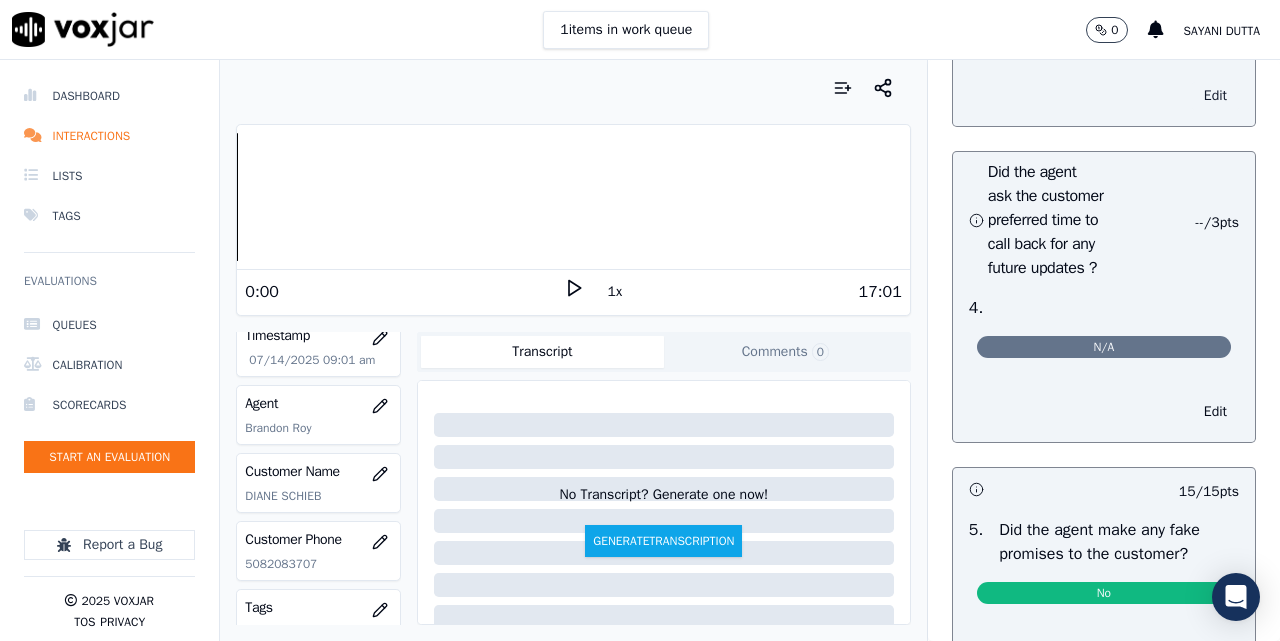 click on "Edit" at bounding box center (1215, 96) 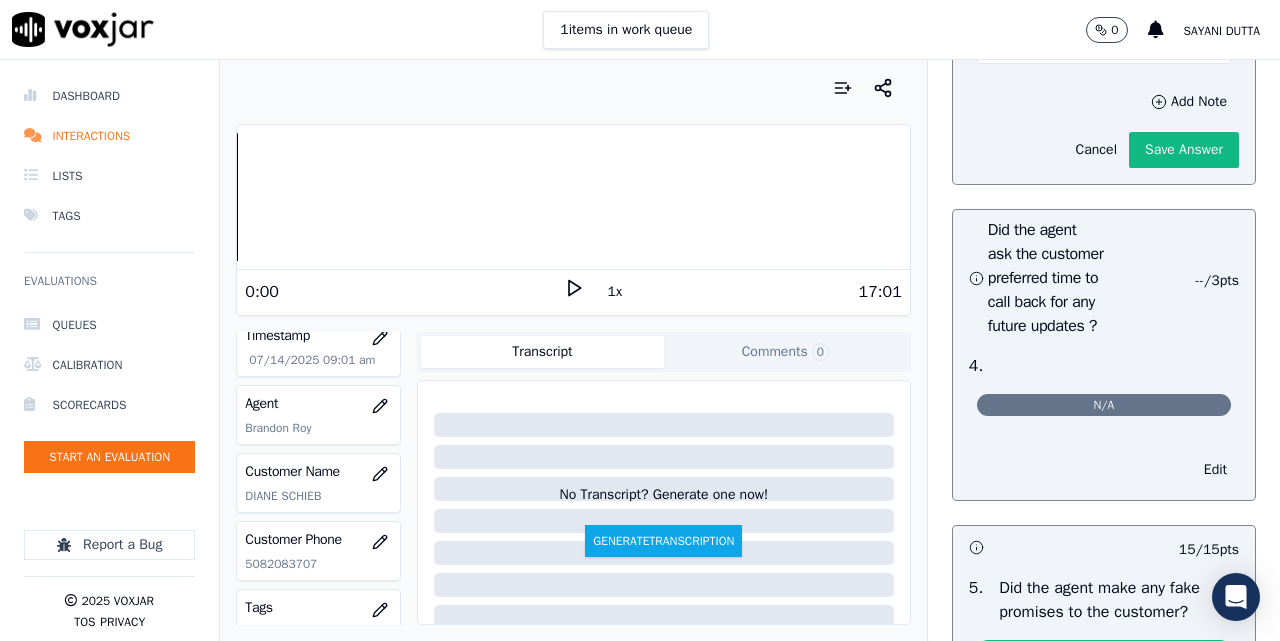 click on "Select an answer" at bounding box center [1042, 44] 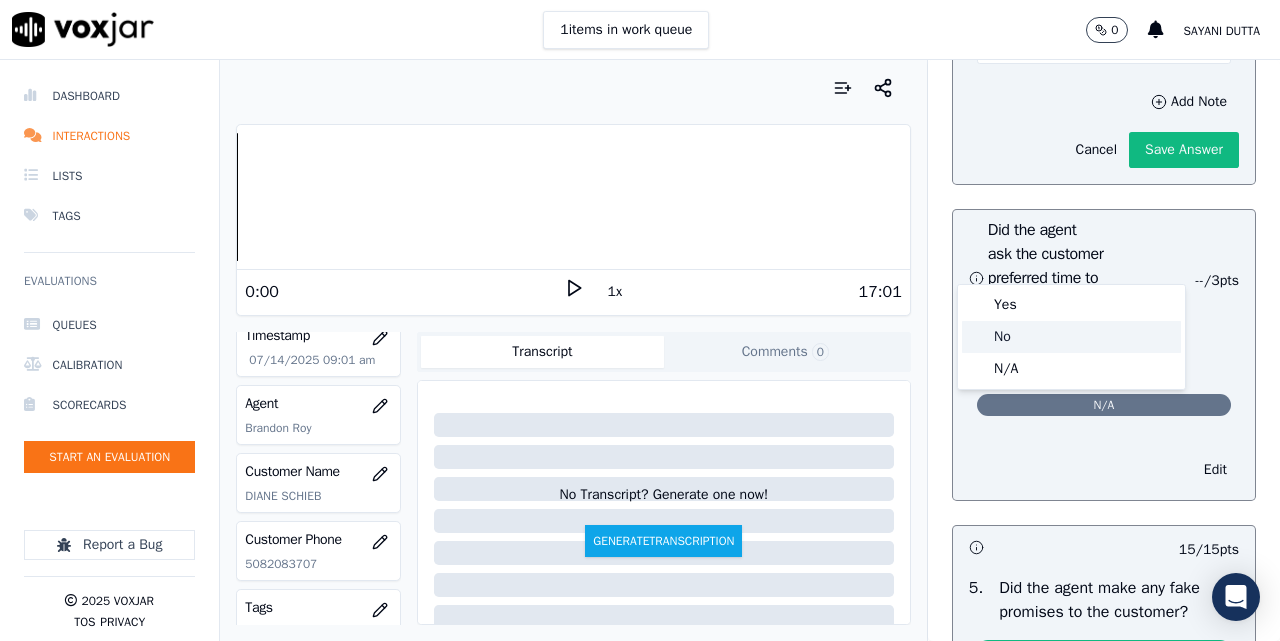 click on "No" 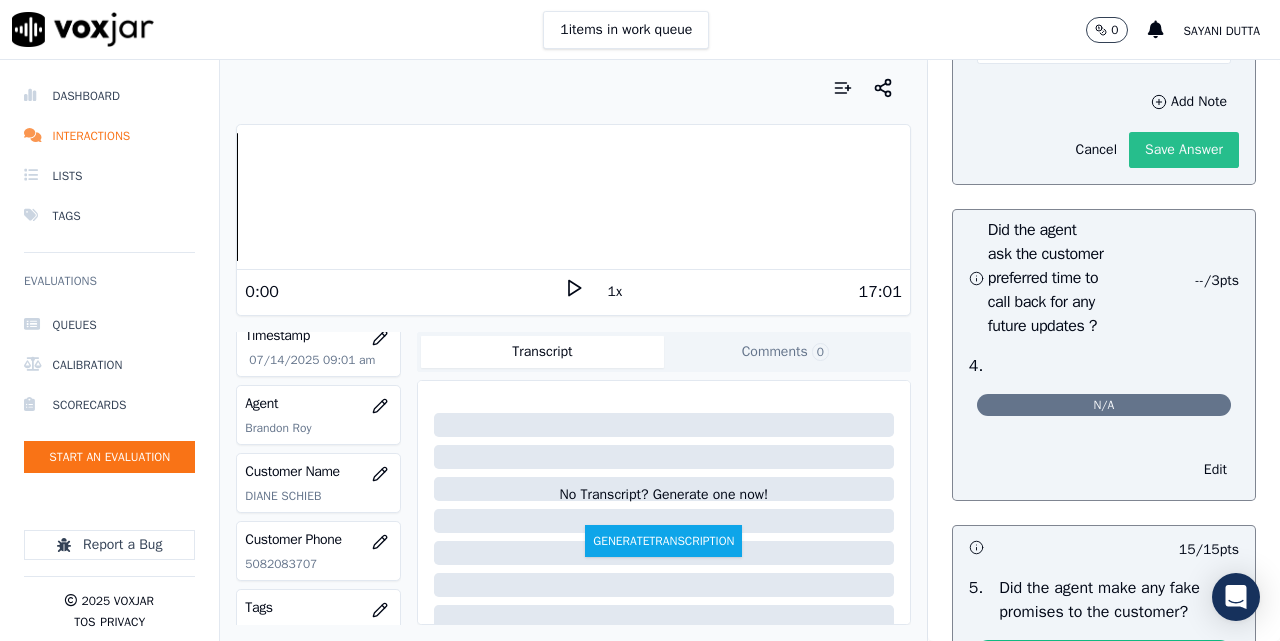 click on "Save Answer" 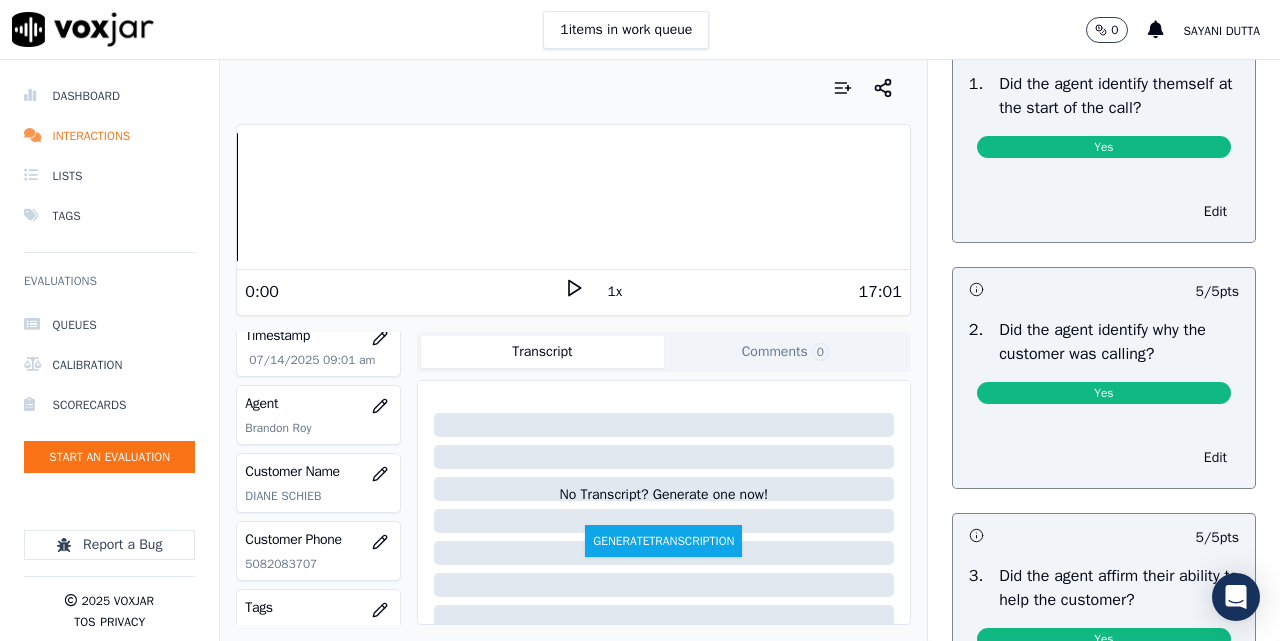 scroll, scrollTop: 0, scrollLeft: 0, axis: both 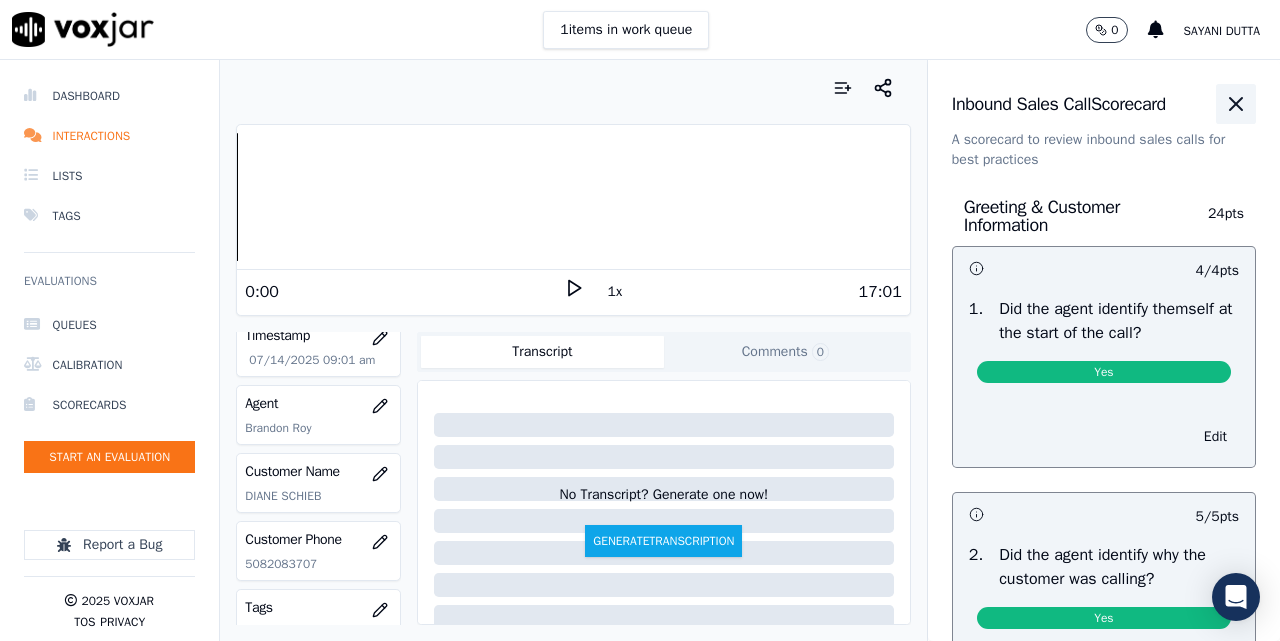 click 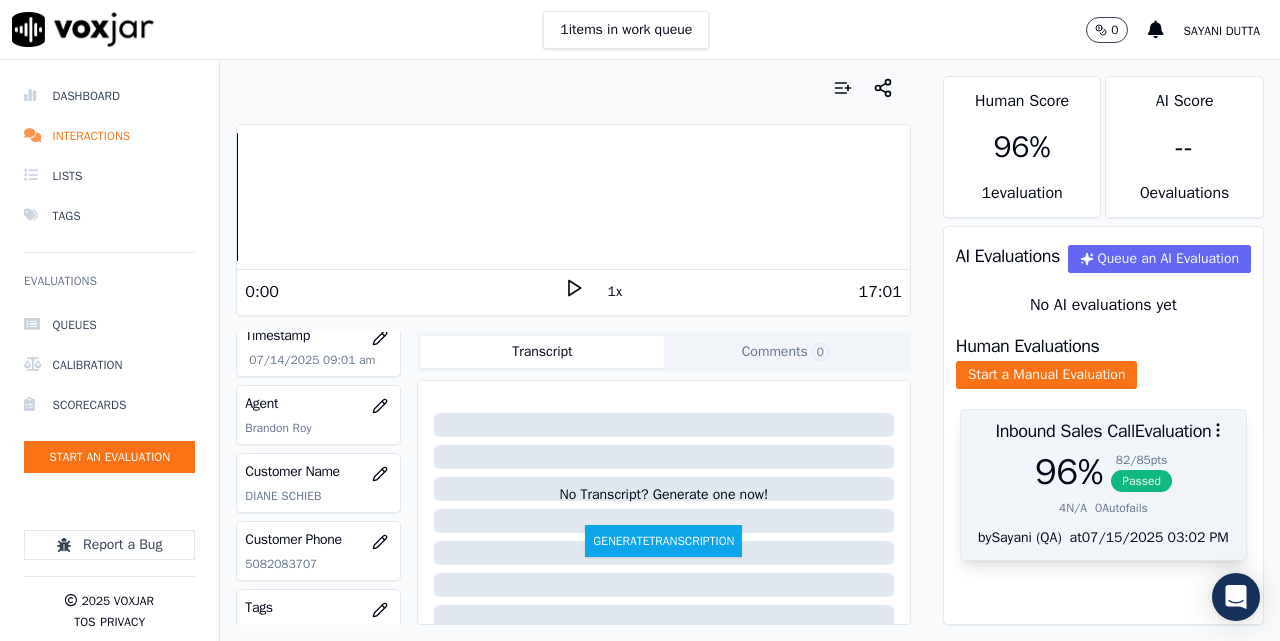 click on "Passed" at bounding box center (1141, 481) 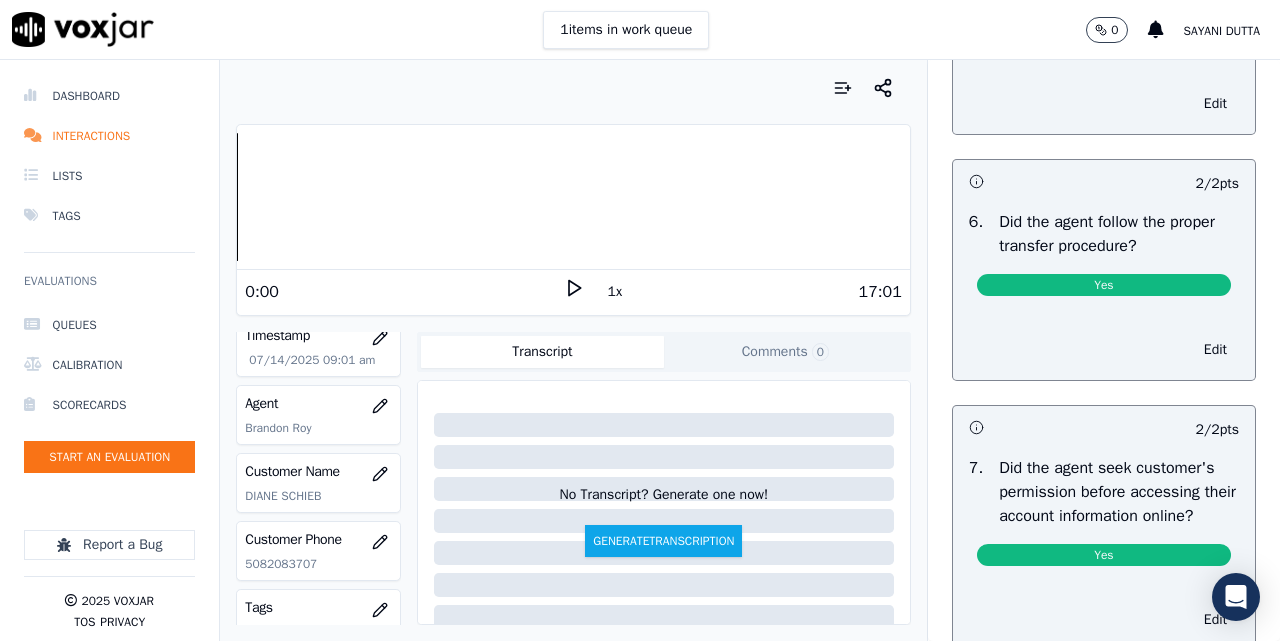 scroll, scrollTop: 4000, scrollLeft: 0, axis: vertical 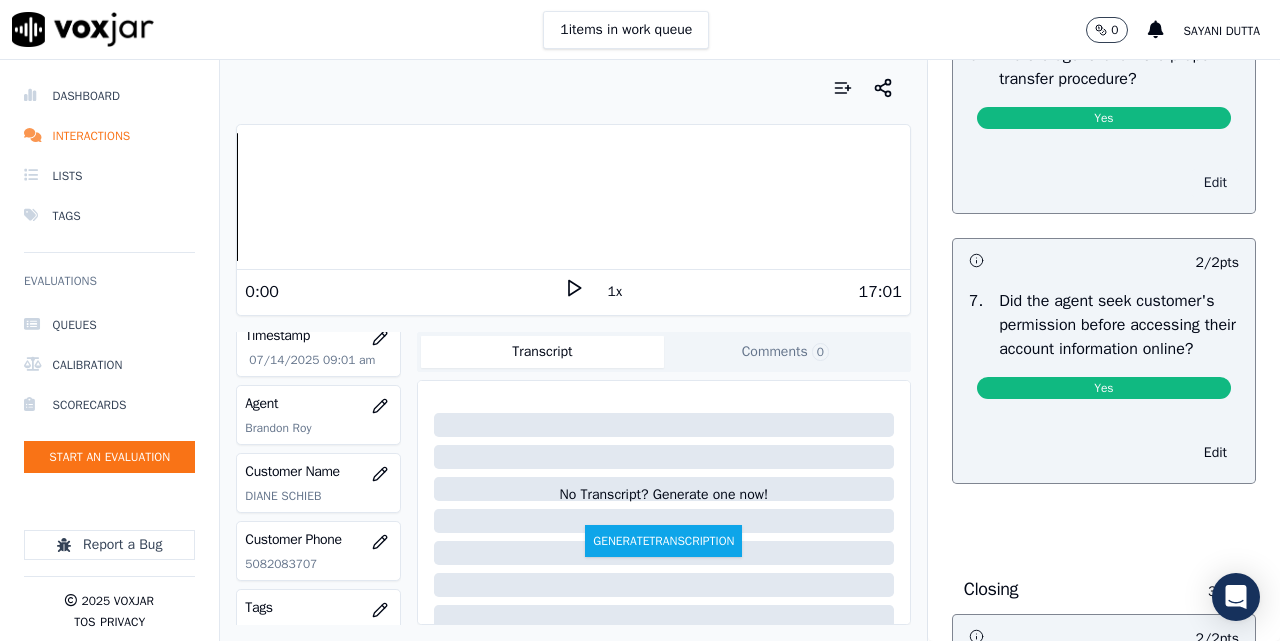 click on "Edit" at bounding box center (1215, 183) 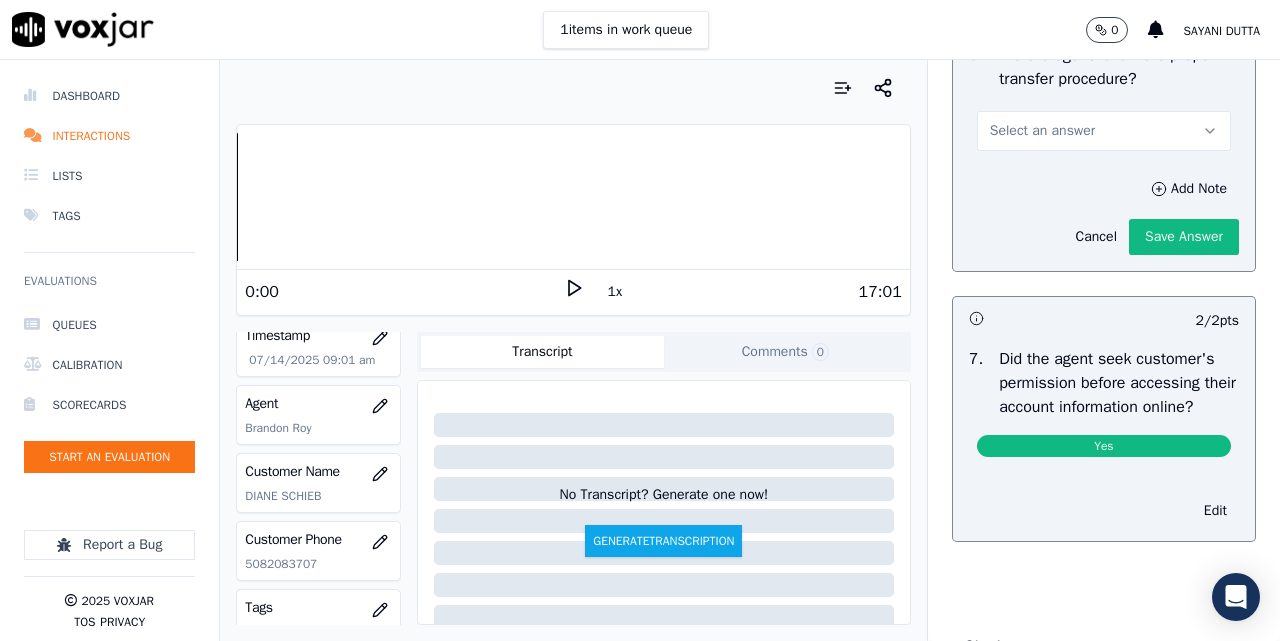 click on "Select an answer" at bounding box center (1042, 131) 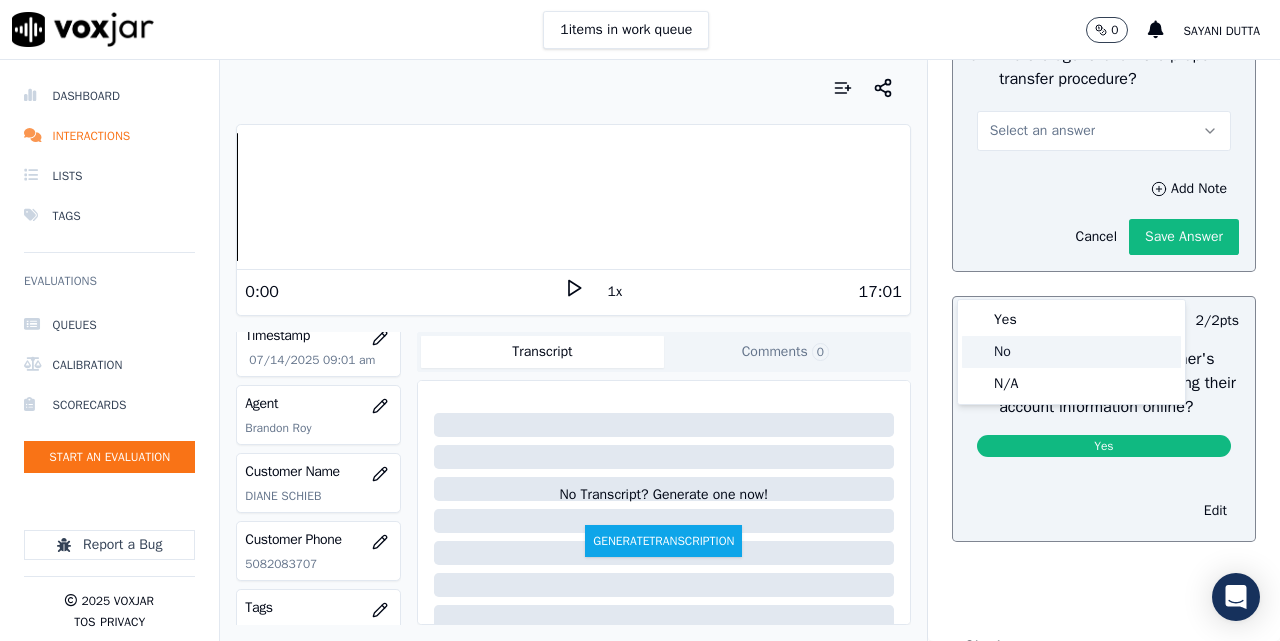 click on "No" 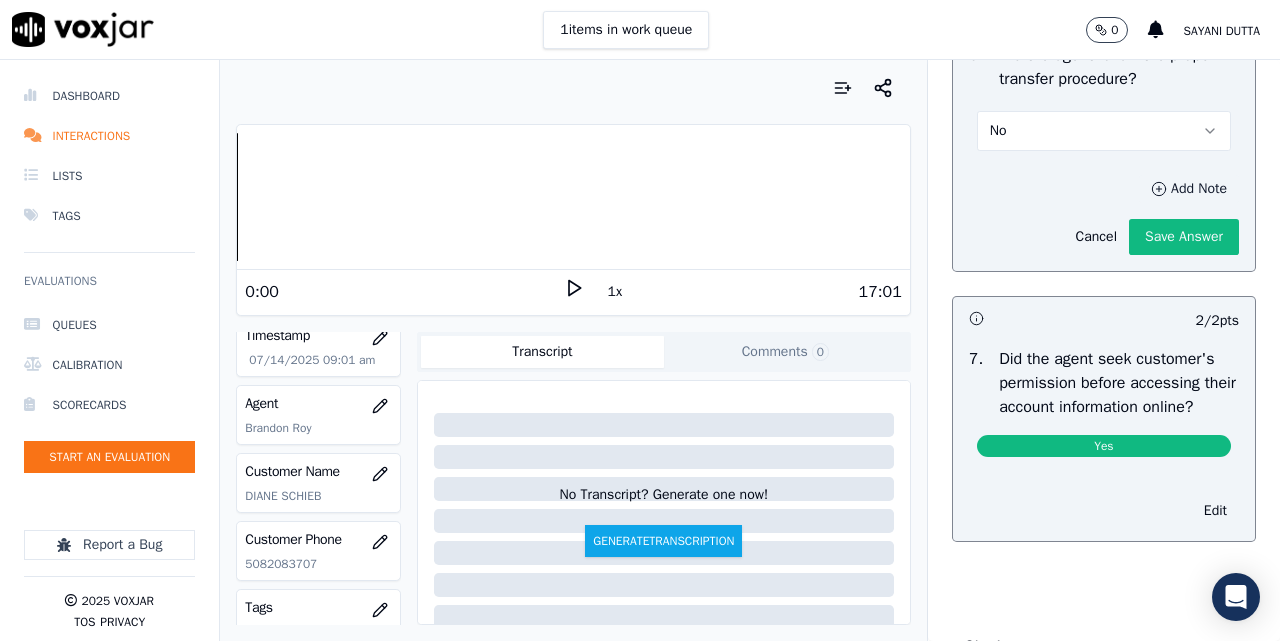 click 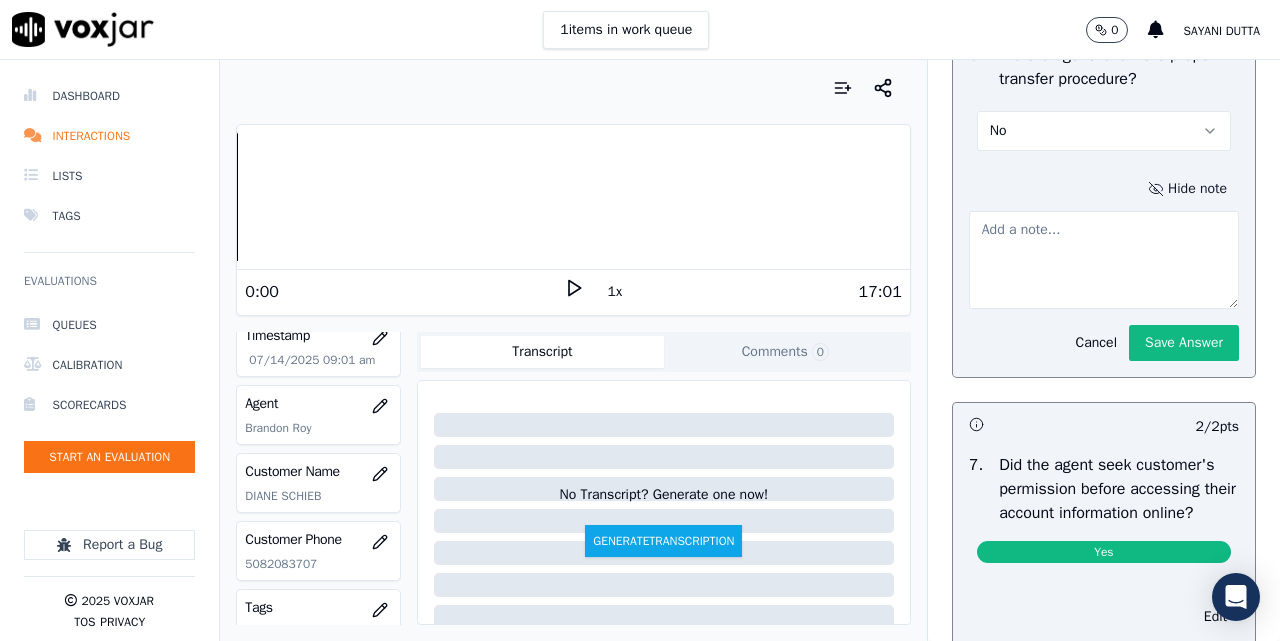 click at bounding box center (1104, 260) 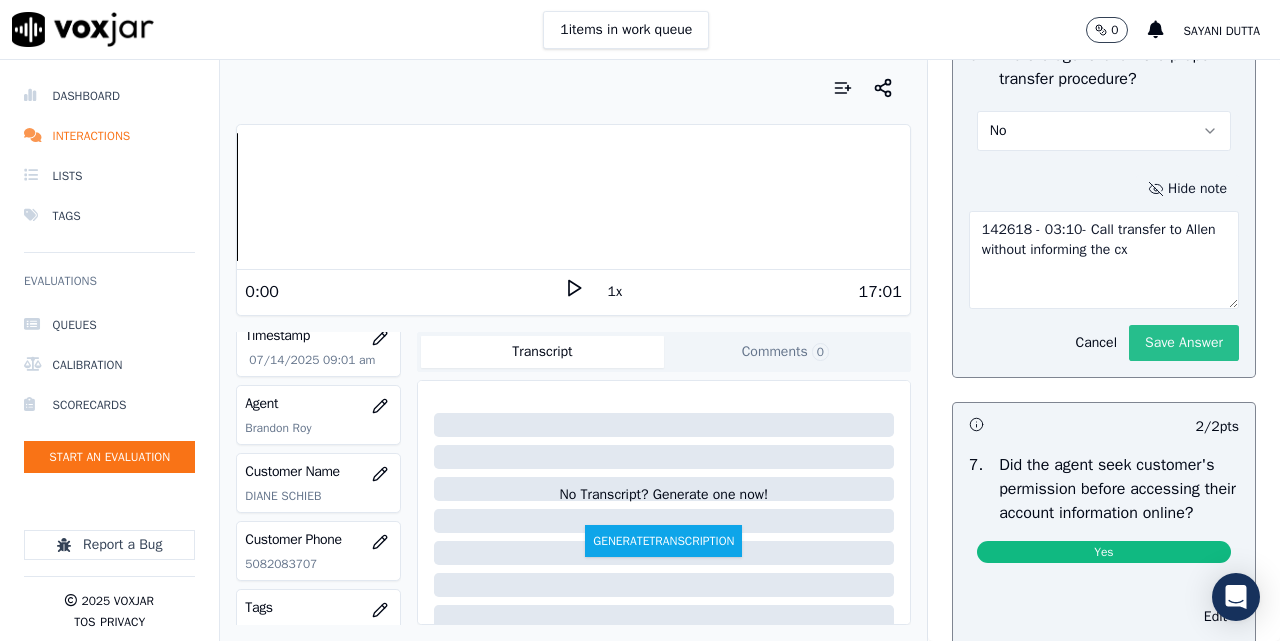 type on "142618 - 03:10- Call transfer to Allen without informing the cx" 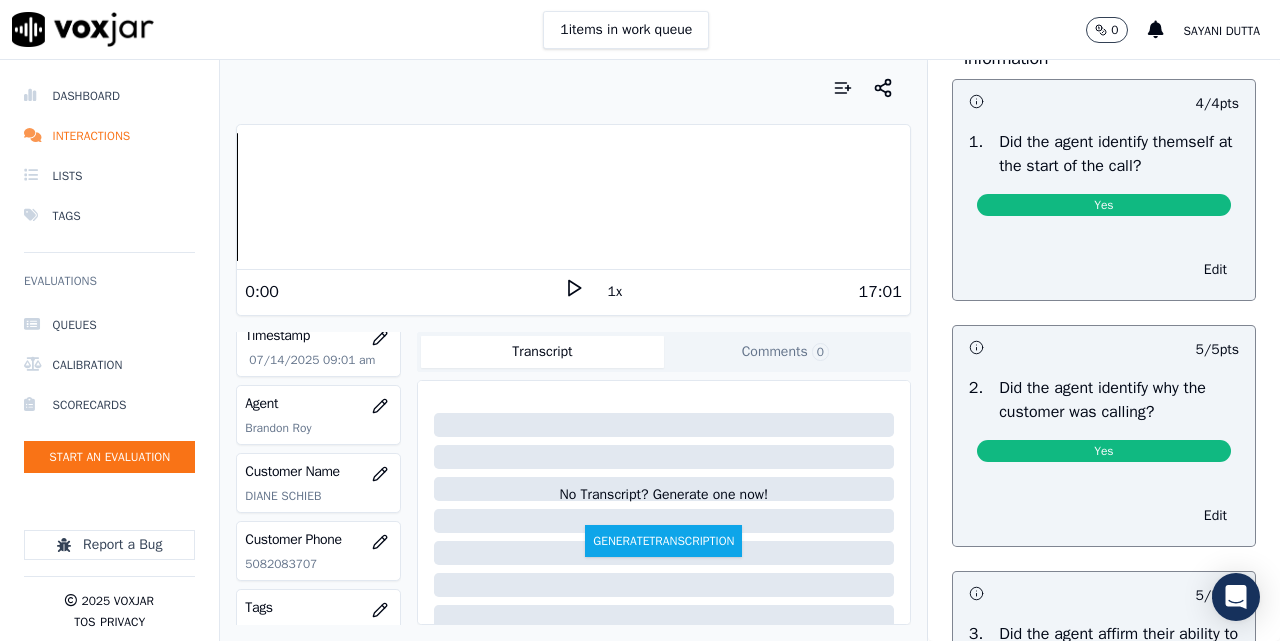 scroll, scrollTop: 0, scrollLeft: 0, axis: both 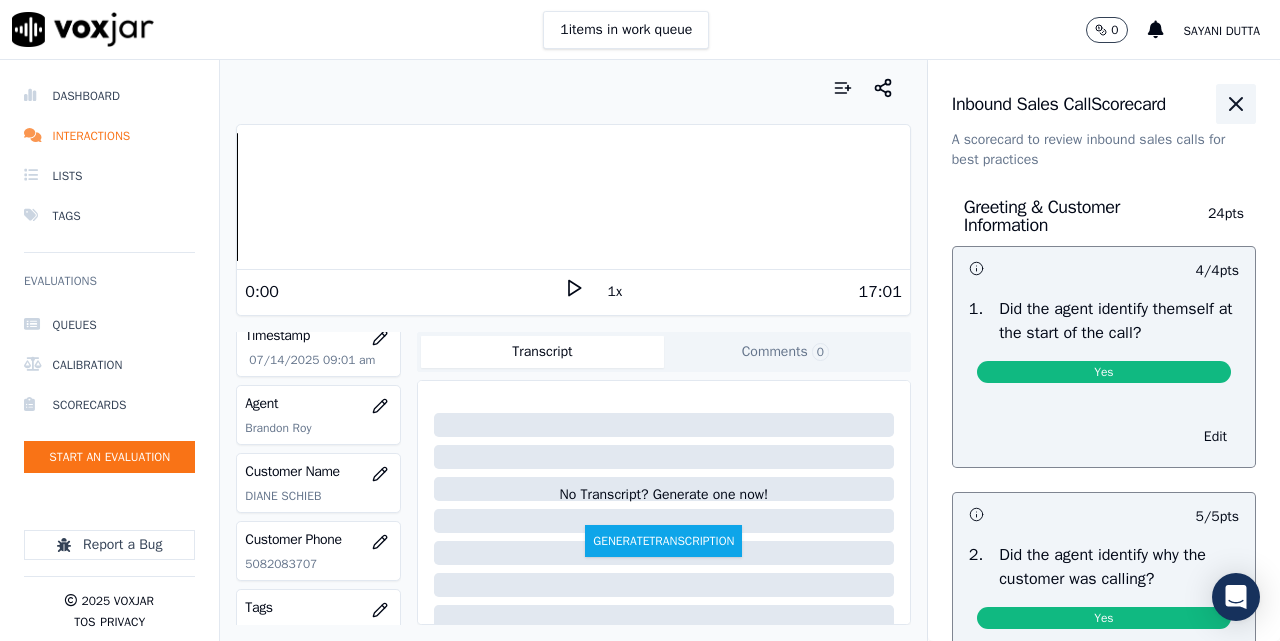 click 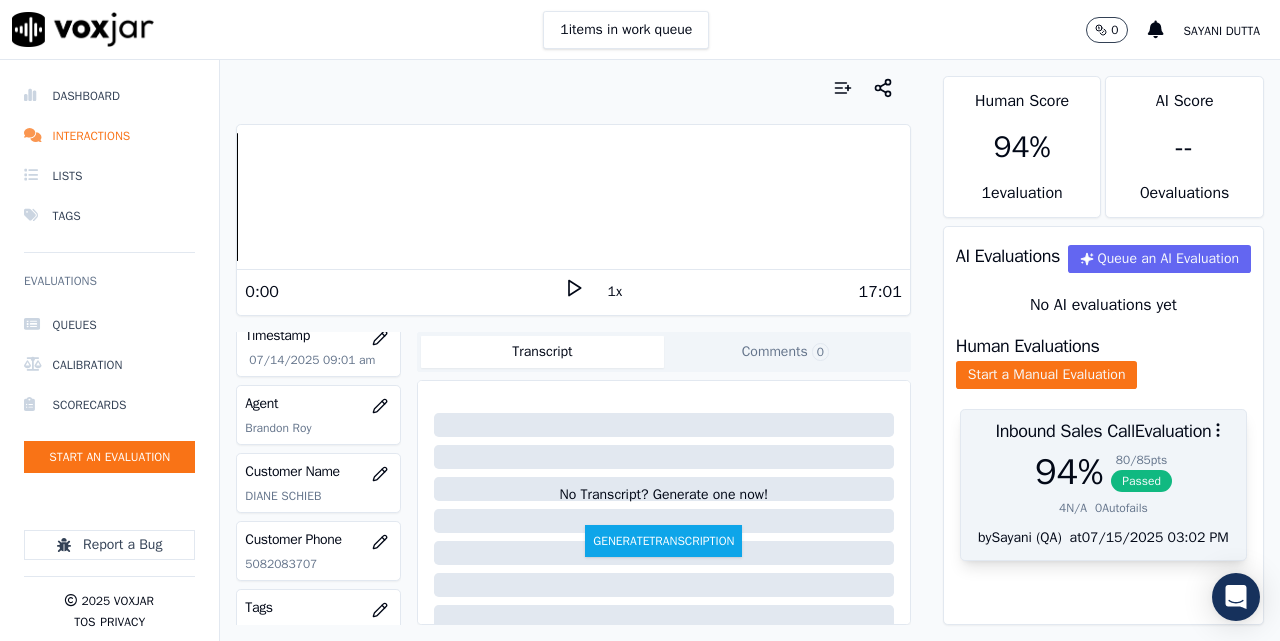 click on "Passed" at bounding box center (1141, 481) 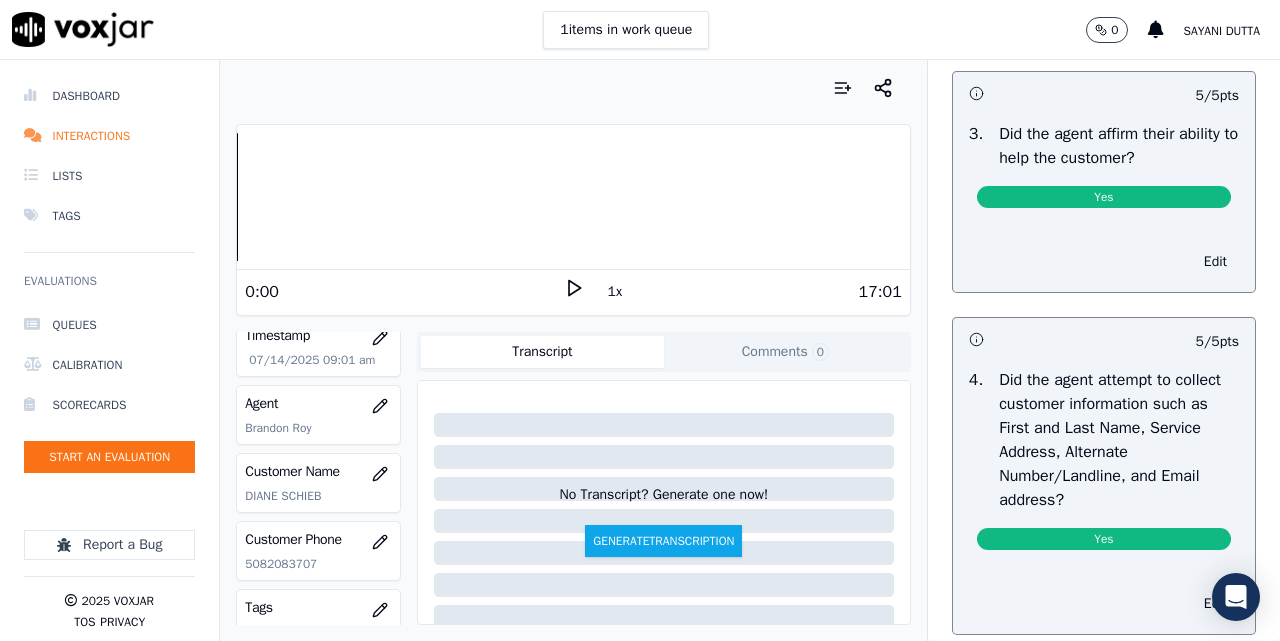 scroll, scrollTop: 0, scrollLeft: 0, axis: both 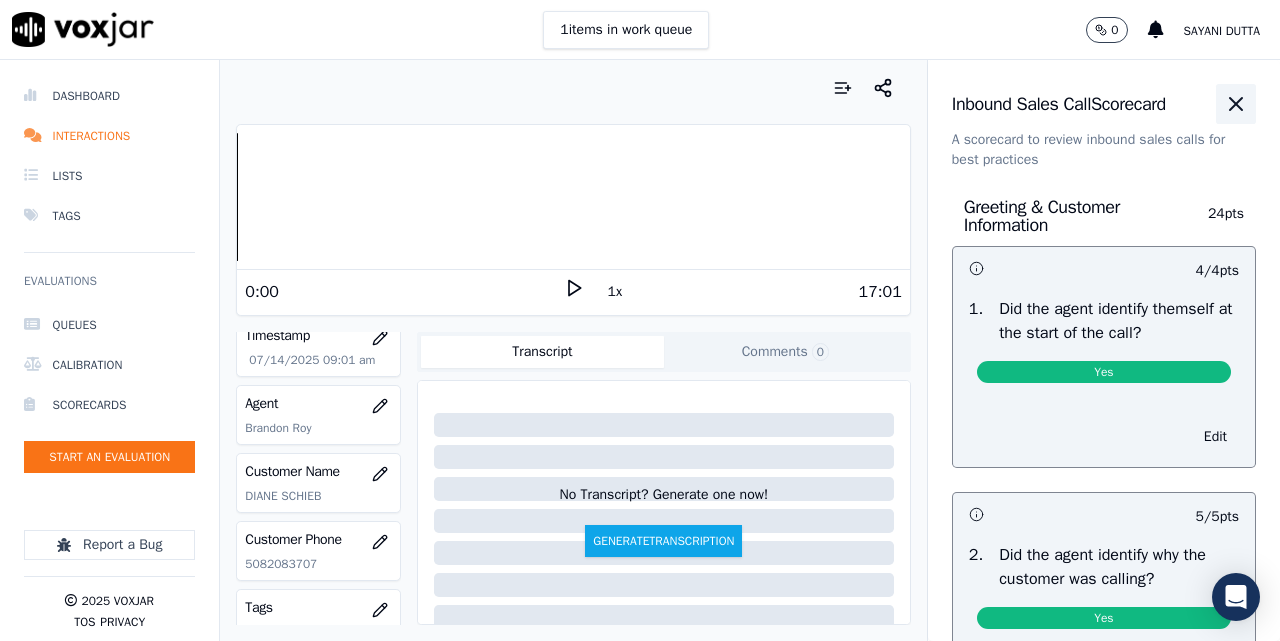 click 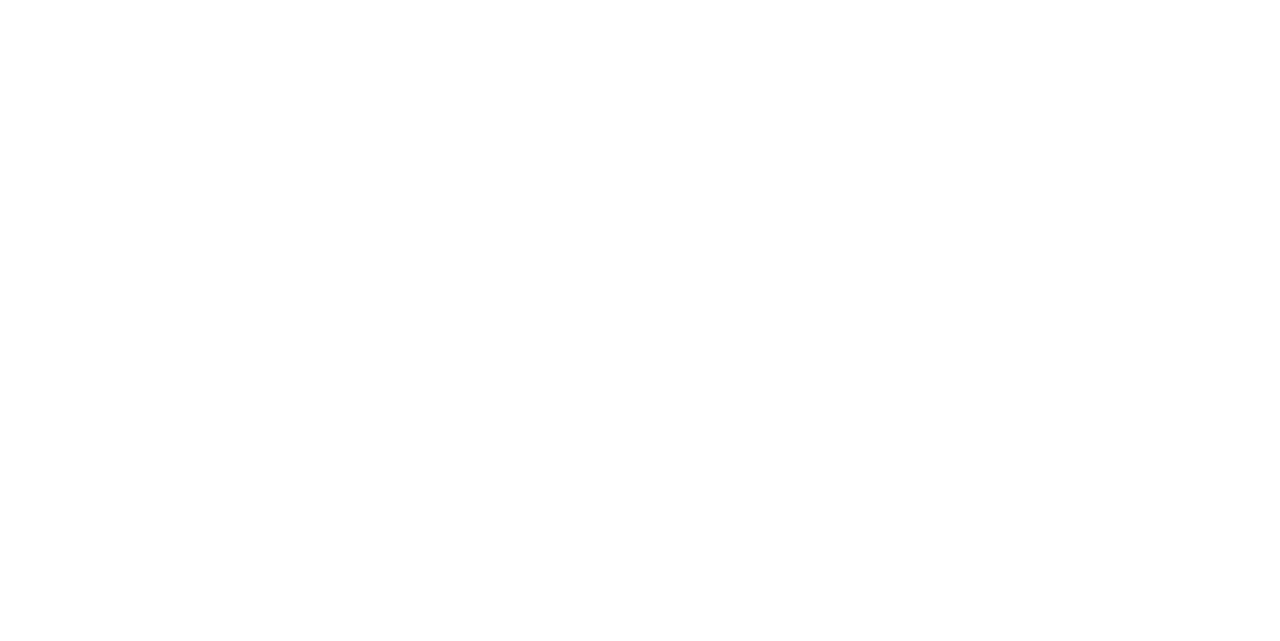 scroll, scrollTop: 0, scrollLeft: 0, axis: both 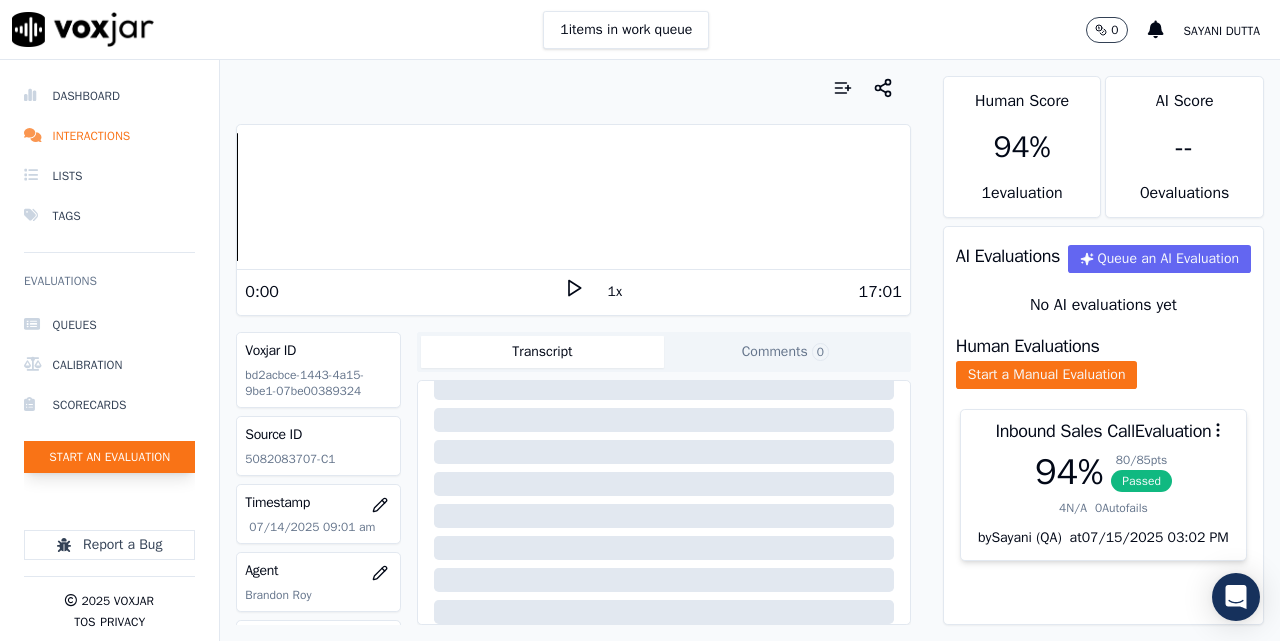 click on "Start an Evaluation" 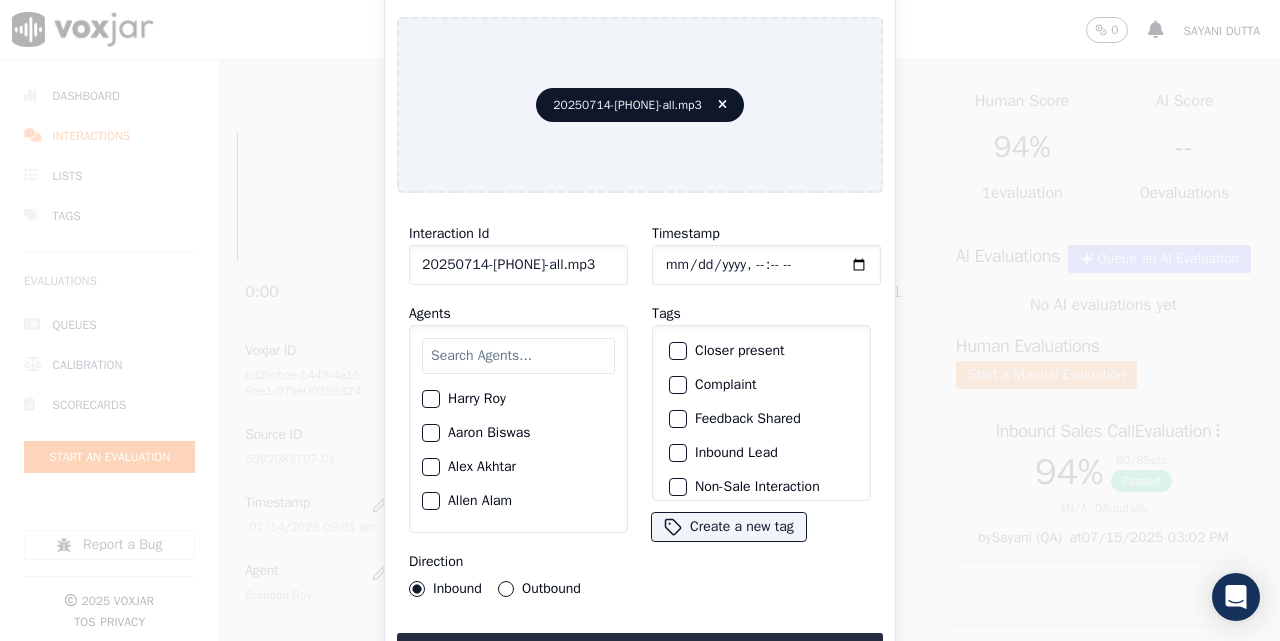 click on "20250714-[PHONE]-all.mp3" 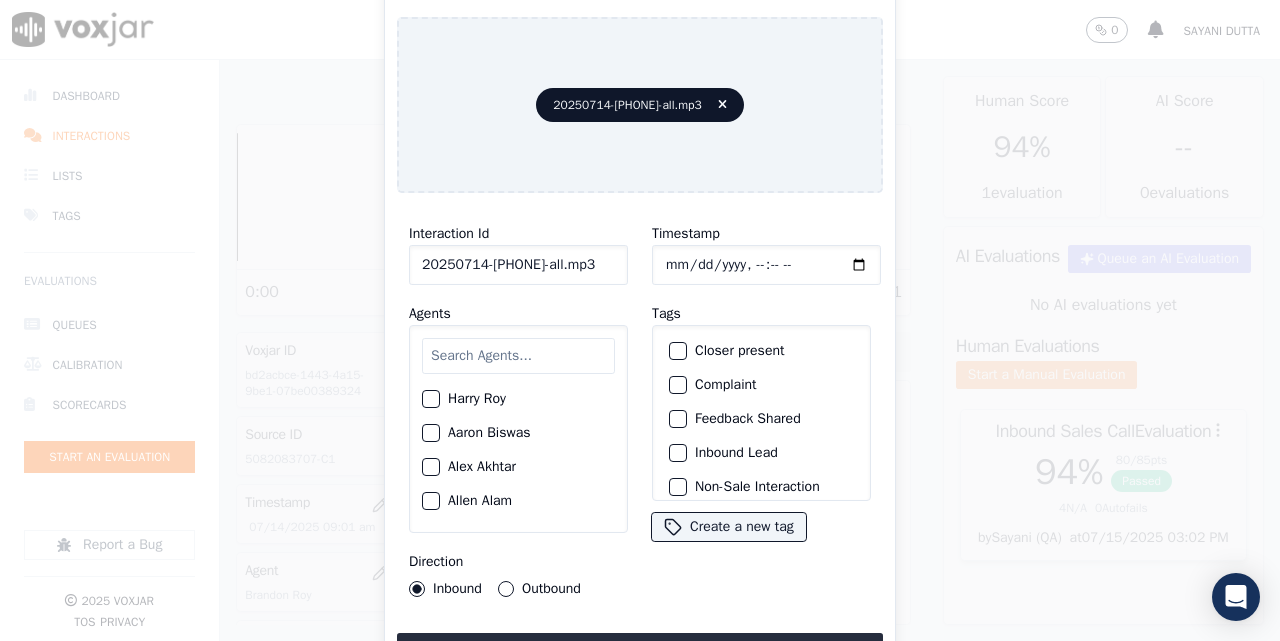 scroll, scrollTop: 0, scrollLeft: 57, axis: horizontal 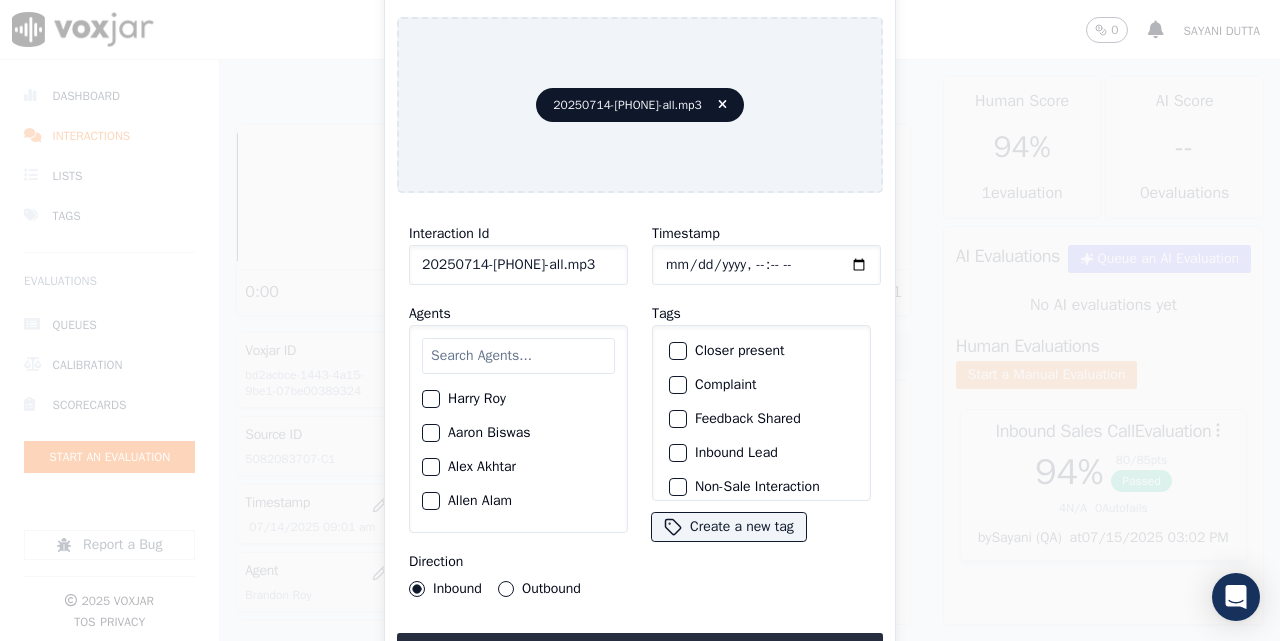 drag, startPoint x: 559, startPoint y: 258, endPoint x: 632, endPoint y: 261, distance: 73.061615 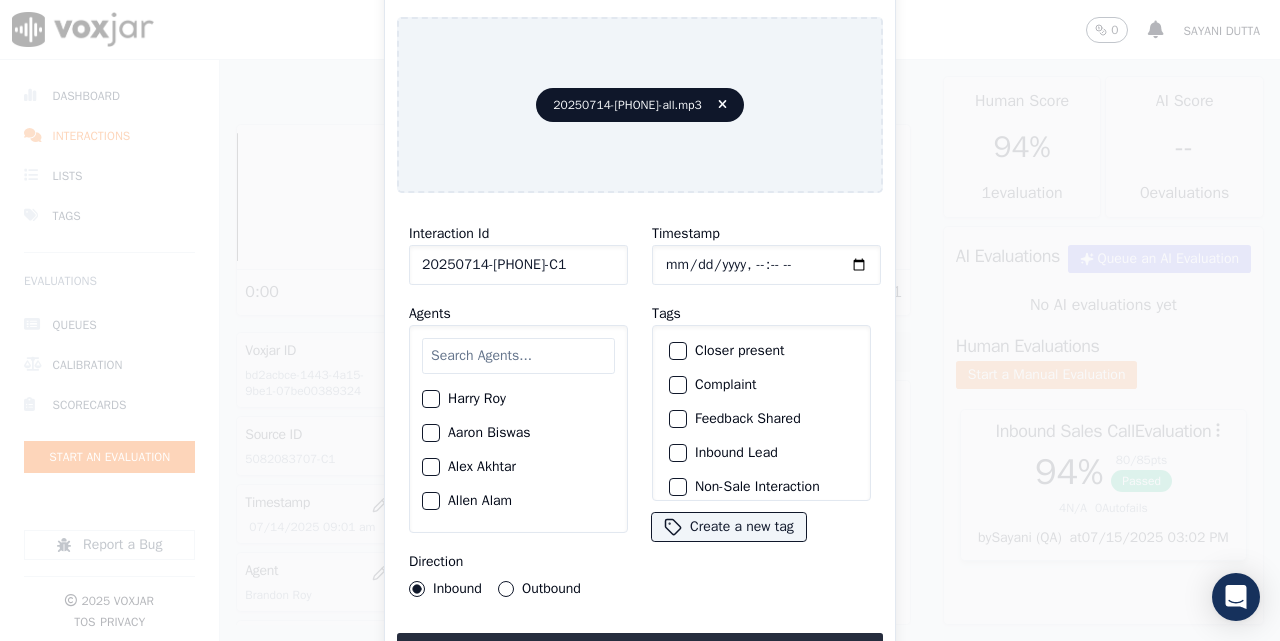 scroll, scrollTop: 0, scrollLeft: 28, axis: horizontal 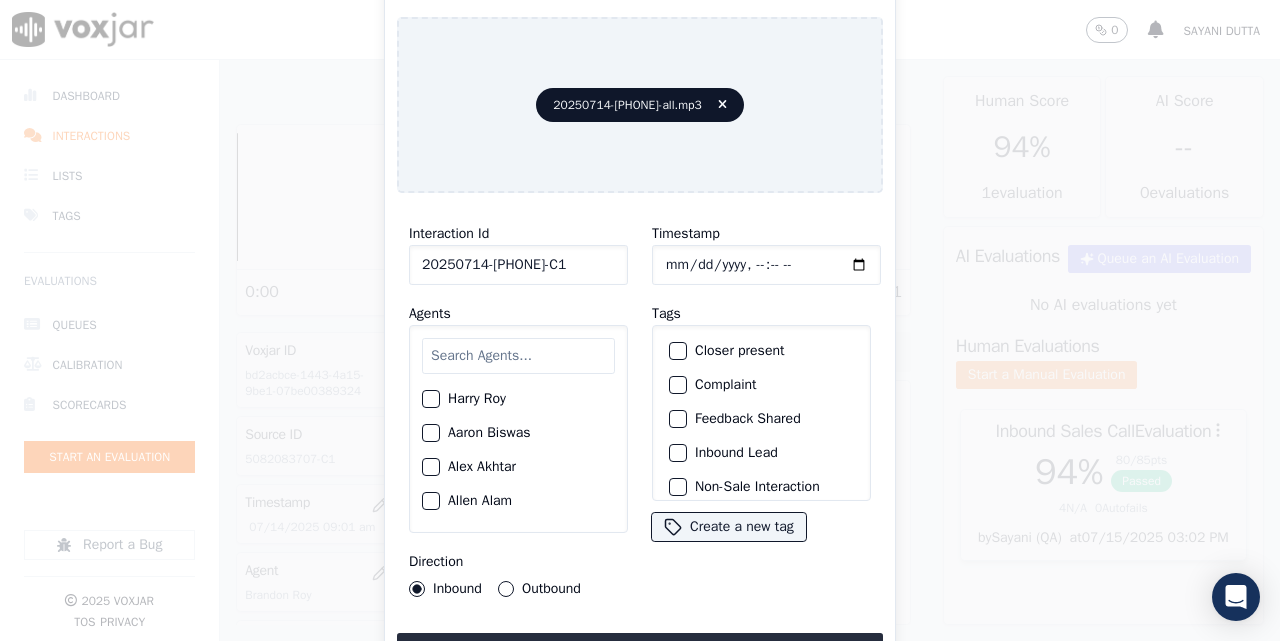 type on "20250714-[PHONE]-C1" 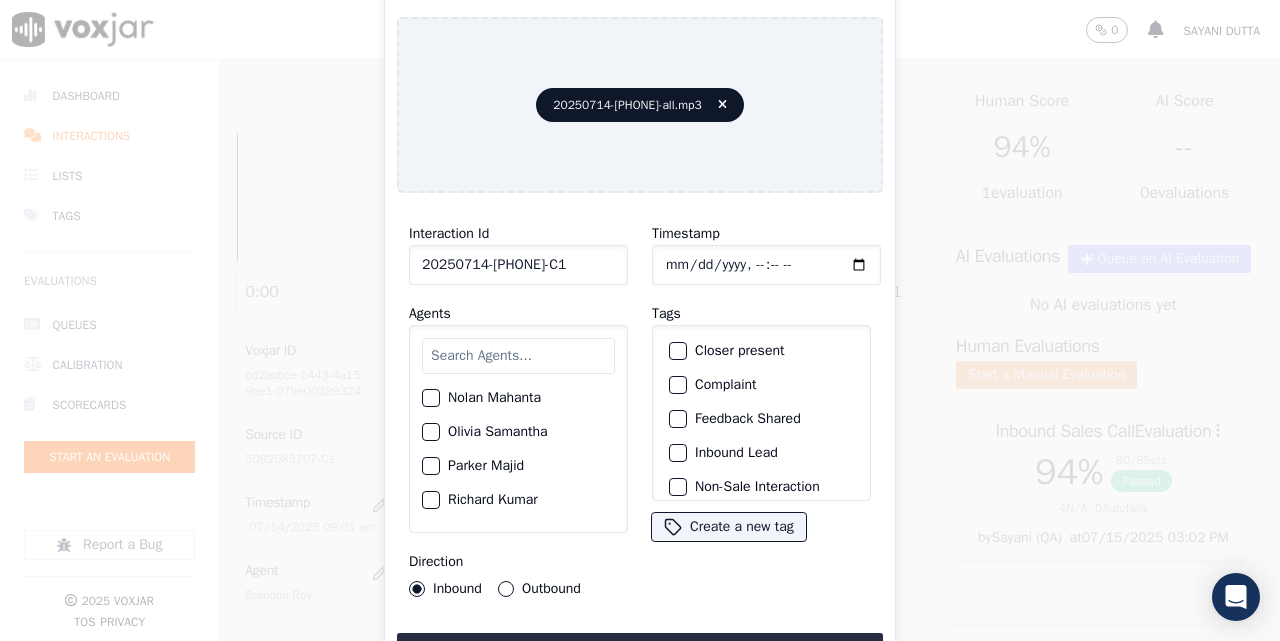 scroll, scrollTop: 1833, scrollLeft: 0, axis: vertical 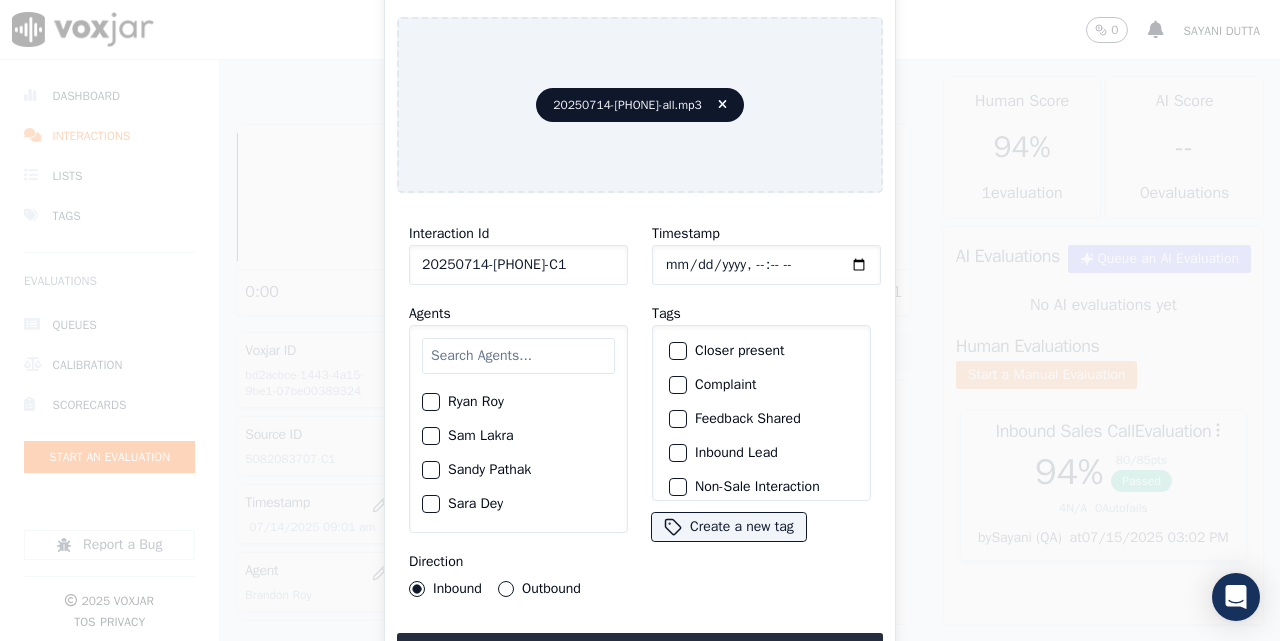 click on "Sam Lakra" 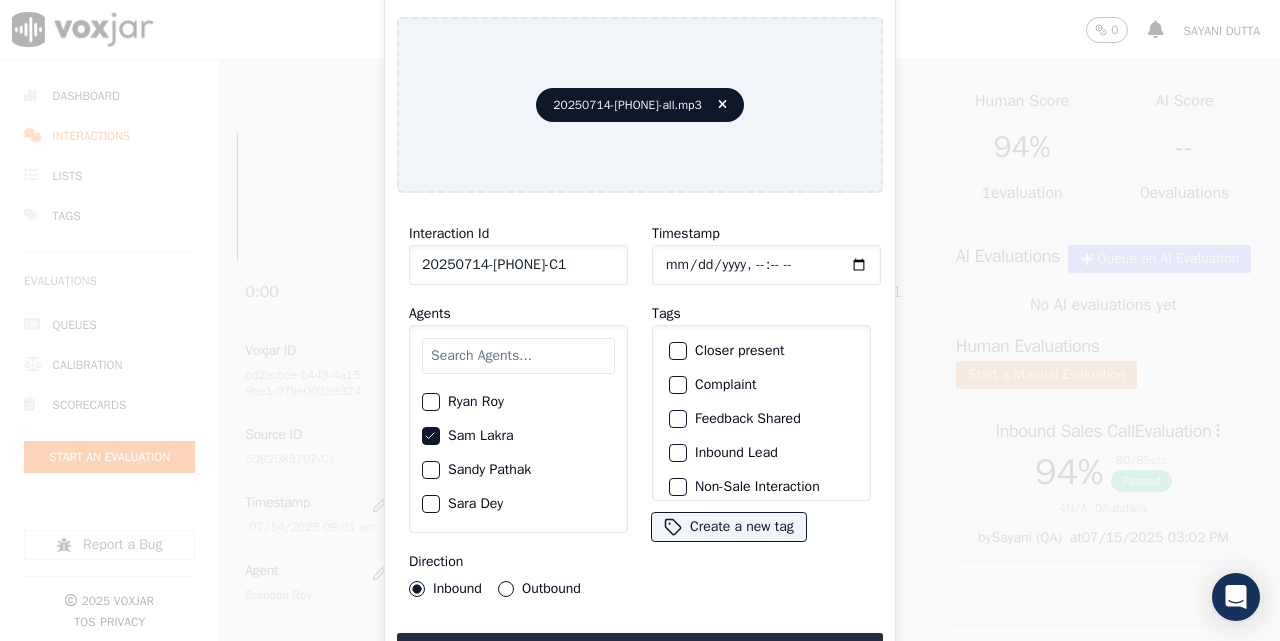 click on "Closer present" 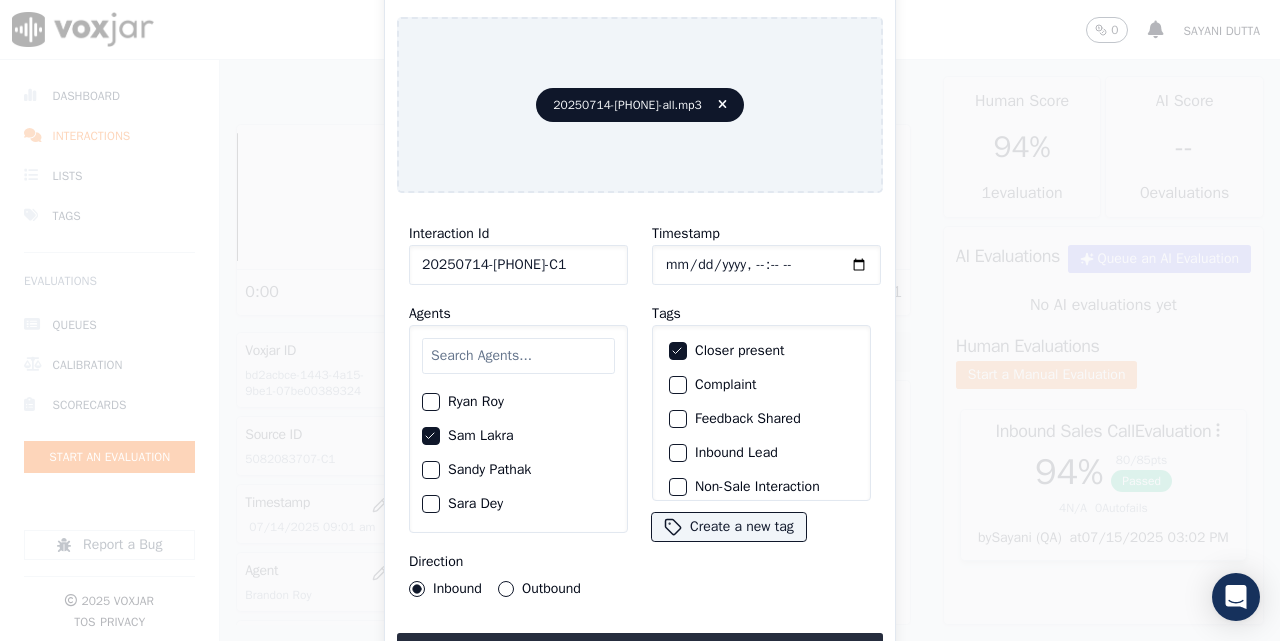 click on "Inbound Lead" 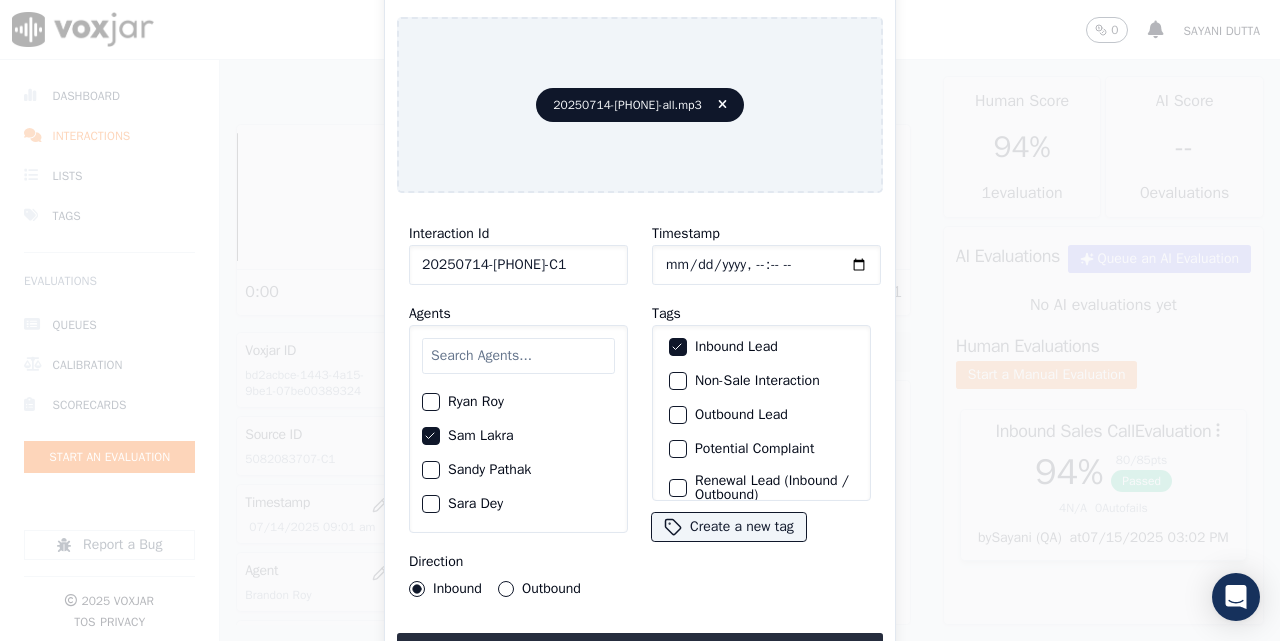scroll, scrollTop: 187, scrollLeft: 0, axis: vertical 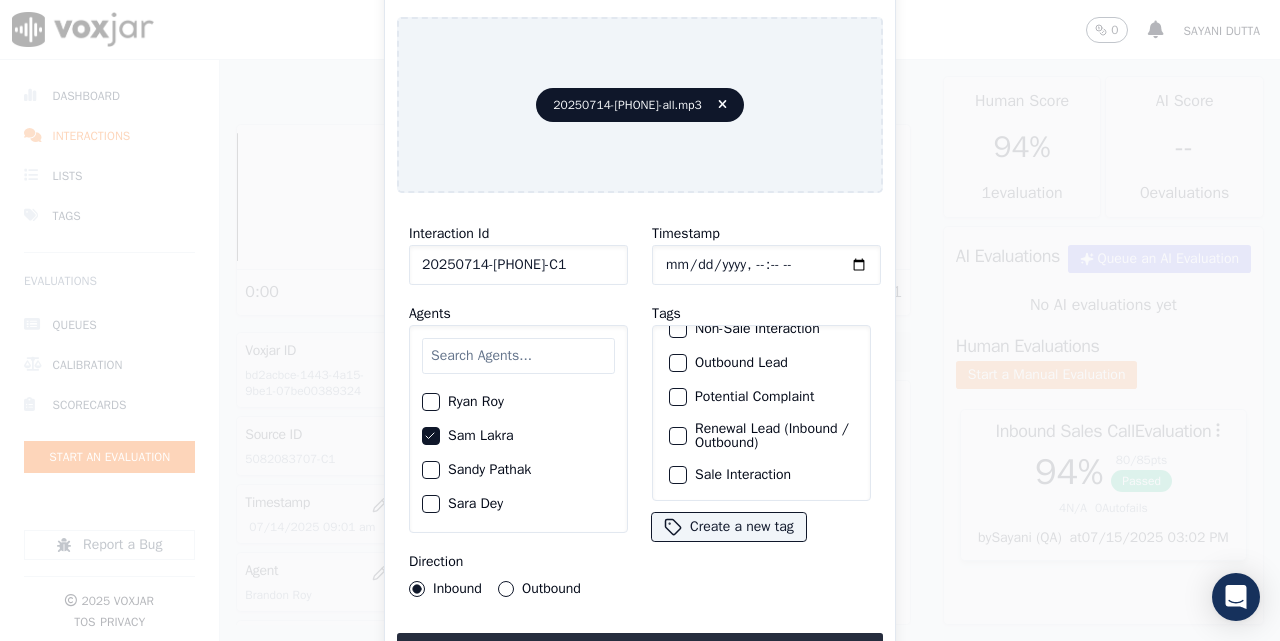 click on "Sale Interaction" 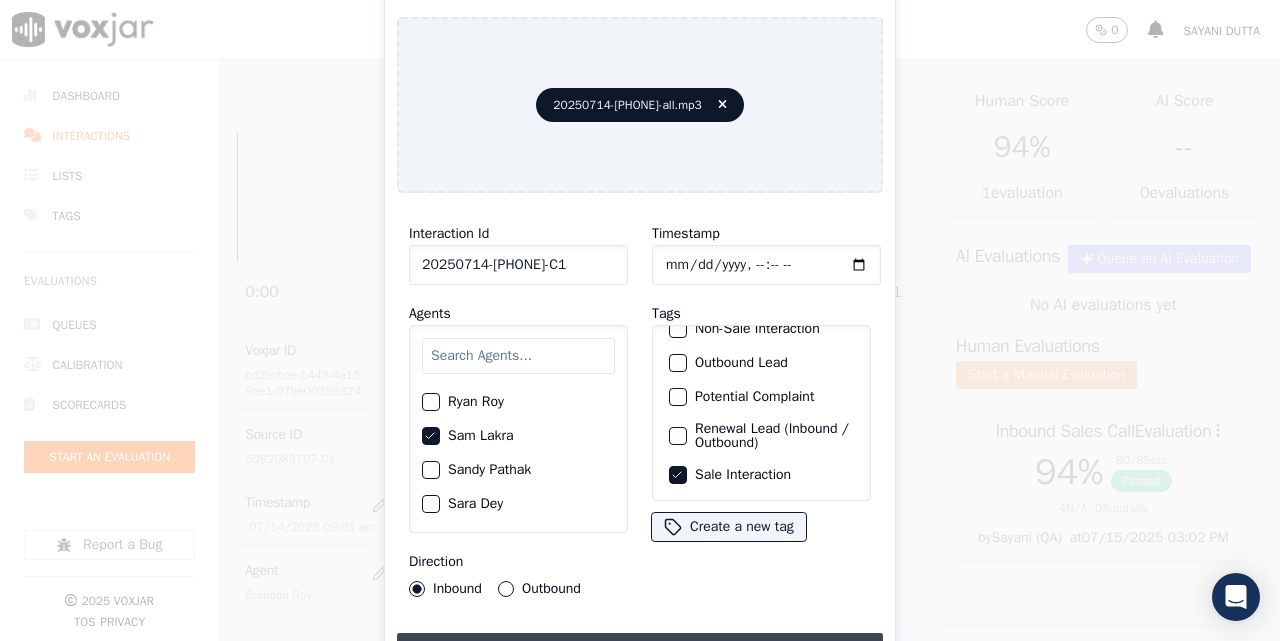 click on "Upload interaction to start evaluation" at bounding box center [640, 651] 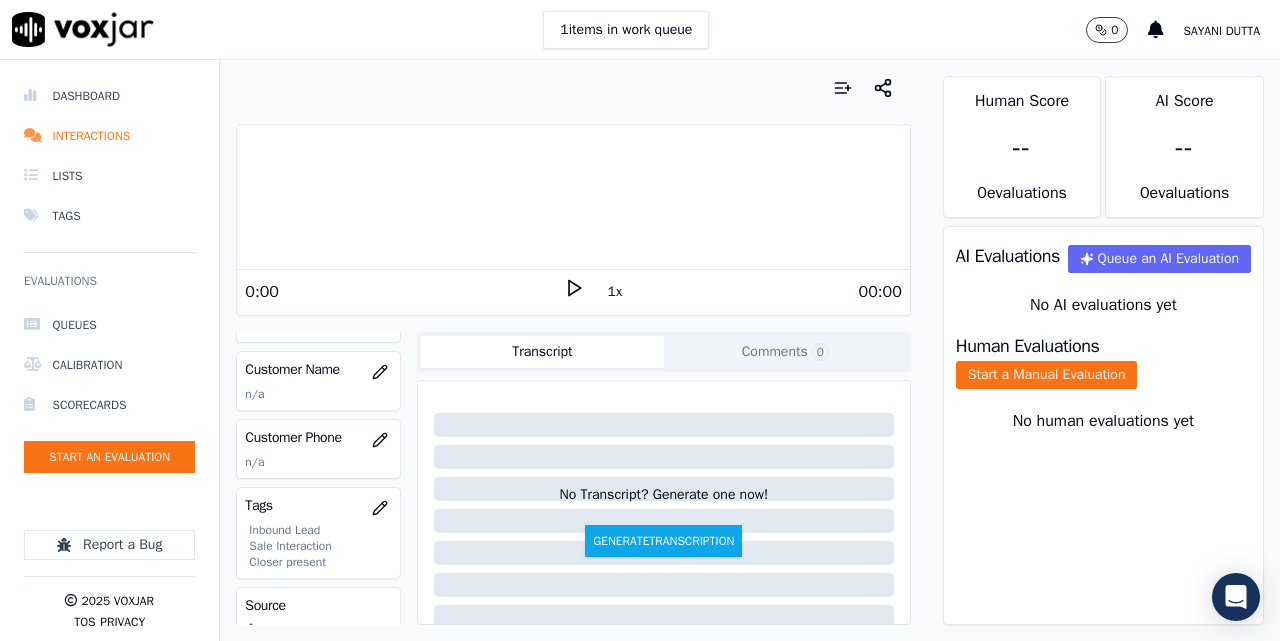 scroll, scrollTop: 333, scrollLeft: 0, axis: vertical 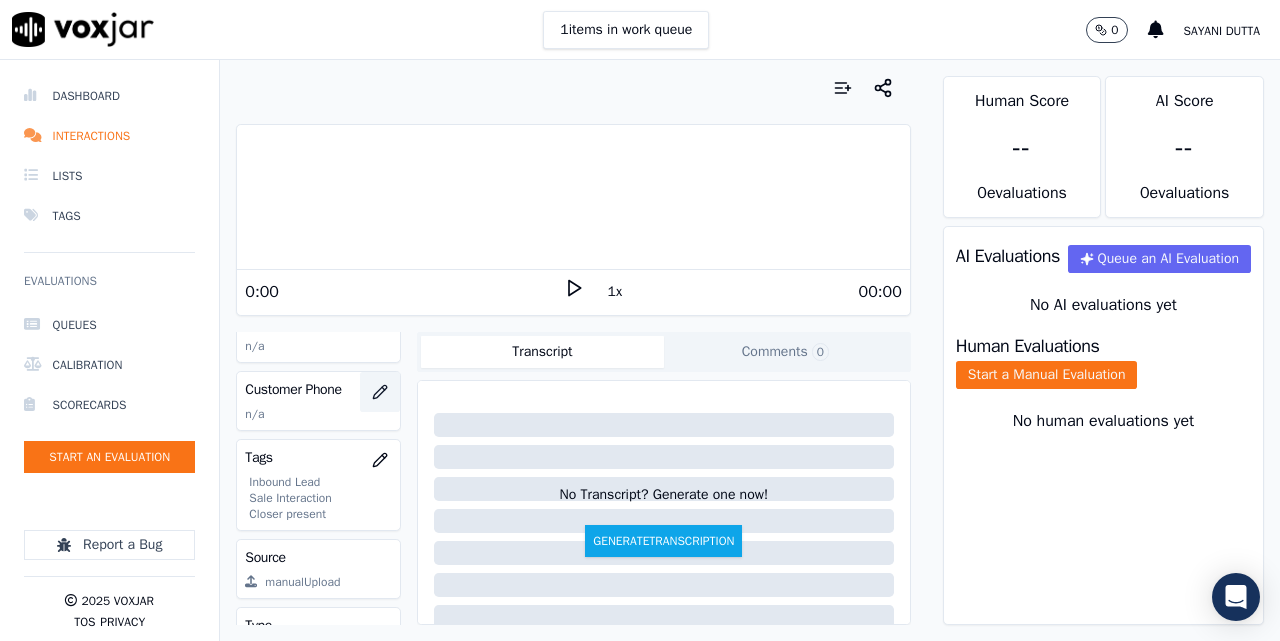 click 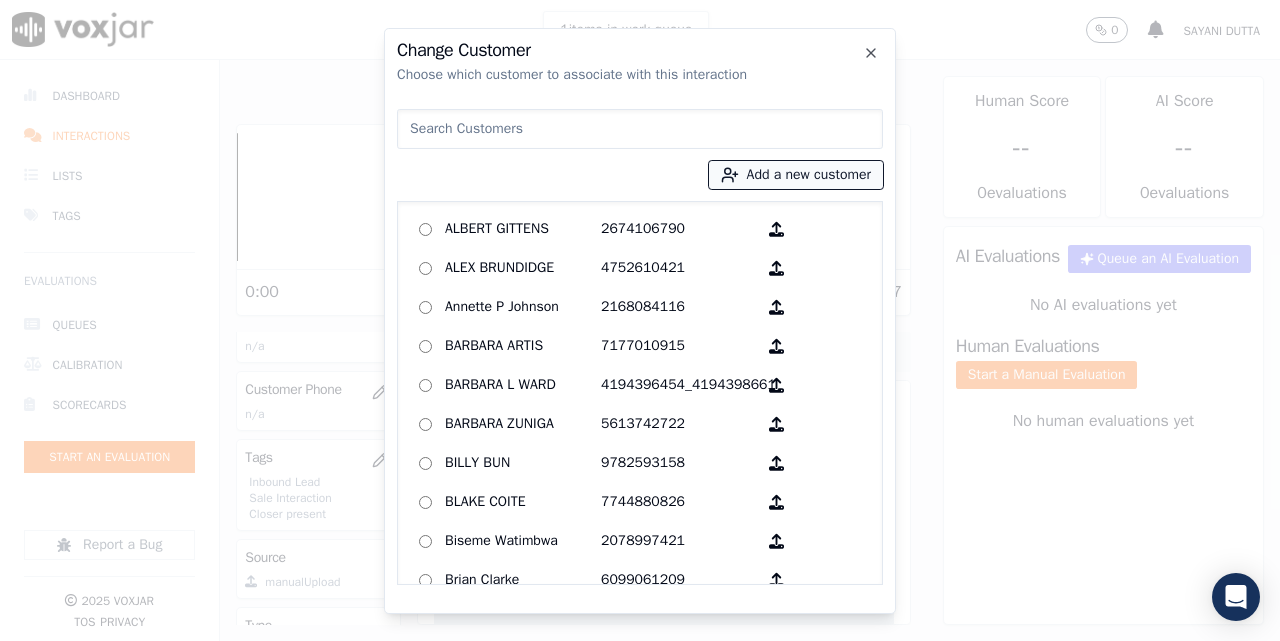 click on "Add a new customer" at bounding box center (796, 175) 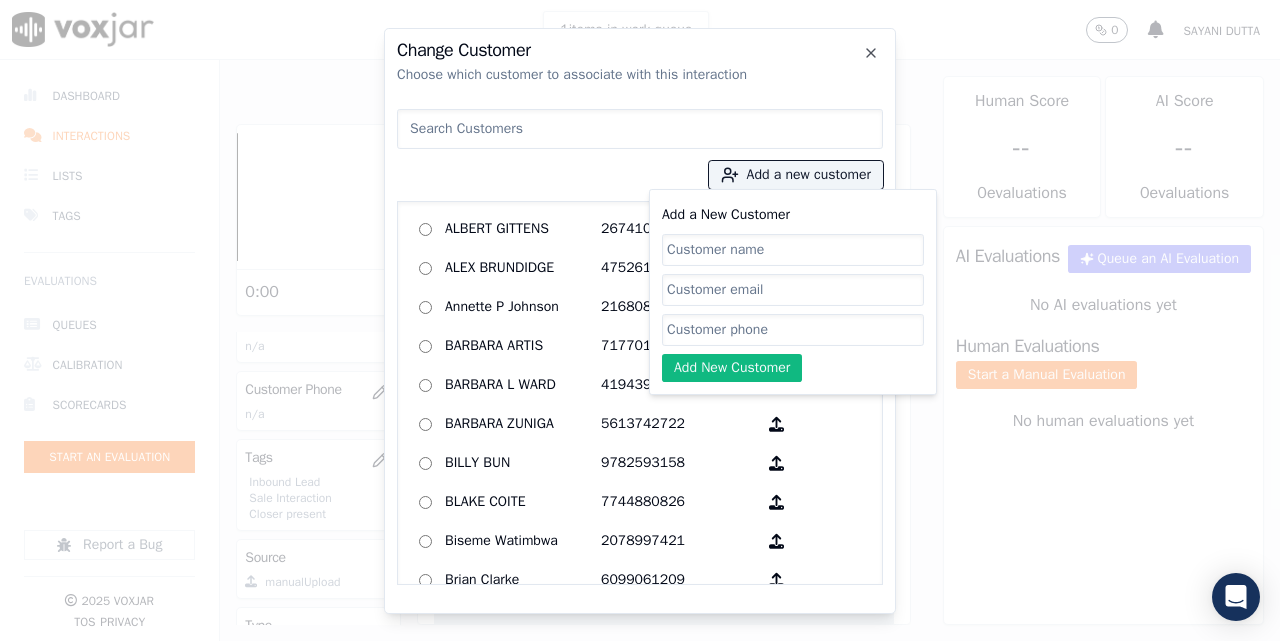 click on "Add a New Customer" 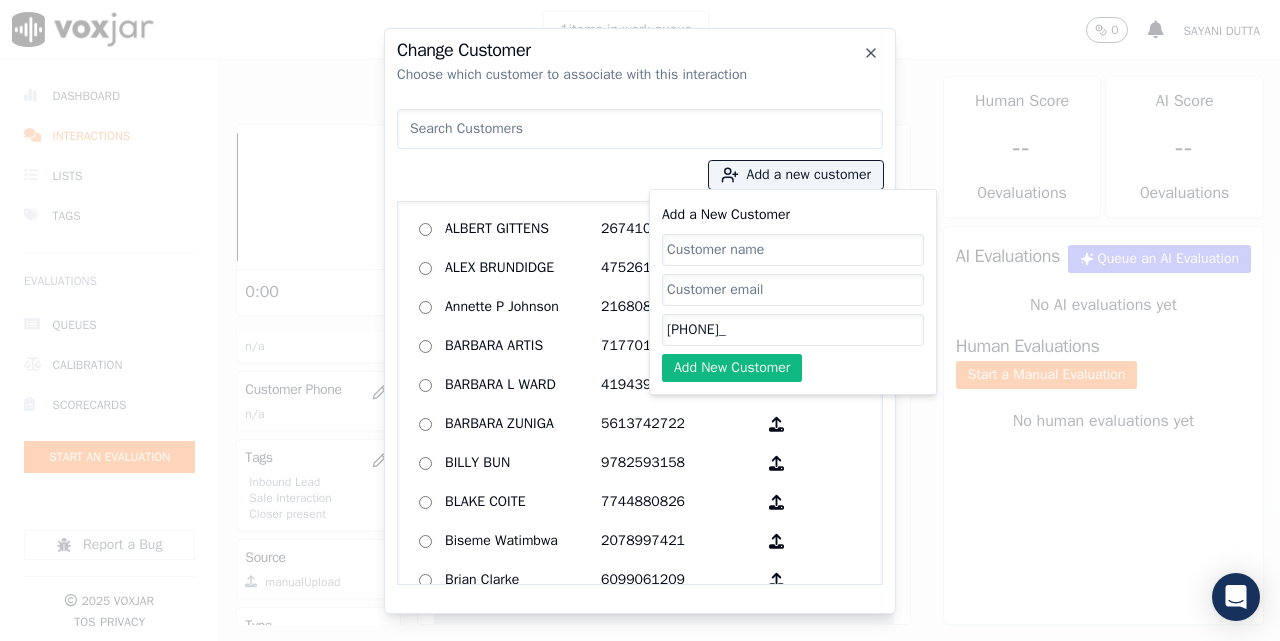 paste on "[PHONE]" 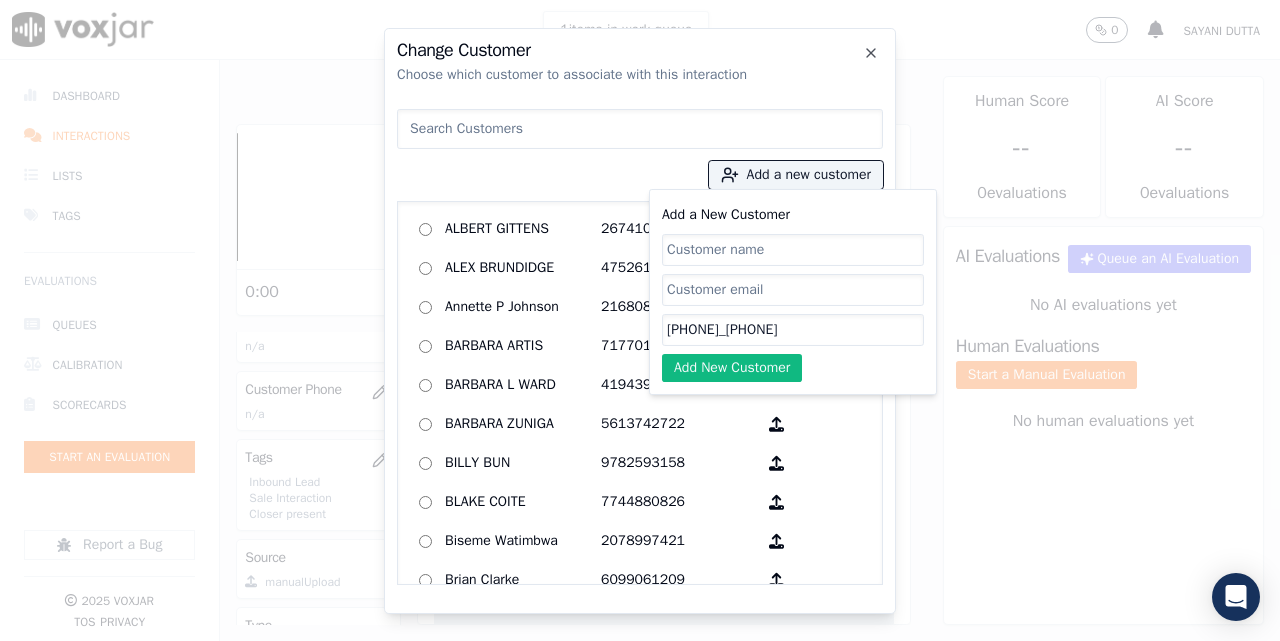 type on "[PHONE]_[PHONE]" 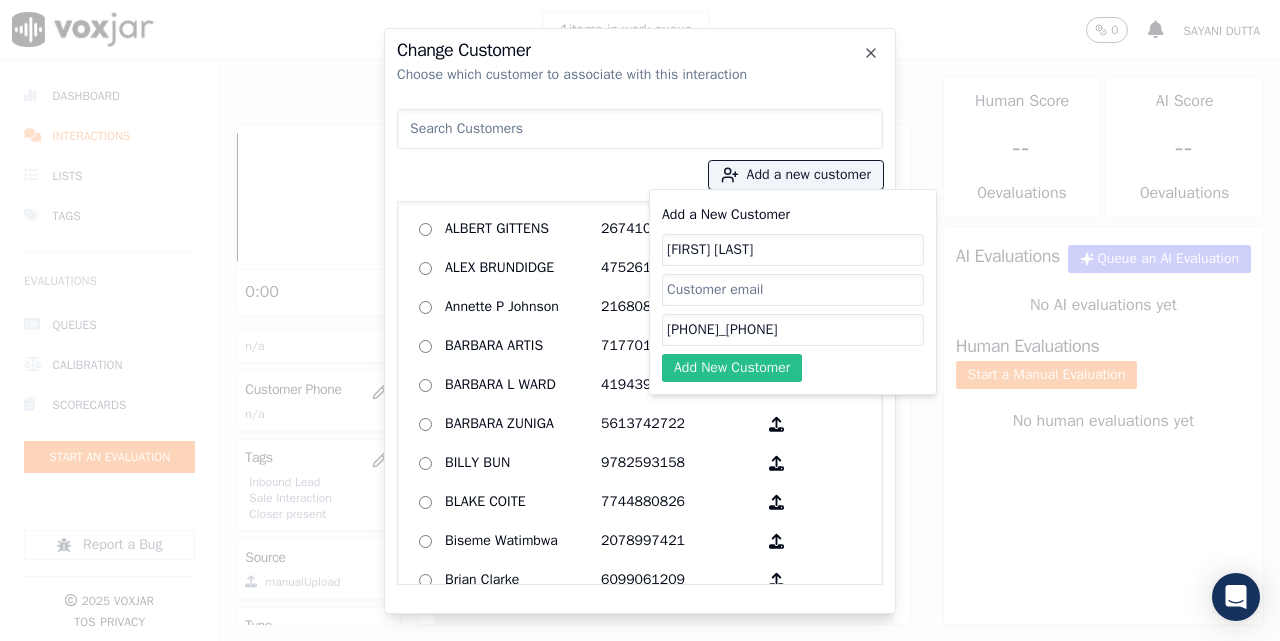 type on "[FIRST] [LAST]" 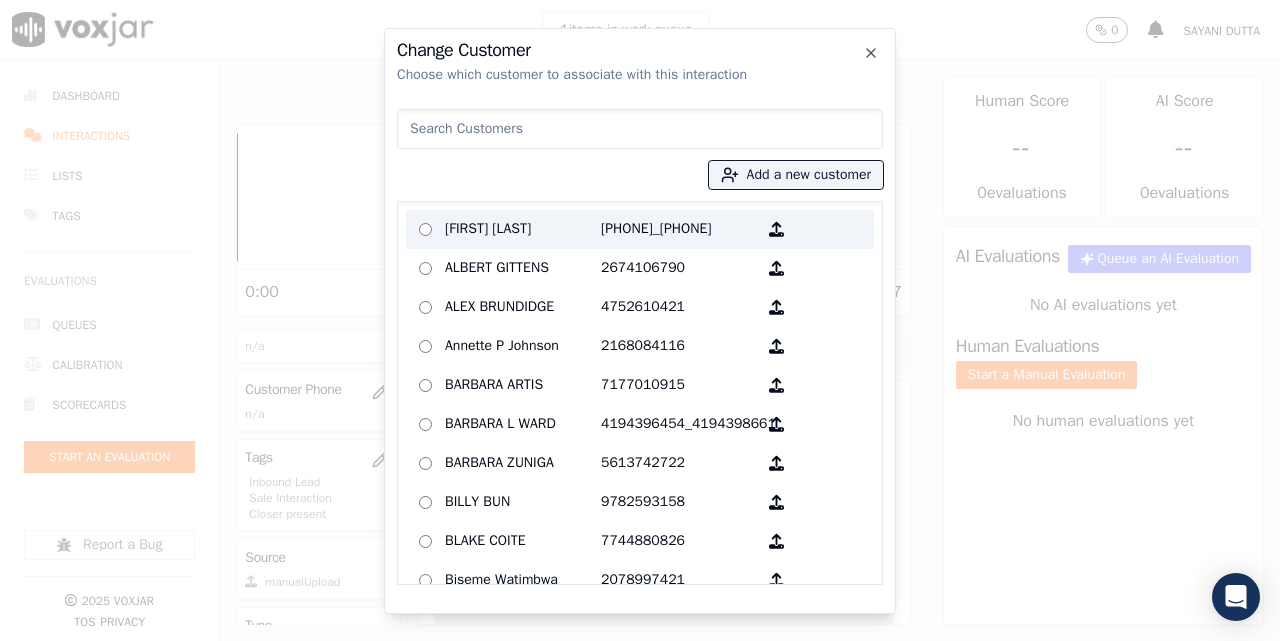 click on "[FIRST] [LAST]" at bounding box center (523, 229) 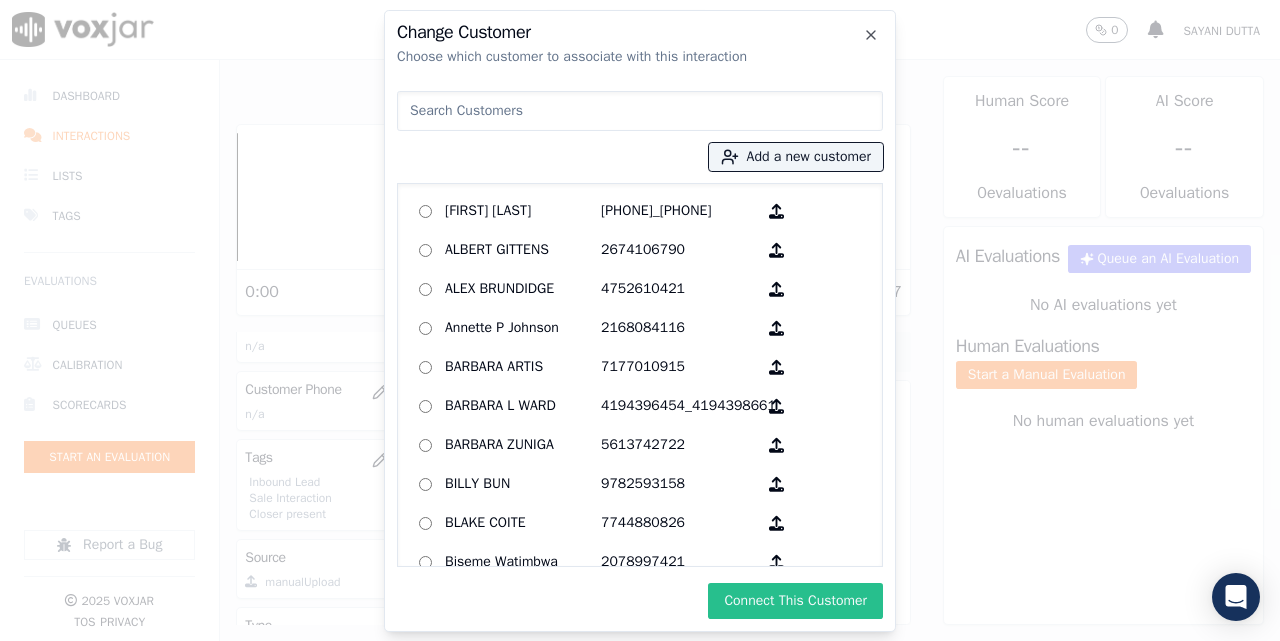 click on "Connect This Customer" at bounding box center (795, 601) 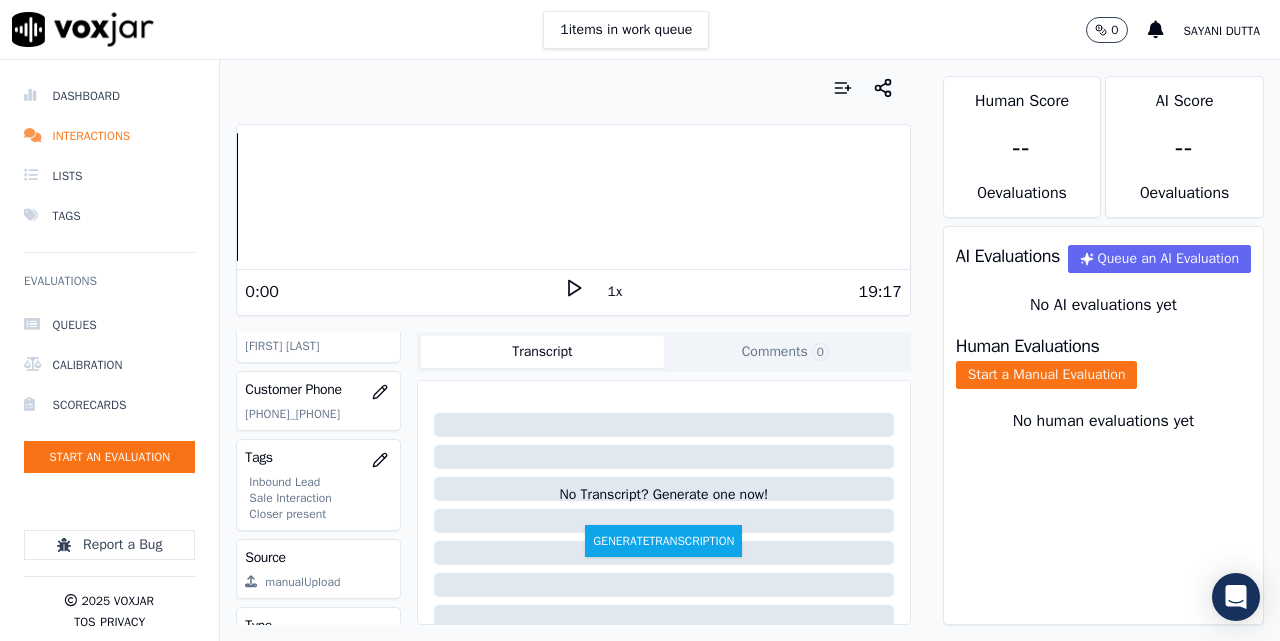 scroll, scrollTop: 404, scrollLeft: 0, axis: vertical 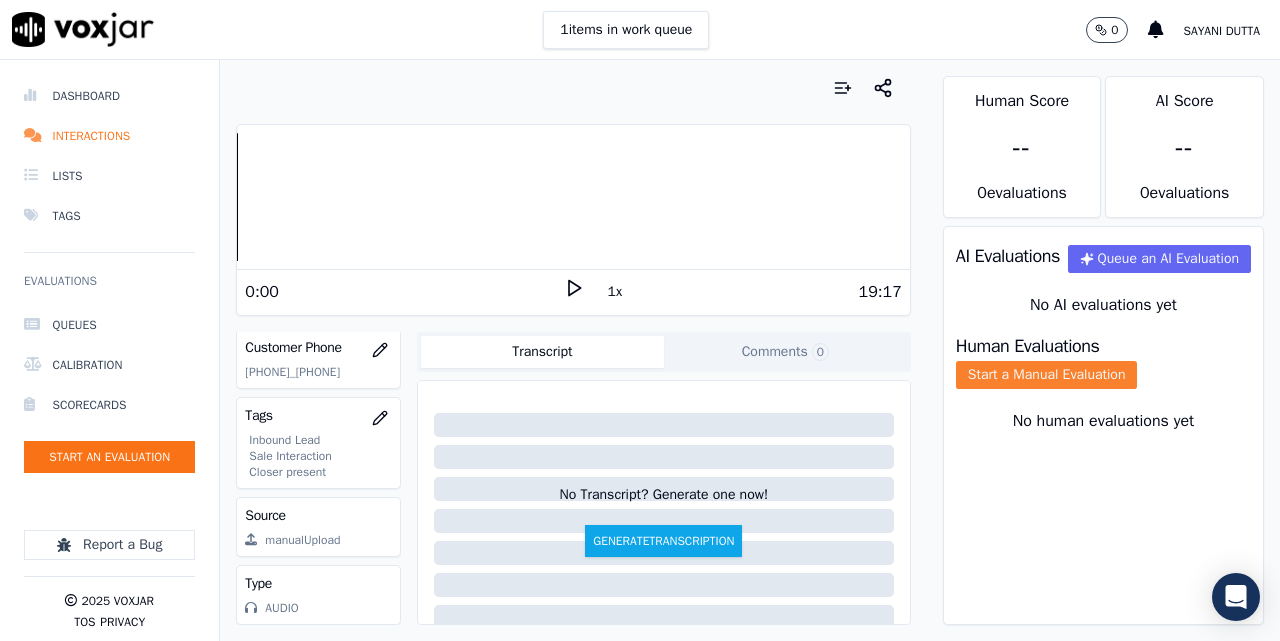 click on "Start a Manual Evaluation" 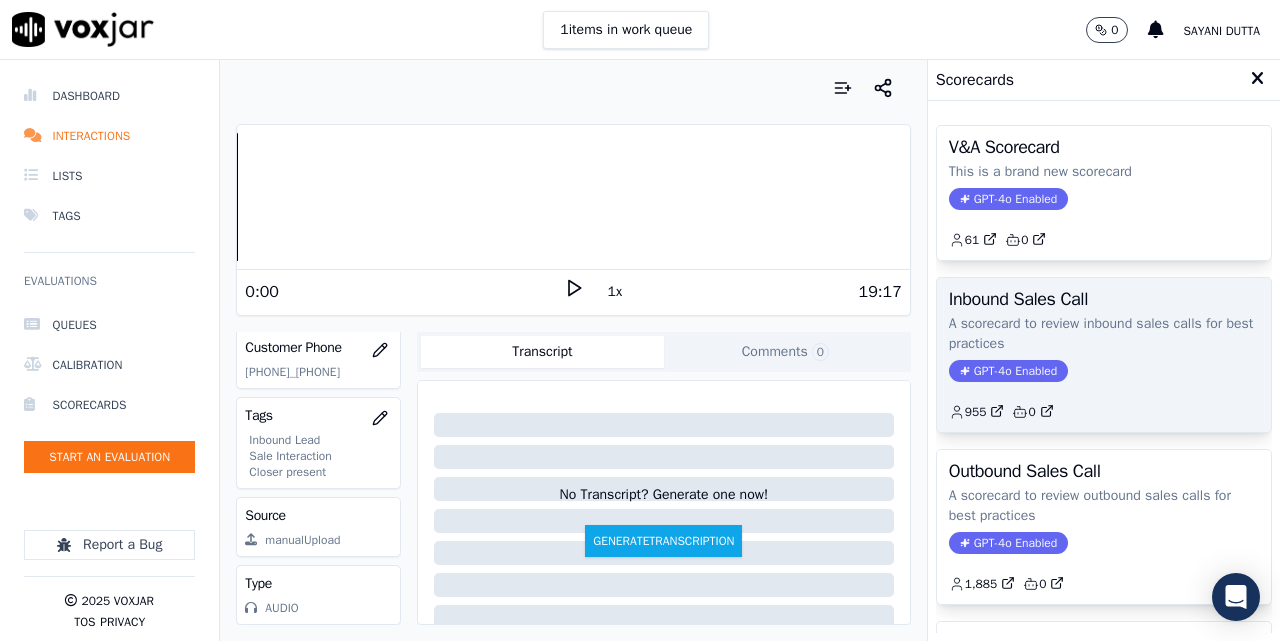 click on "Inbound Sales Call   A scorecard to review inbound sales calls for best practices     GPT-4o Enabled       955         0" at bounding box center [1104, 355] 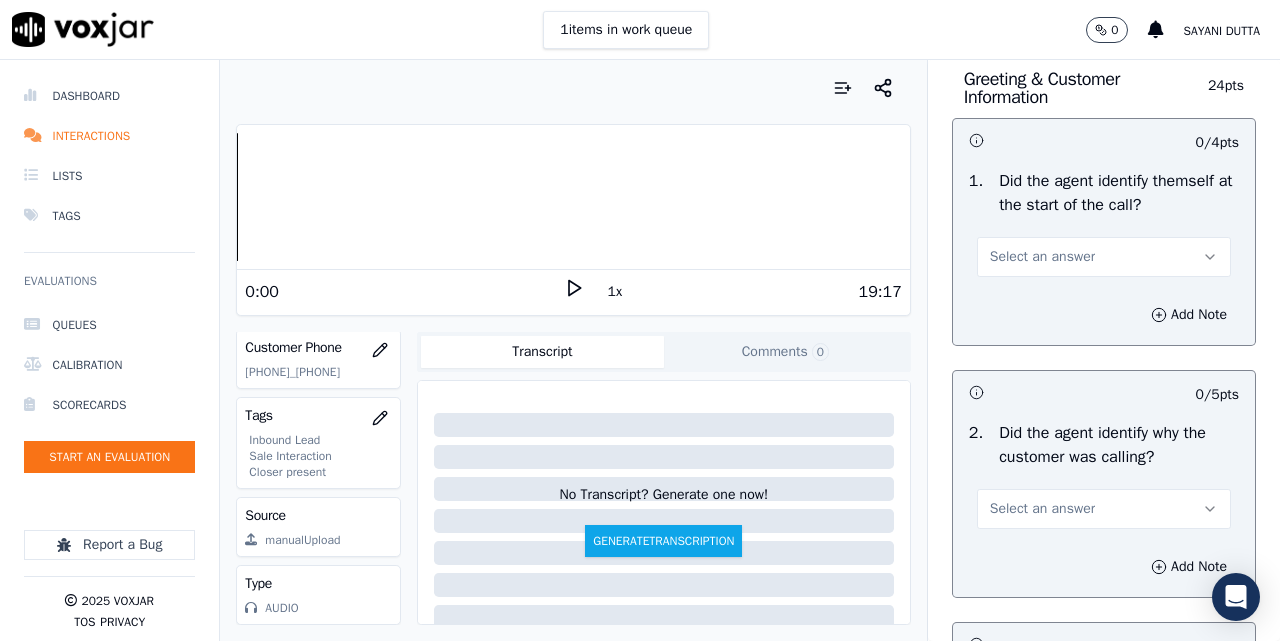 scroll, scrollTop: 167, scrollLeft: 0, axis: vertical 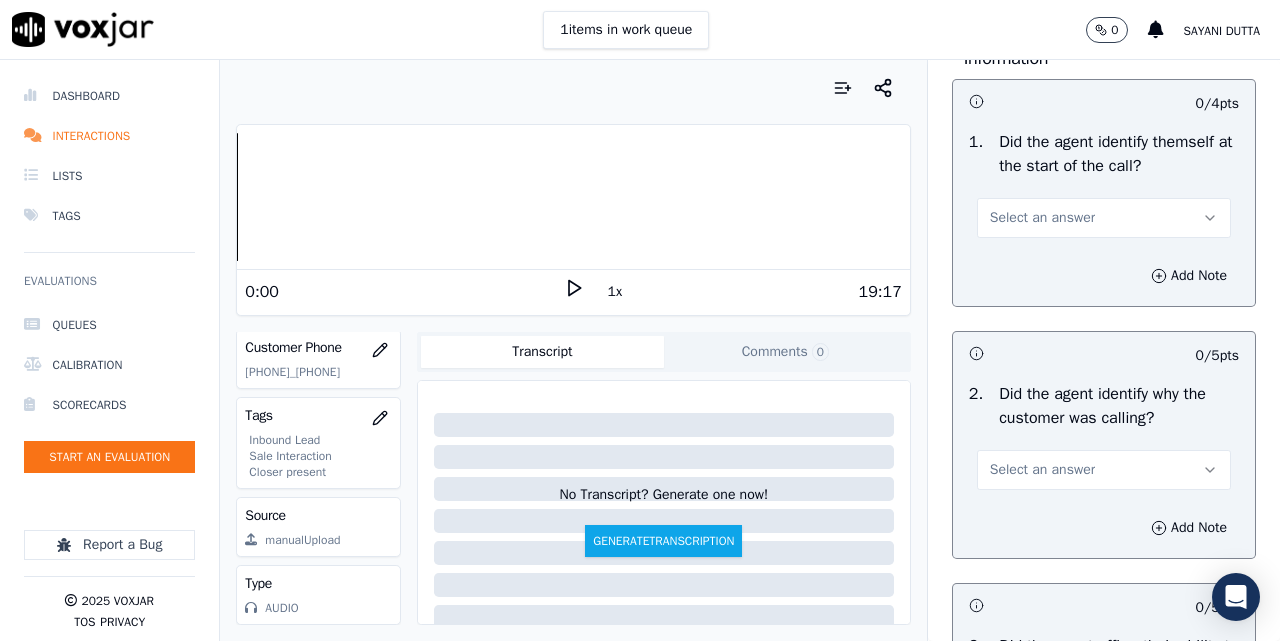 click on "Select an answer" at bounding box center [1042, 218] 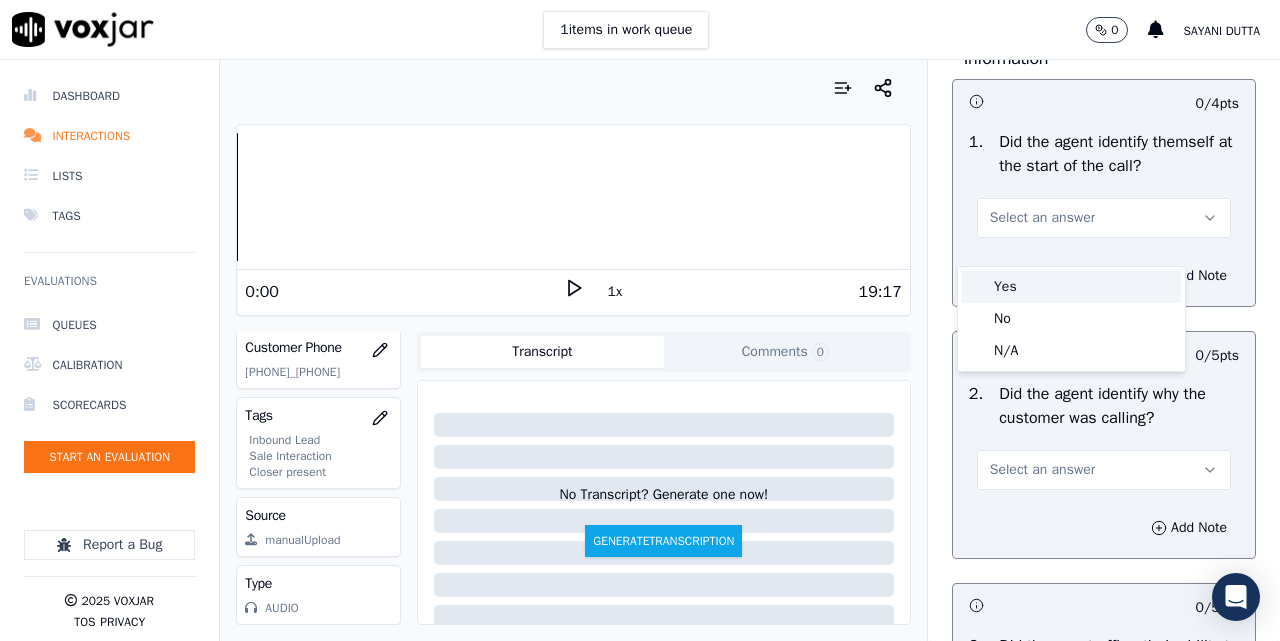 click on "Yes" at bounding box center (1071, 287) 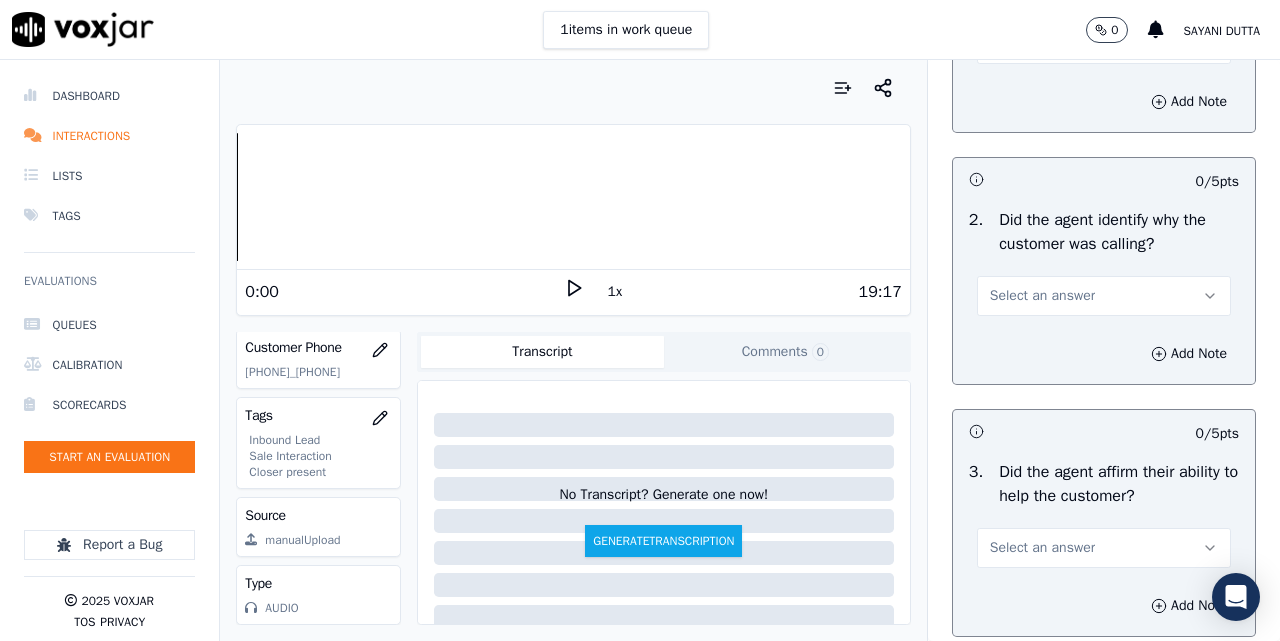scroll, scrollTop: 500, scrollLeft: 0, axis: vertical 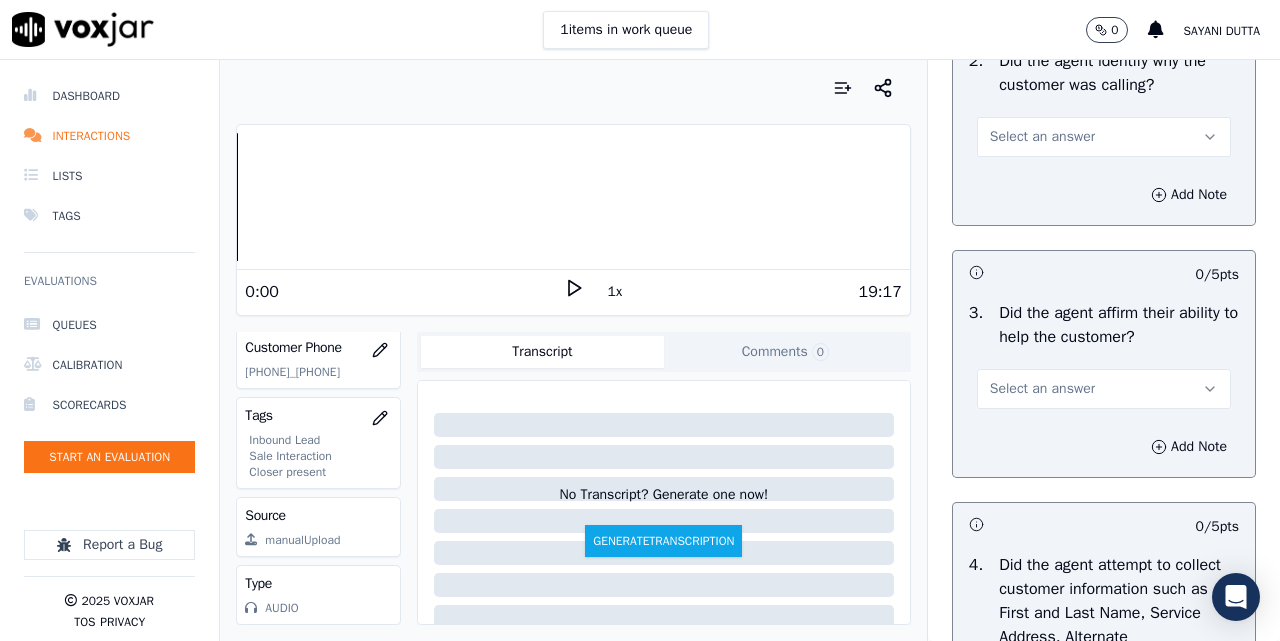 click on "Select an answer" at bounding box center [1042, 137] 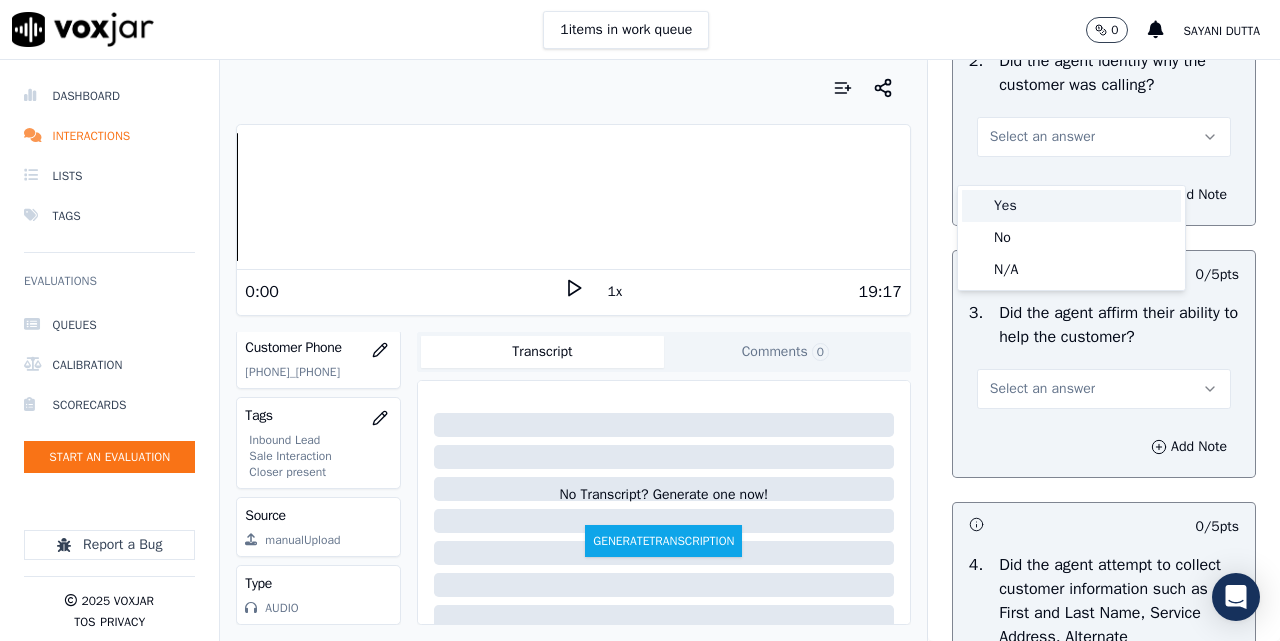 click on "Yes" at bounding box center [1071, 206] 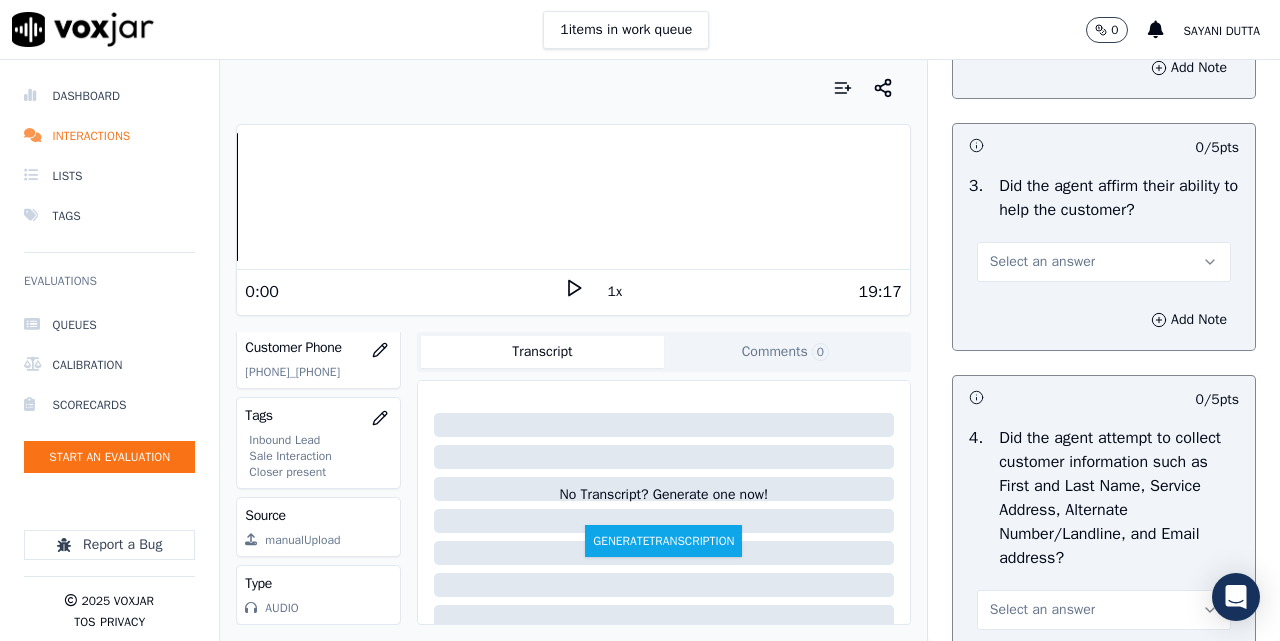 scroll, scrollTop: 667, scrollLeft: 0, axis: vertical 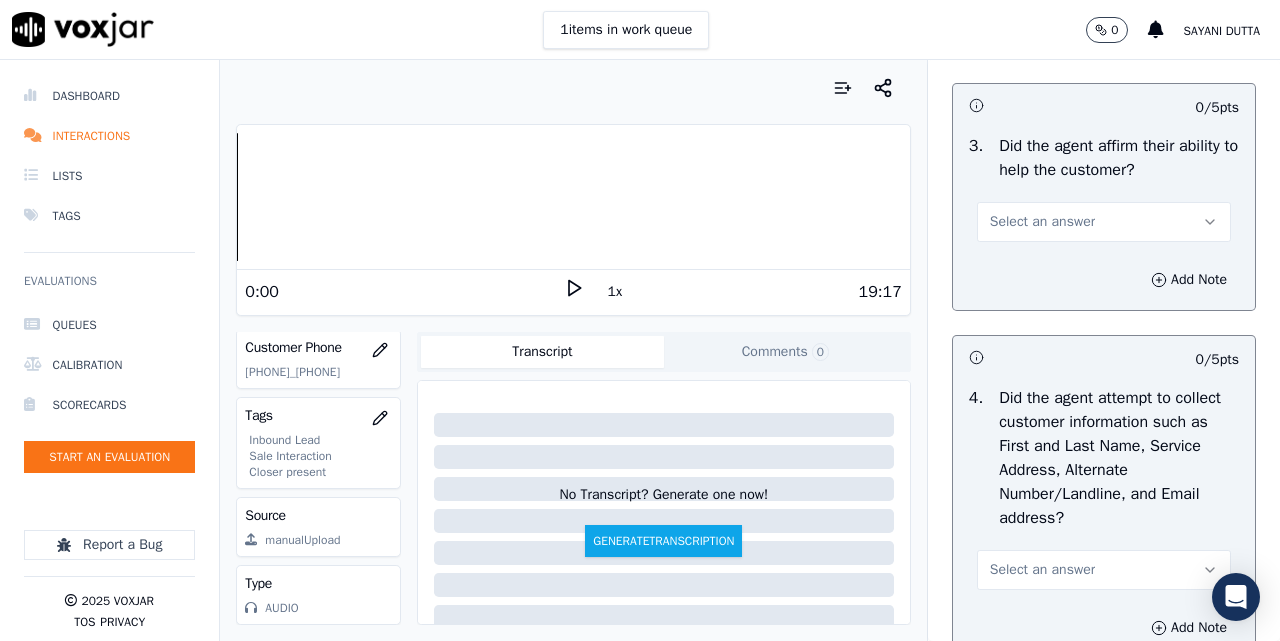 click on "Select an answer" at bounding box center (1104, 222) 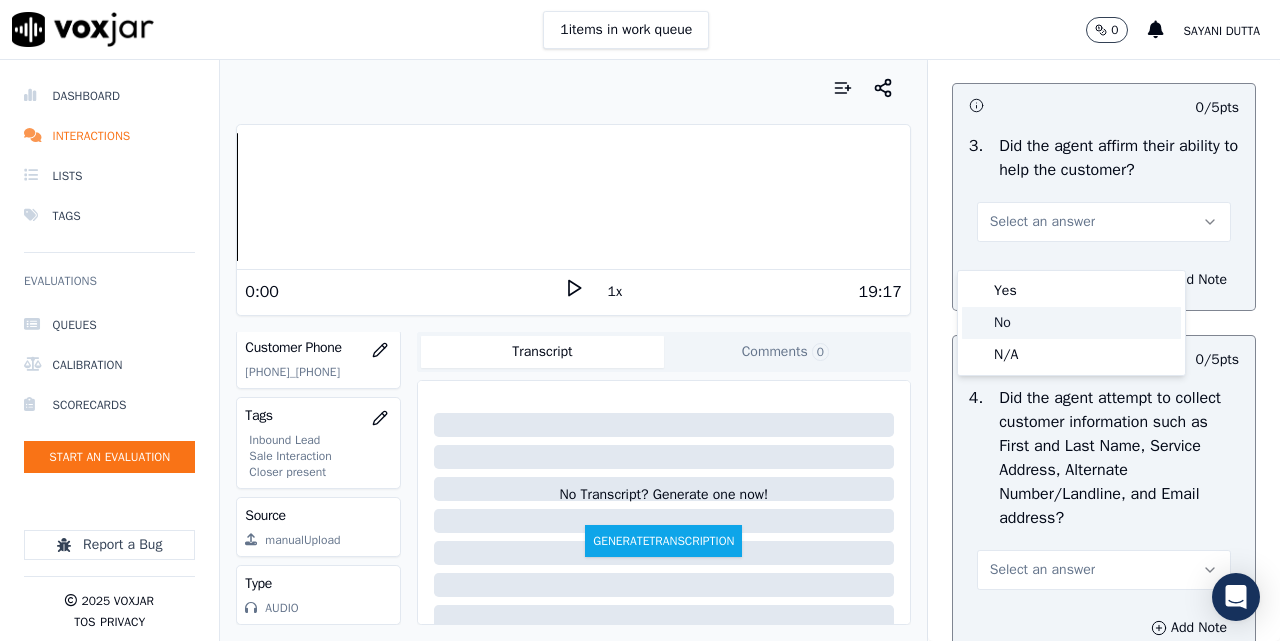 click on "No" 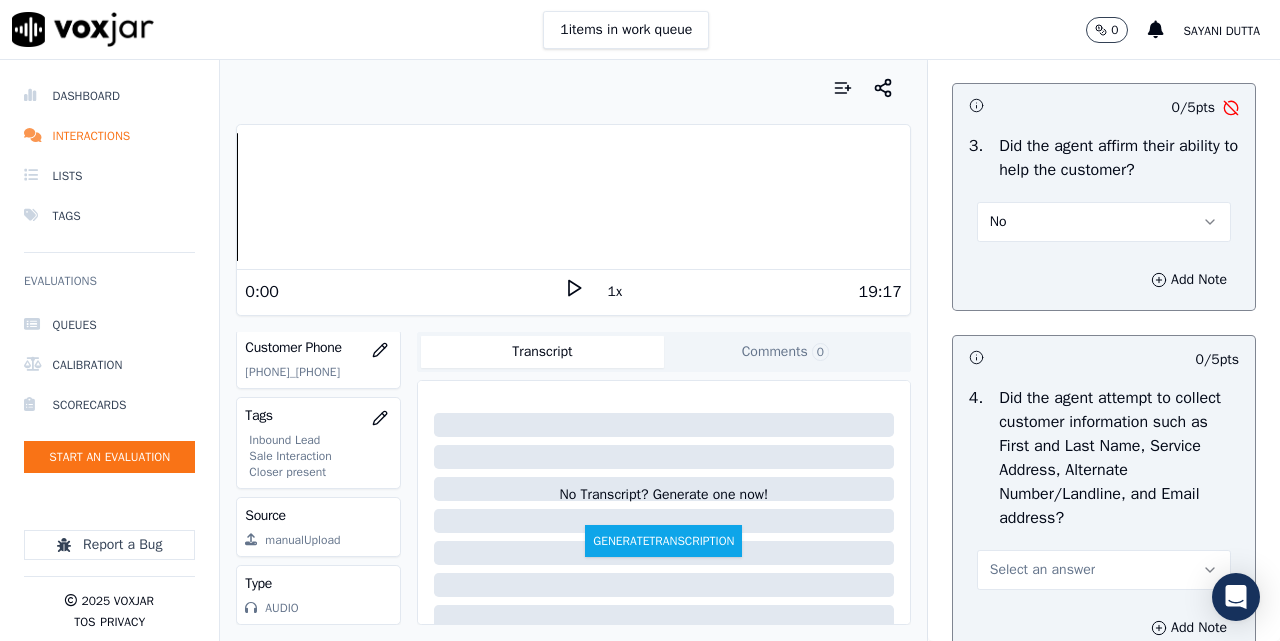 click on "No" at bounding box center [1104, 222] 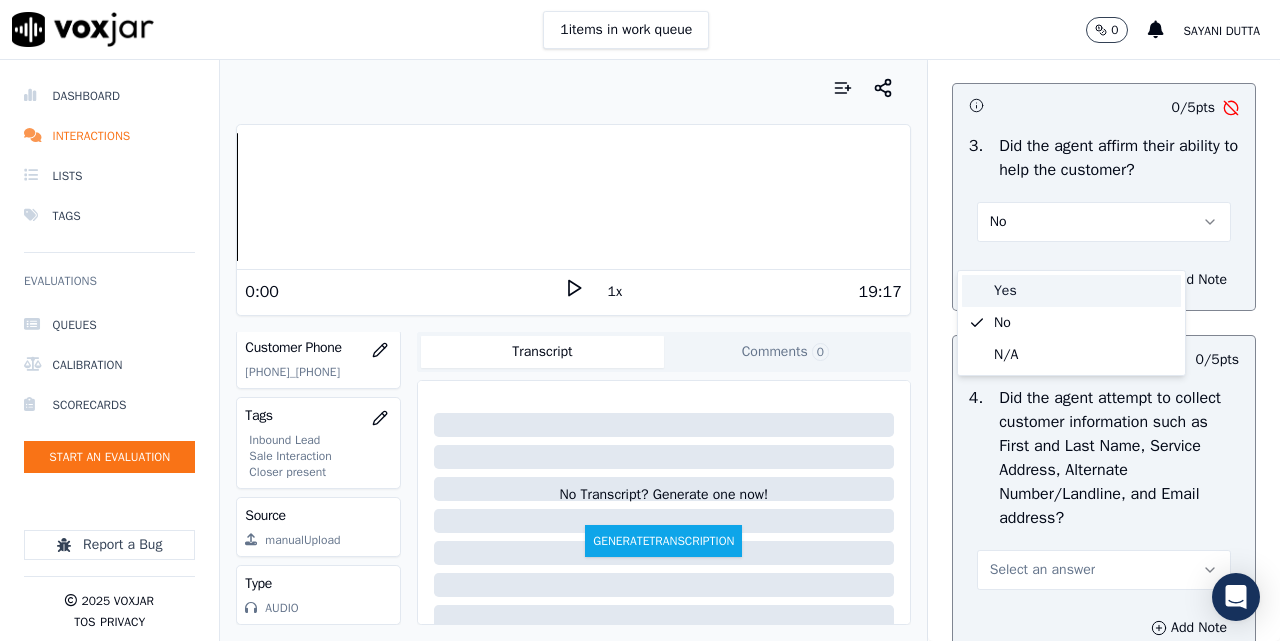 click on "Yes" at bounding box center [1071, 291] 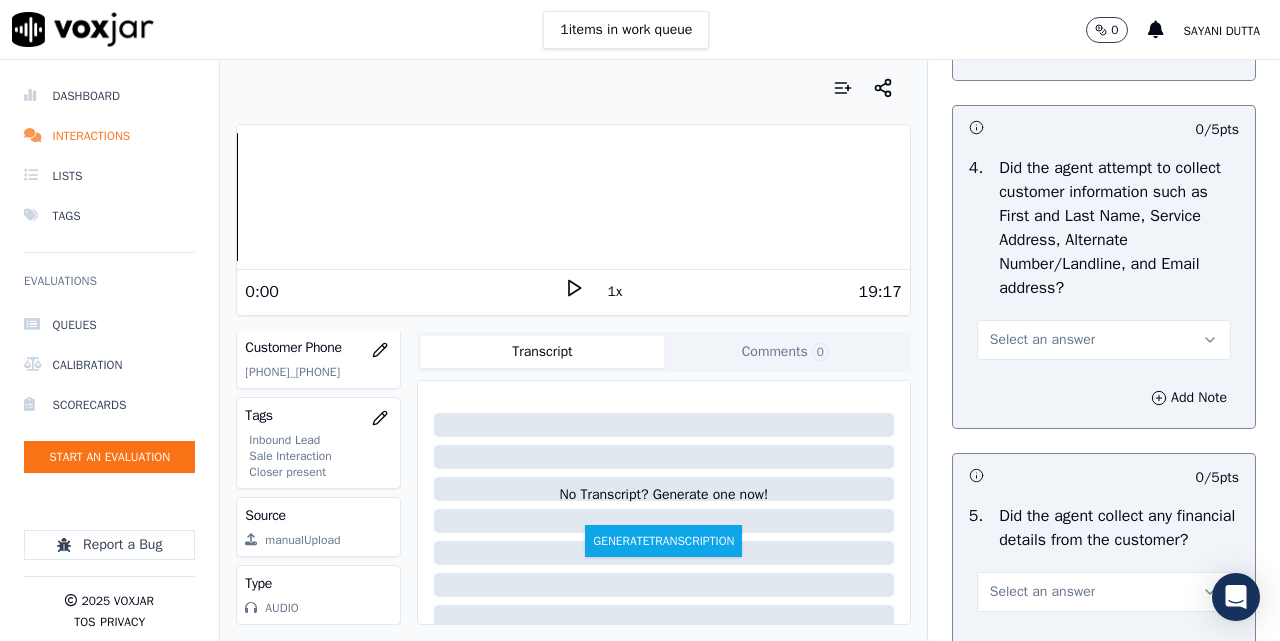 scroll, scrollTop: 1000, scrollLeft: 0, axis: vertical 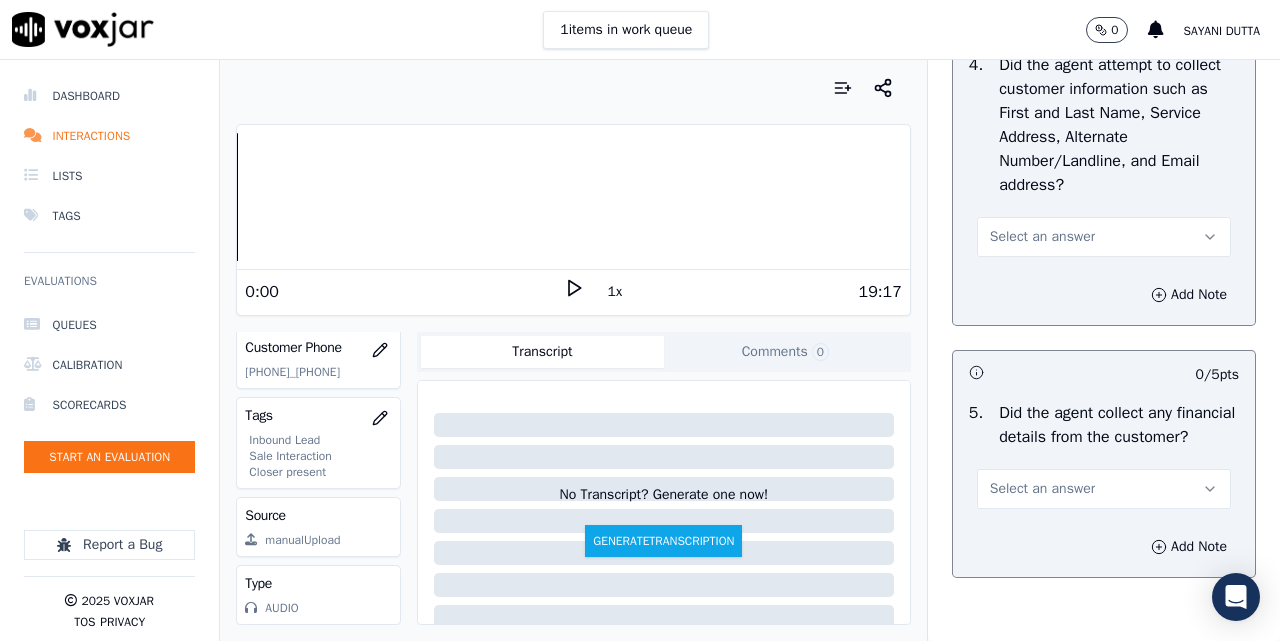 click on "Select an answer" at bounding box center (1042, 237) 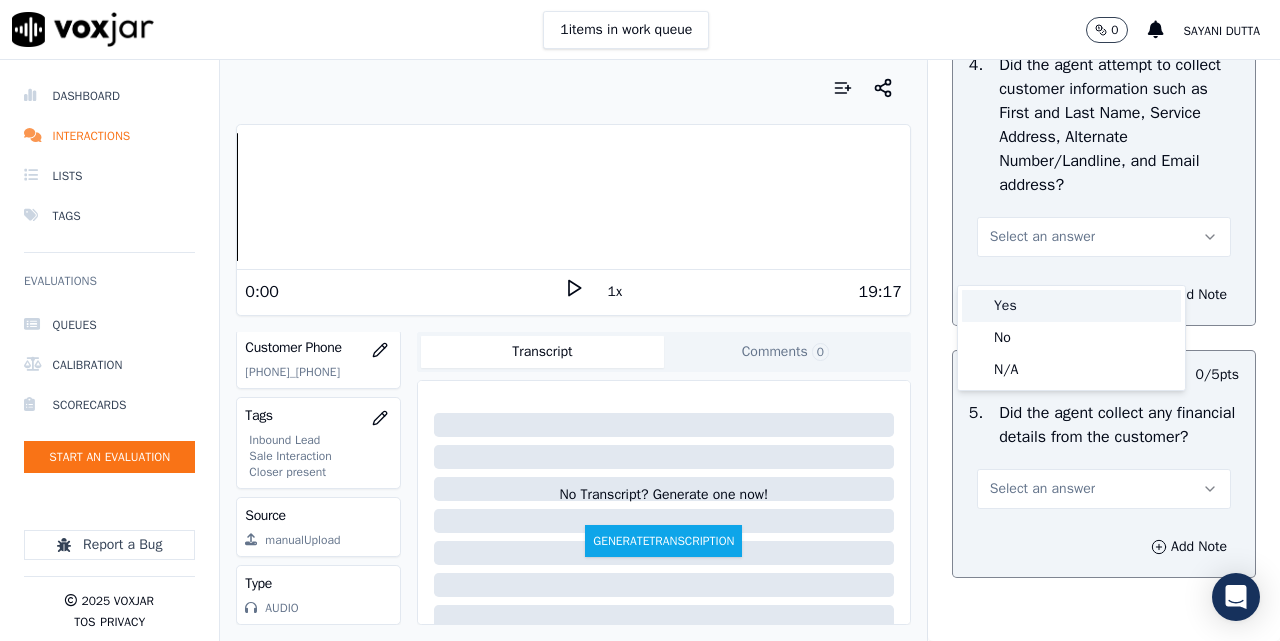 click on "Yes" at bounding box center [1071, 306] 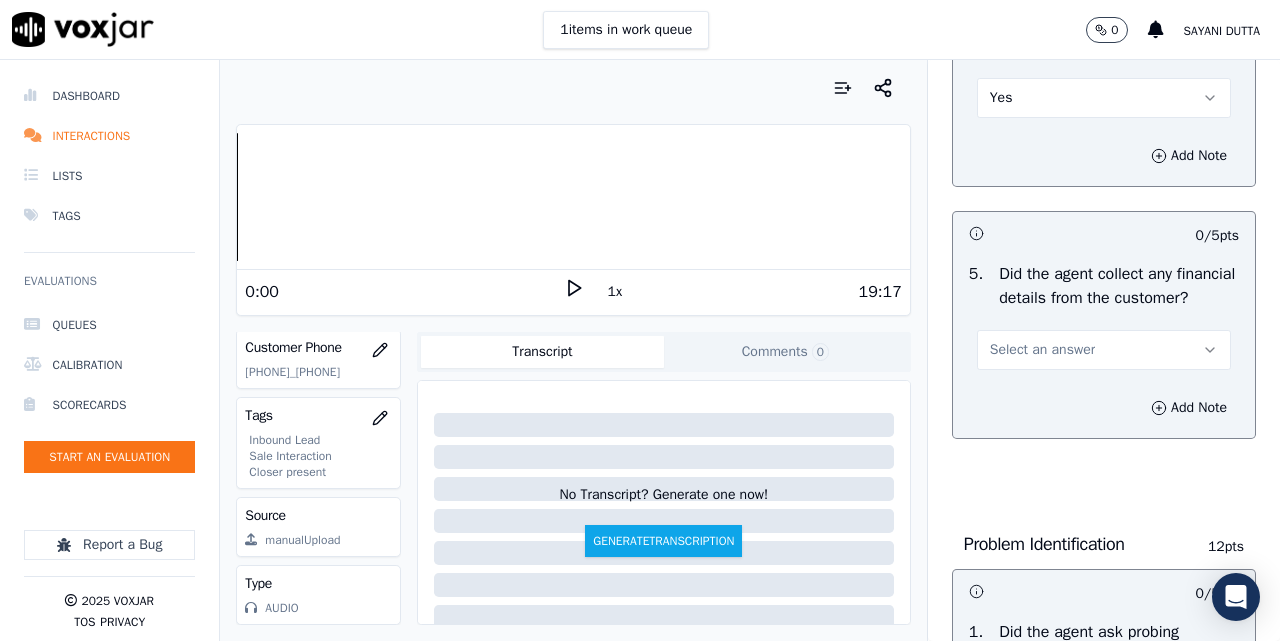scroll, scrollTop: 1167, scrollLeft: 0, axis: vertical 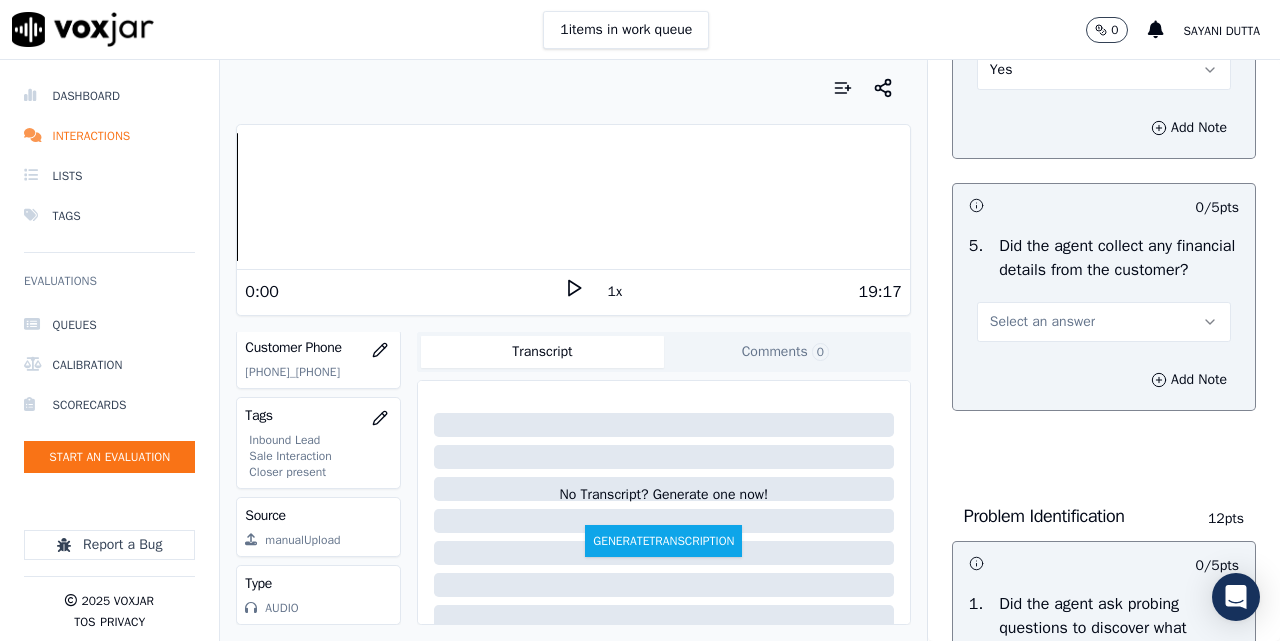 click on "Select an answer" at bounding box center [1042, 322] 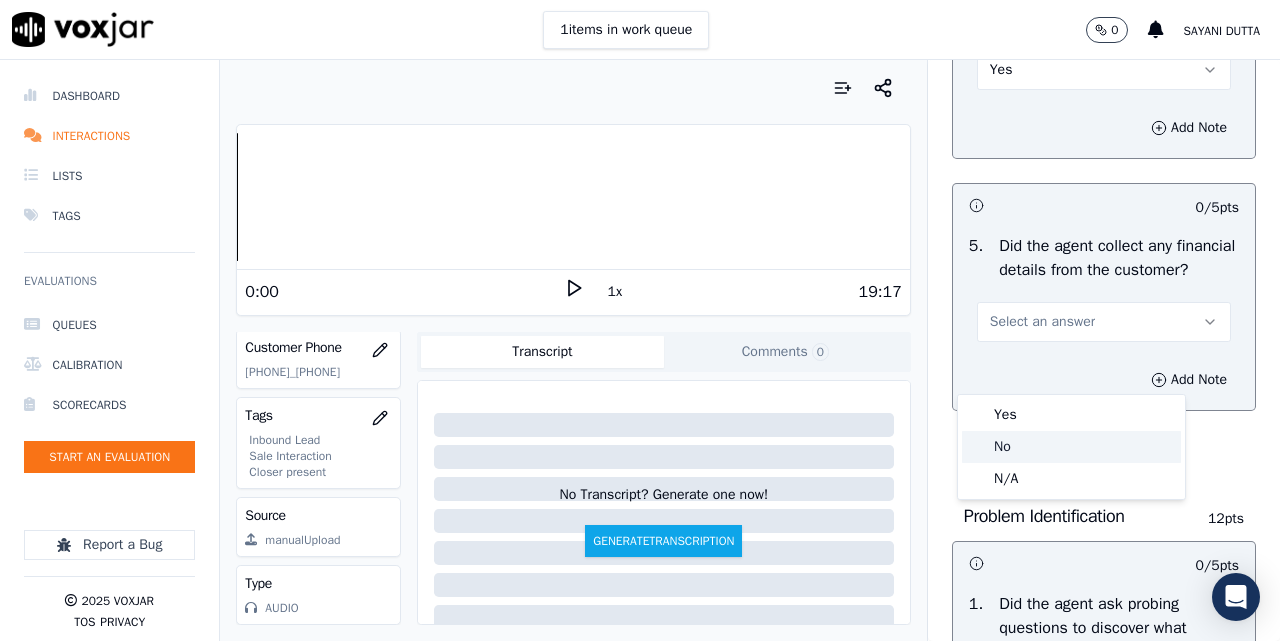 click on "No" 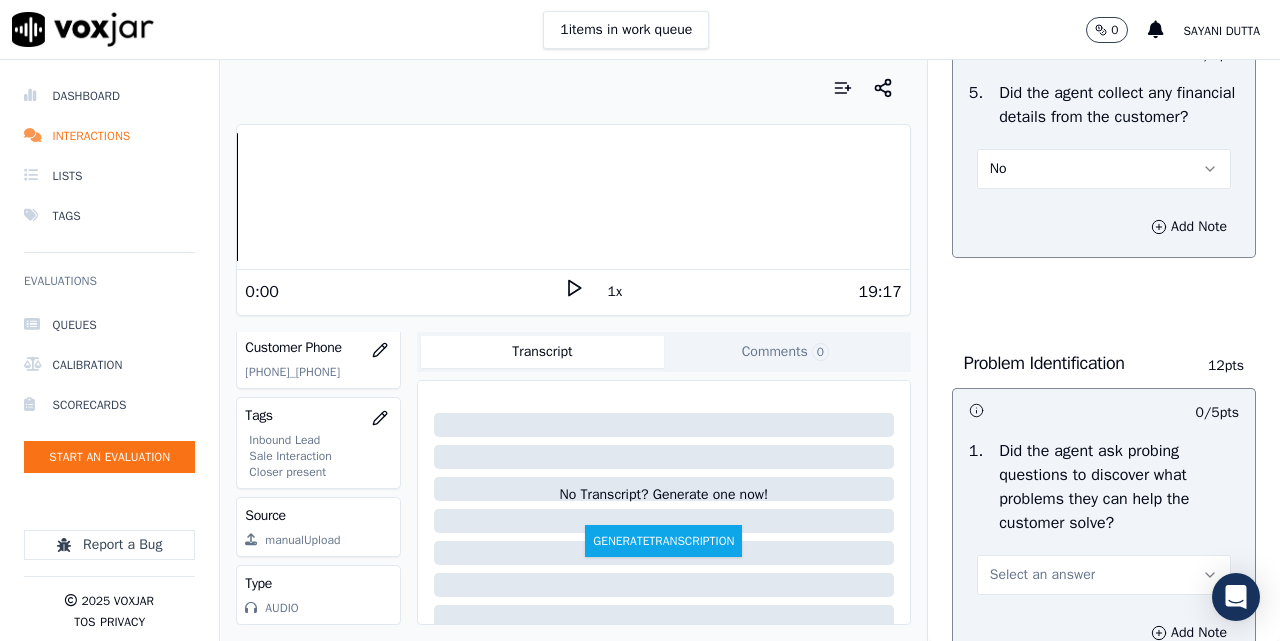 scroll, scrollTop: 1500, scrollLeft: 0, axis: vertical 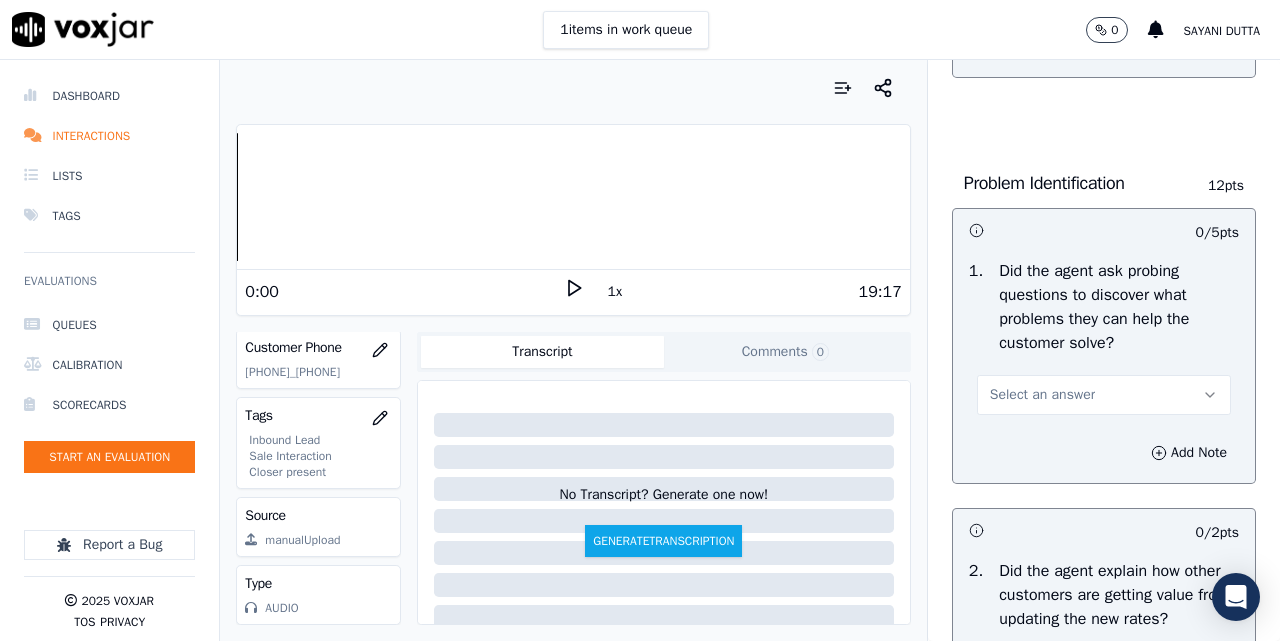 click on "Select an answer" at bounding box center (1042, 395) 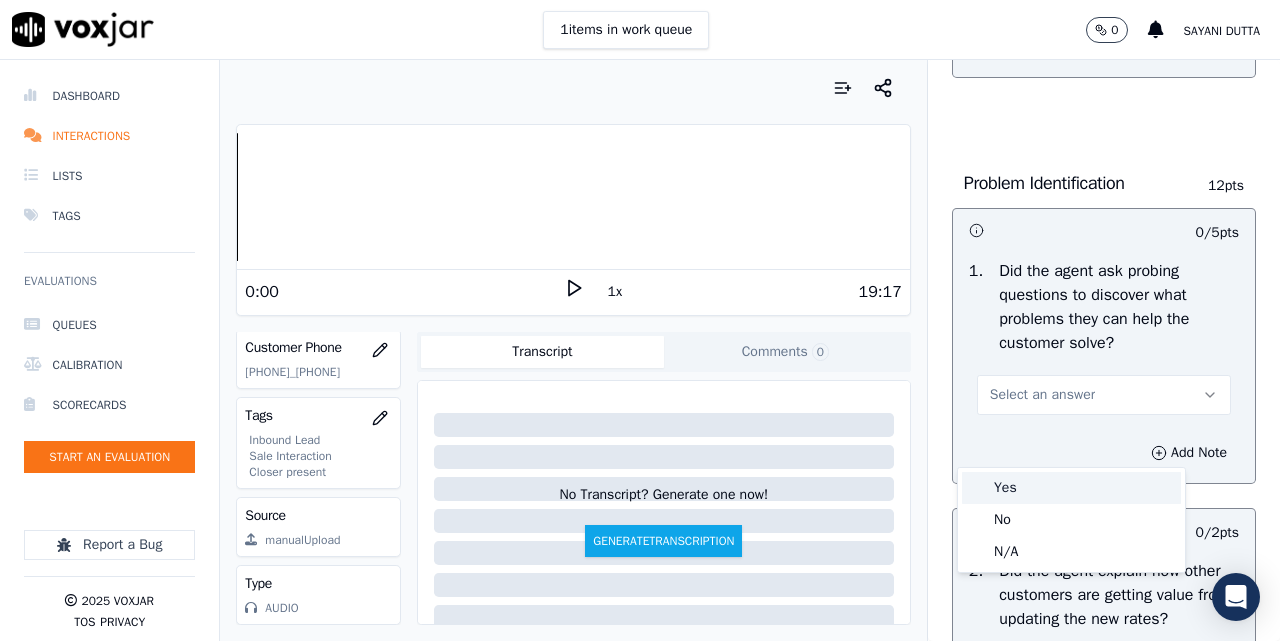 click on "Yes" at bounding box center (1071, 488) 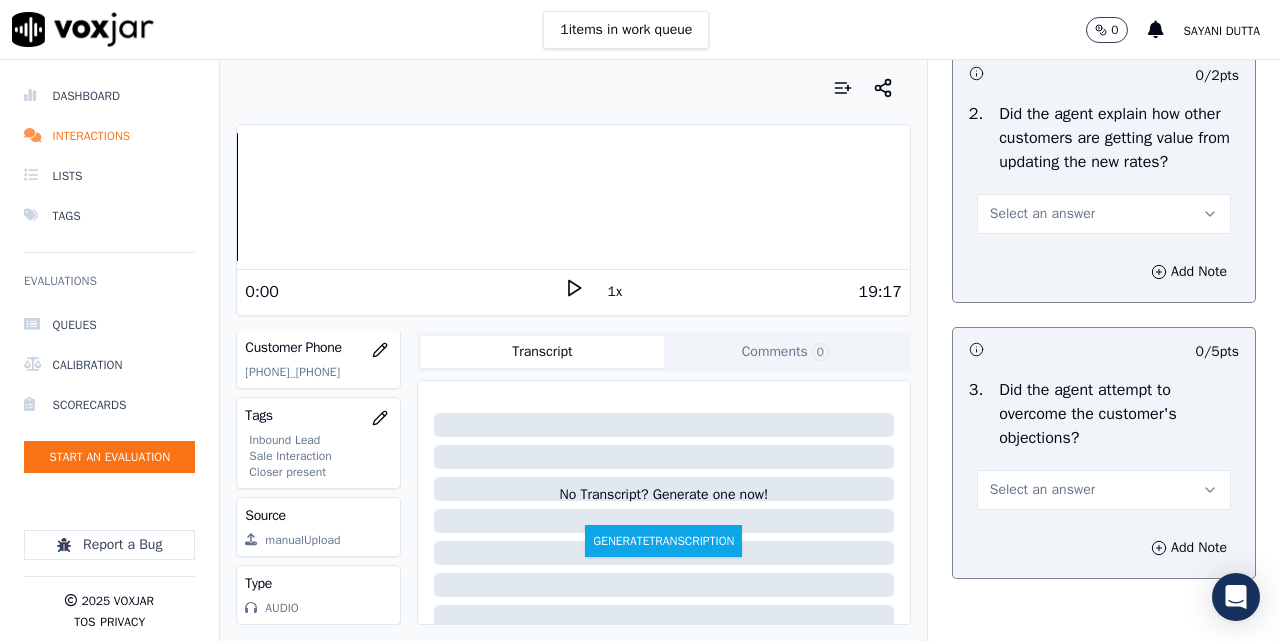 scroll, scrollTop: 2000, scrollLeft: 0, axis: vertical 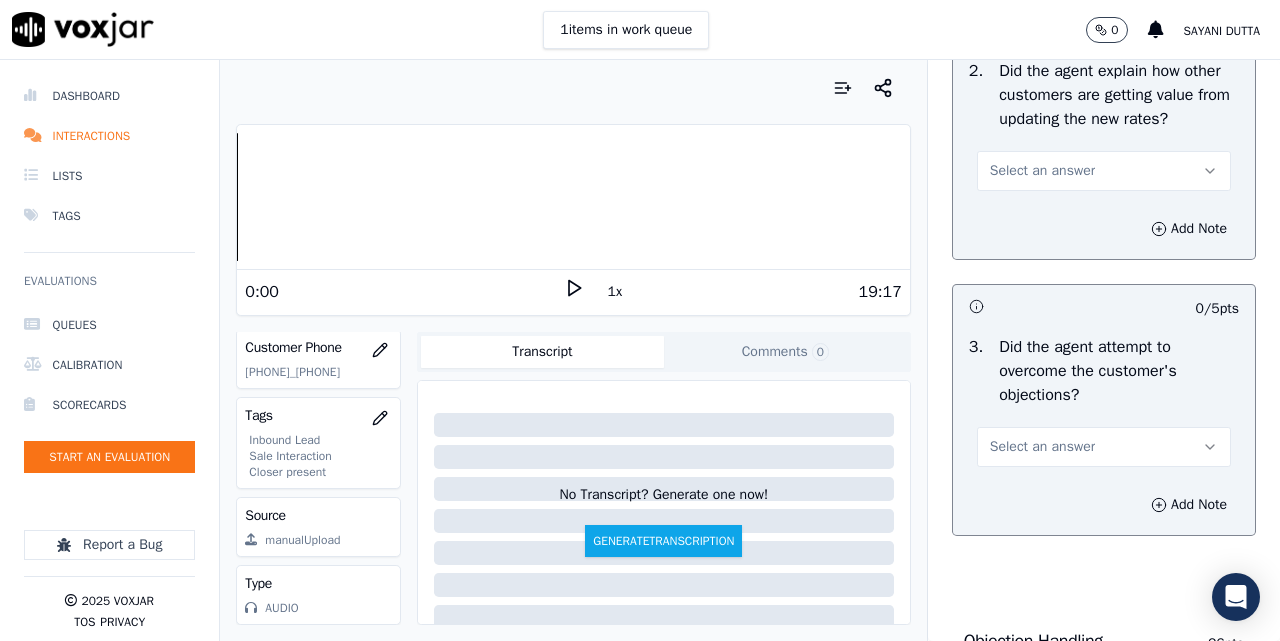 click on "Select an answer" at bounding box center (1042, 171) 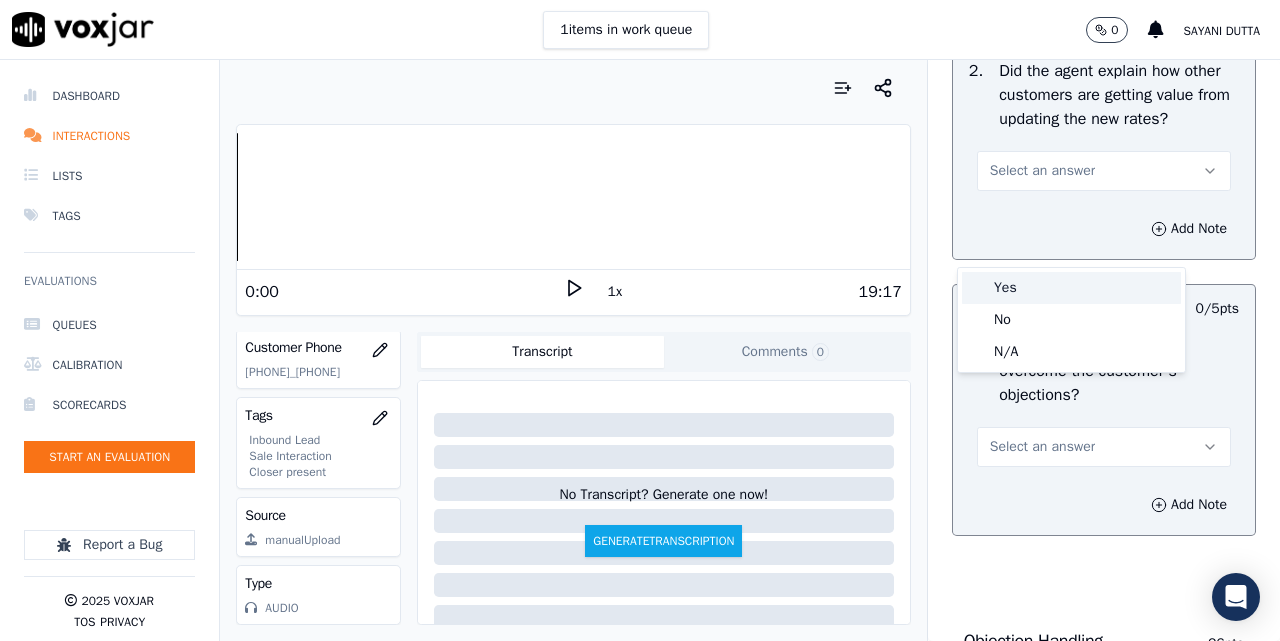click on "Yes" at bounding box center [1071, 288] 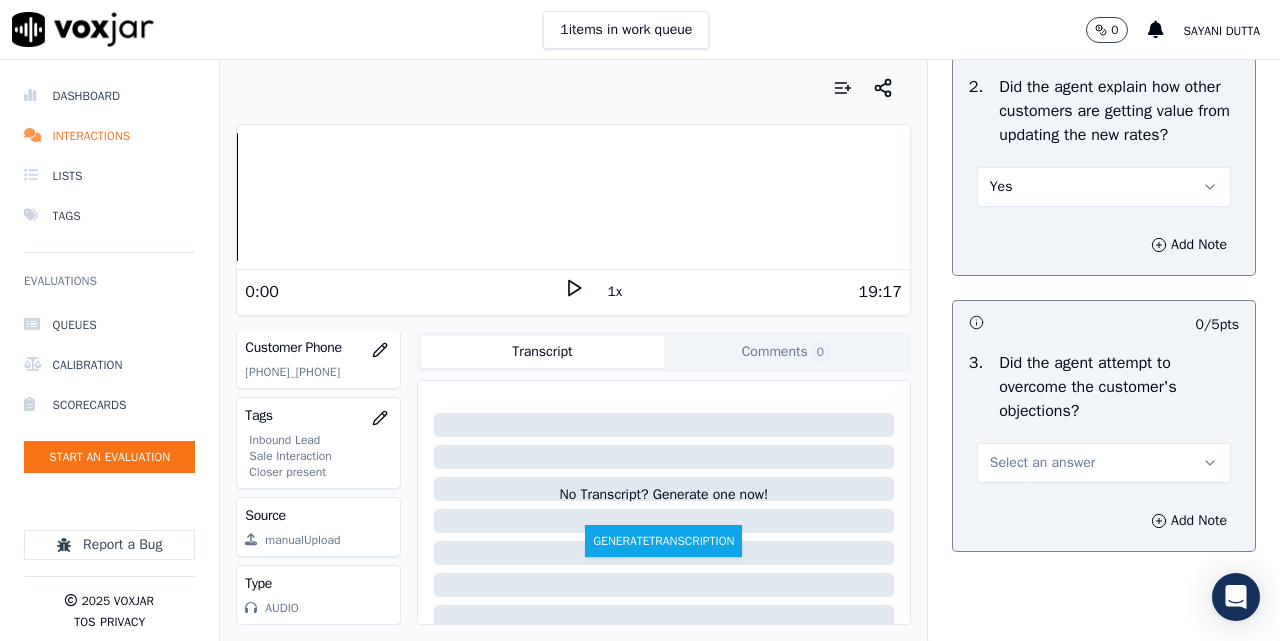 scroll, scrollTop: 2167, scrollLeft: 0, axis: vertical 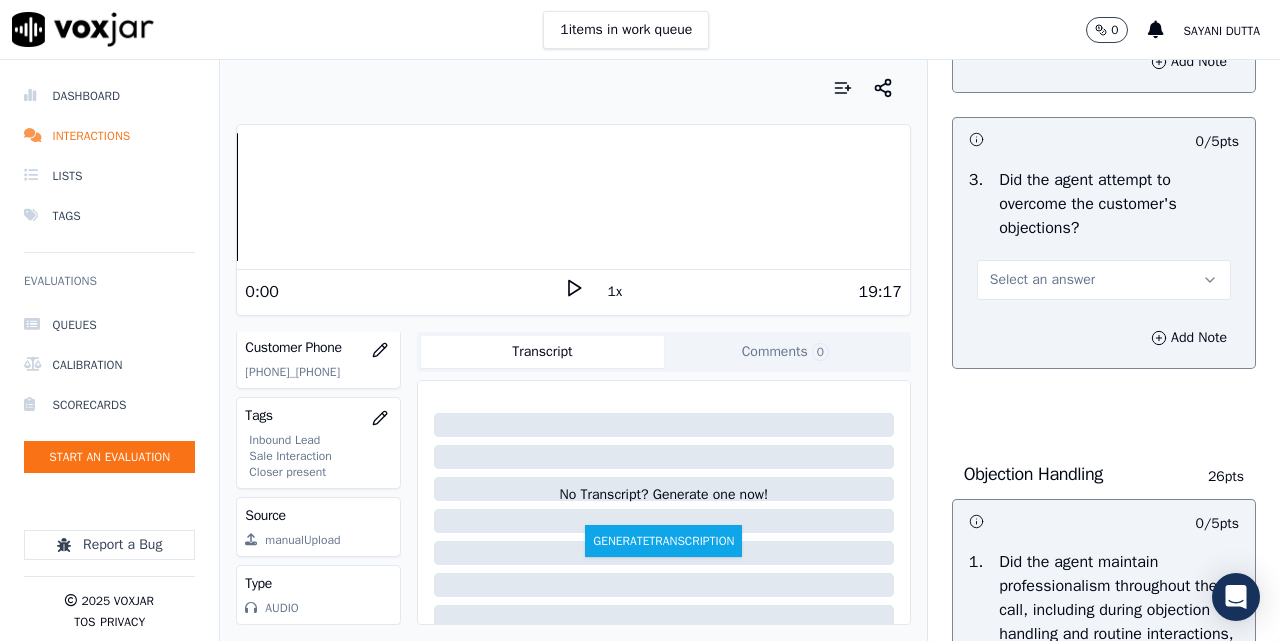 click on "Select an answer" at bounding box center [1104, 280] 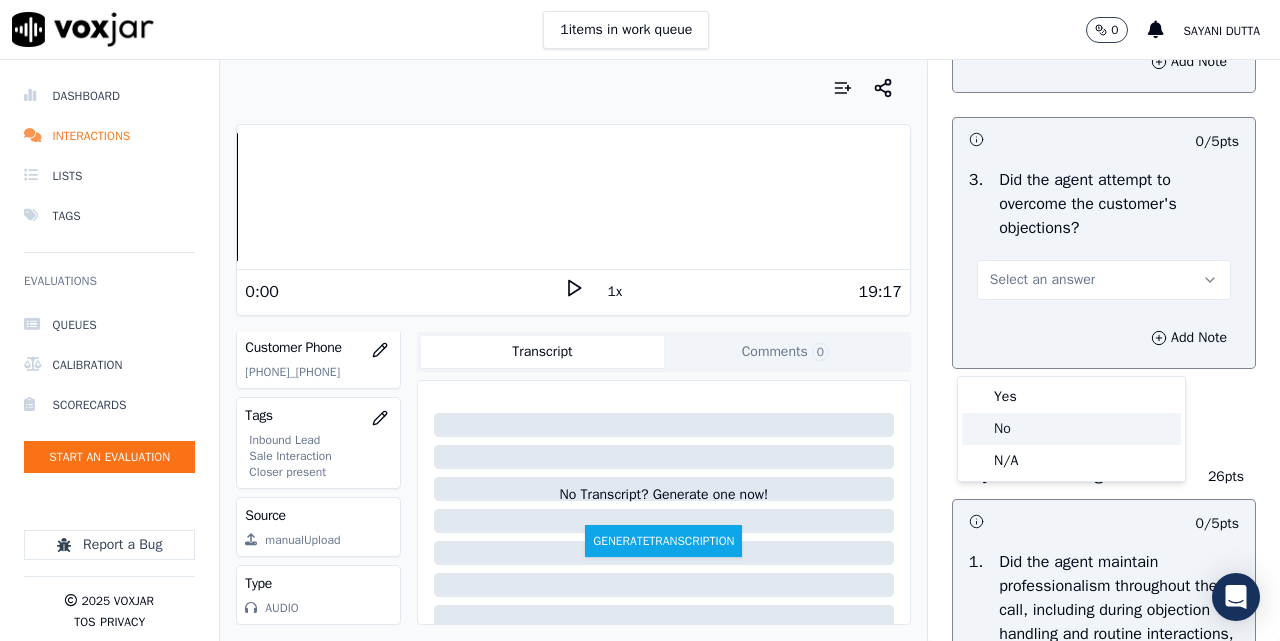 click on "No" 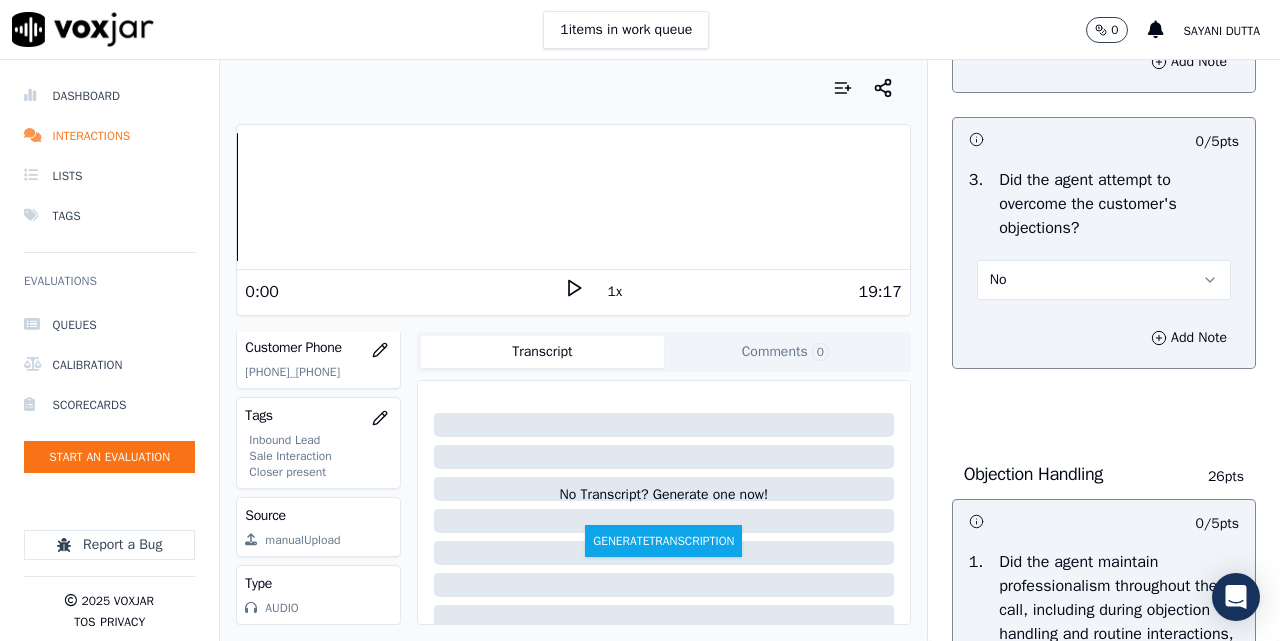 click on "No" at bounding box center (1104, 280) 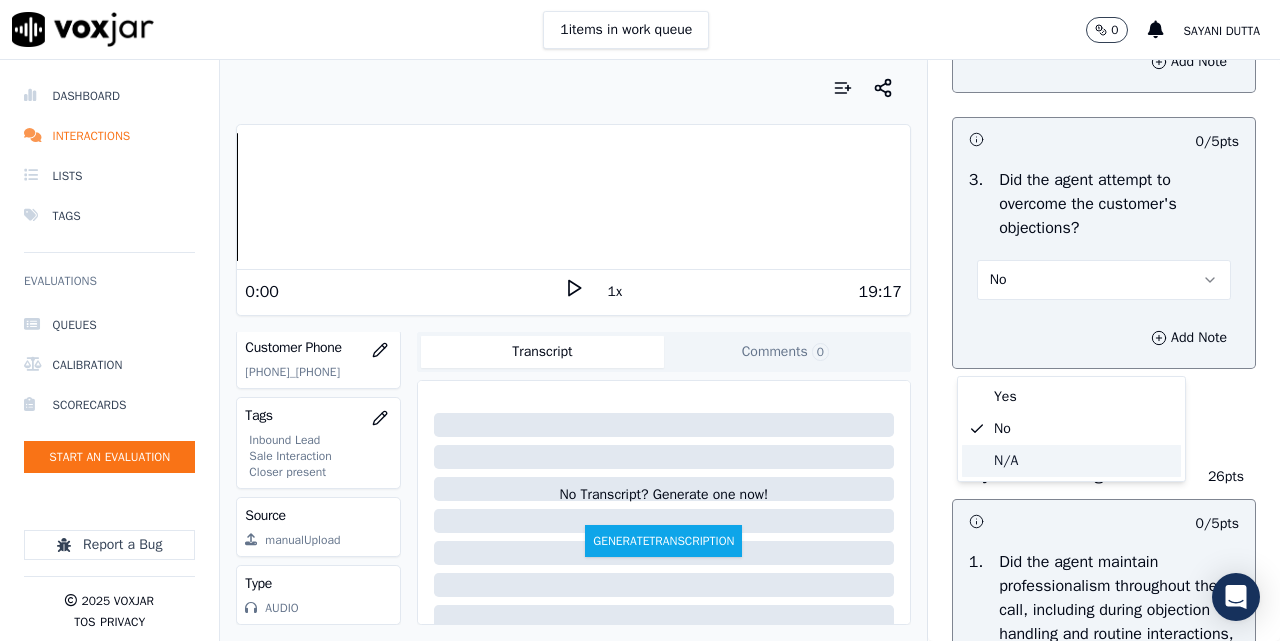 click on "N/A" 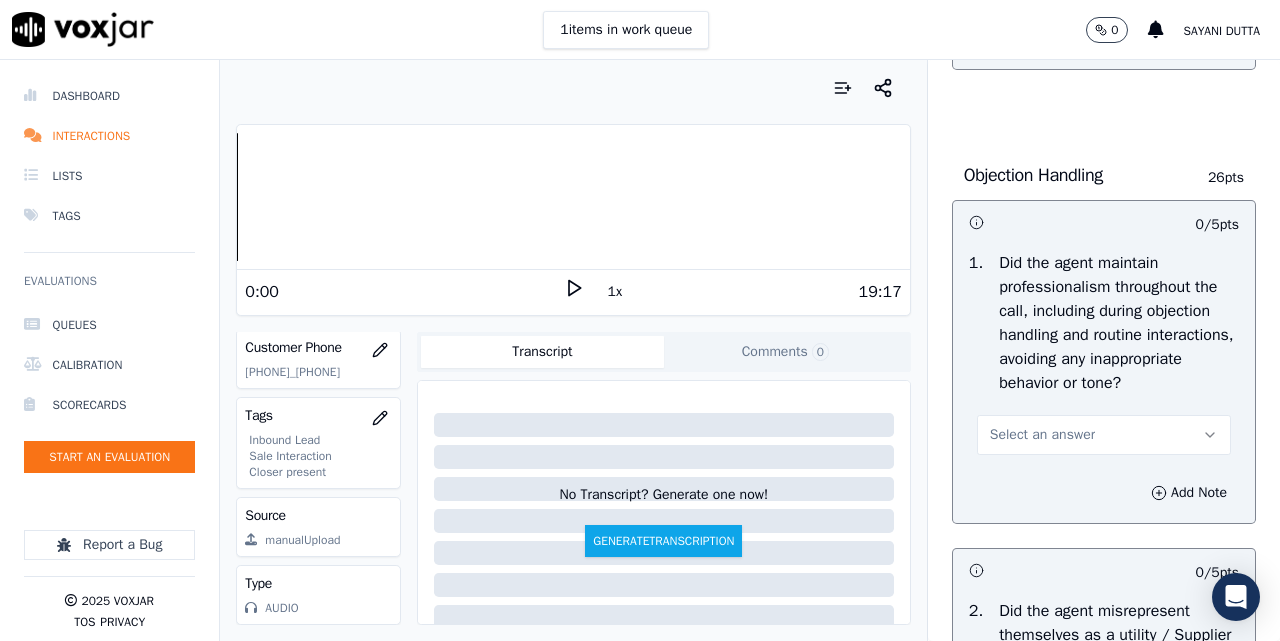 scroll, scrollTop: 2667, scrollLeft: 0, axis: vertical 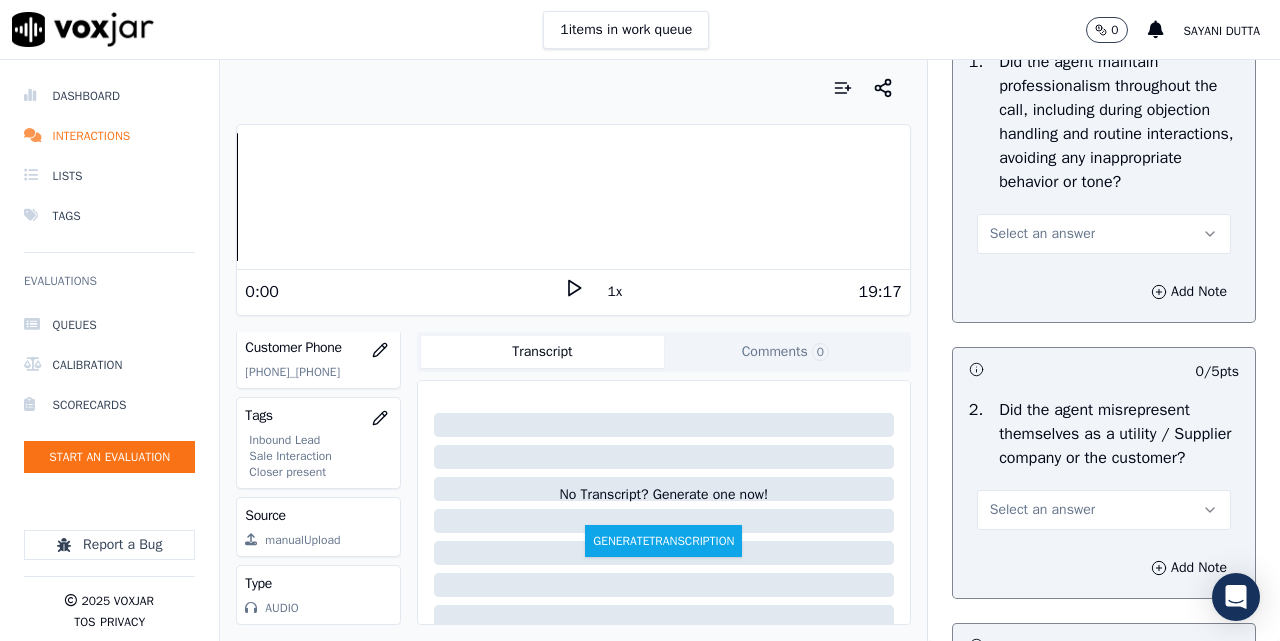 click on "Select an answer" at bounding box center (1042, 234) 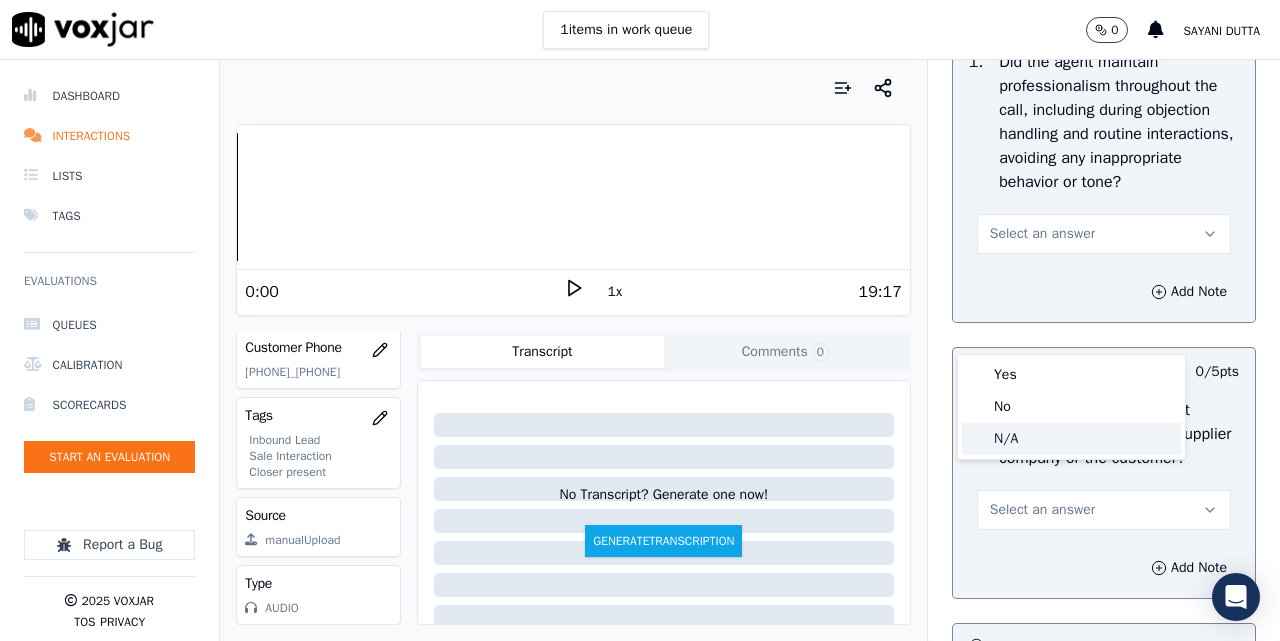 click on "N/A" 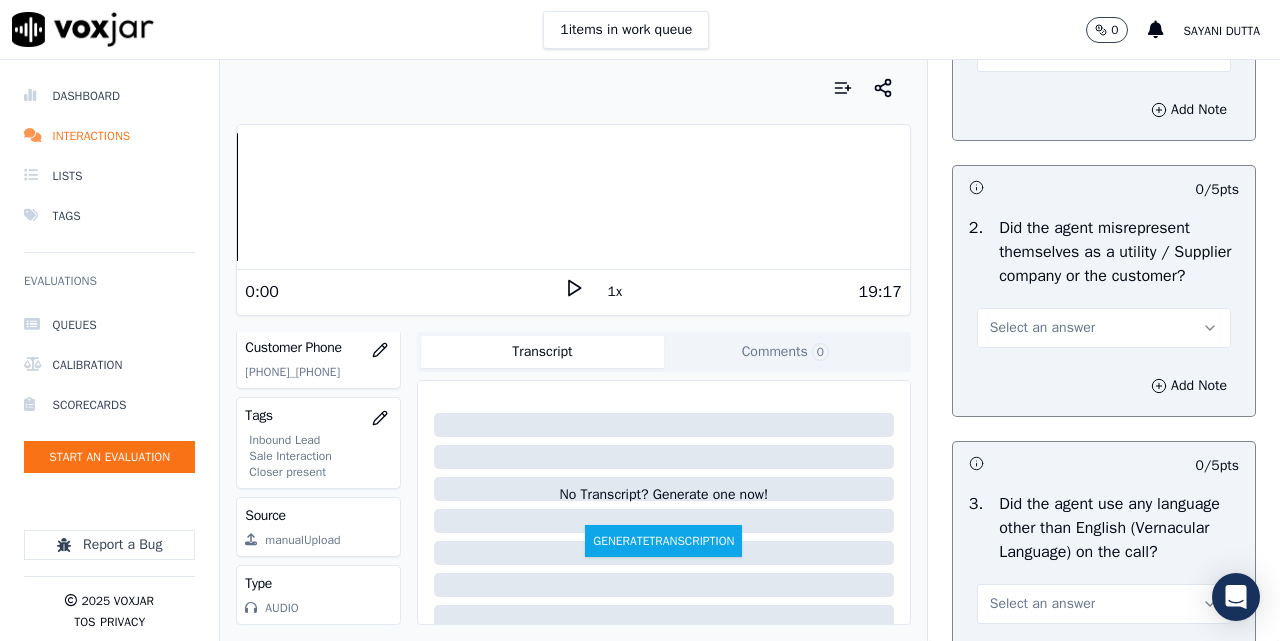 scroll, scrollTop: 3000, scrollLeft: 0, axis: vertical 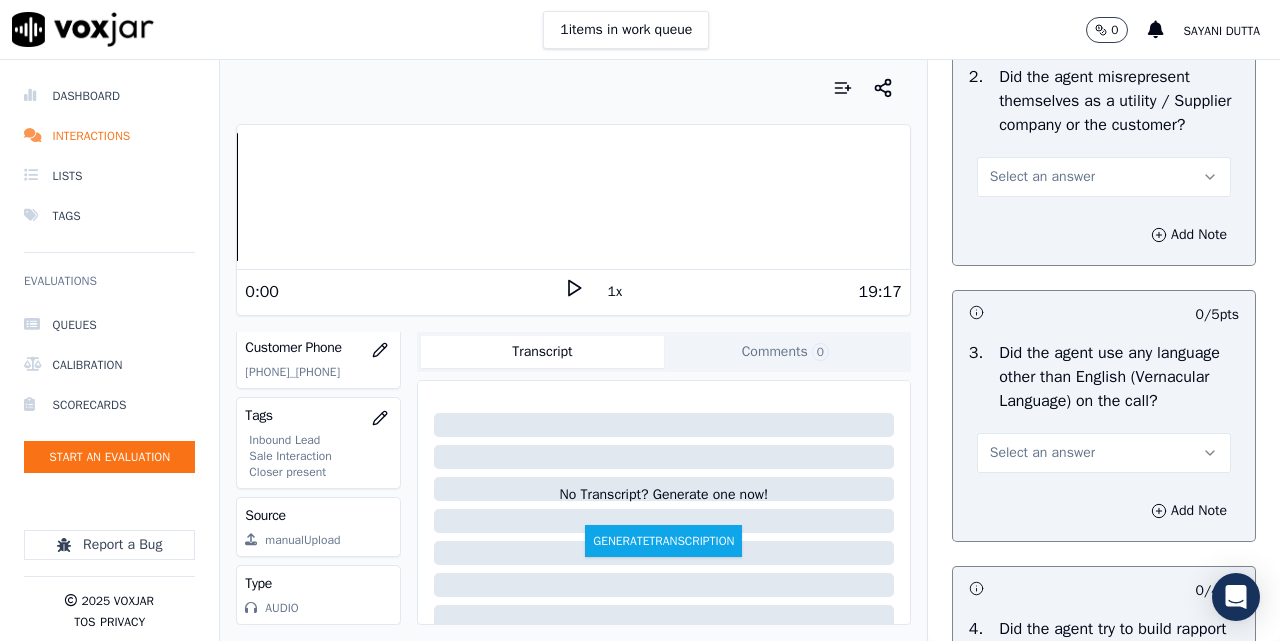 click on "Select an answer" at bounding box center (1042, 177) 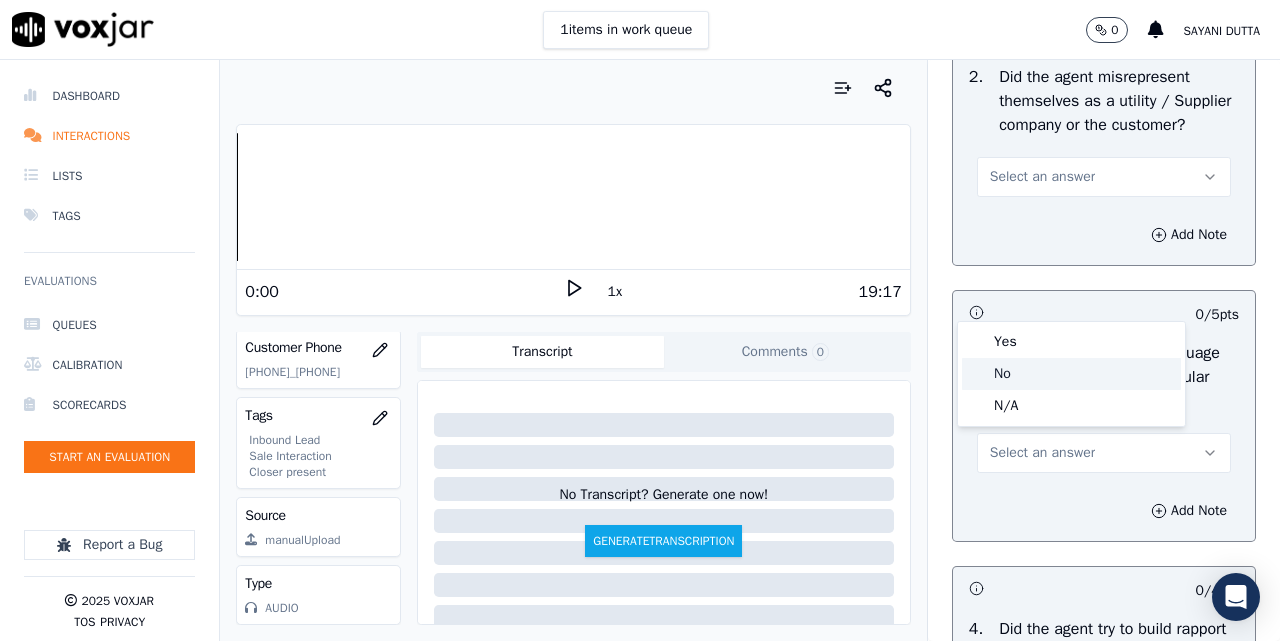 click on "No" 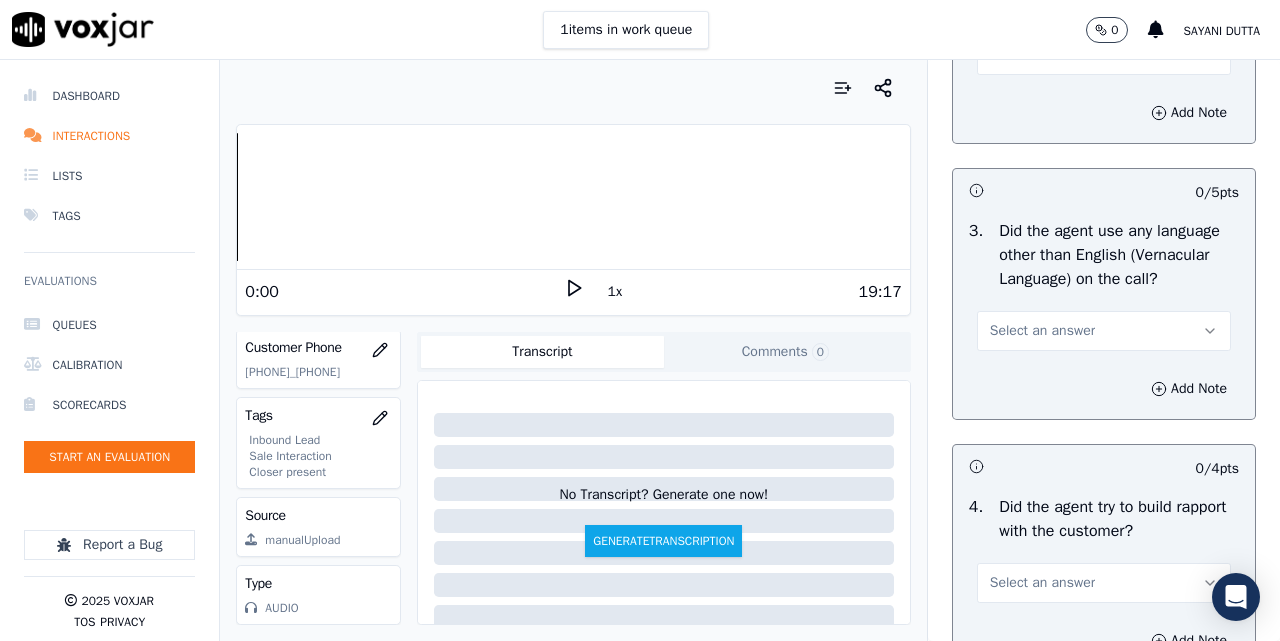 scroll, scrollTop: 3167, scrollLeft: 0, axis: vertical 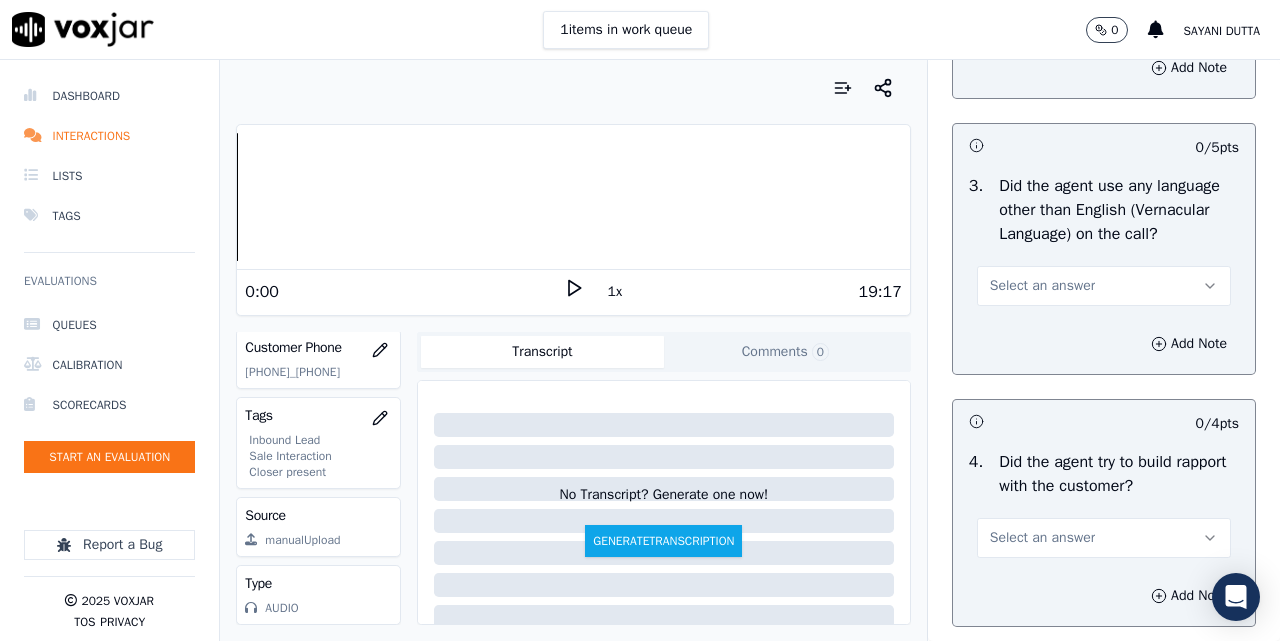 drag, startPoint x: 1009, startPoint y: 433, endPoint x: 1011, endPoint y: 447, distance: 14.142136 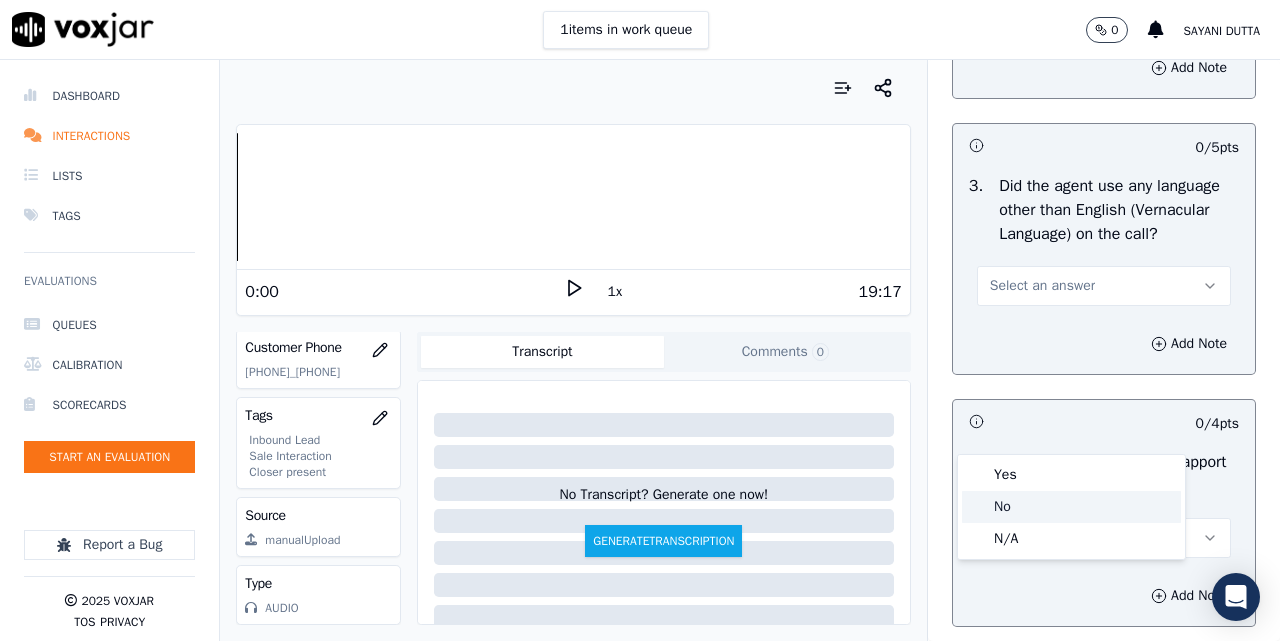 click on "No" 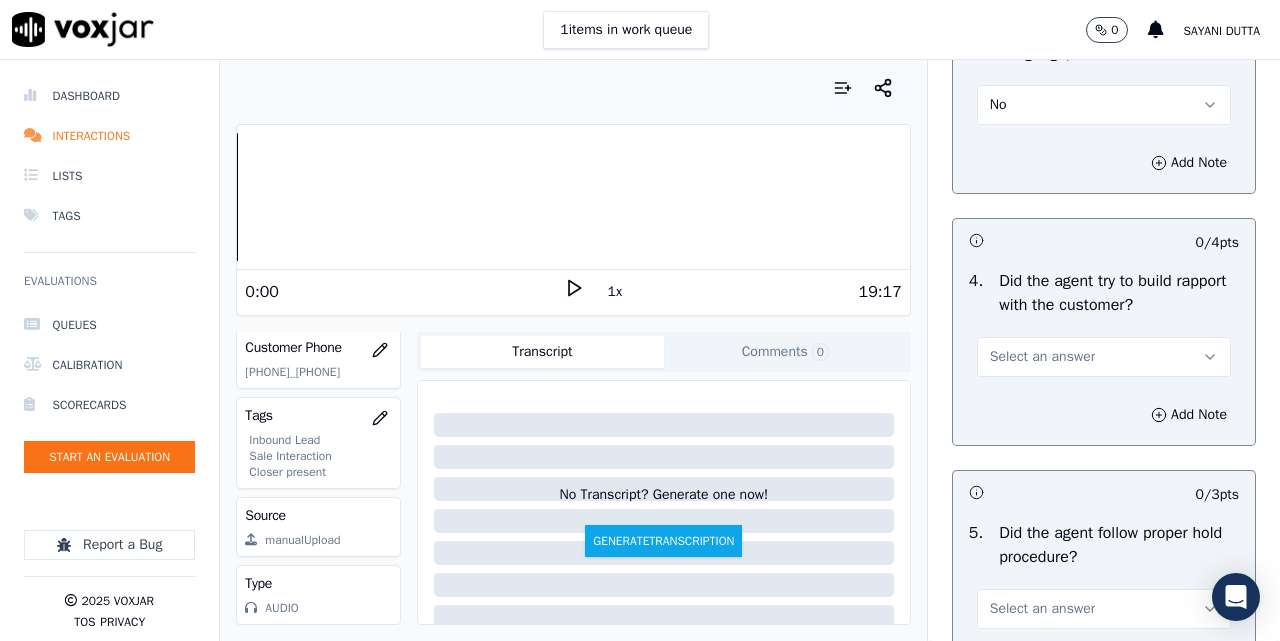 scroll, scrollTop: 3500, scrollLeft: 0, axis: vertical 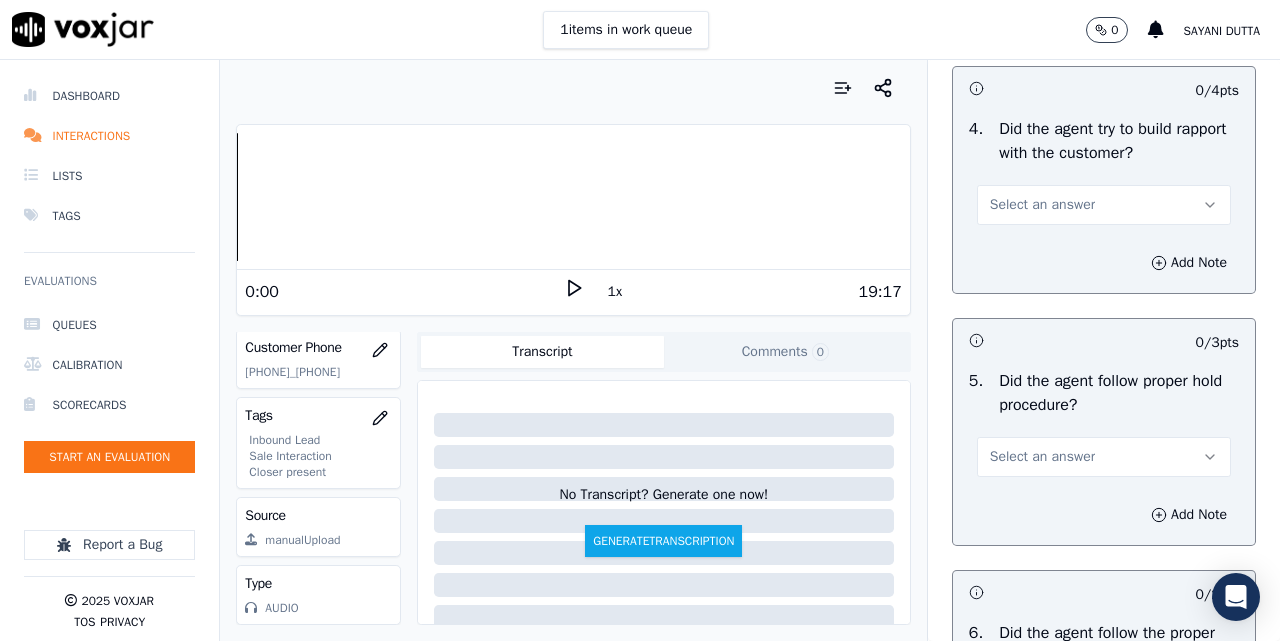 click on "Select an answer" at bounding box center (1042, 205) 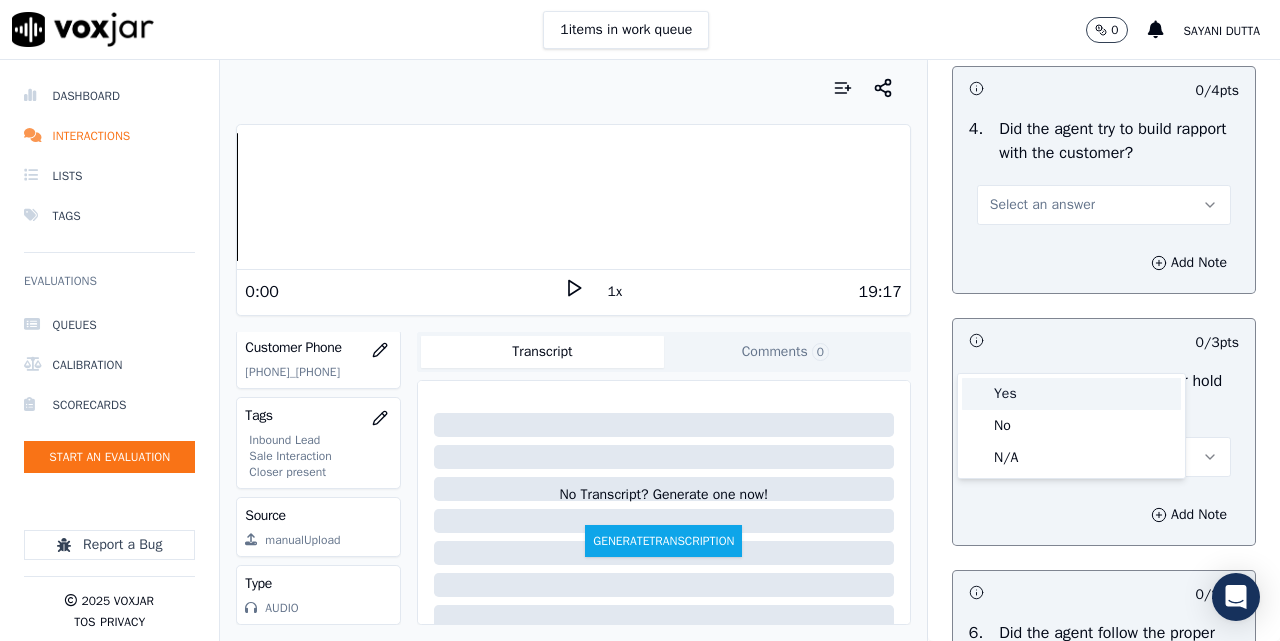 click on "Yes" at bounding box center [1071, 394] 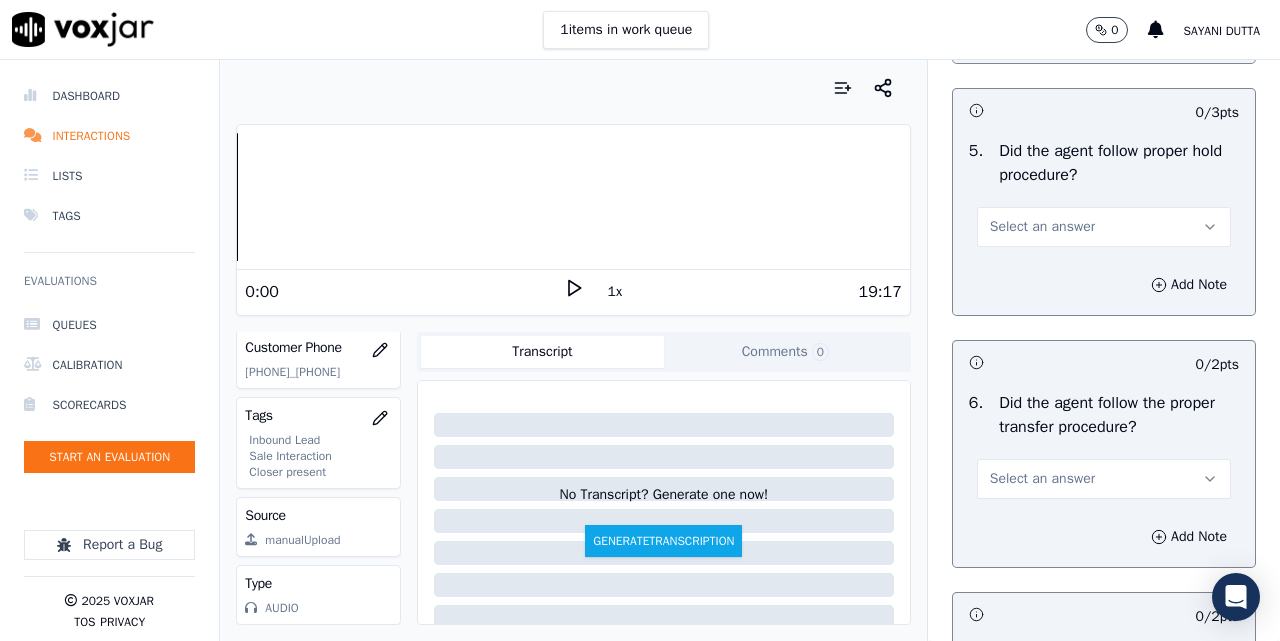 scroll, scrollTop: 3833, scrollLeft: 0, axis: vertical 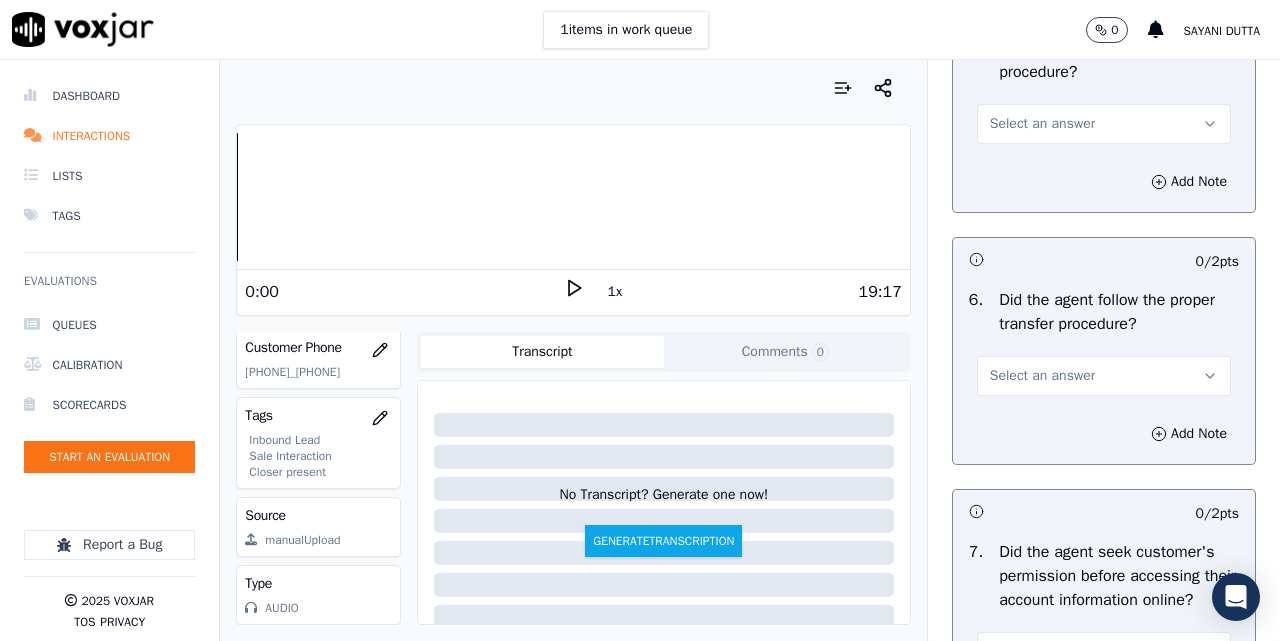 click on "Select an answer" at bounding box center [1042, 124] 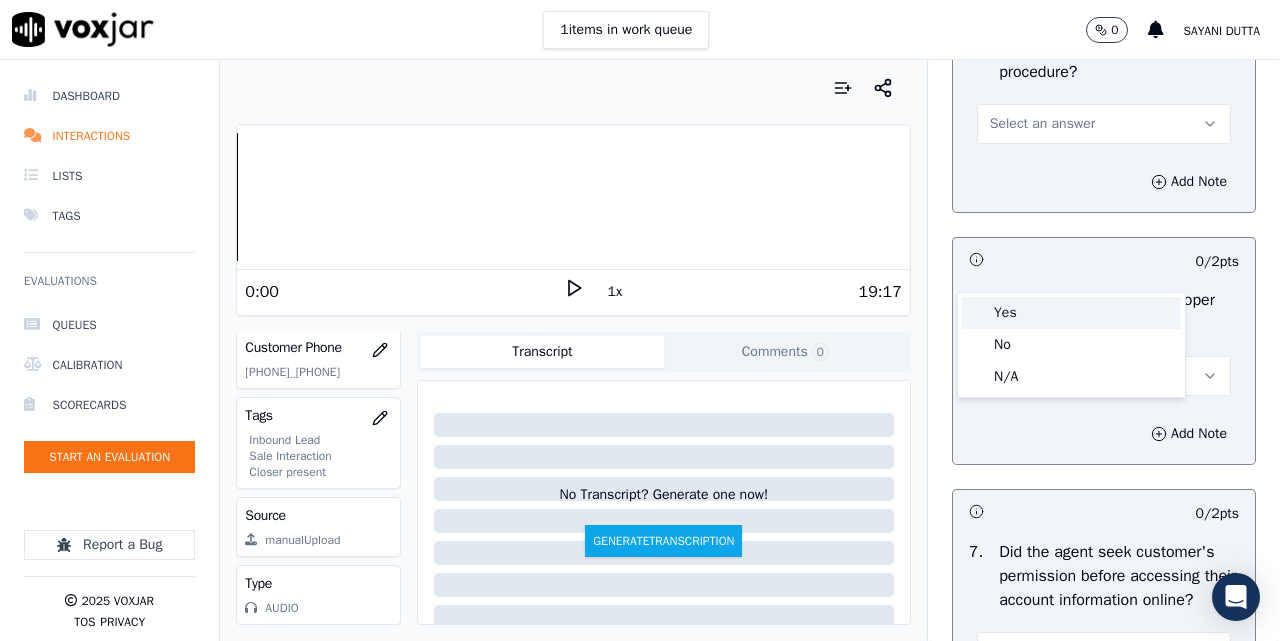 click on "Yes" at bounding box center (1071, 313) 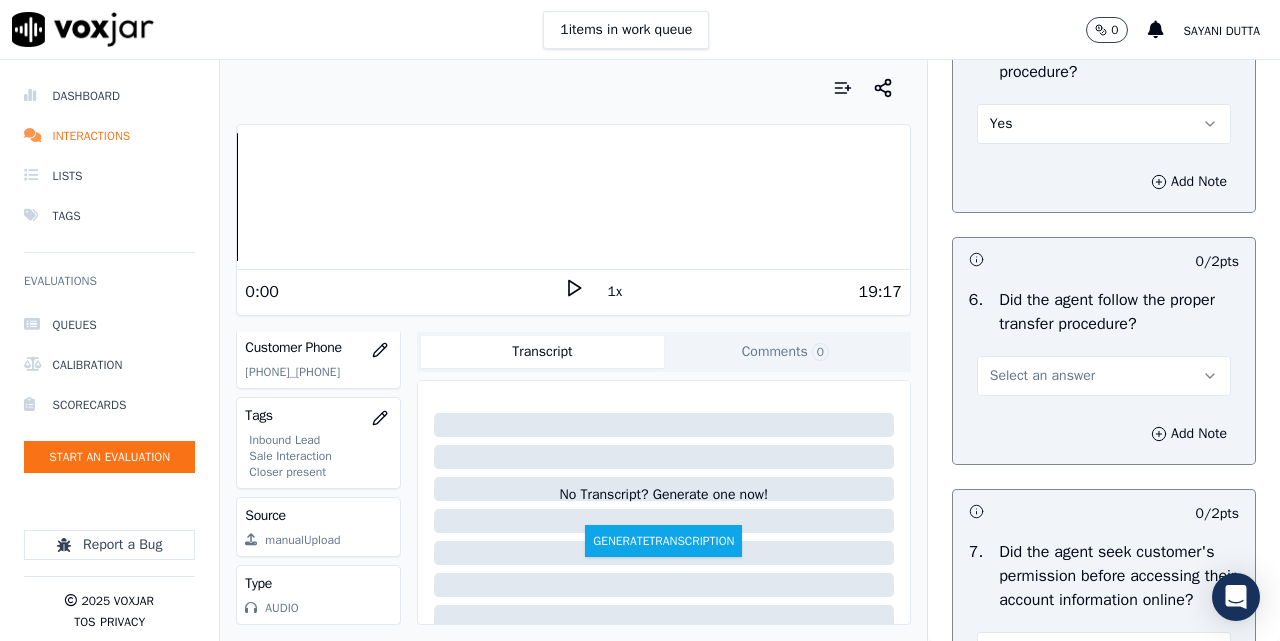scroll, scrollTop: 4000, scrollLeft: 0, axis: vertical 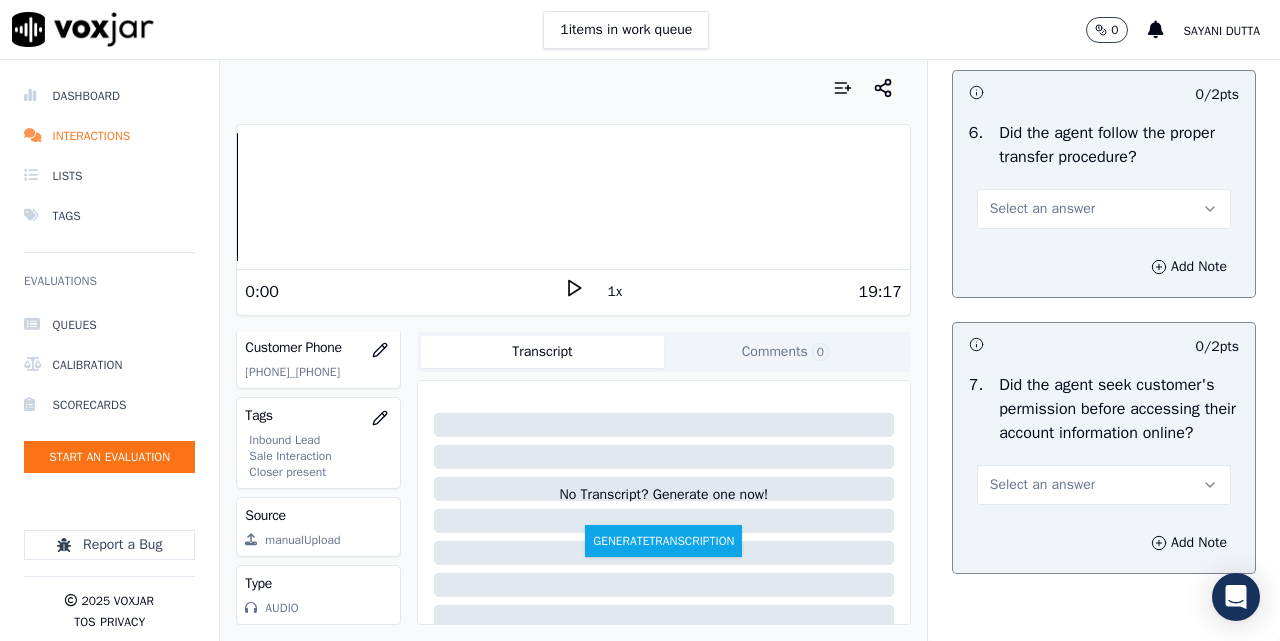 click on "Select an answer" at bounding box center (1042, 209) 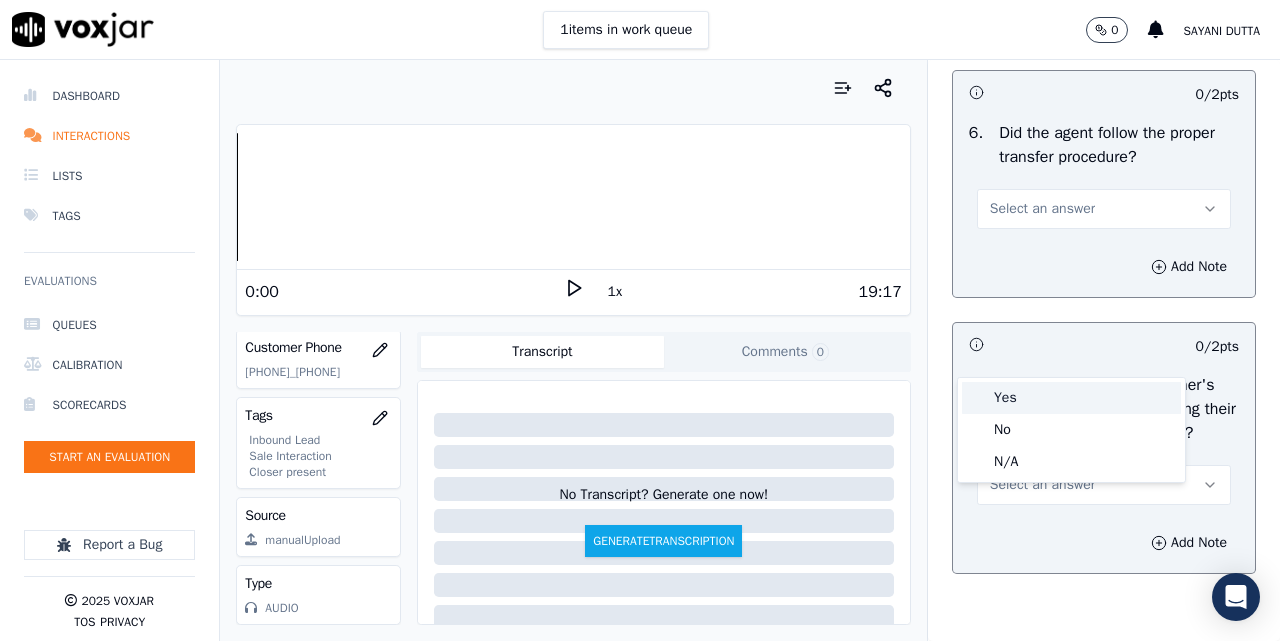 click on "Yes" at bounding box center (1071, 398) 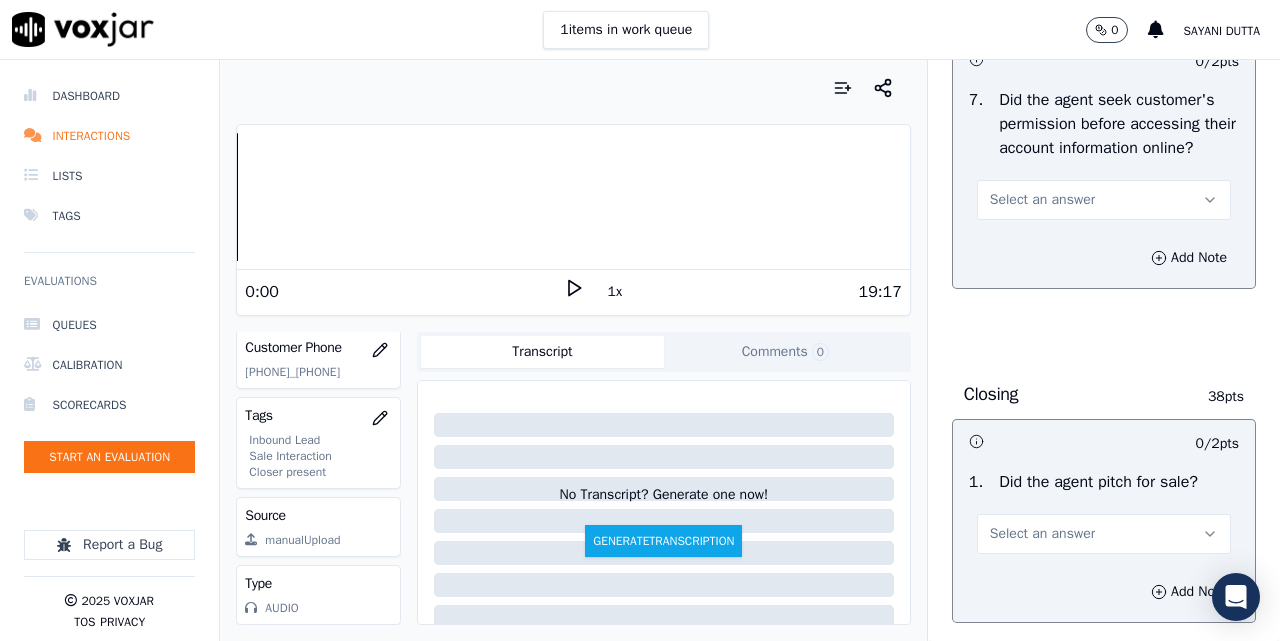 scroll, scrollTop: 4333, scrollLeft: 0, axis: vertical 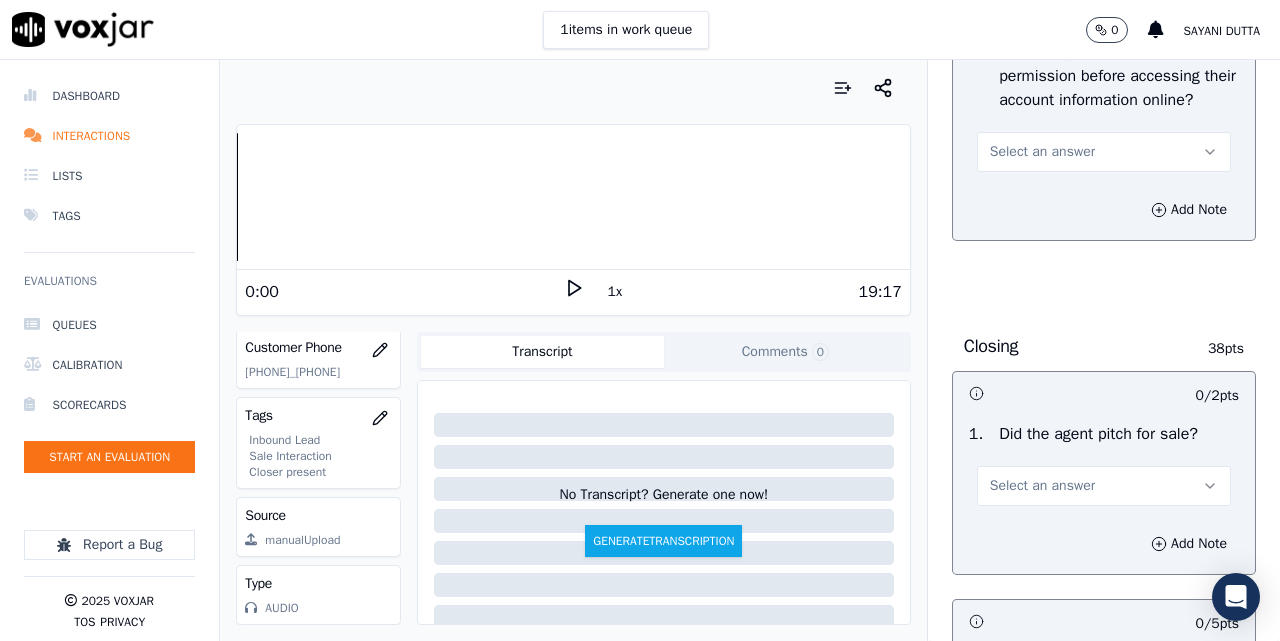 click on "Select an answer" at bounding box center [1042, 152] 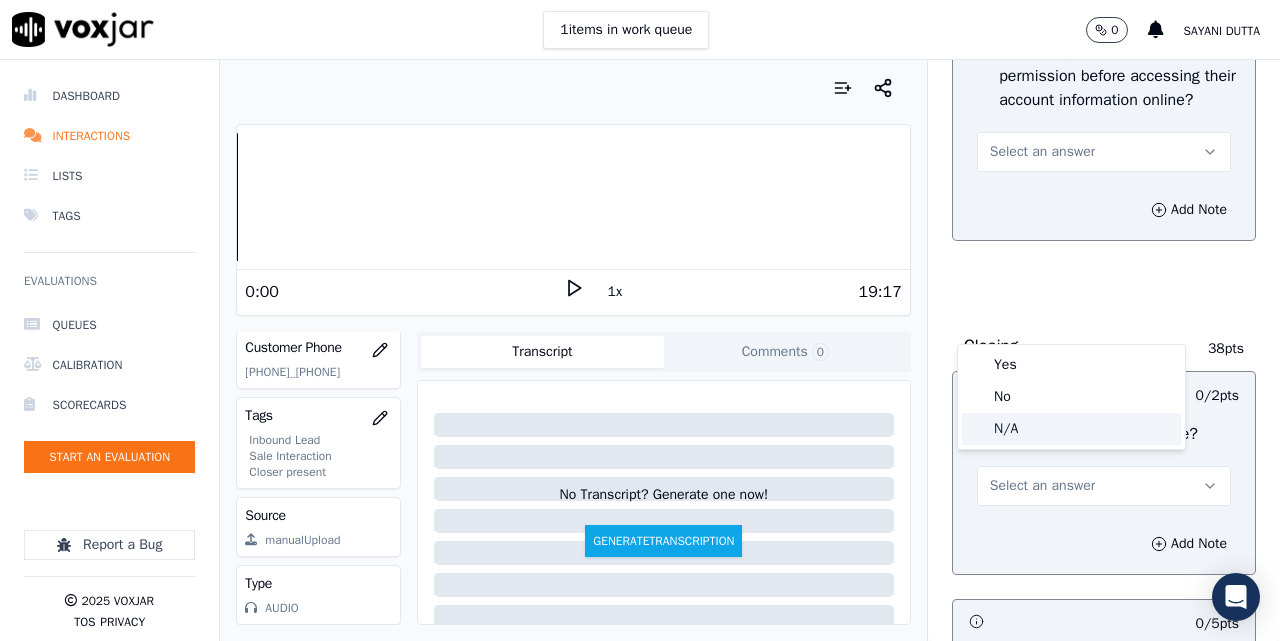 click on "N/A" 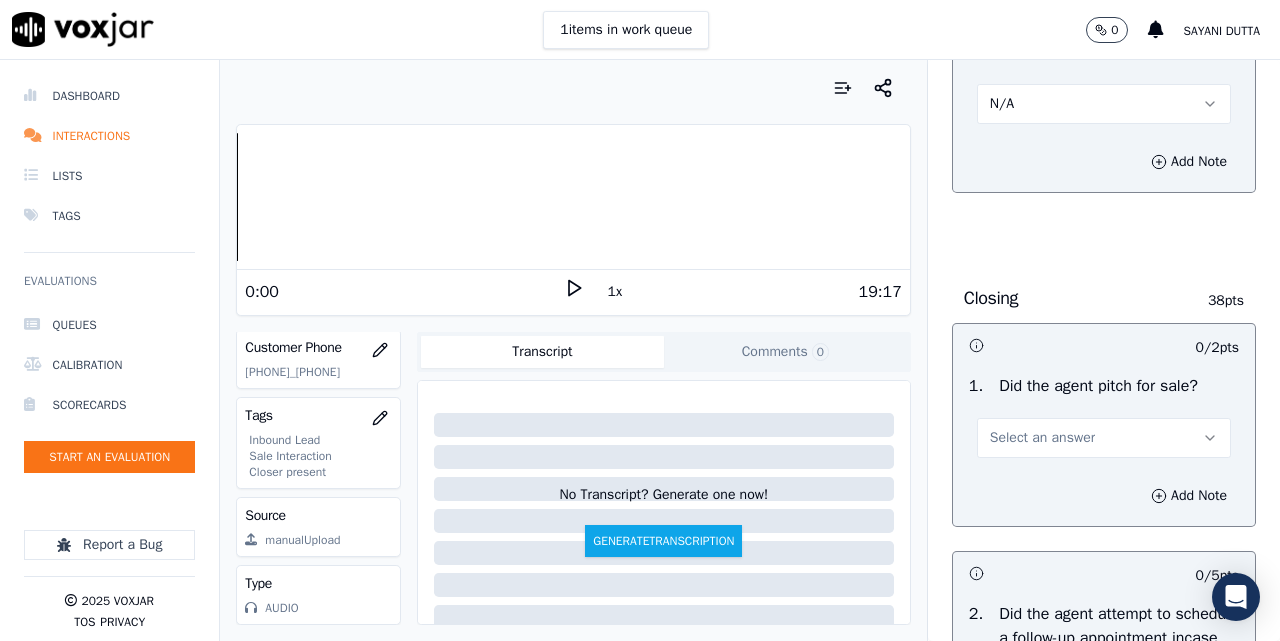 scroll, scrollTop: 4333, scrollLeft: 0, axis: vertical 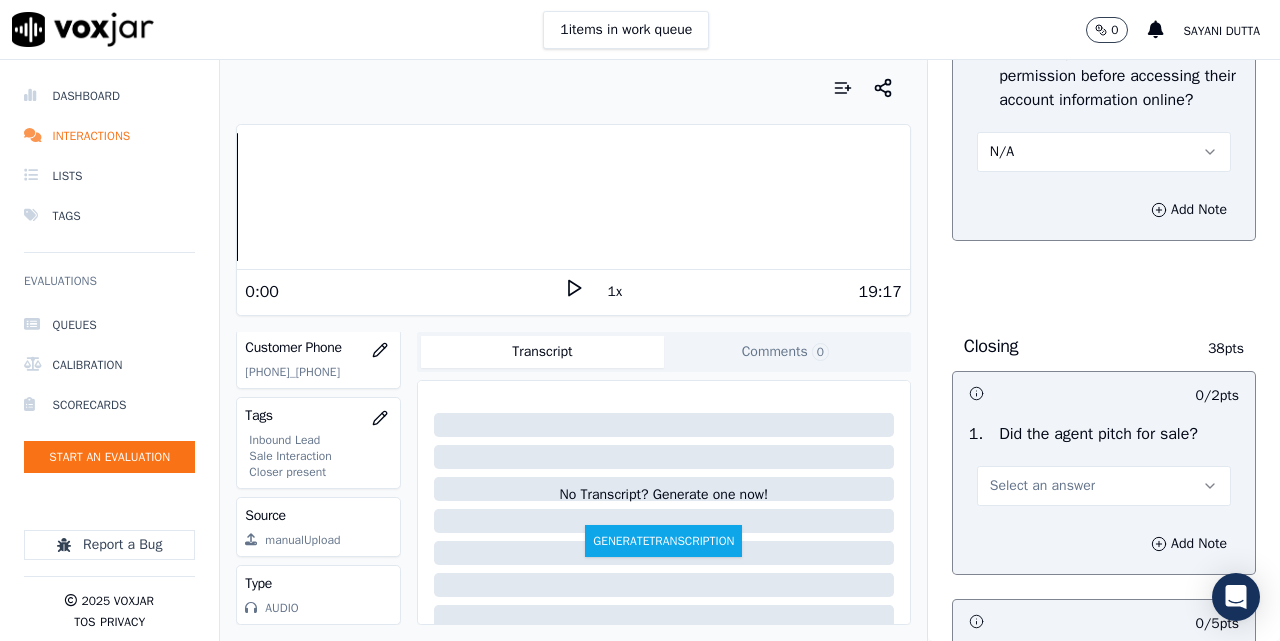 click on "N/A" at bounding box center [1104, 152] 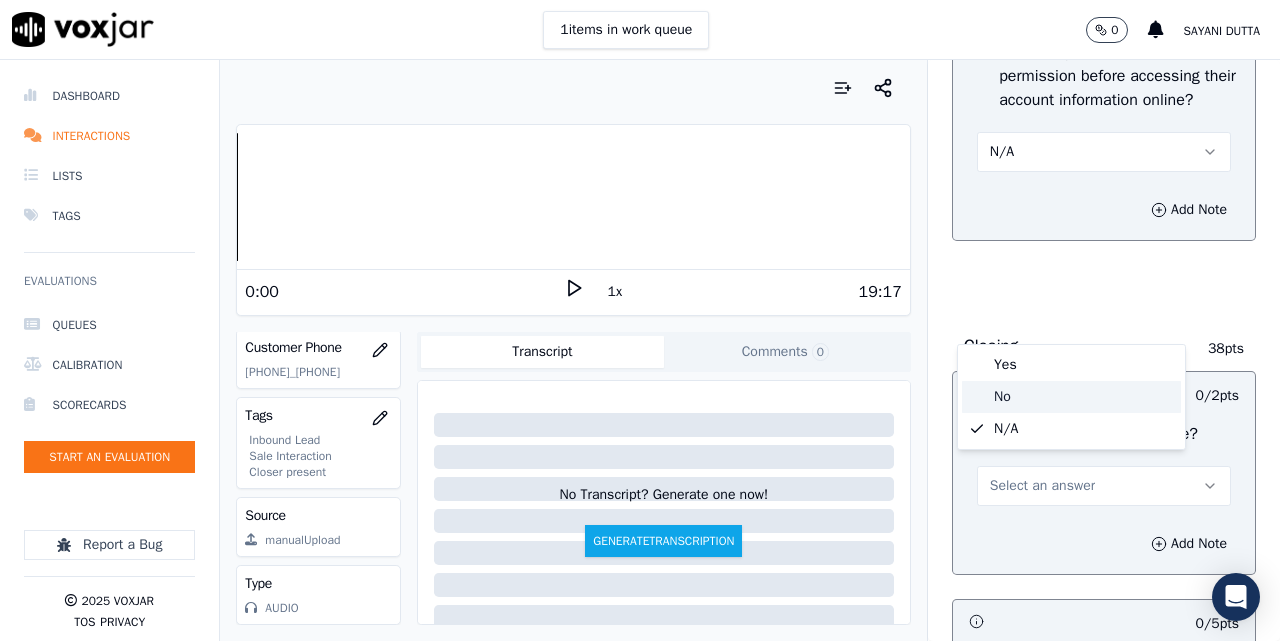 click on "No" 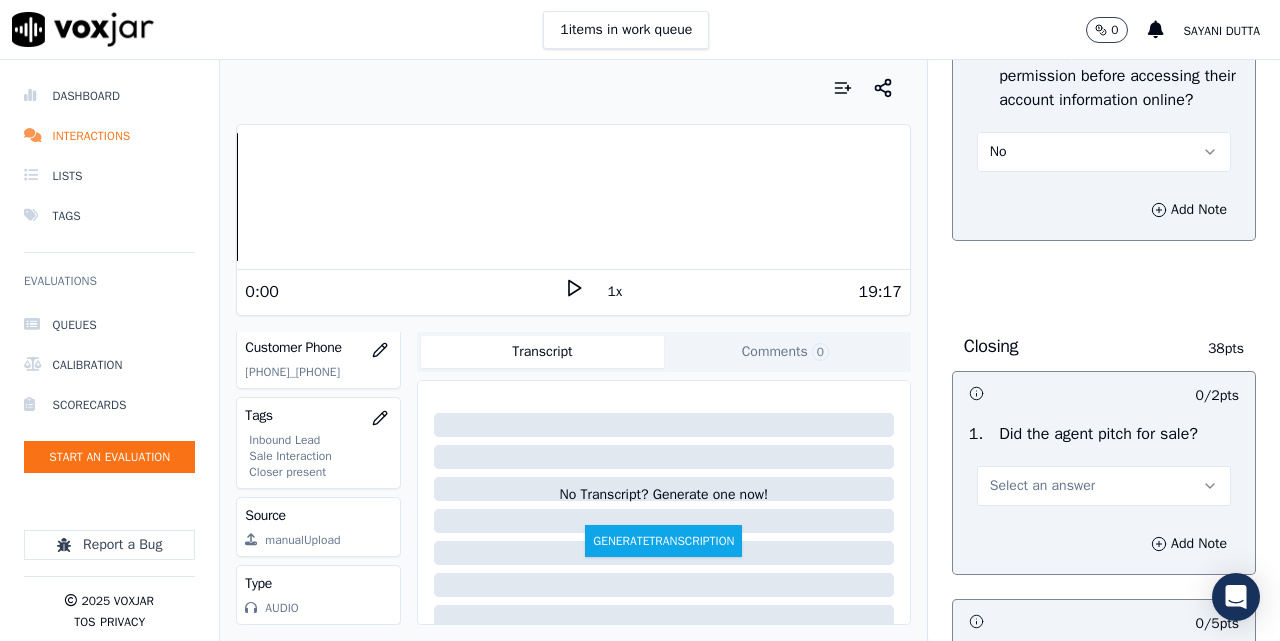 click on "No" at bounding box center [1104, 152] 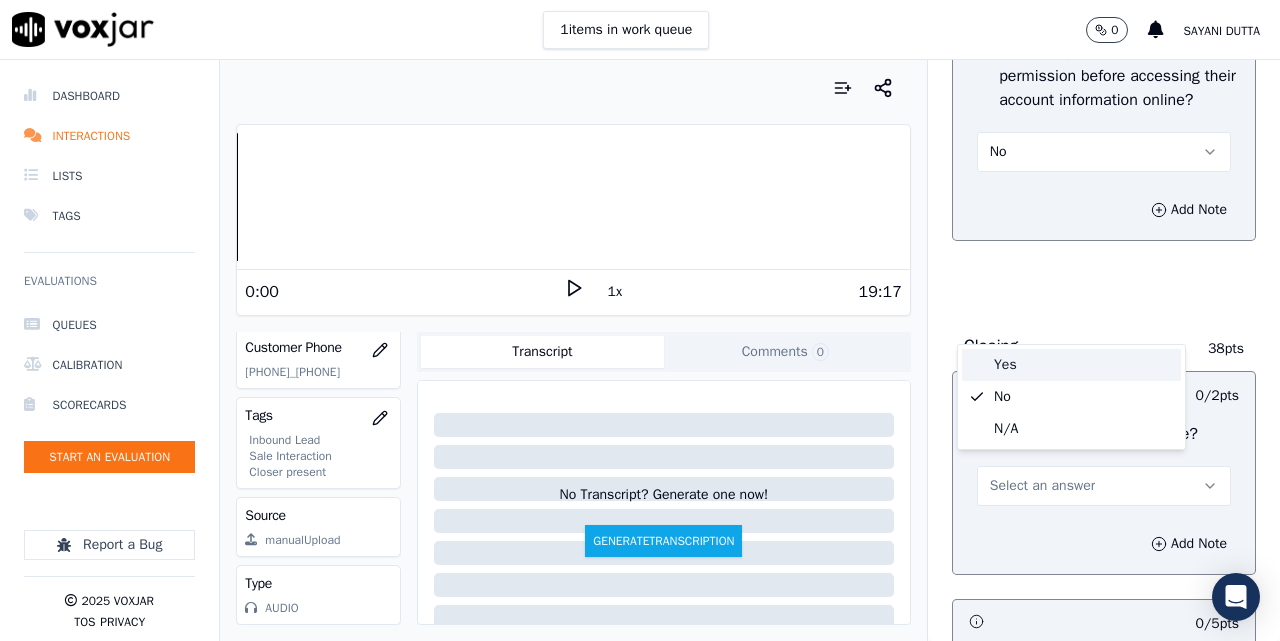 click on "Yes" at bounding box center [1071, 365] 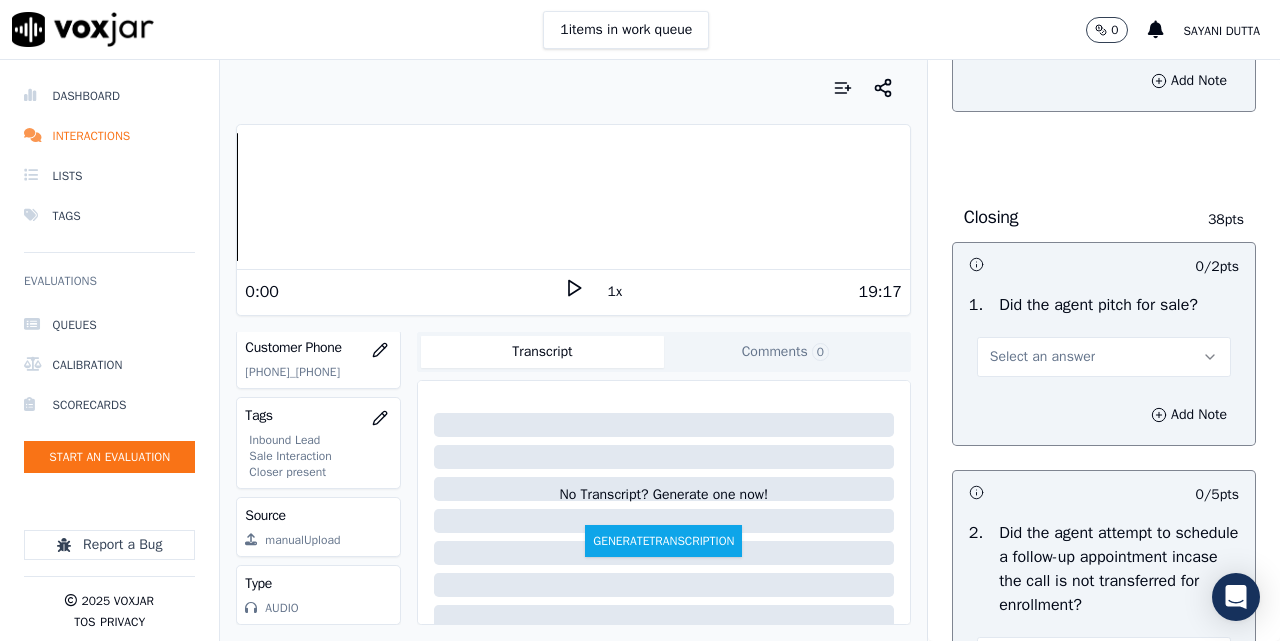 scroll, scrollTop: 4500, scrollLeft: 0, axis: vertical 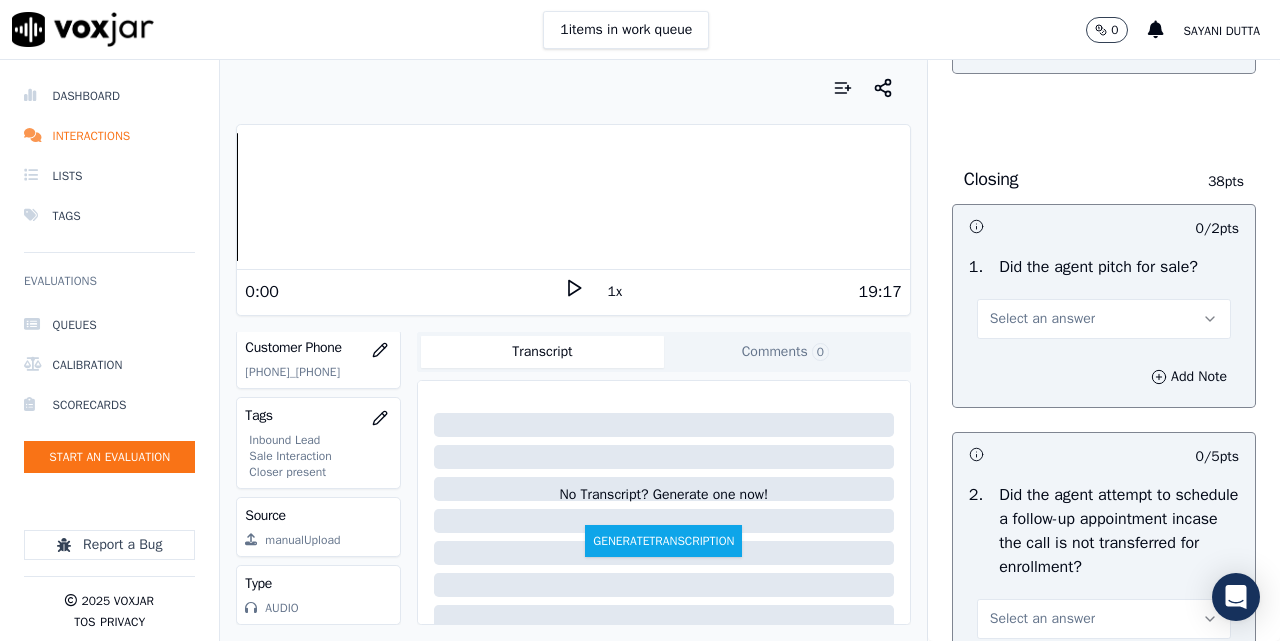 click on "Yes" at bounding box center [1104, -15] 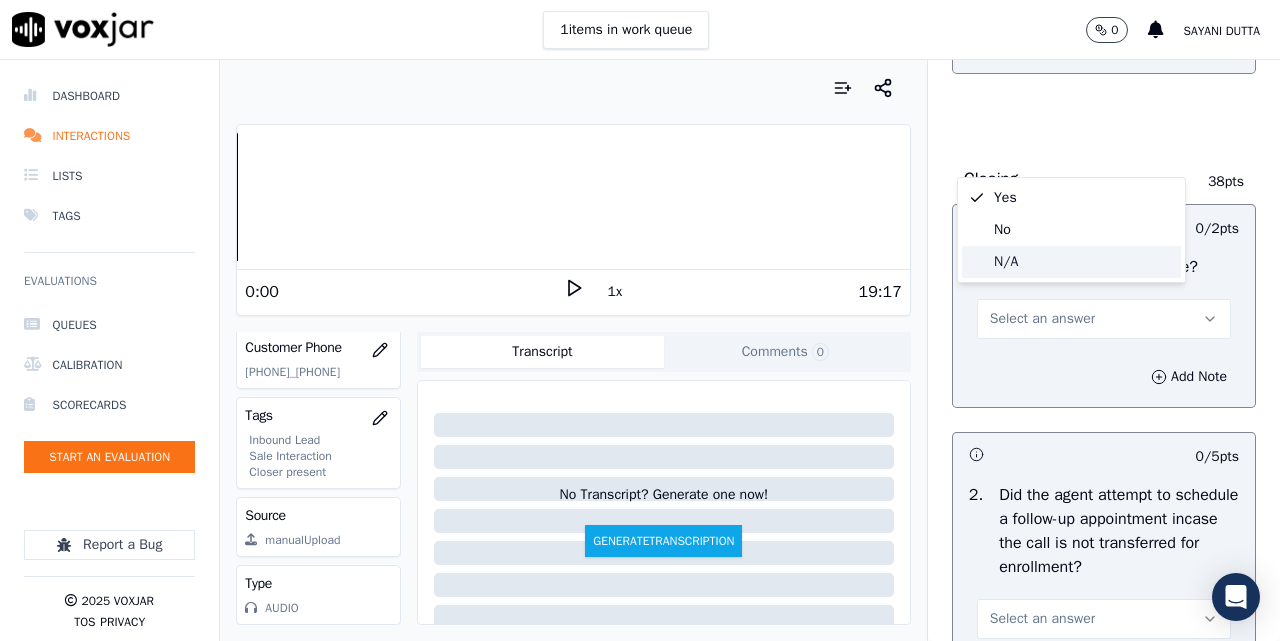 click on "N/A" 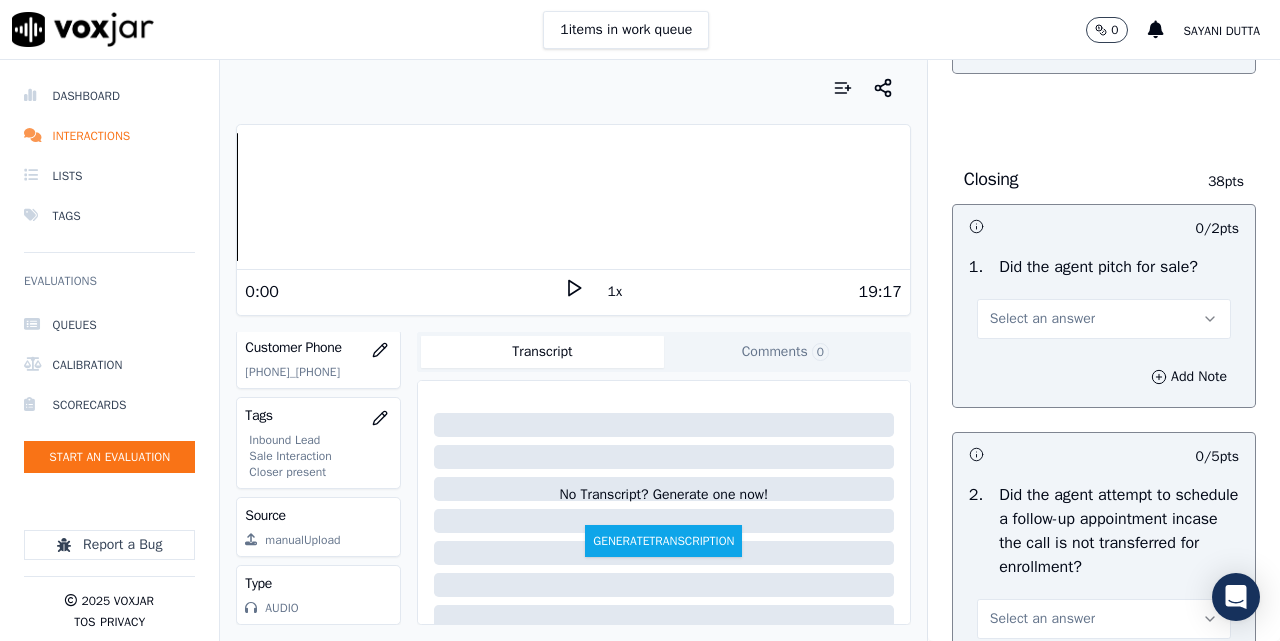 scroll, scrollTop: 4833, scrollLeft: 0, axis: vertical 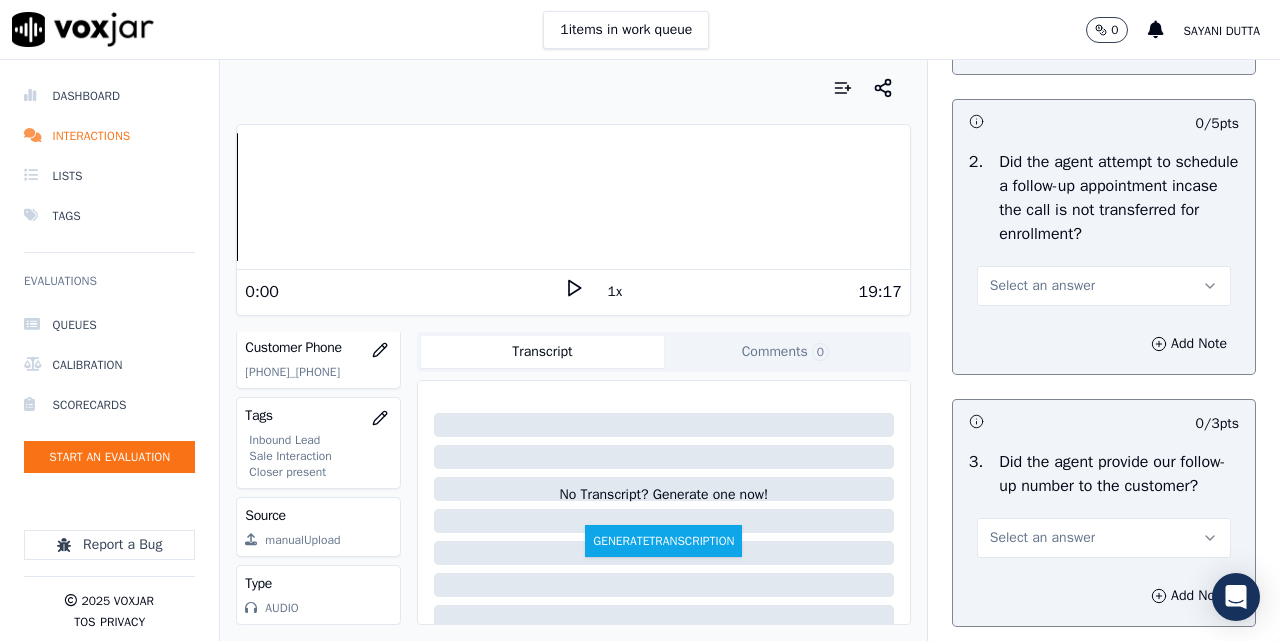 click on "Select an answer" at bounding box center [1042, -14] 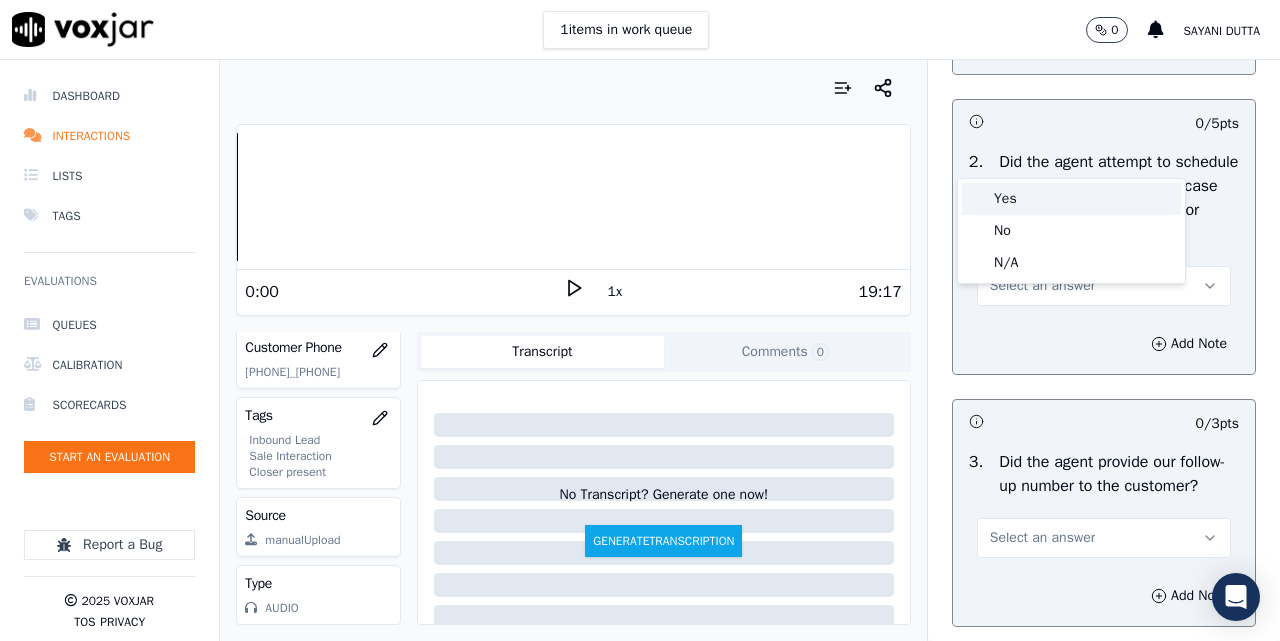 click on "Yes" at bounding box center (1071, 199) 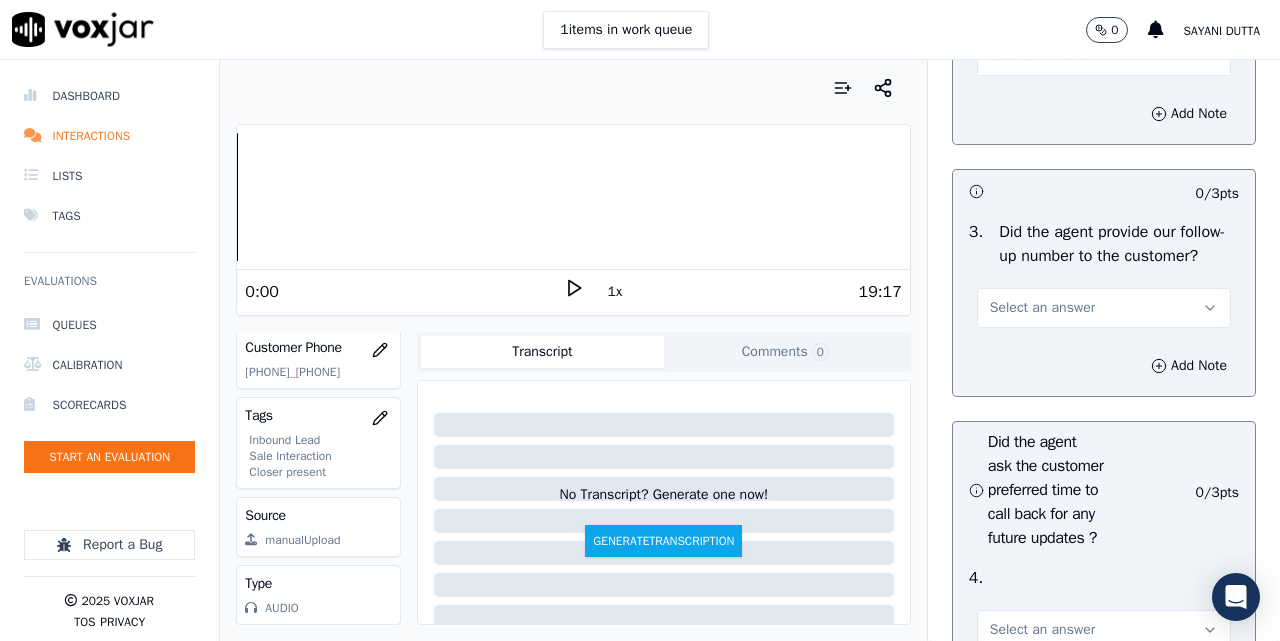 scroll, scrollTop: 5167, scrollLeft: 0, axis: vertical 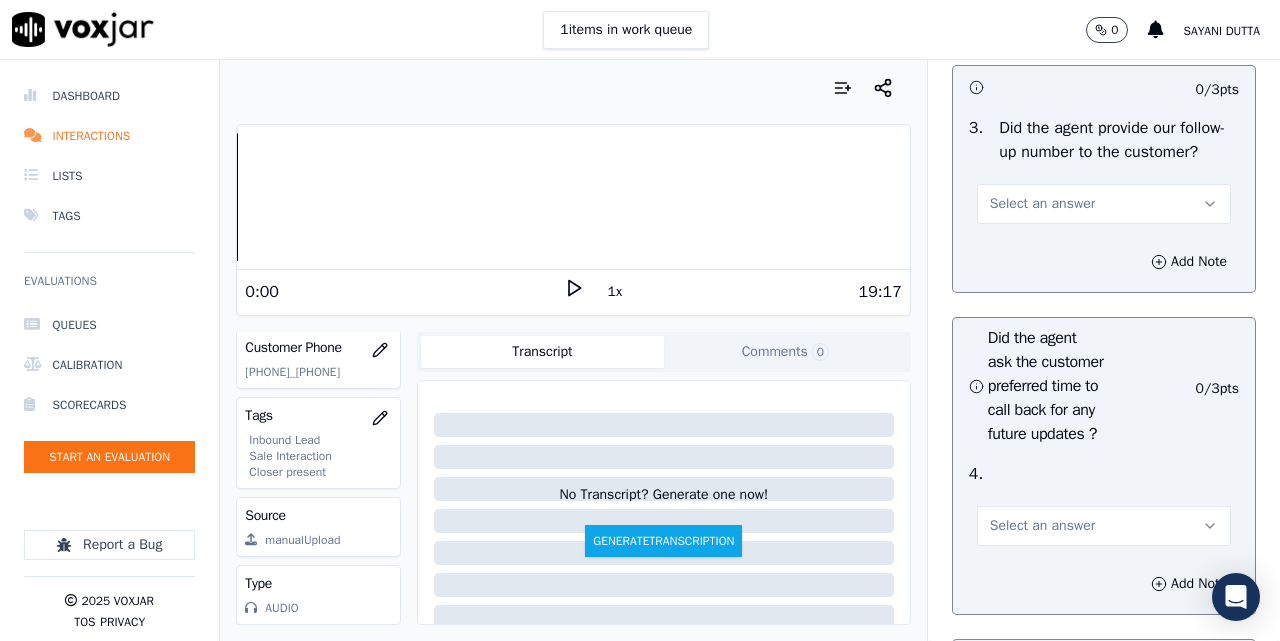 click on "Select an answer" at bounding box center [1042, -48] 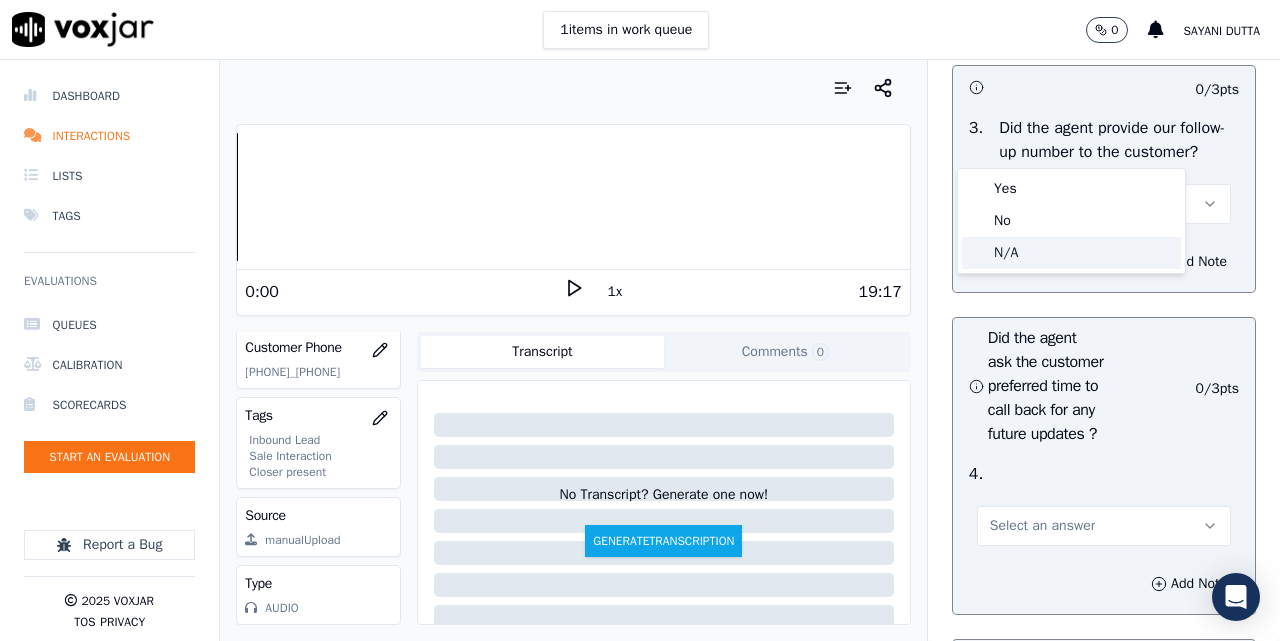 click on "N/A" 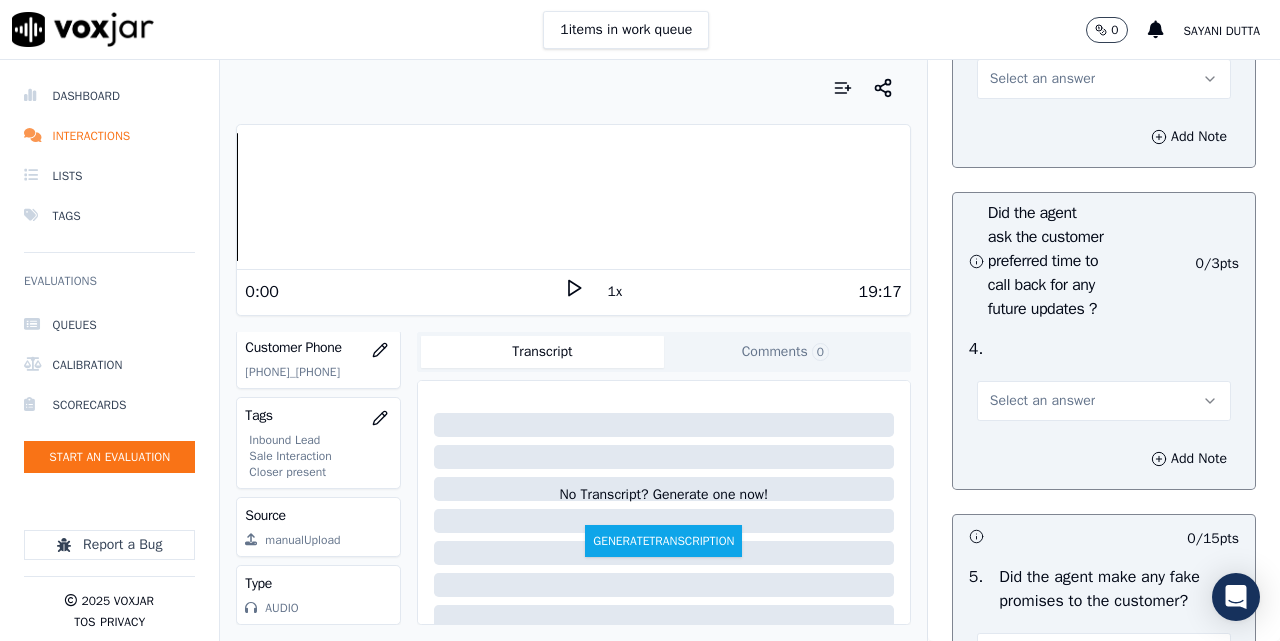 scroll, scrollTop: 5333, scrollLeft: 0, axis: vertical 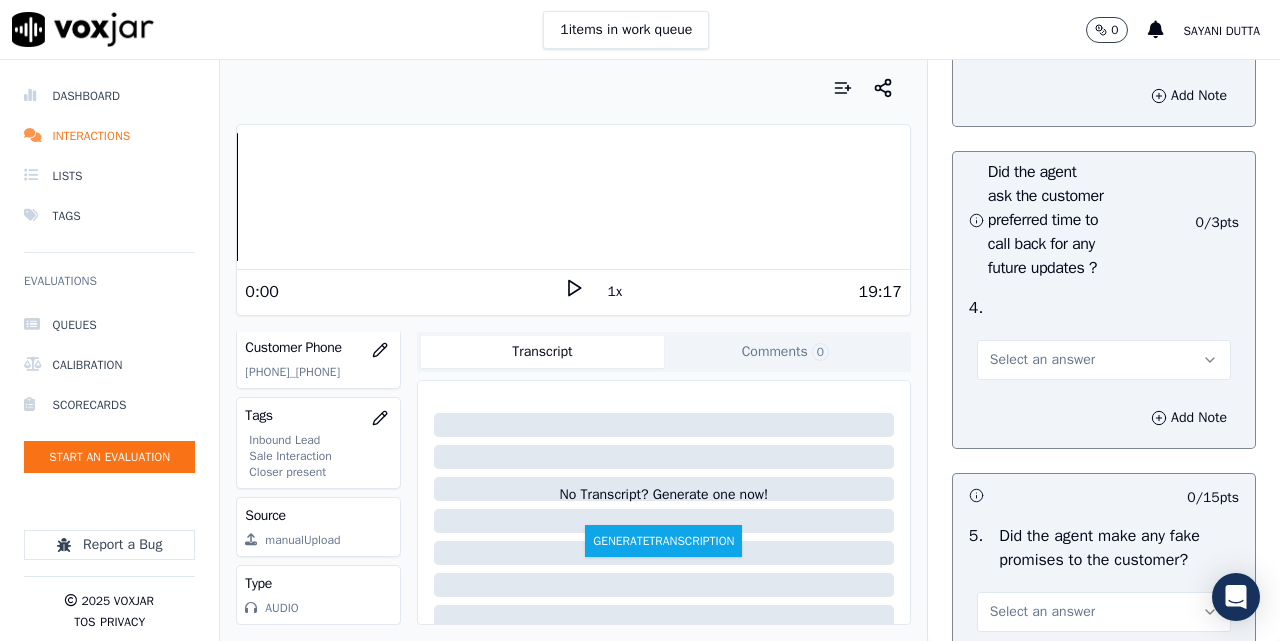 click on "Select an answer" at bounding box center (1042, 38) 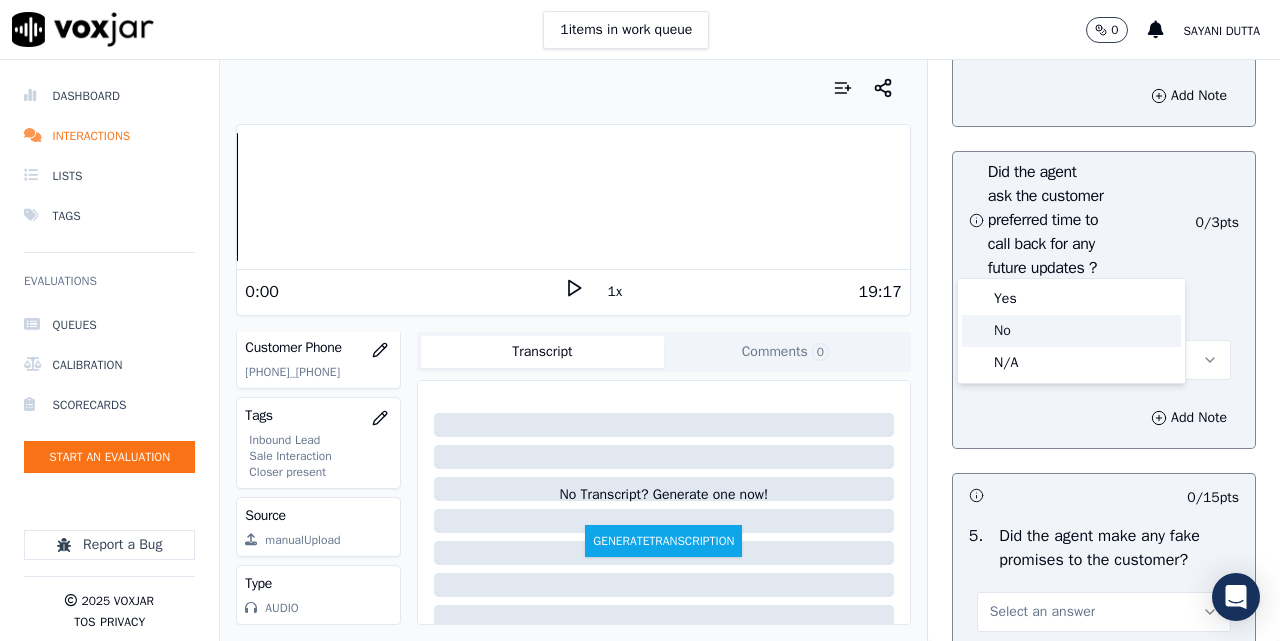 click on "No" 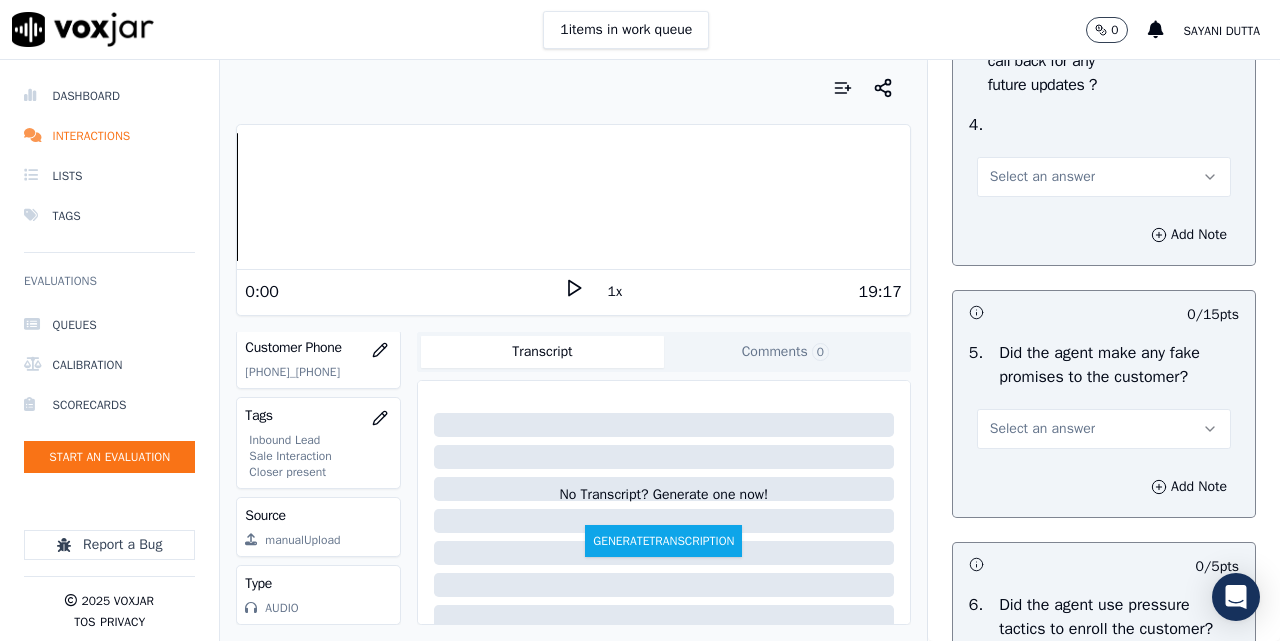 scroll, scrollTop: 5667, scrollLeft: 0, axis: vertical 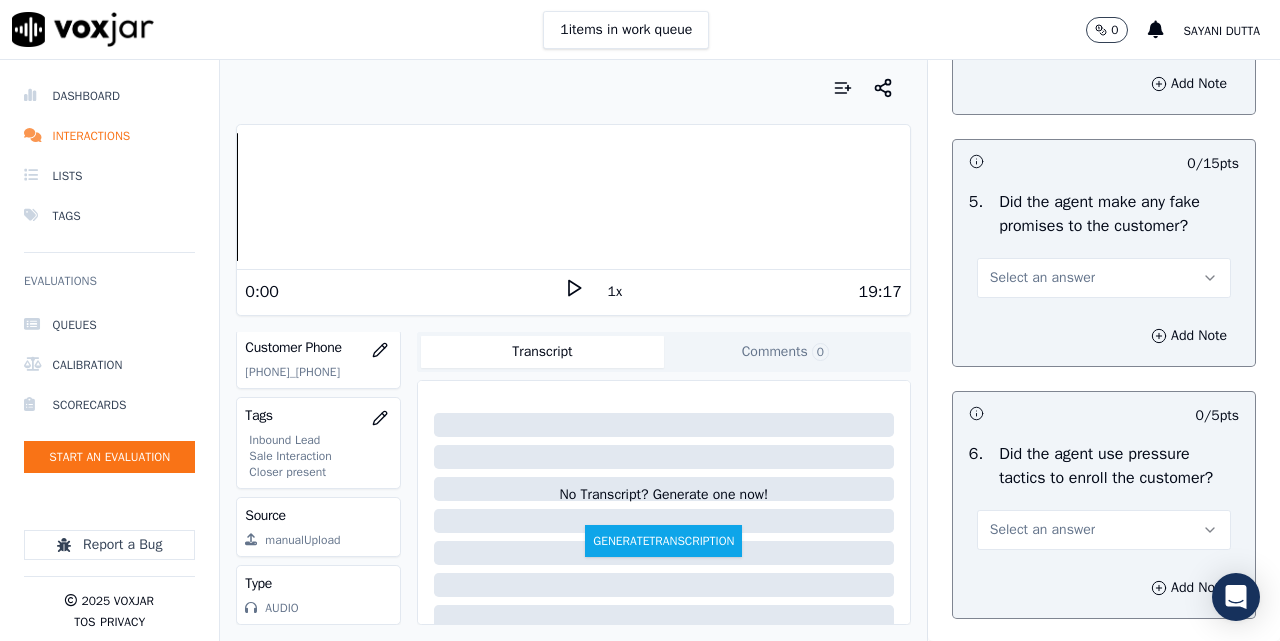 drag, startPoint x: 1007, startPoint y: 293, endPoint x: 1008, endPoint y: 303, distance: 10.049875 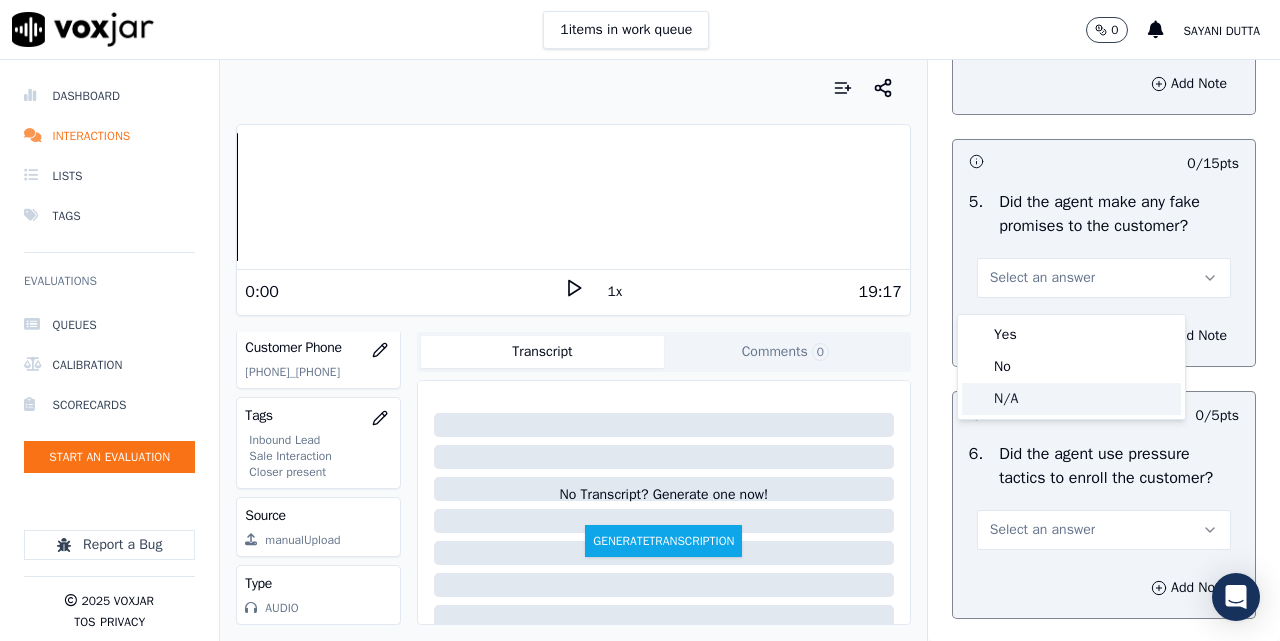 click on "N/A" 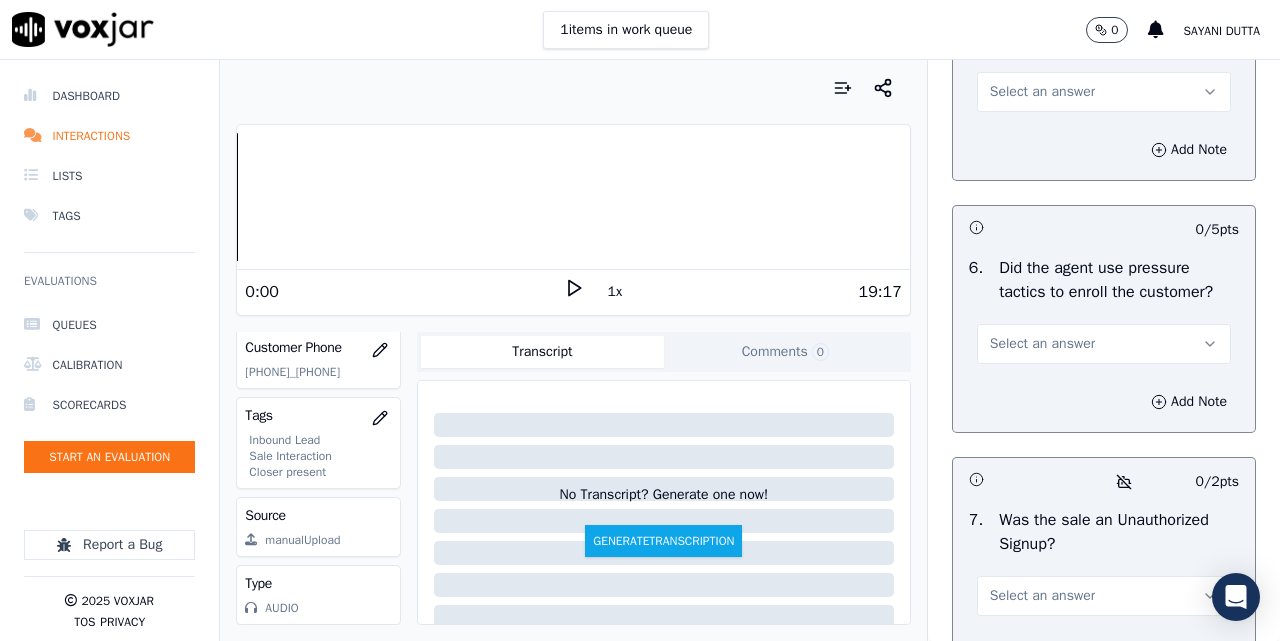 scroll, scrollTop: 6000, scrollLeft: 0, axis: vertical 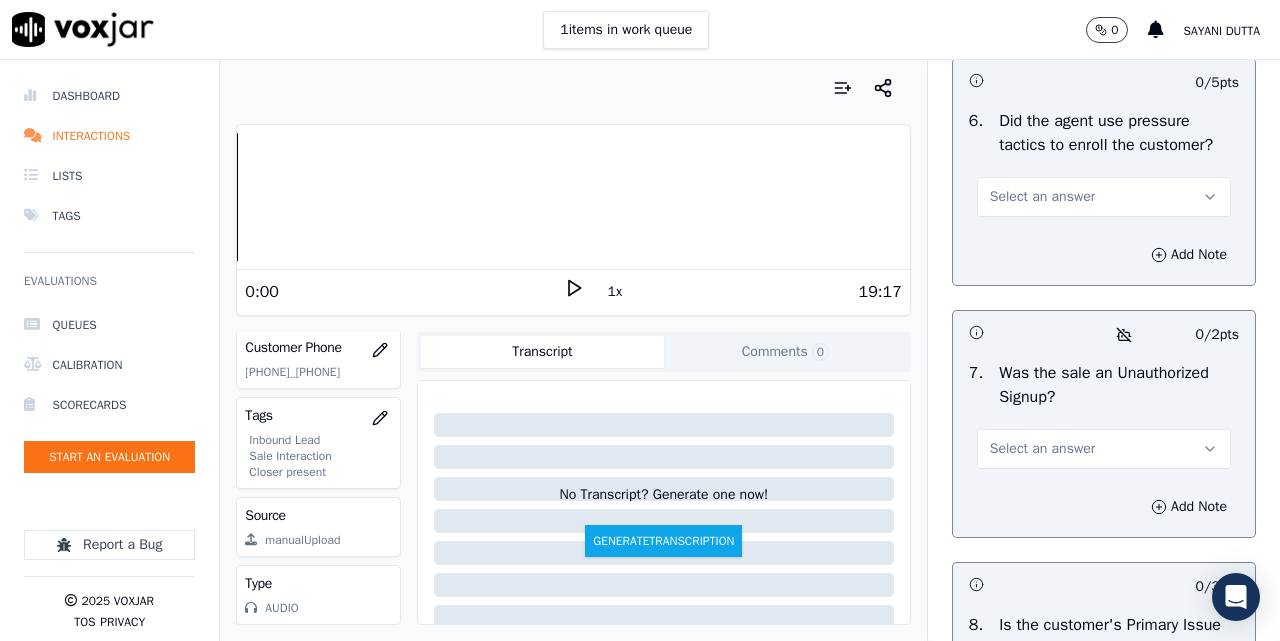 click on "Select an answer" at bounding box center (1042, -55) 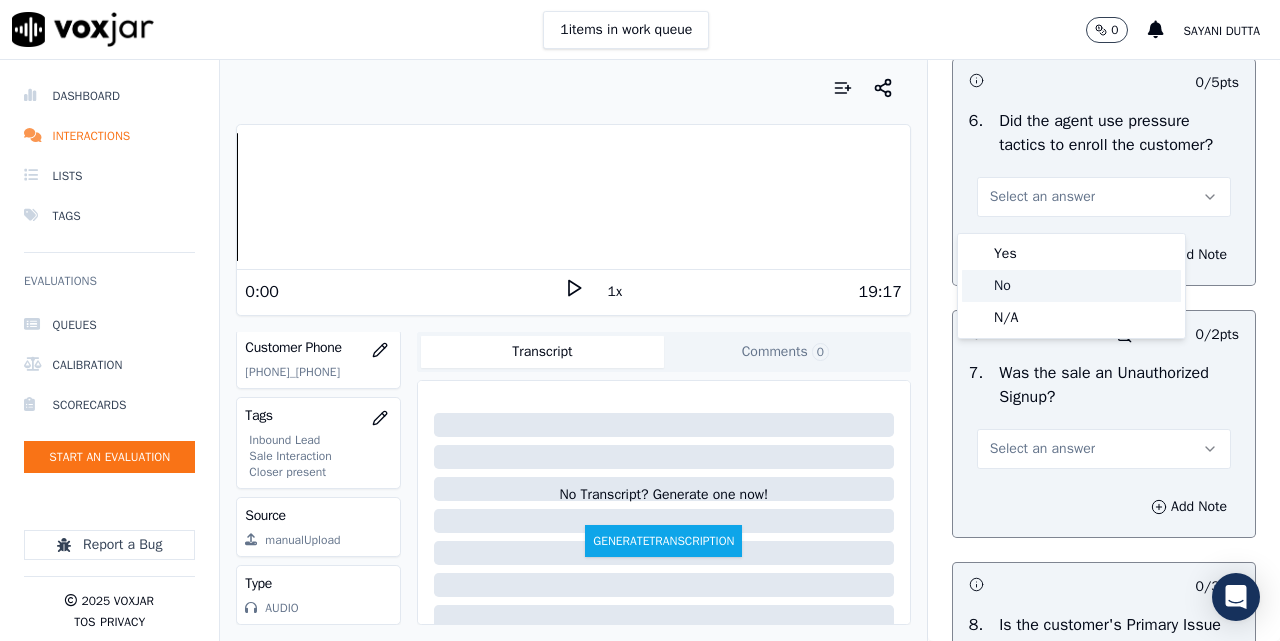 click on "No" 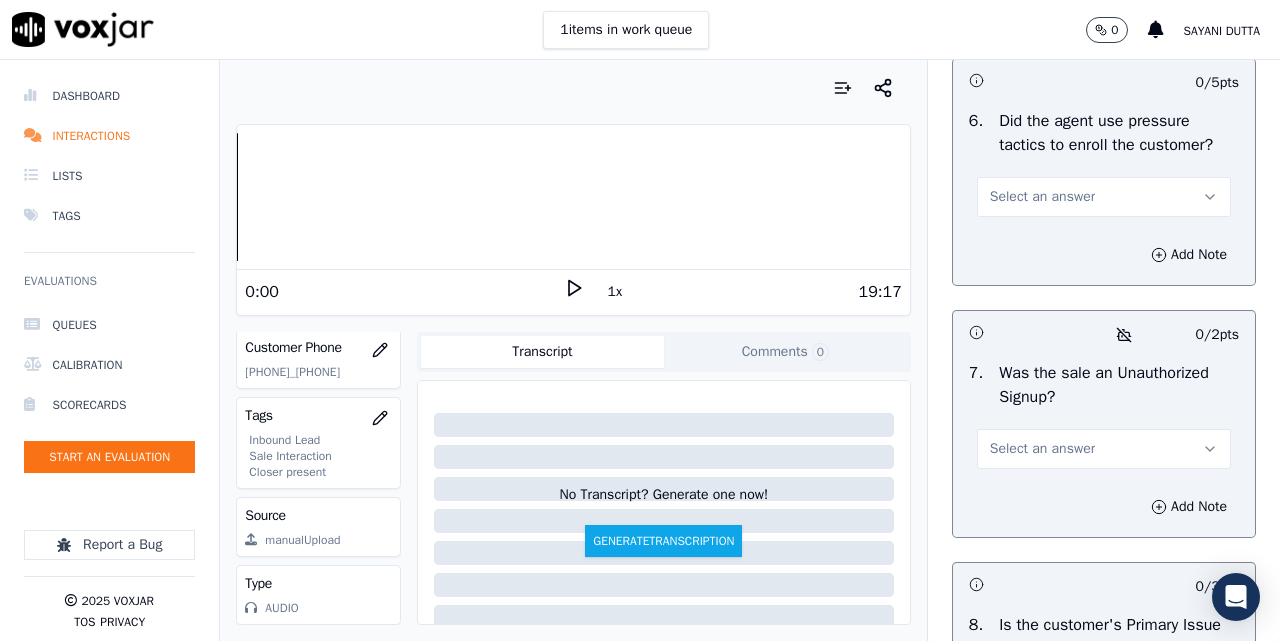 click on "Select an answer" at bounding box center [1042, 197] 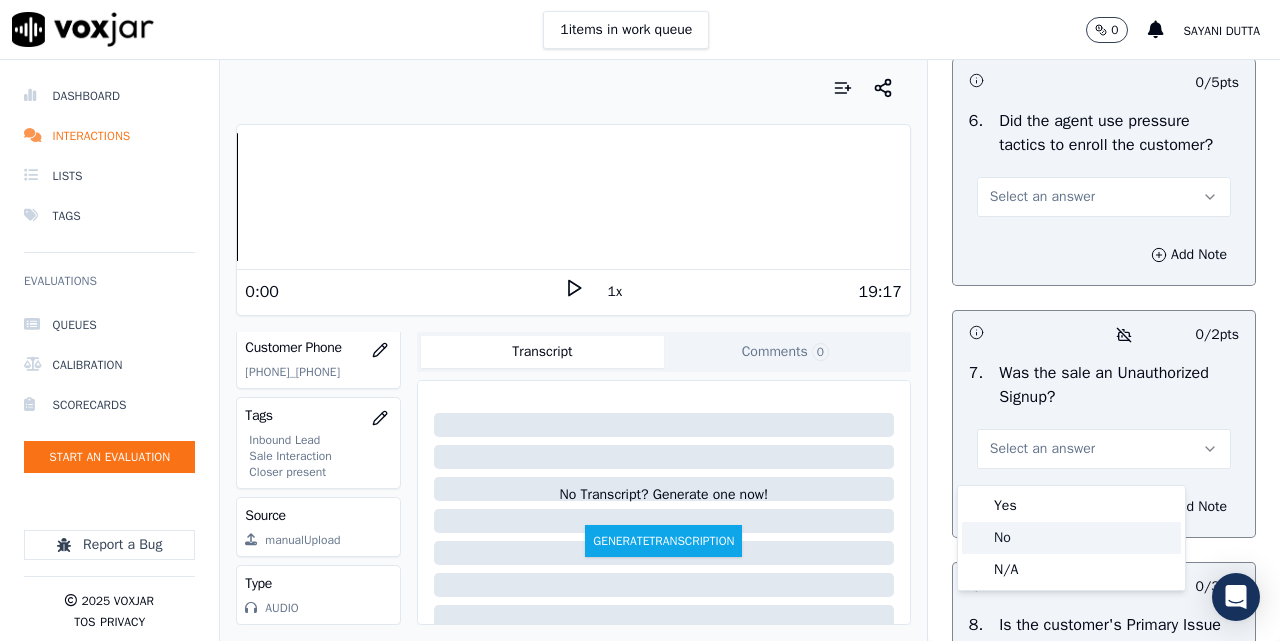 click on "No" 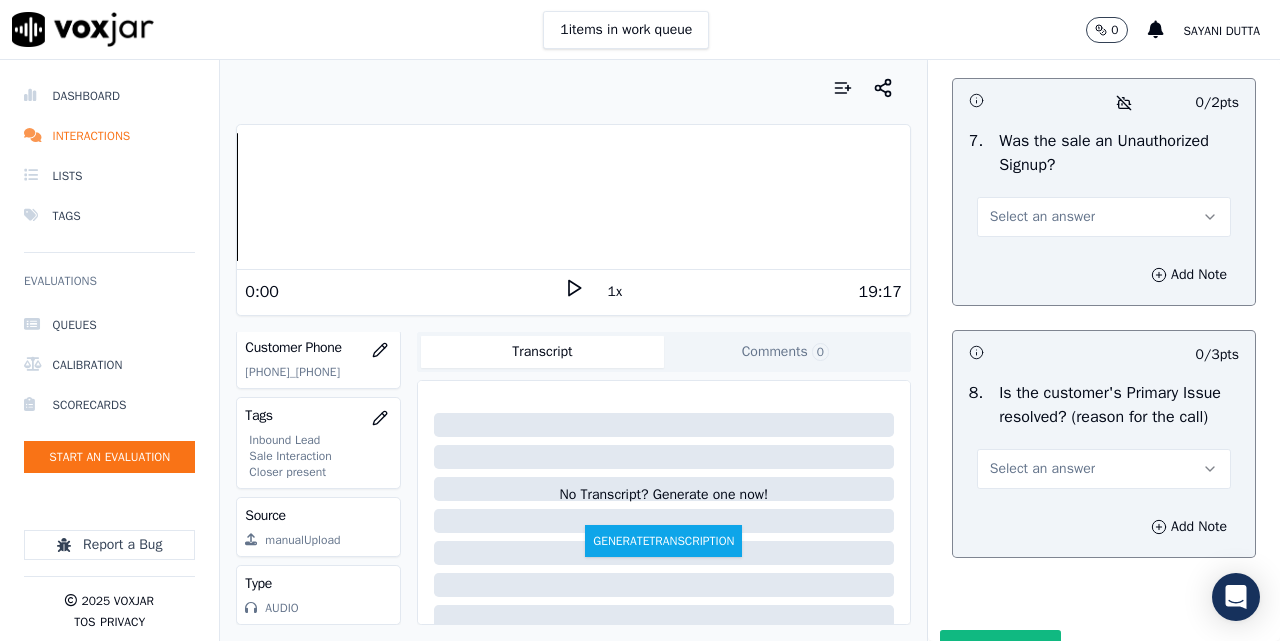 scroll, scrollTop: 6333, scrollLeft: 0, axis: vertical 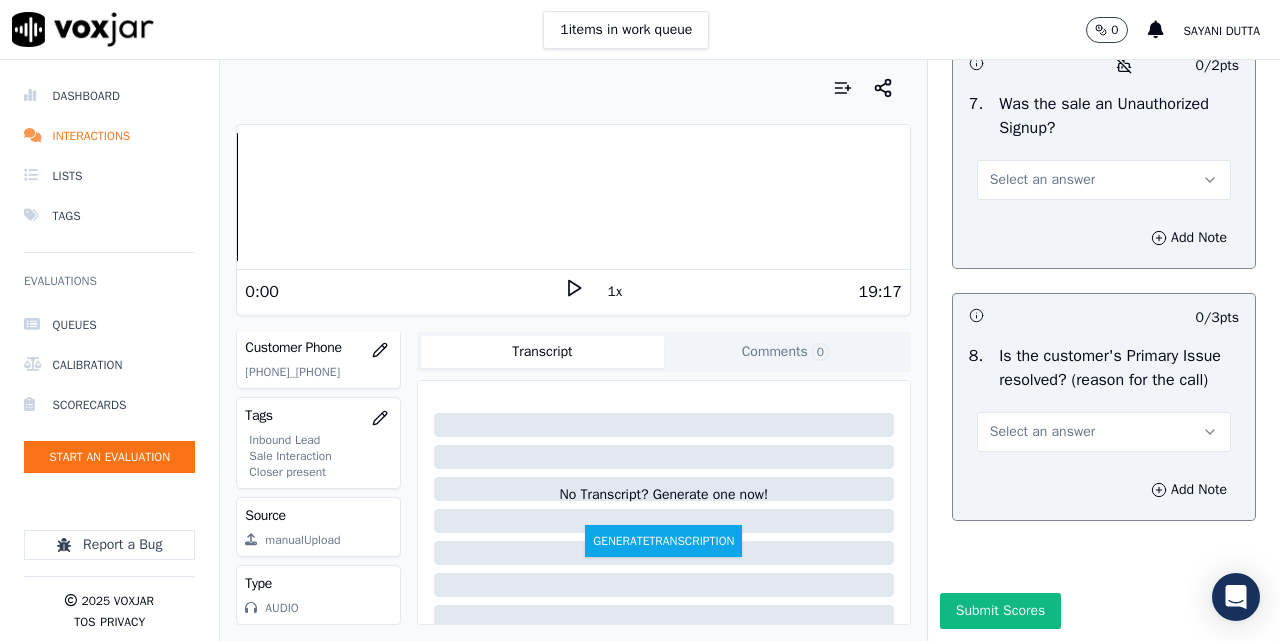 click on "Select an answer" at bounding box center (1042, 180) 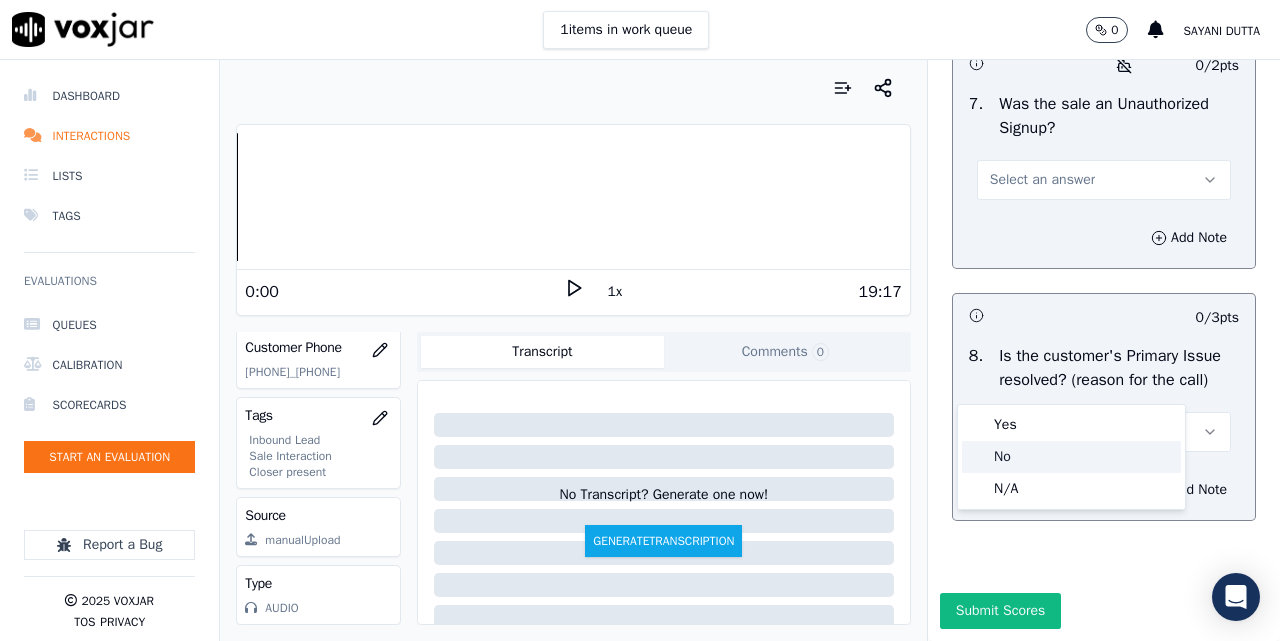 click on "No" 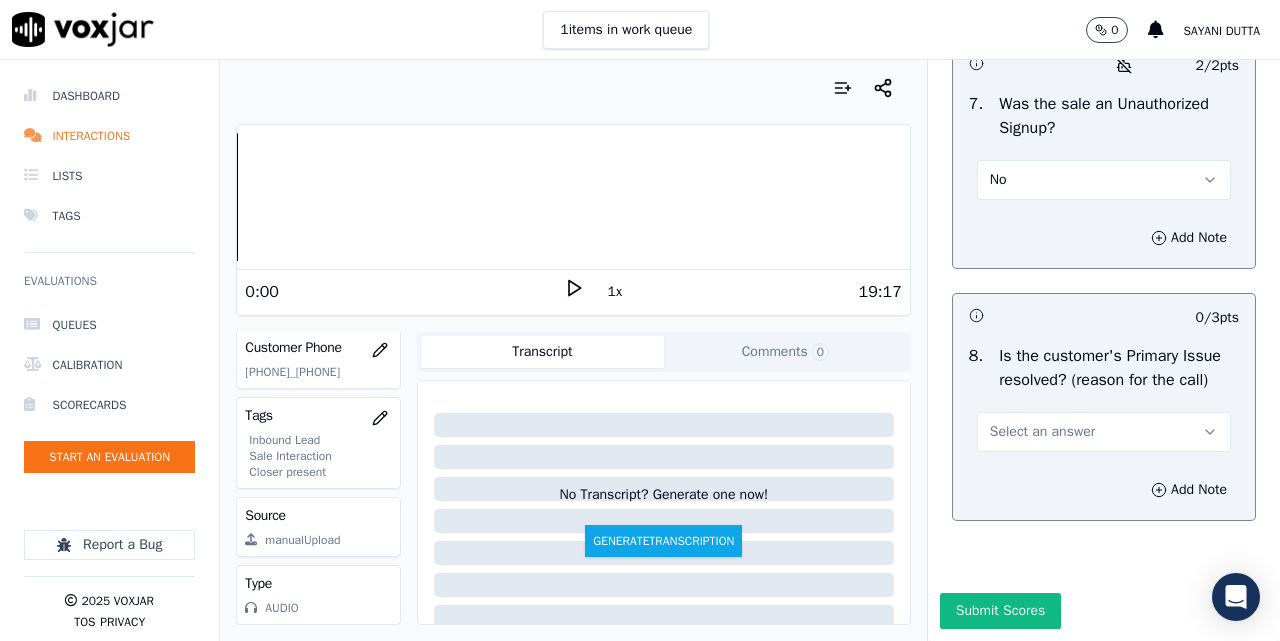 scroll, scrollTop: 6500, scrollLeft: 0, axis: vertical 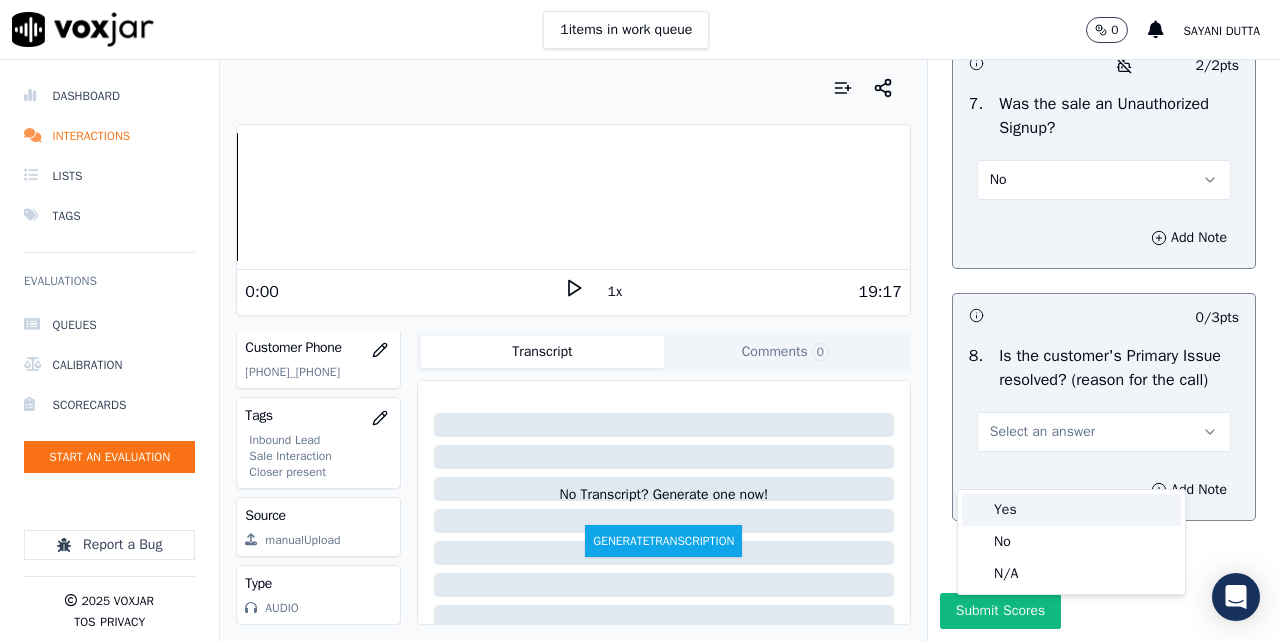 click on "Yes" at bounding box center (1071, 510) 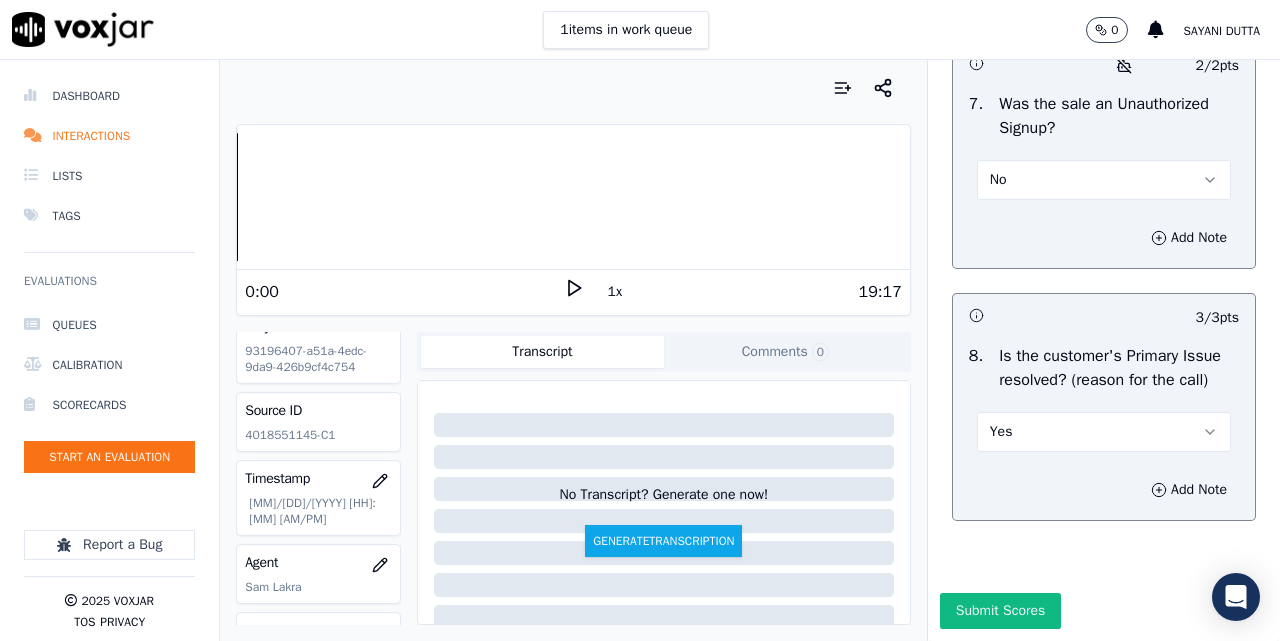 scroll, scrollTop: 0, scrollLeft: 0, axis: both 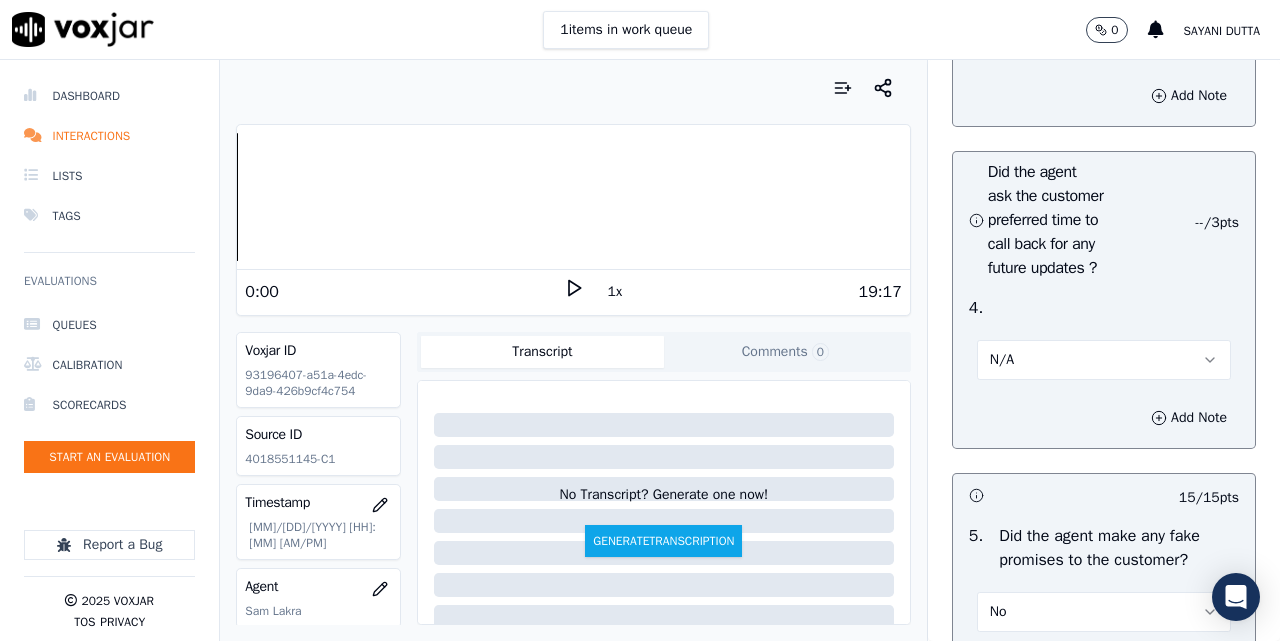 click on "No" at bounding box center (1104, 38) 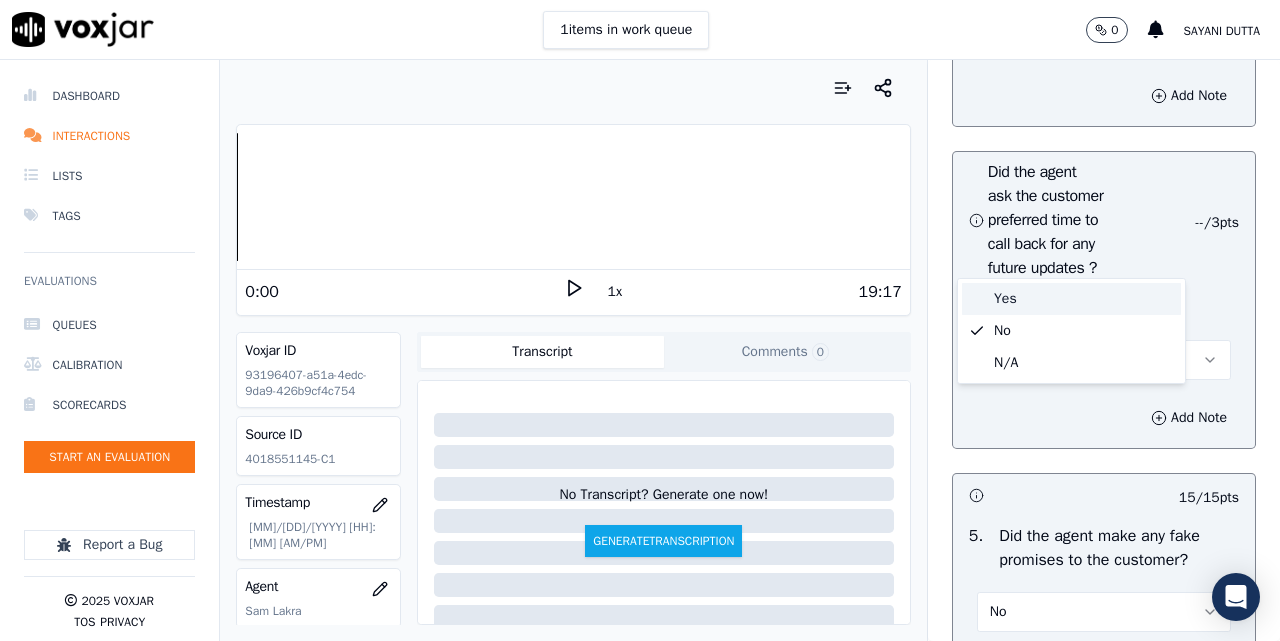 click on "Yes" at bounding box center [1071, 299] 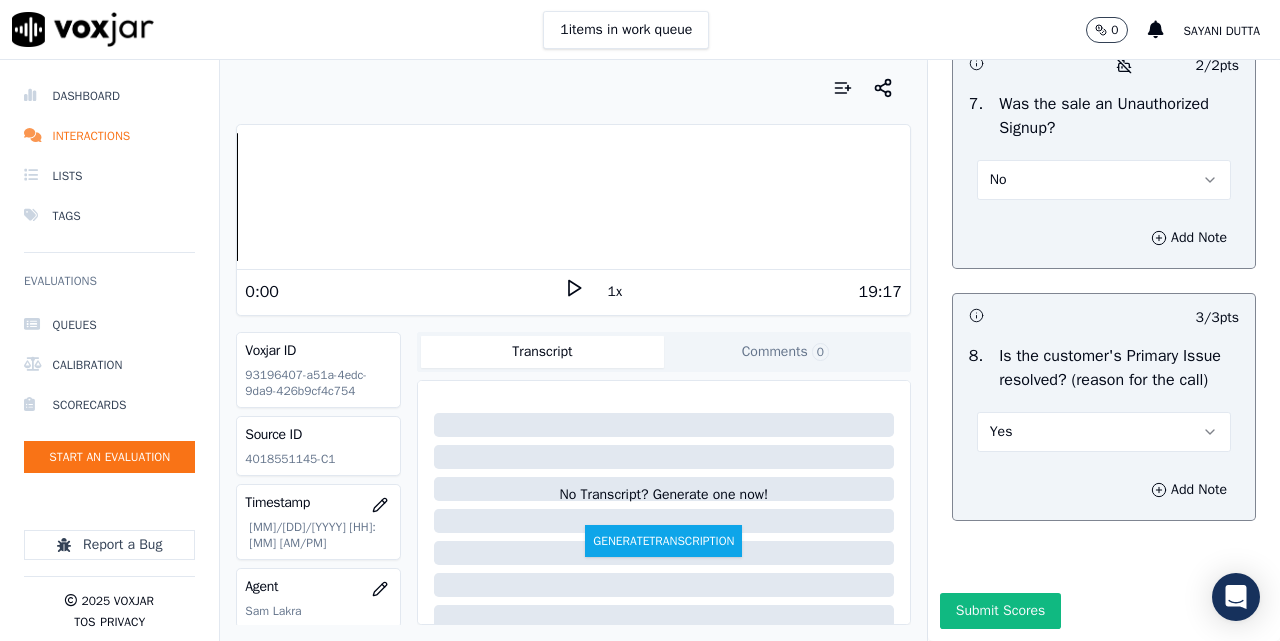scroll, scrollTop: 6578, scrollLeft: 0, axis: vertical 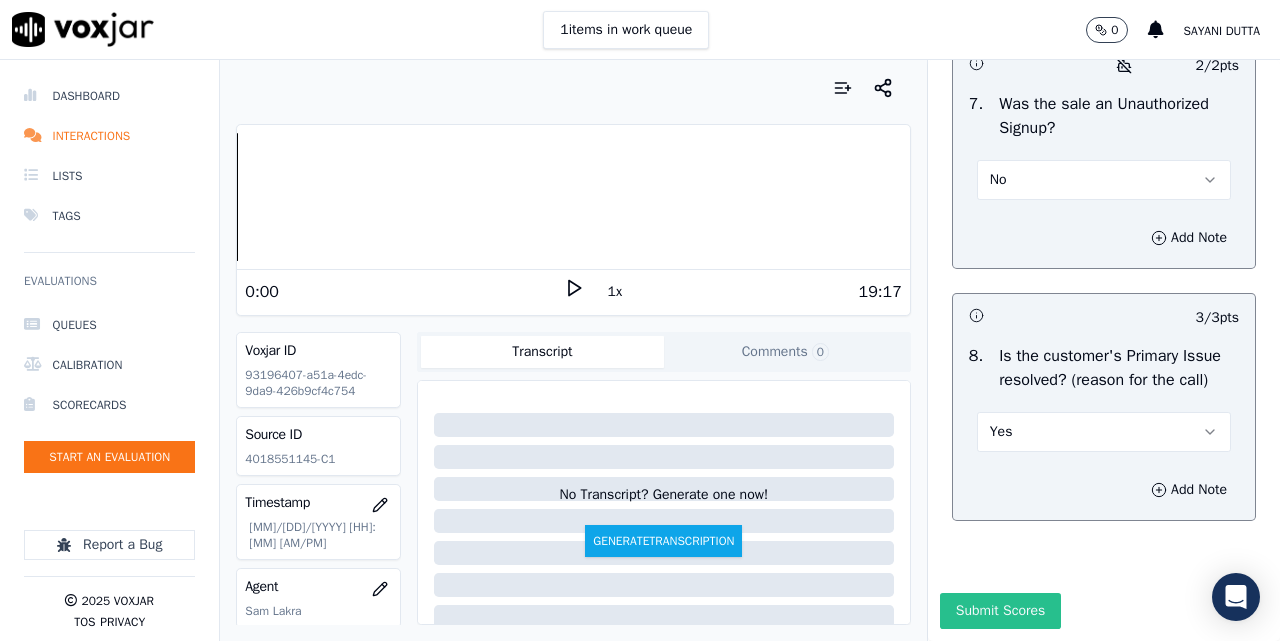 click on "Submit Scores" at bounding box center (1000, 611) 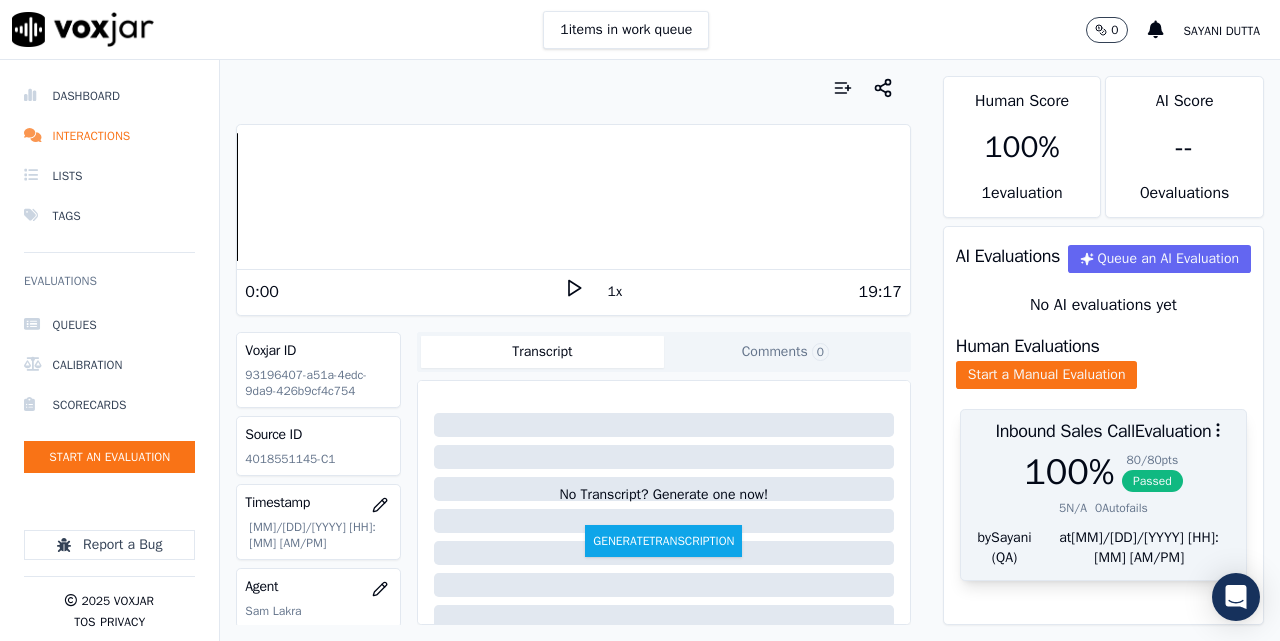 click on "Passed" at bounding box center [1152, 481] 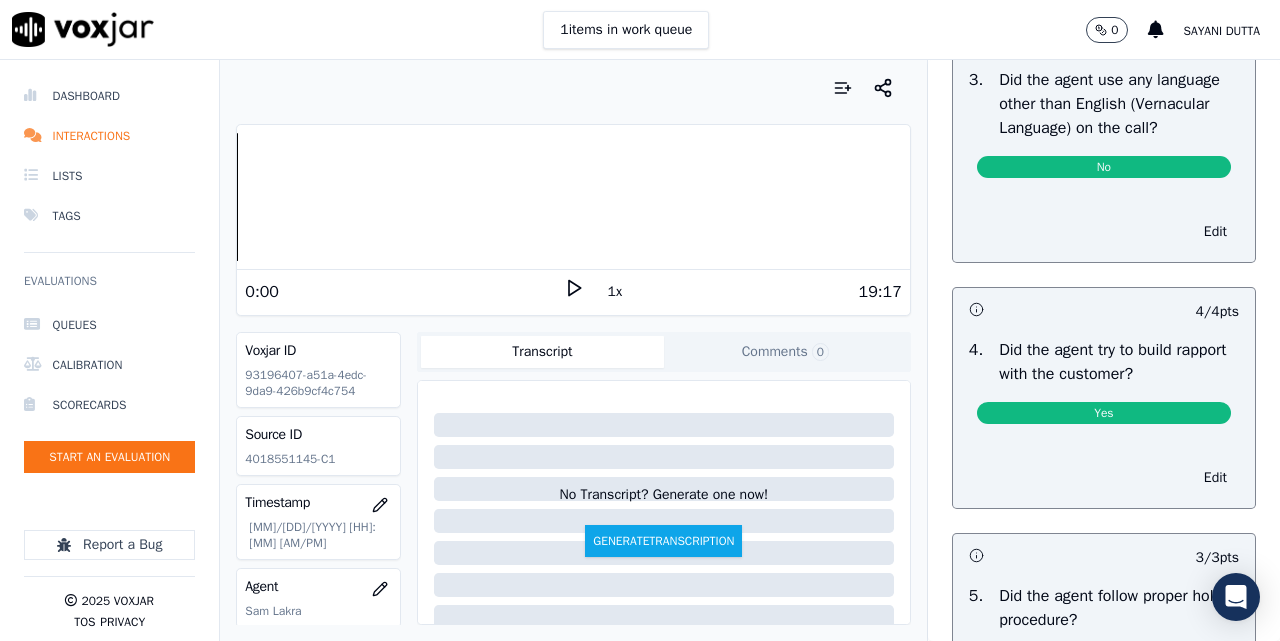 scroll, scrollTop: 3167, scrollLeft: 0, axis: vertical 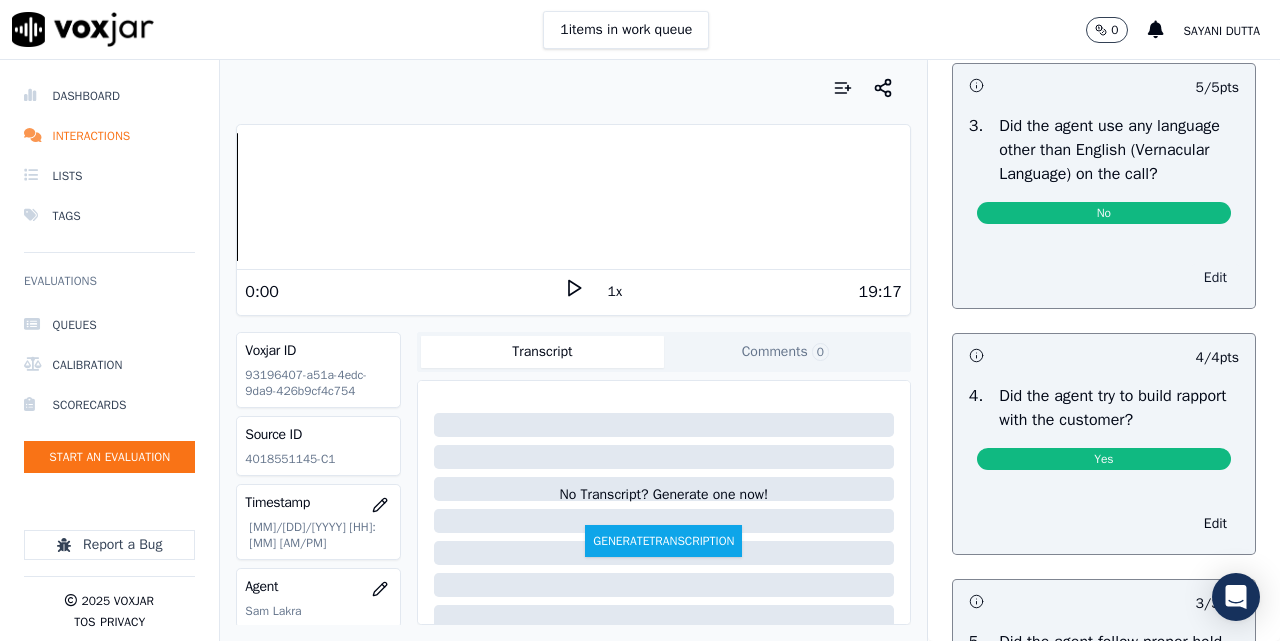 drag, startPoint x: 1167, startPoint y: 421, endPoint x: 1110, endPoint y: 402, distance: 60.083275 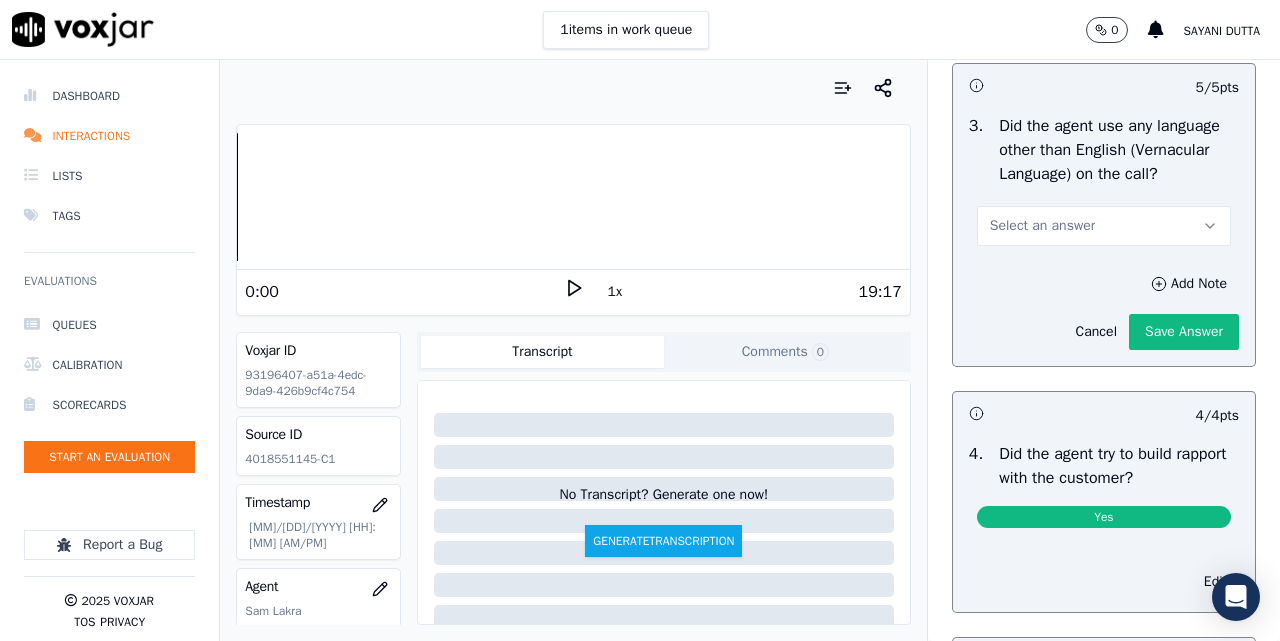 click on "Select an answer" at bounding box center [1042, 226] 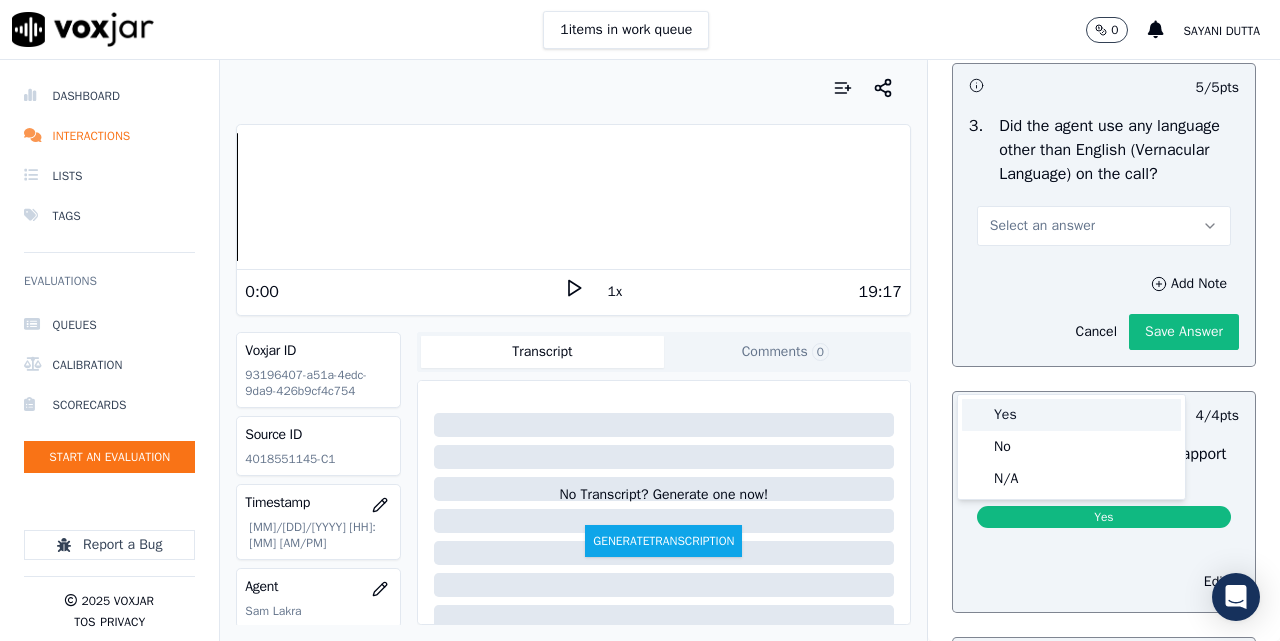 click on "Yes" at bounding box center [1071, 415] 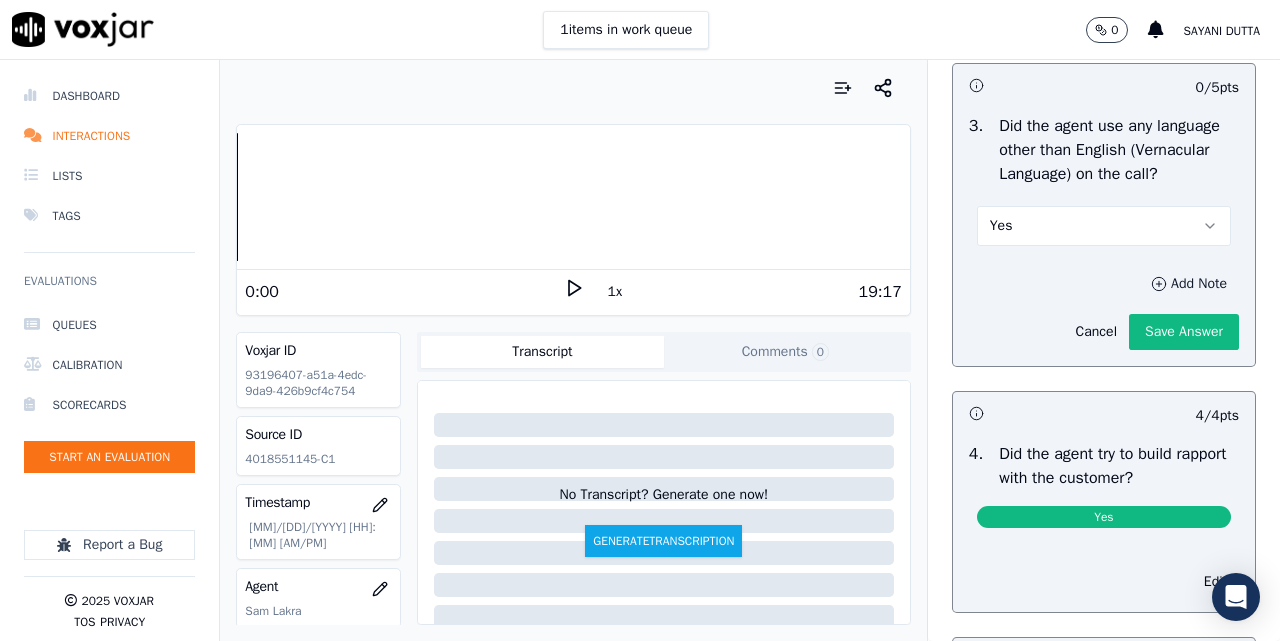click 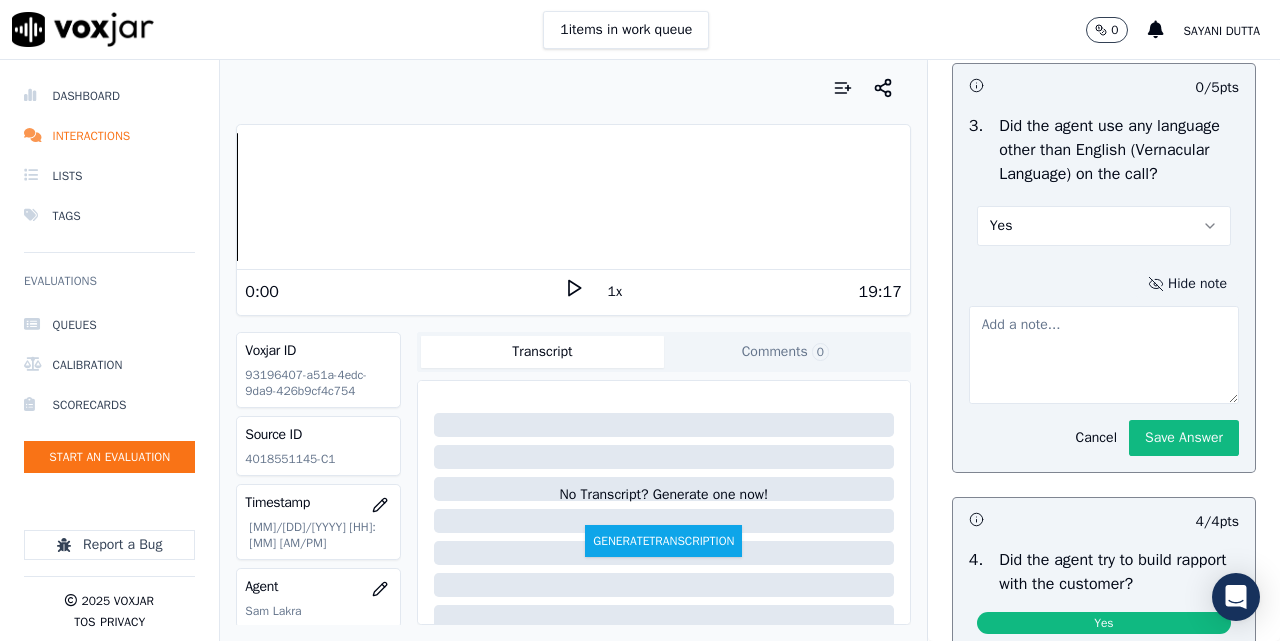 click 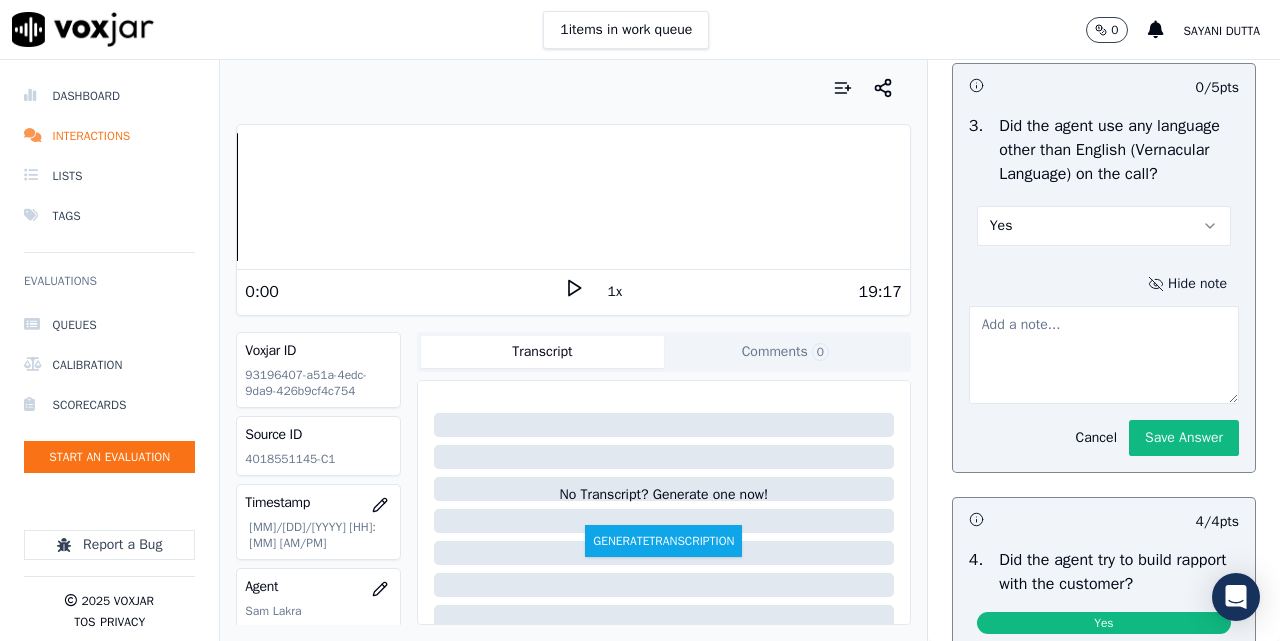 click at bounding box center (1104, 355) 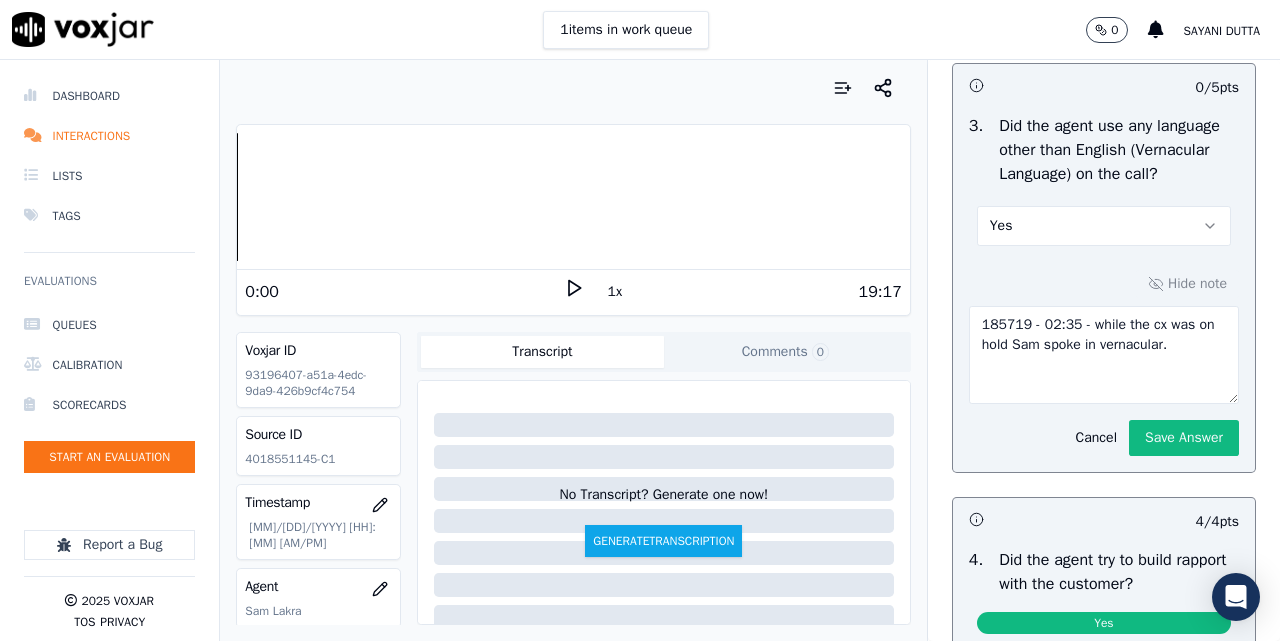 click on "185719 - 02:35 - while the cx was on hold Sam spoke in vernacular." at bounding box center (1104, 355) 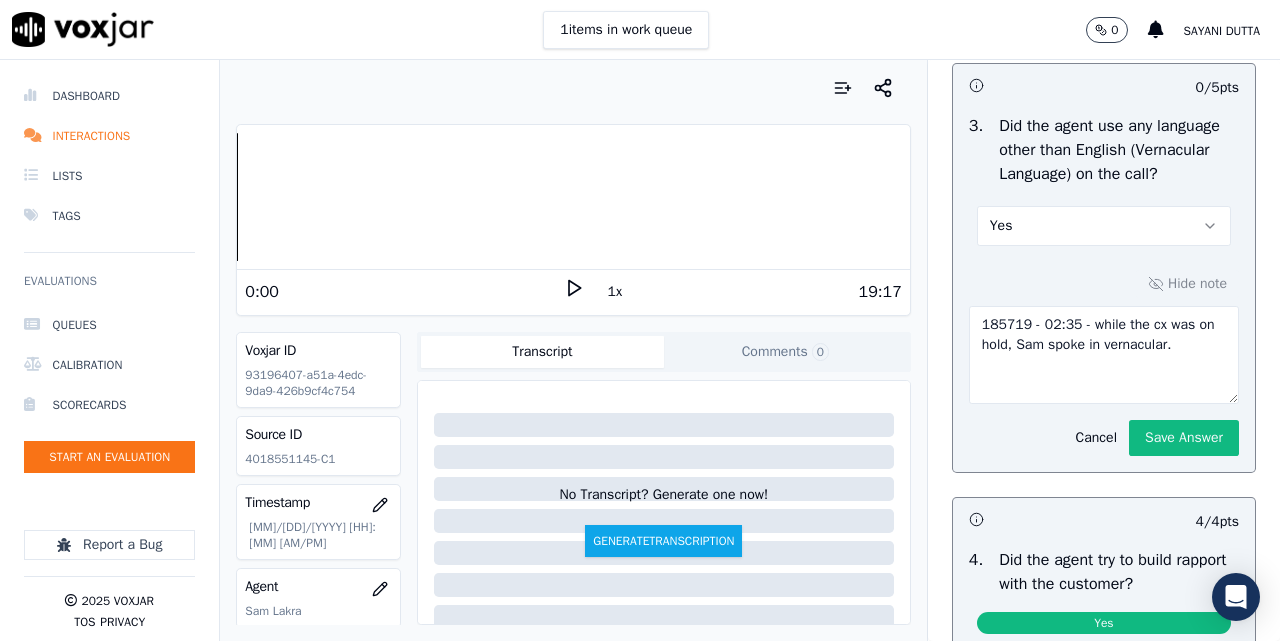 drag, startPoint x: 1097, startPoint y: 493, endPoint x: 965, endPoint y: 468, distance: 134.34657 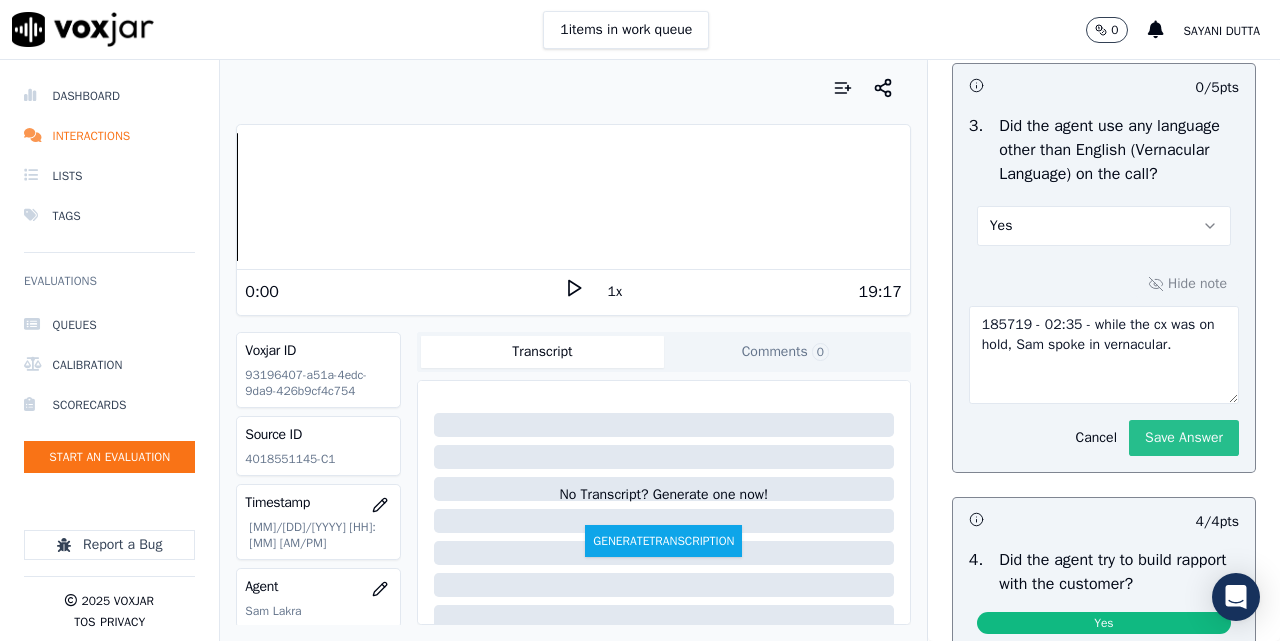 type on "185719 - 02:35 - while the cx was on hold, Sam spoke in vernacular." 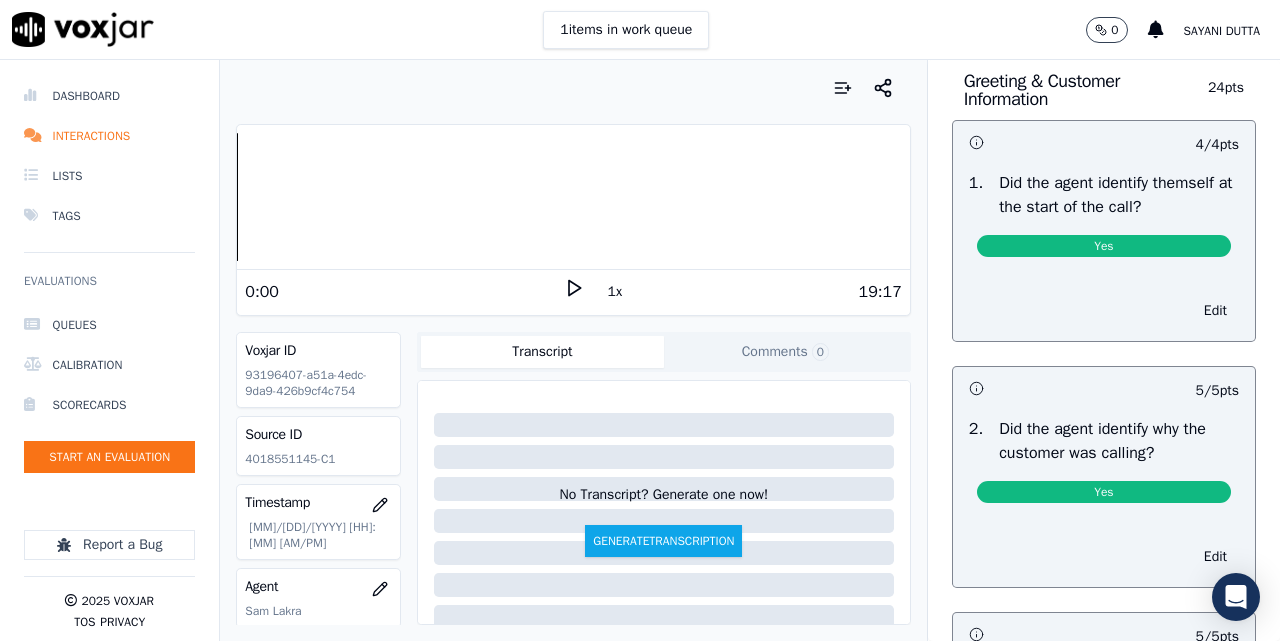 scroll, scrollTop: 0, scrollLeft: 0, axis: both 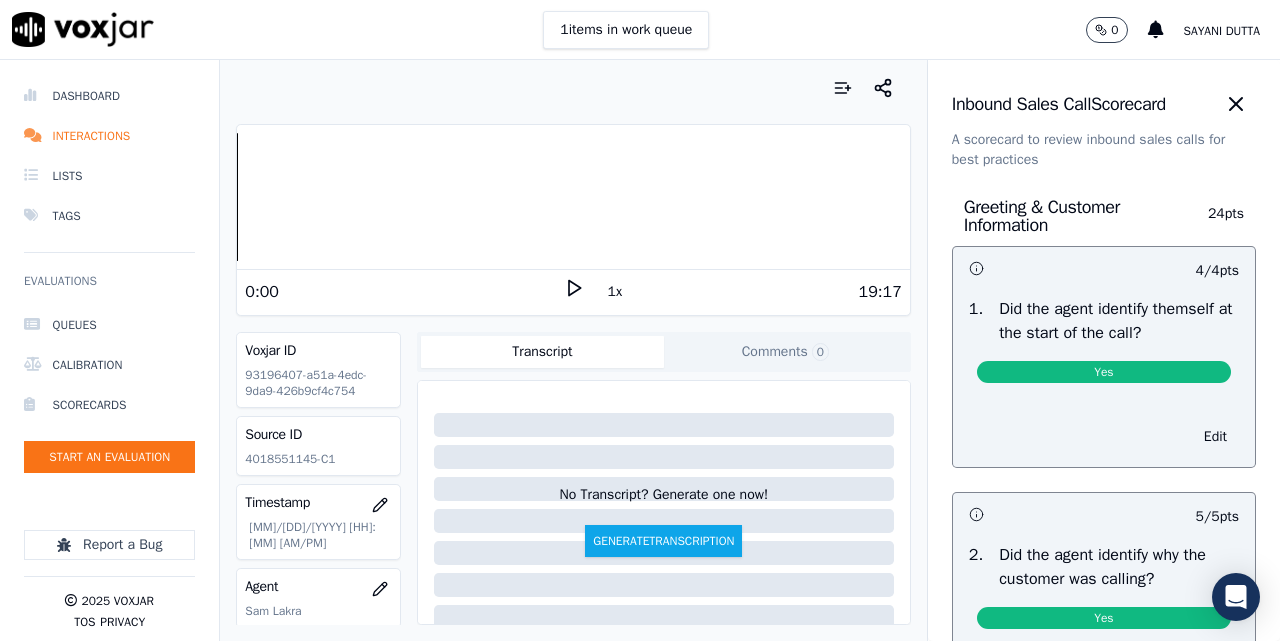 click 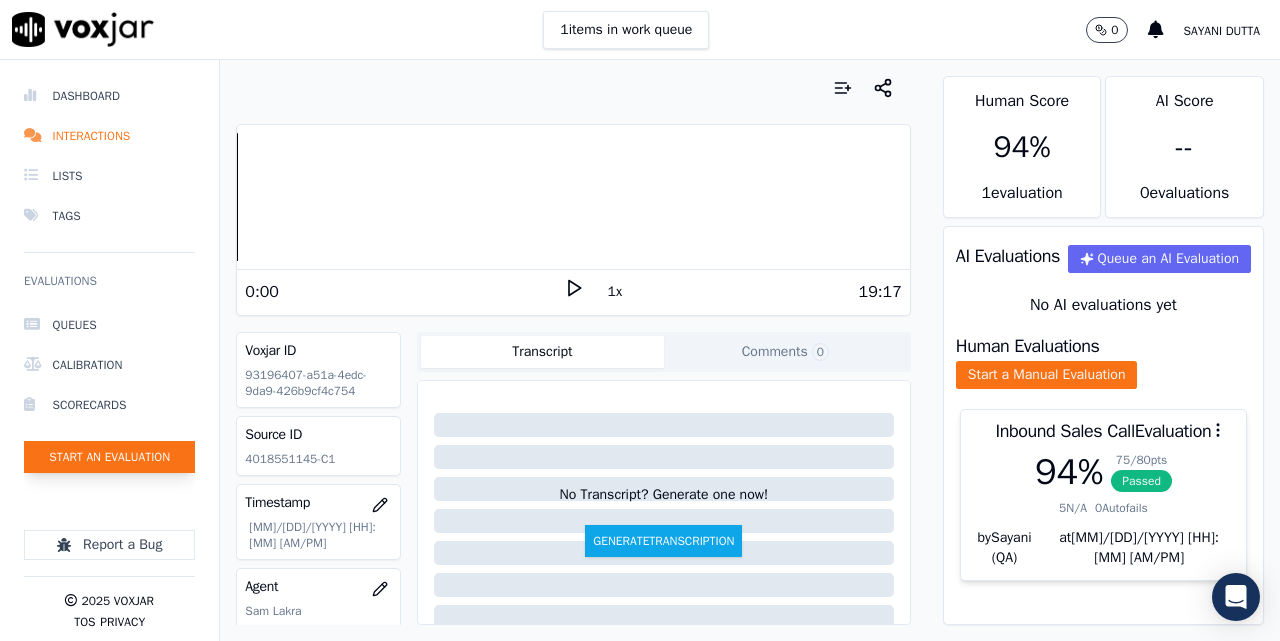 click on "Start an Evaluation" 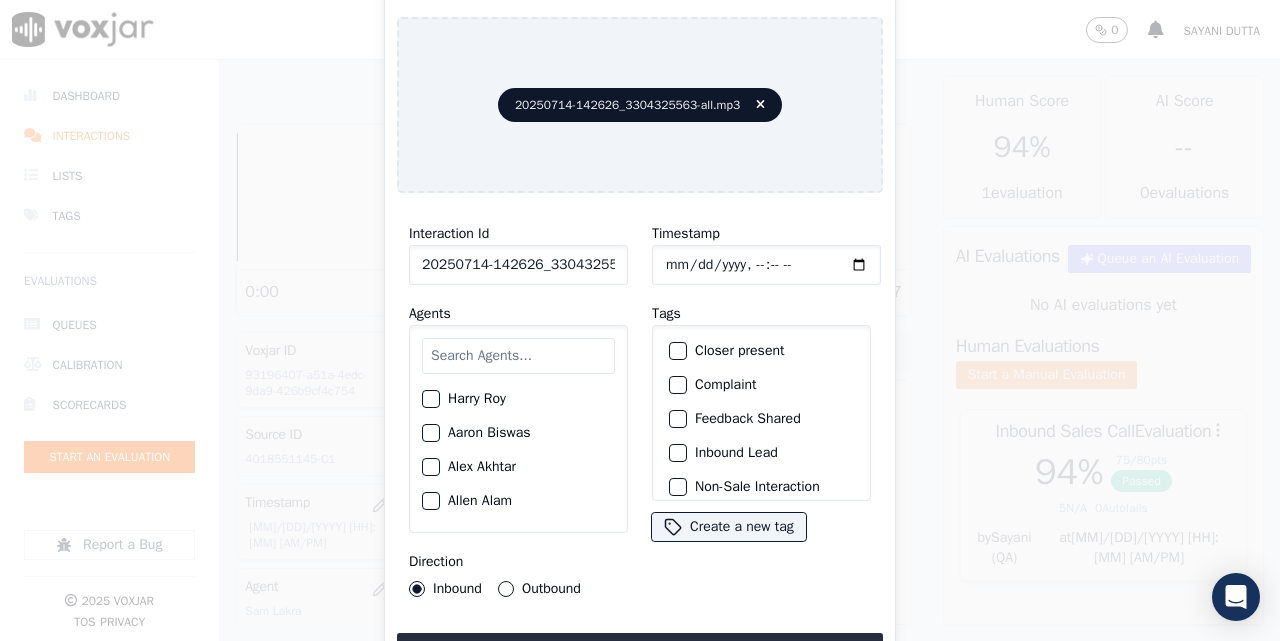 click on "20250714-142626_3304325563-all.mp3" 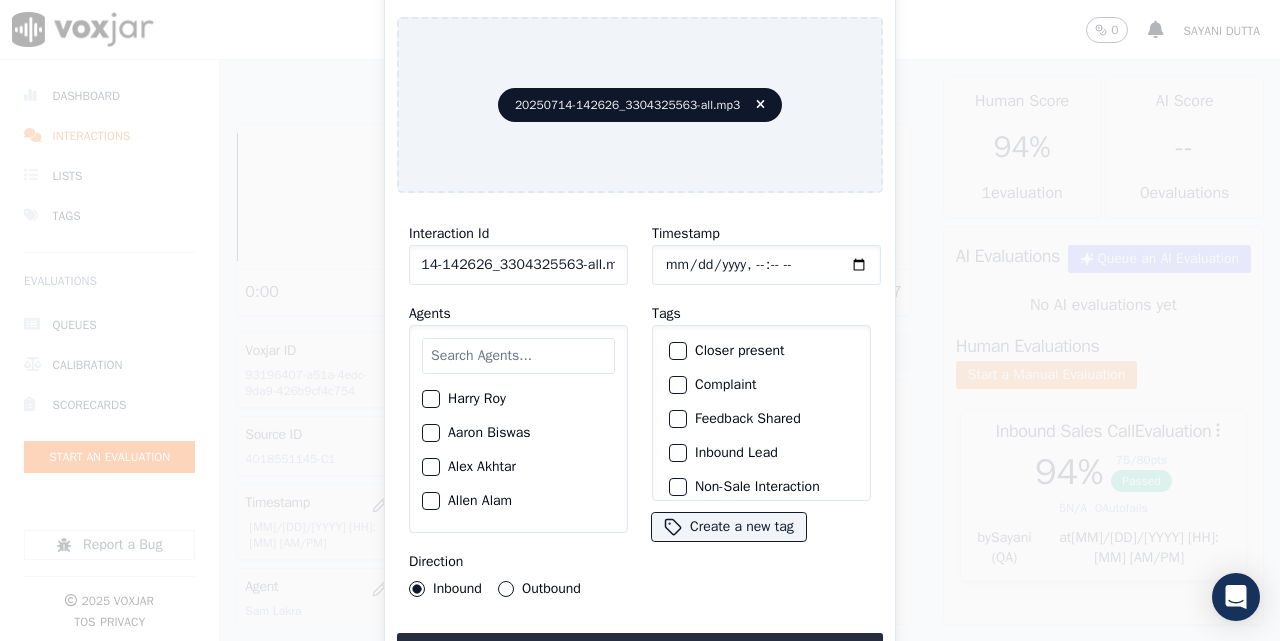 scroll, scrollTop: 0, scrollLeft: 57, axis: horizontal 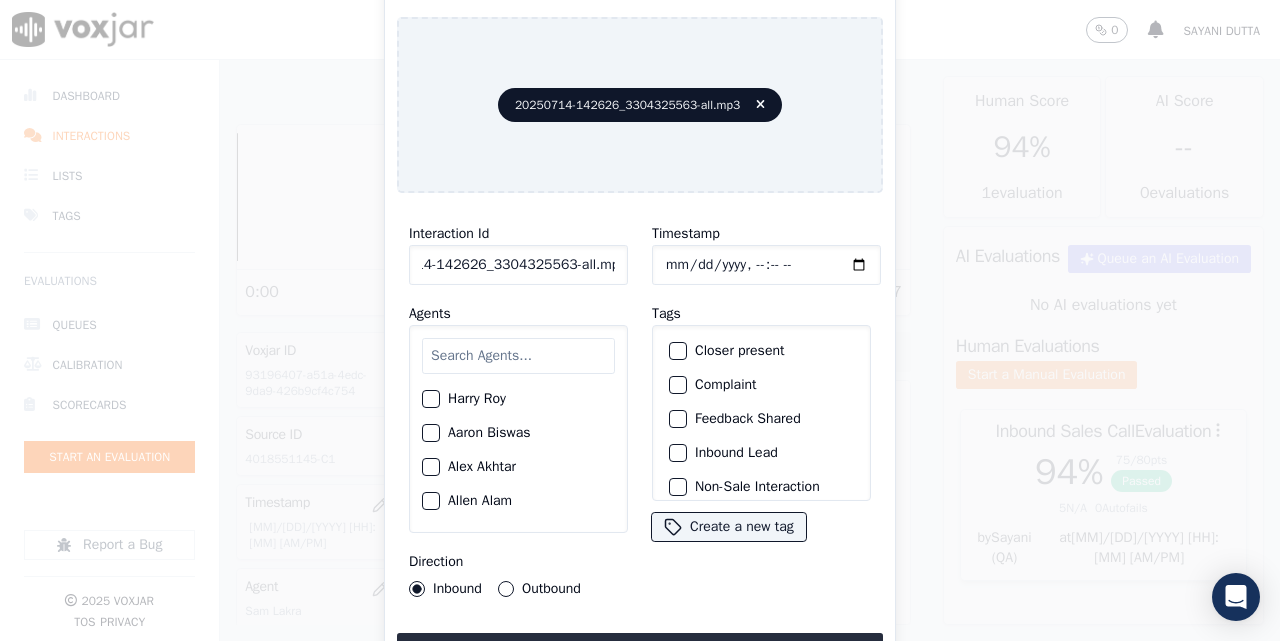 drag, startPoint x: 564, startPoint y: 257, endPoint x: 642, endPoint y: 255, distance: 78.025635 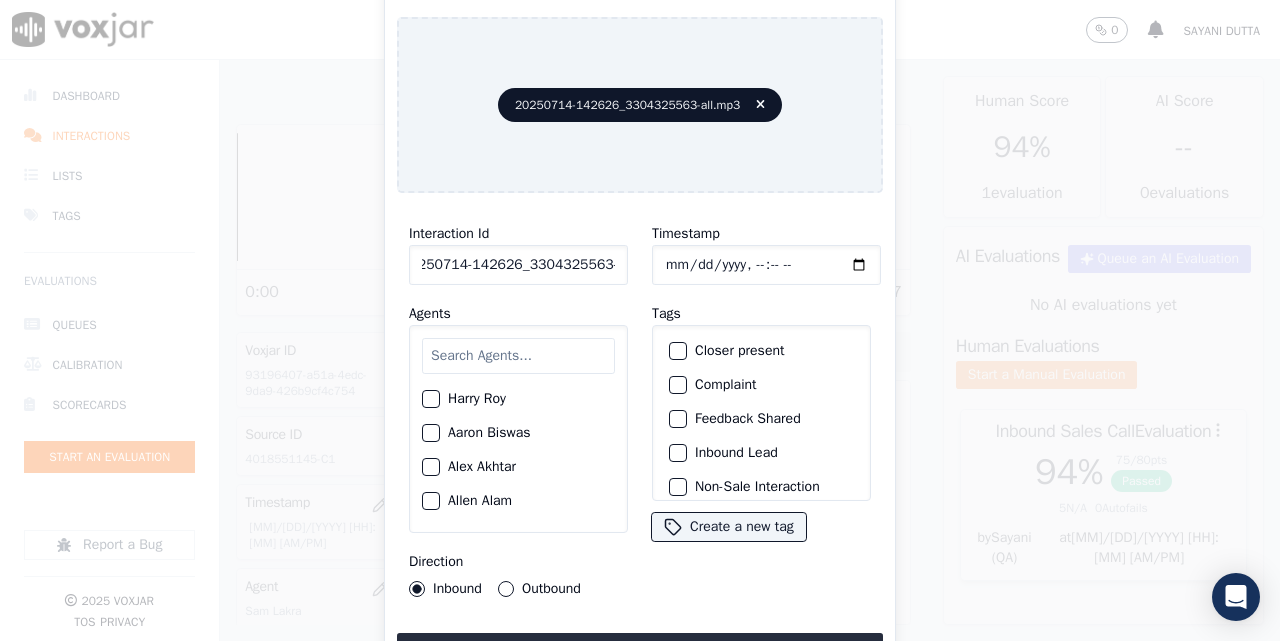 scroll, scrollTop: 0, scrollLeft: 28, axis: horizontal 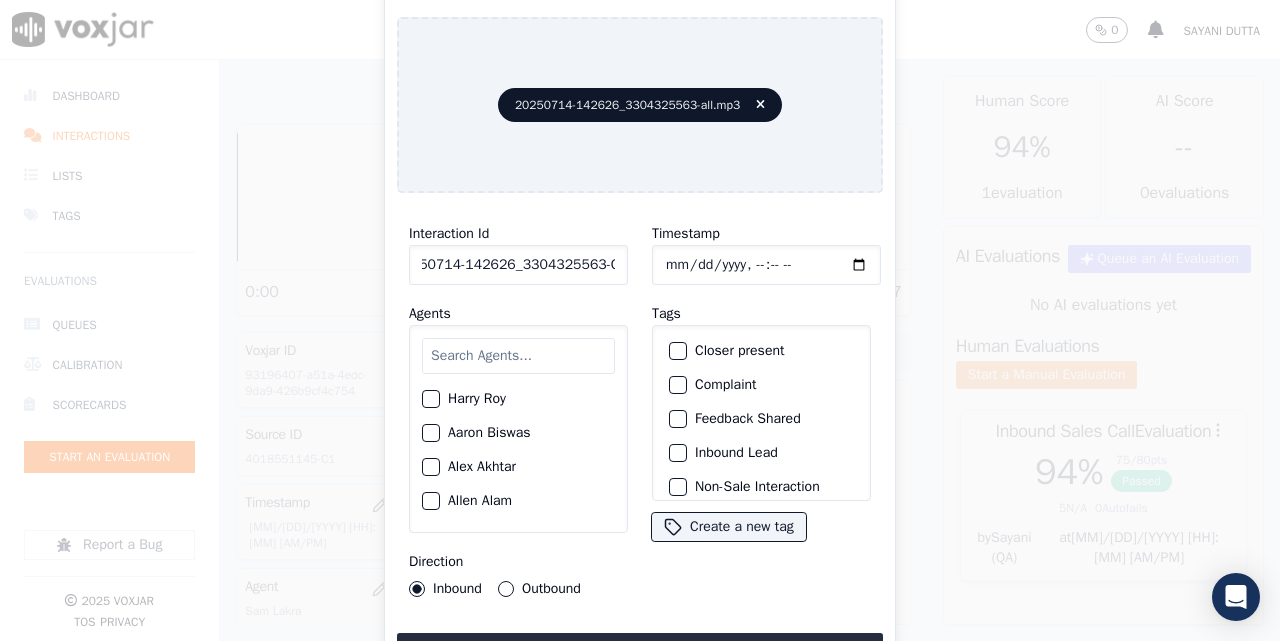 type on "20250714-142626_3304325563-C1" 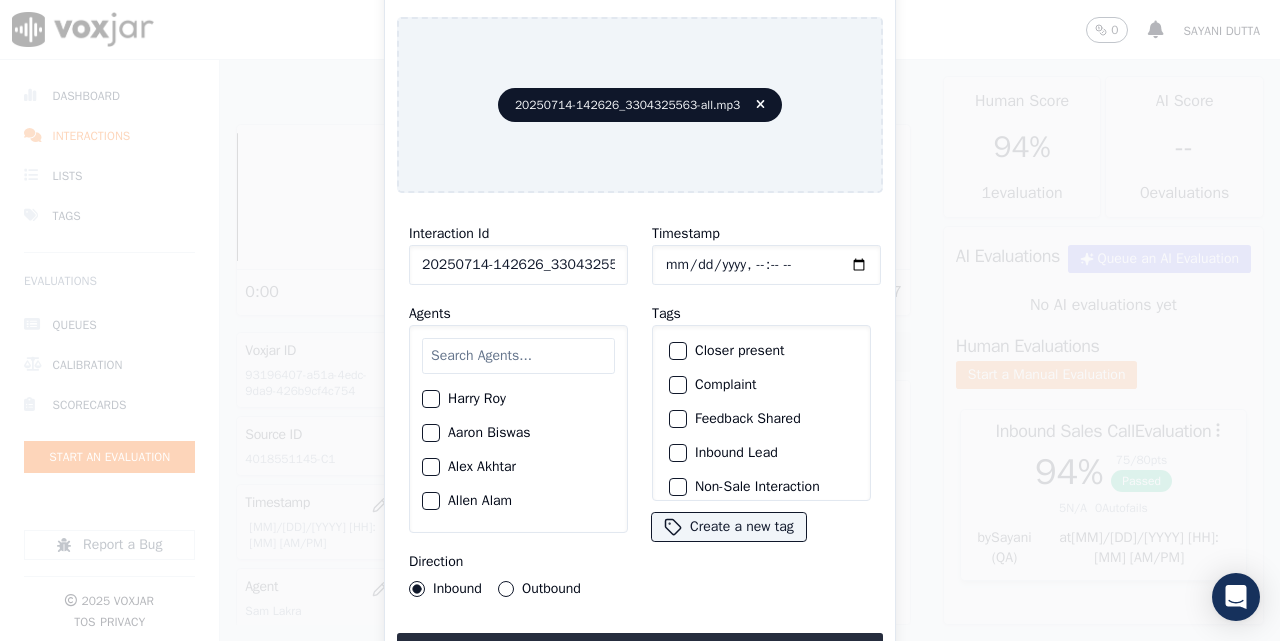 type on "[YYYY]-[MM]-[DD]T[HH]:[MM]" 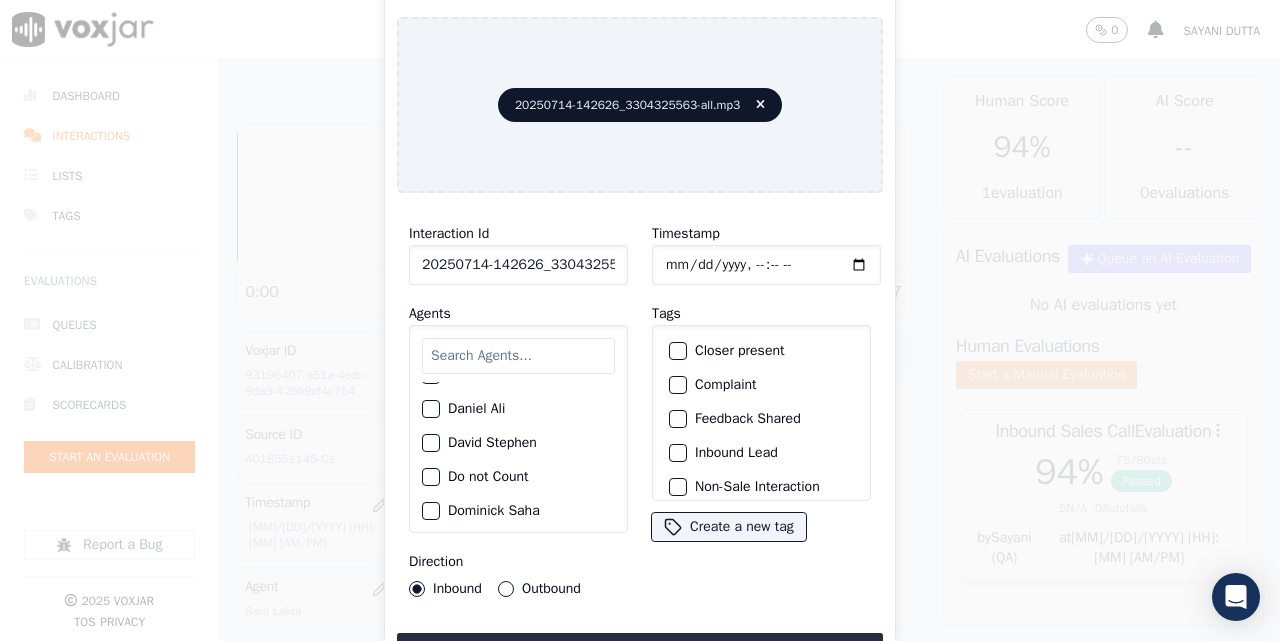 scroll, scrollTop: 667, scrollLeft: 0, axis: vertical 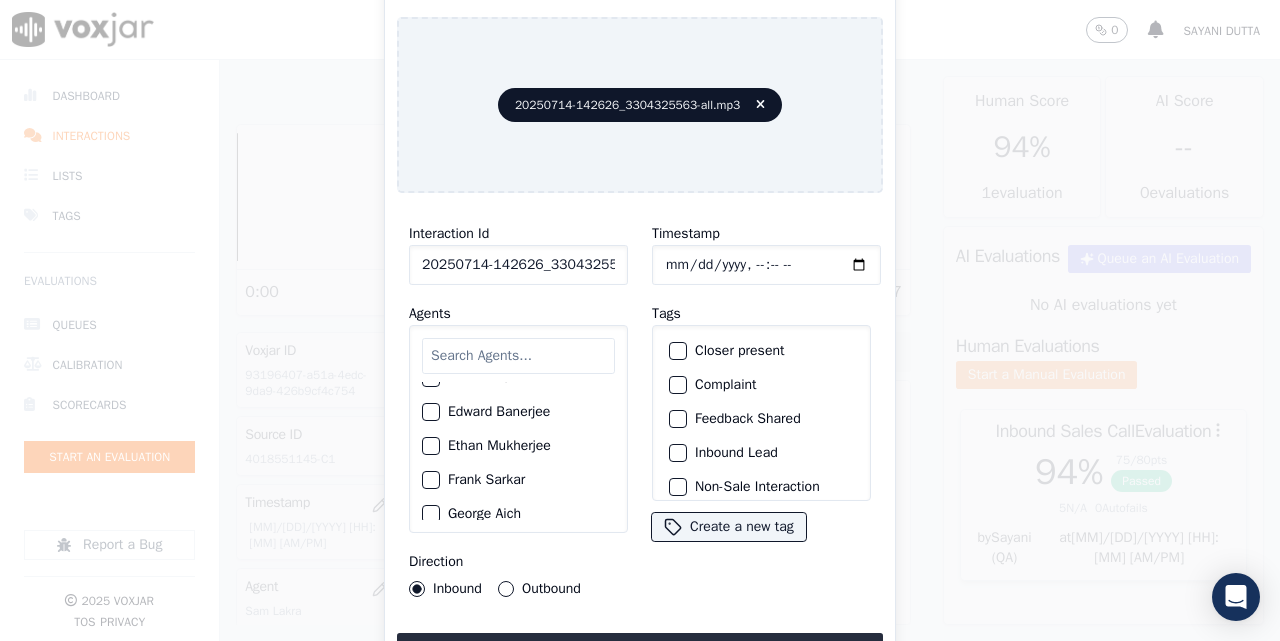 click on "Edward Banerjee" 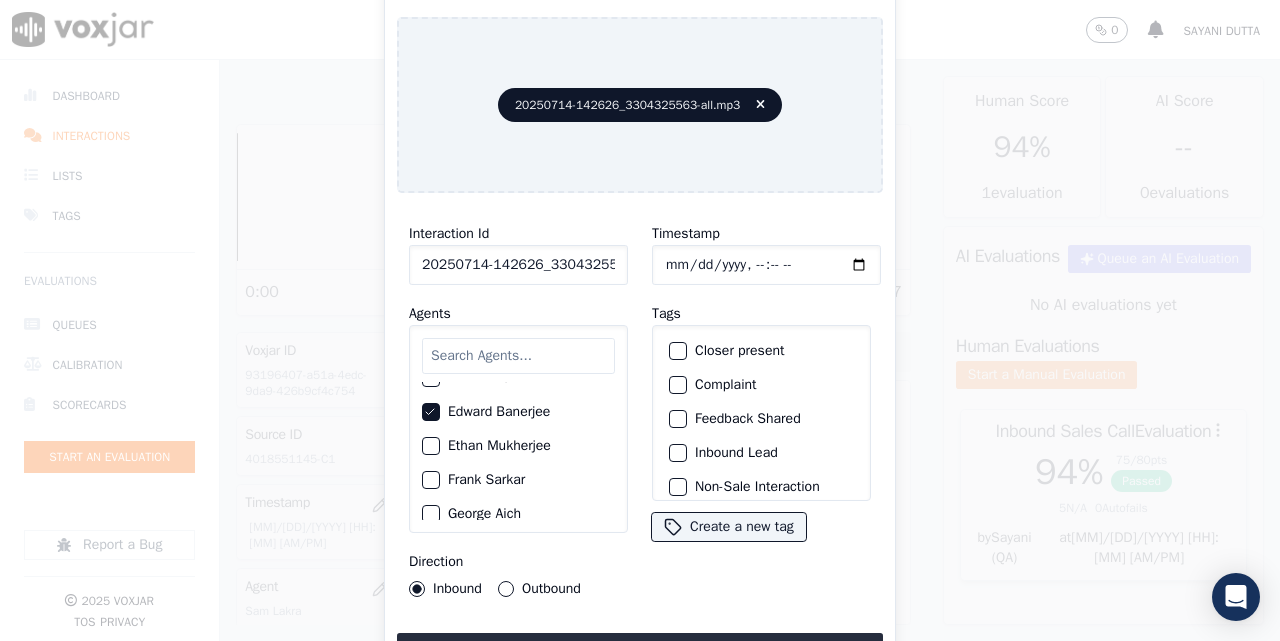 click on "Outbound" at bounding box center [506, 589] 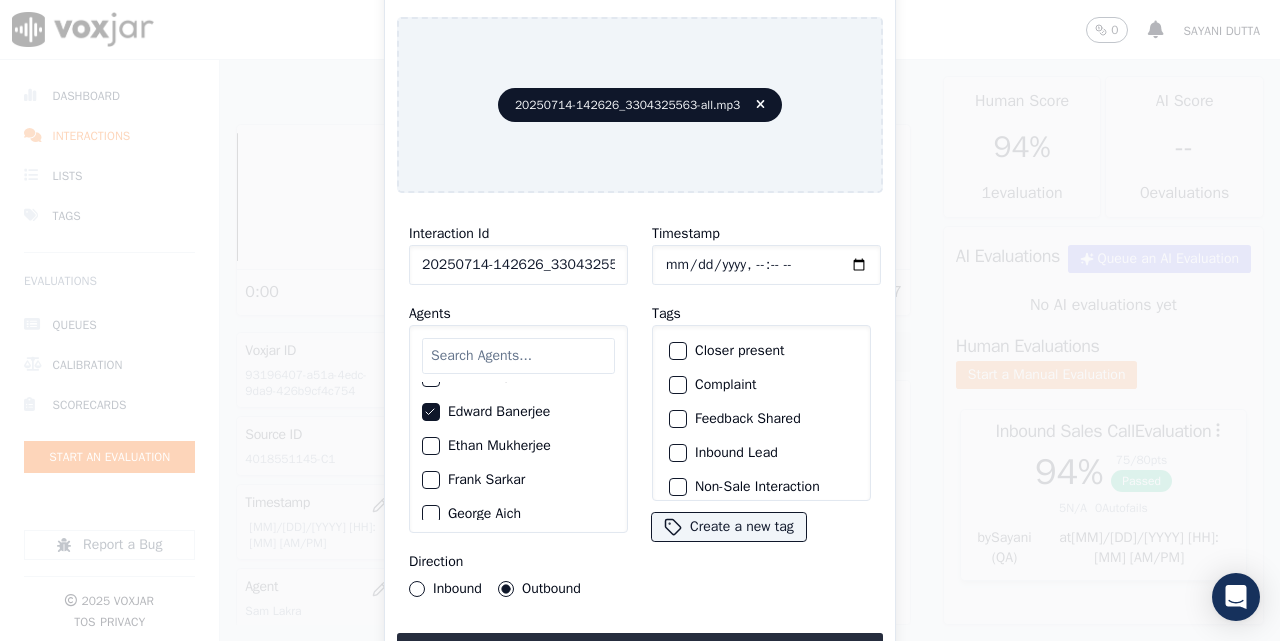 click at bounding box center [677, 351] 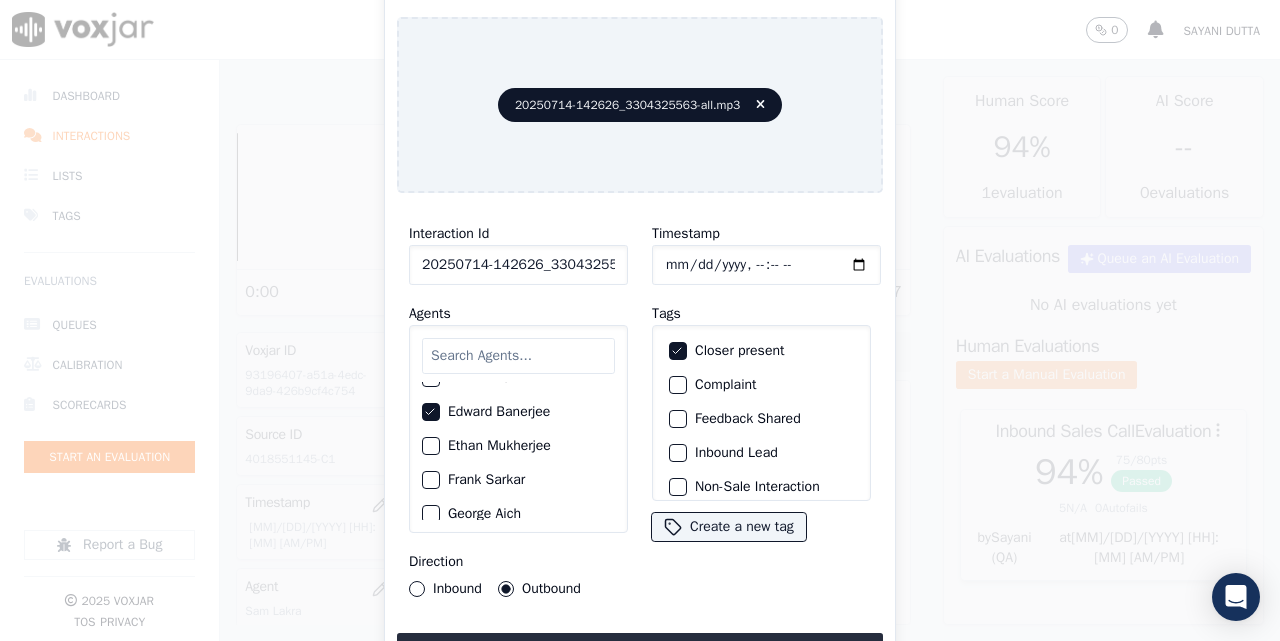 click on "Inbound Lead" 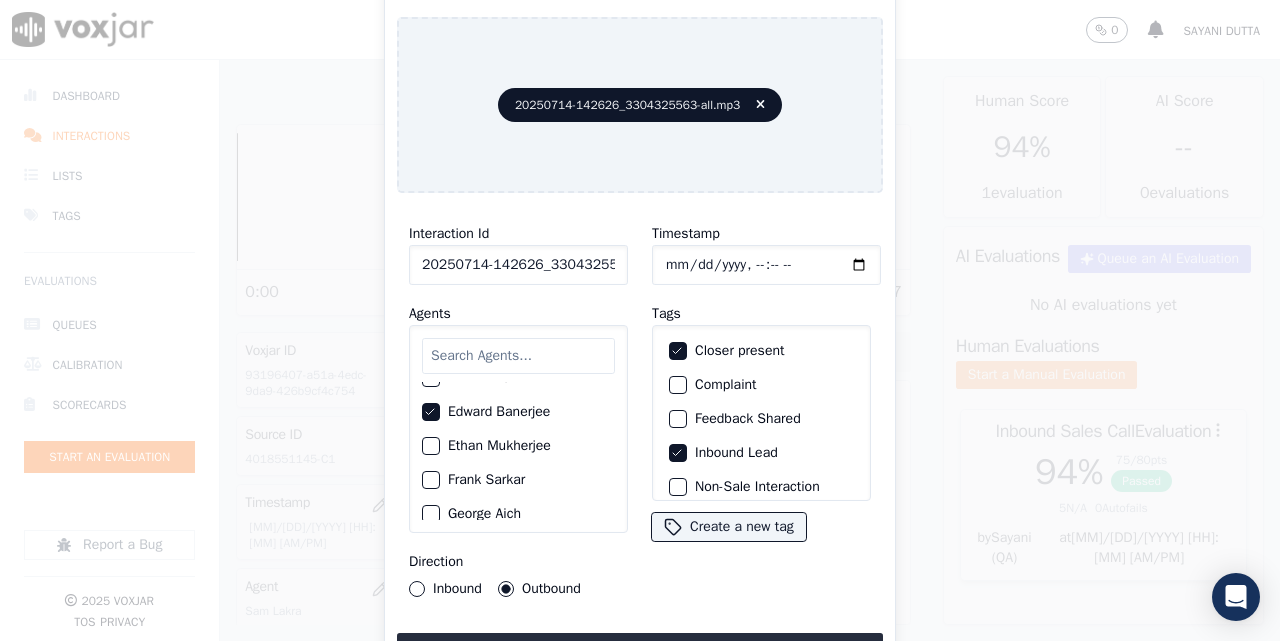 click on "Inbound Lead" 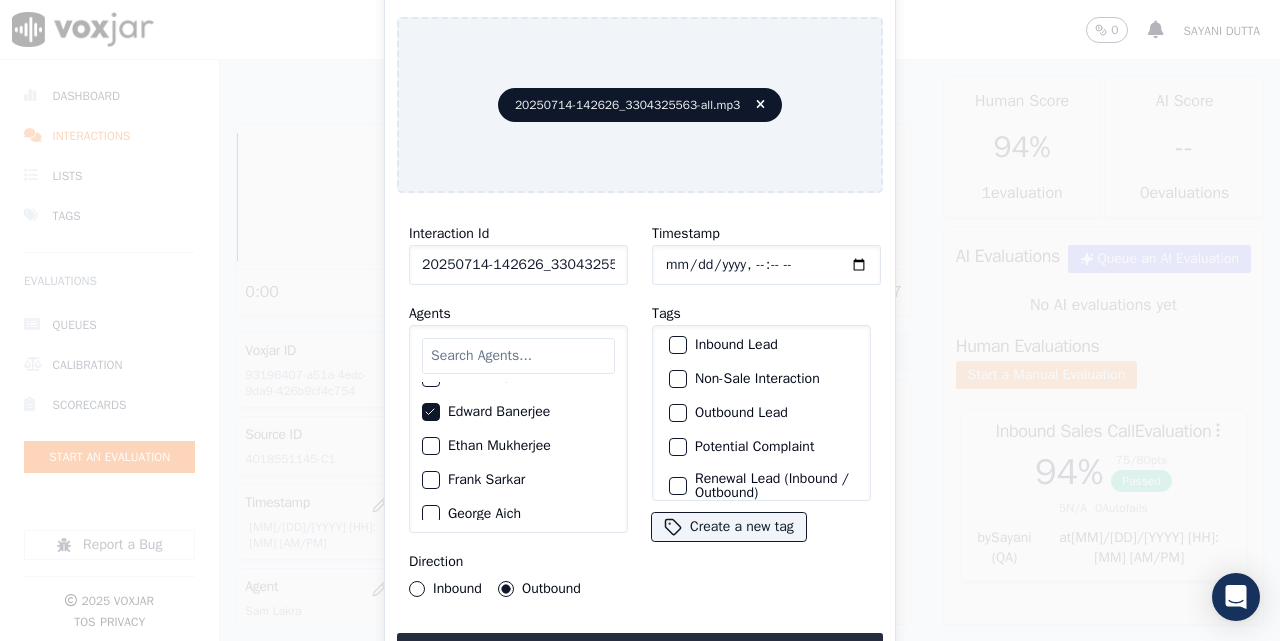 scroll, scrollTop: 187, scrollLeft: 0, axis: vertical 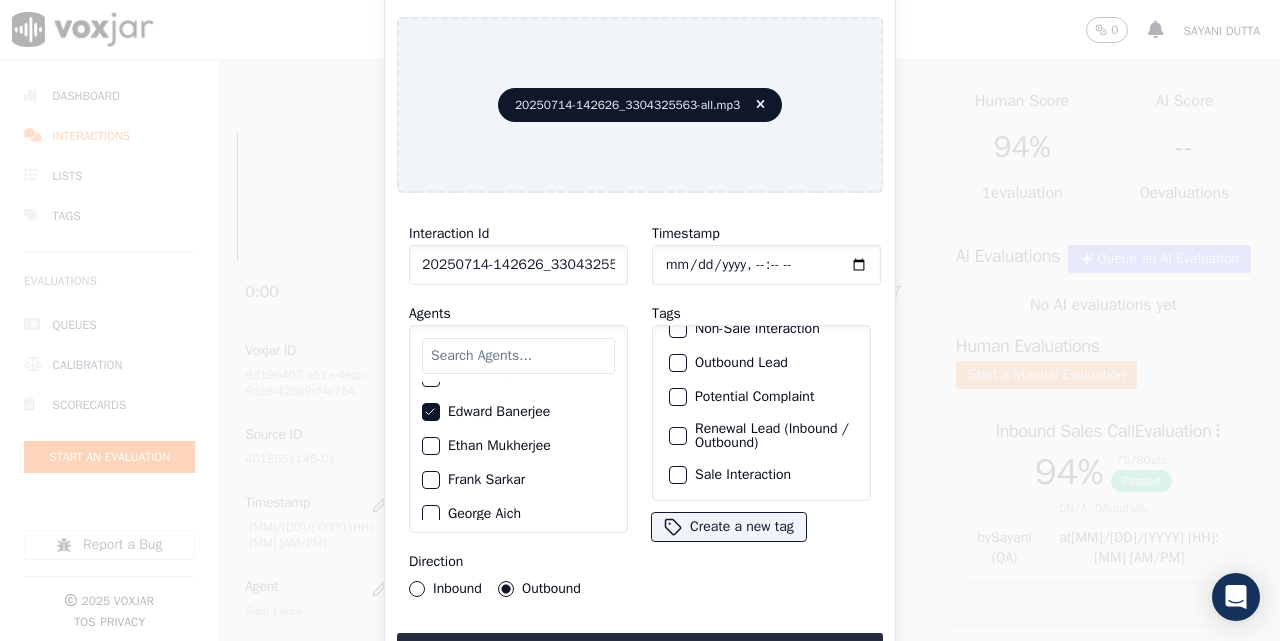 click on "Renewal Lead (Inbound / Outbound)" 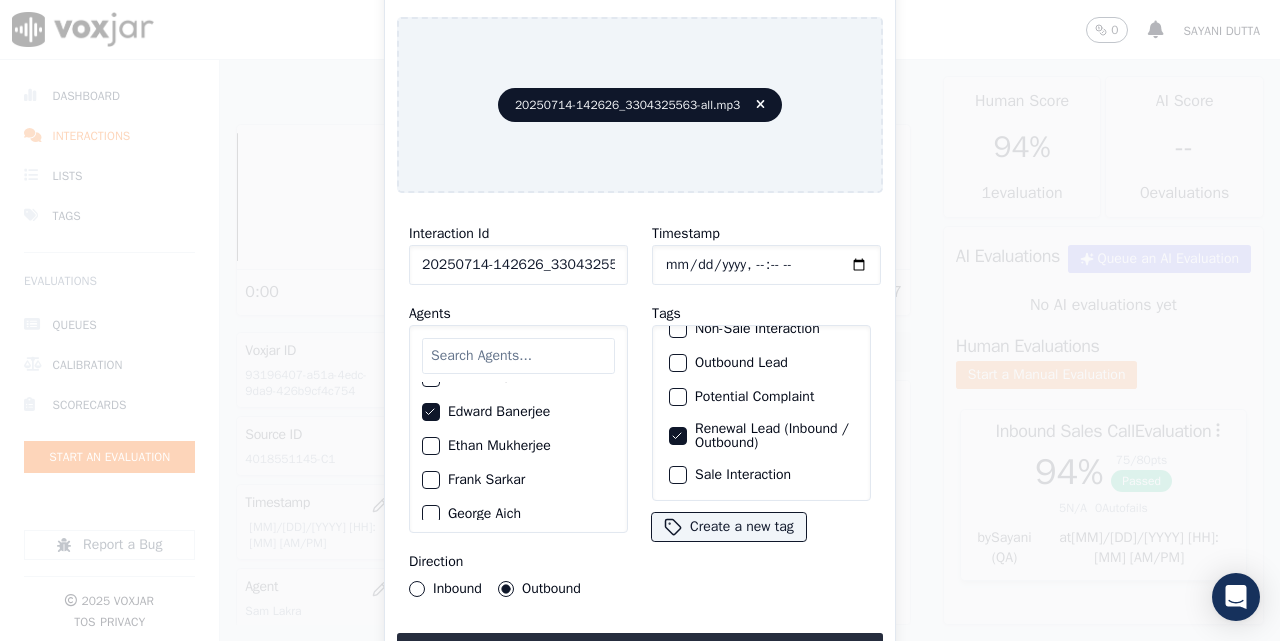 click on "Sale Interaction" 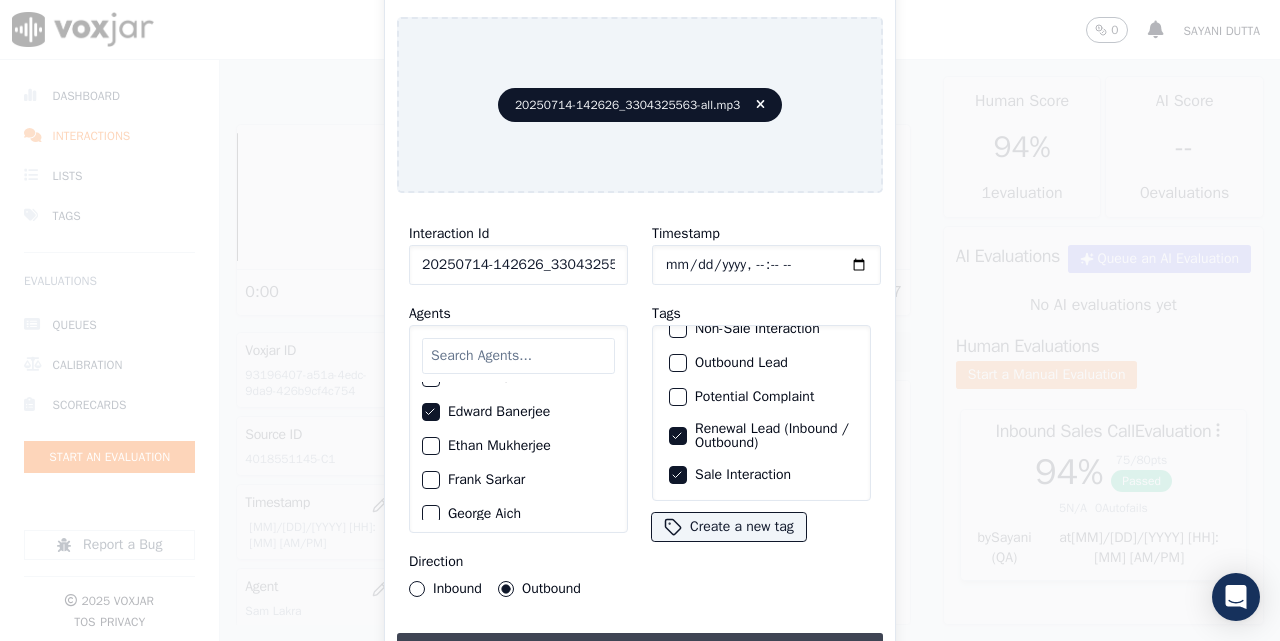 click on "Upload interaction to start evaluation" at bounding box center [640, 651] 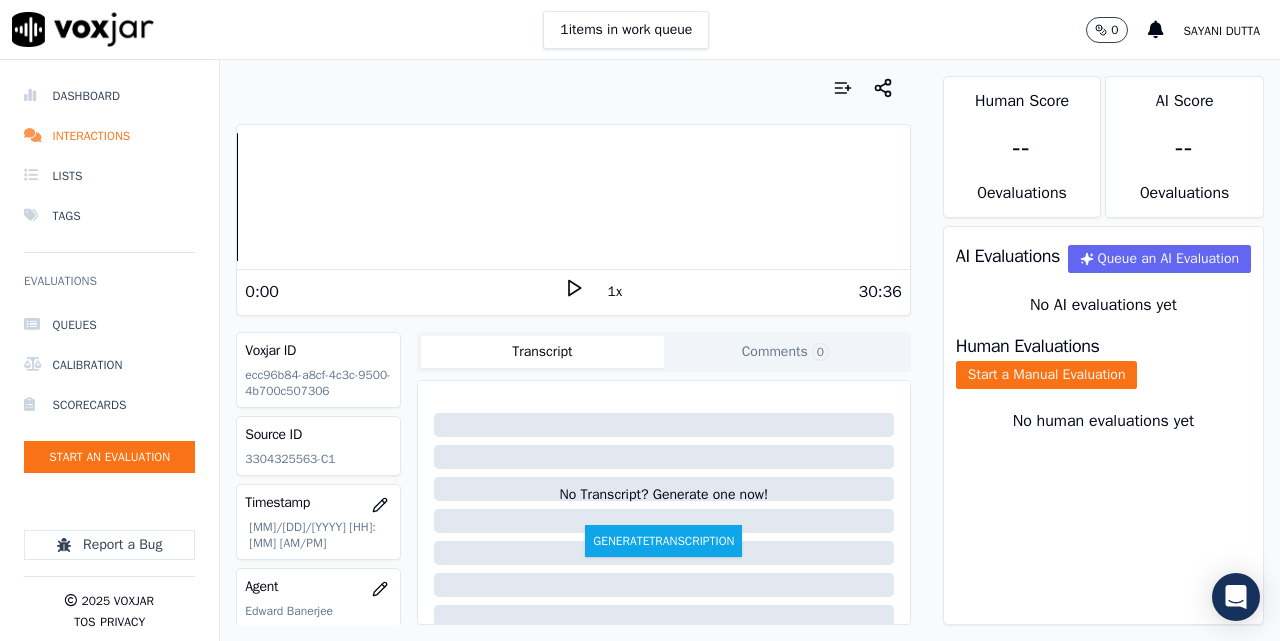 scroll, scrollTop: 167, scrollLeft: 0, axis: vertical 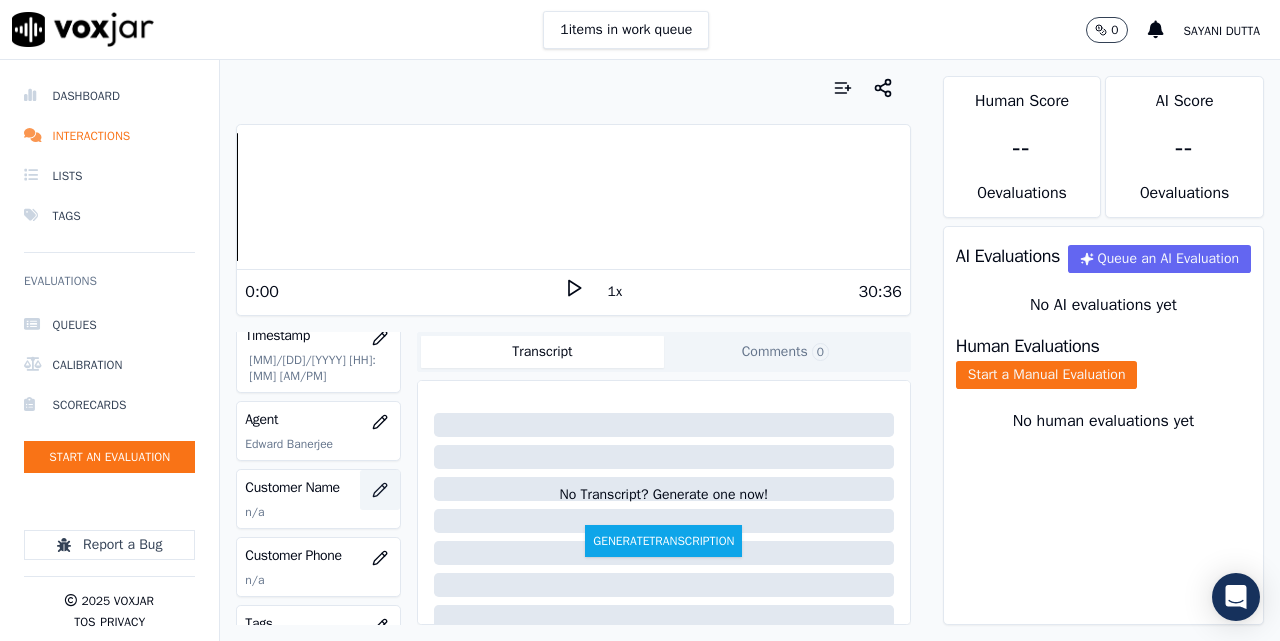click 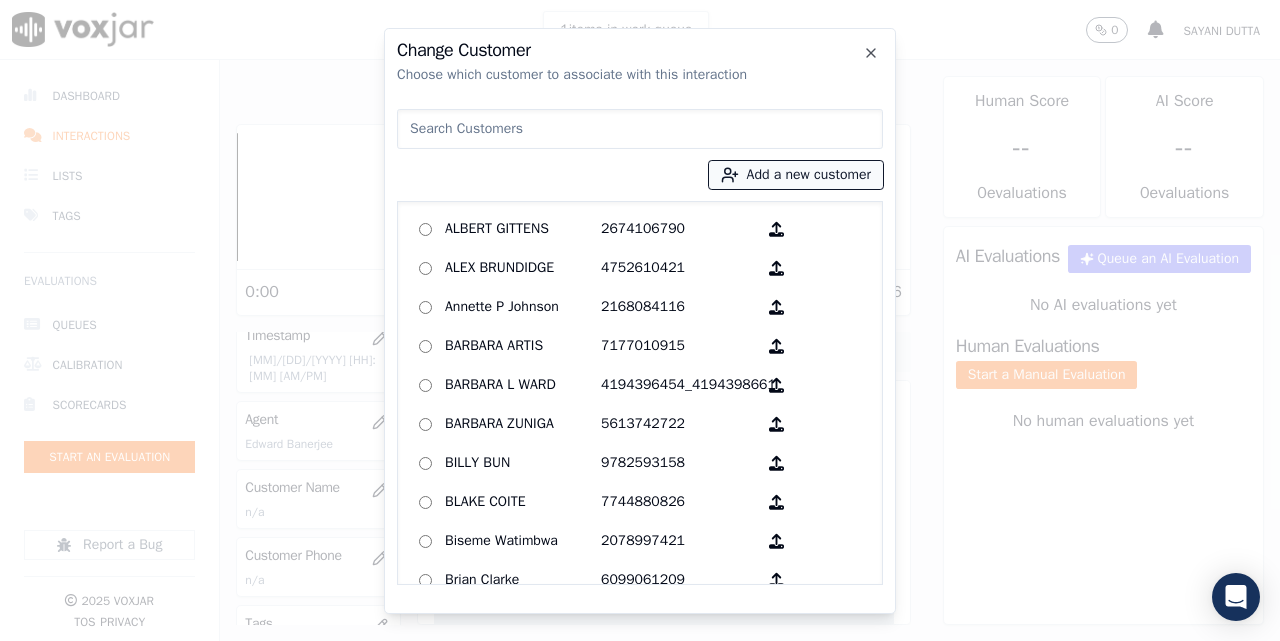 click on "Add a new customer" at bounding box center [796, 175] 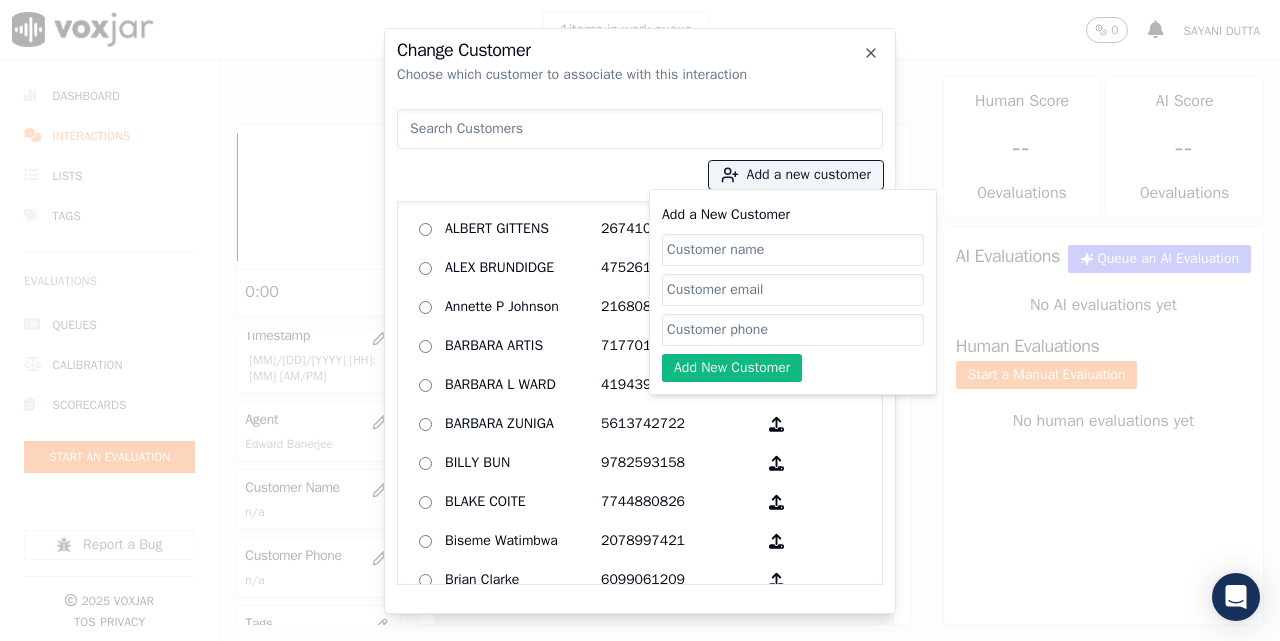 click on "Add a New Customer" 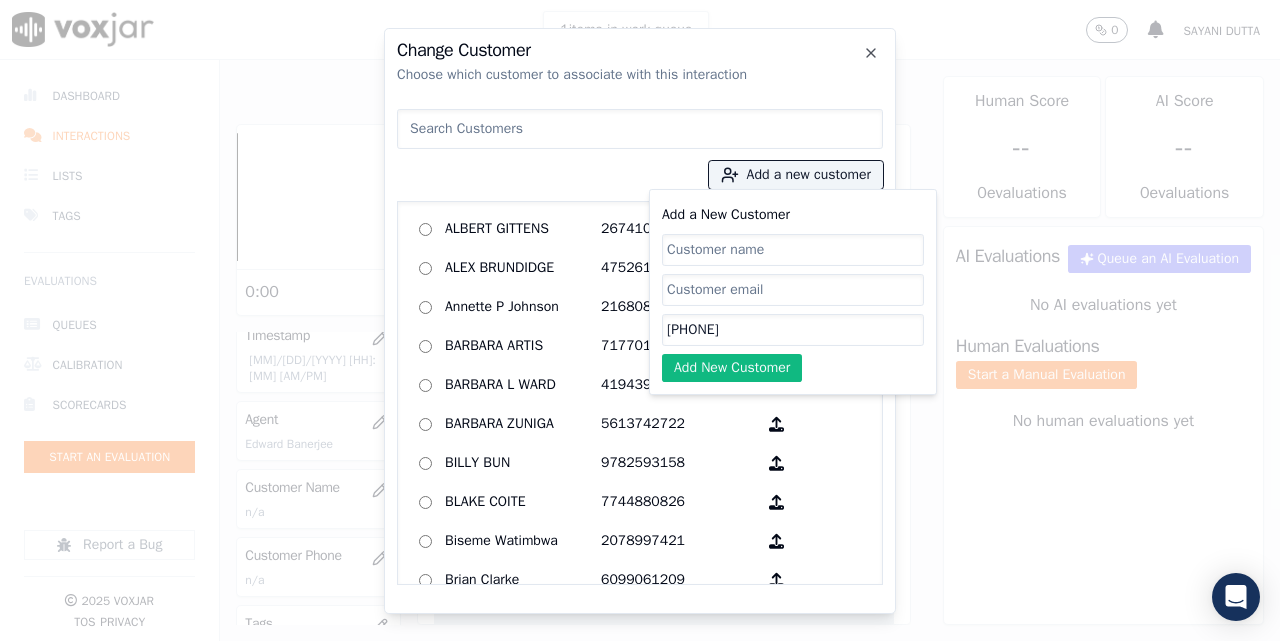 drag, startPoint x: 706, startPoint y: 238, endPoint x: 695, endPoint y: 251, distance: 17.029387 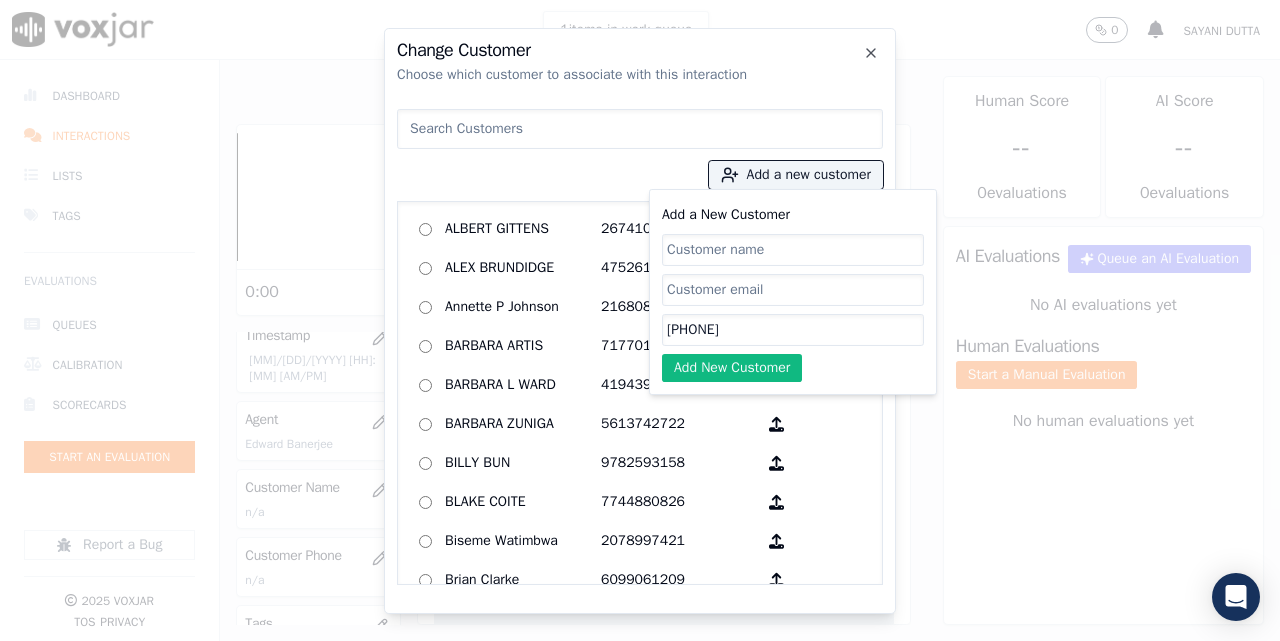 click on "[PHONE]" 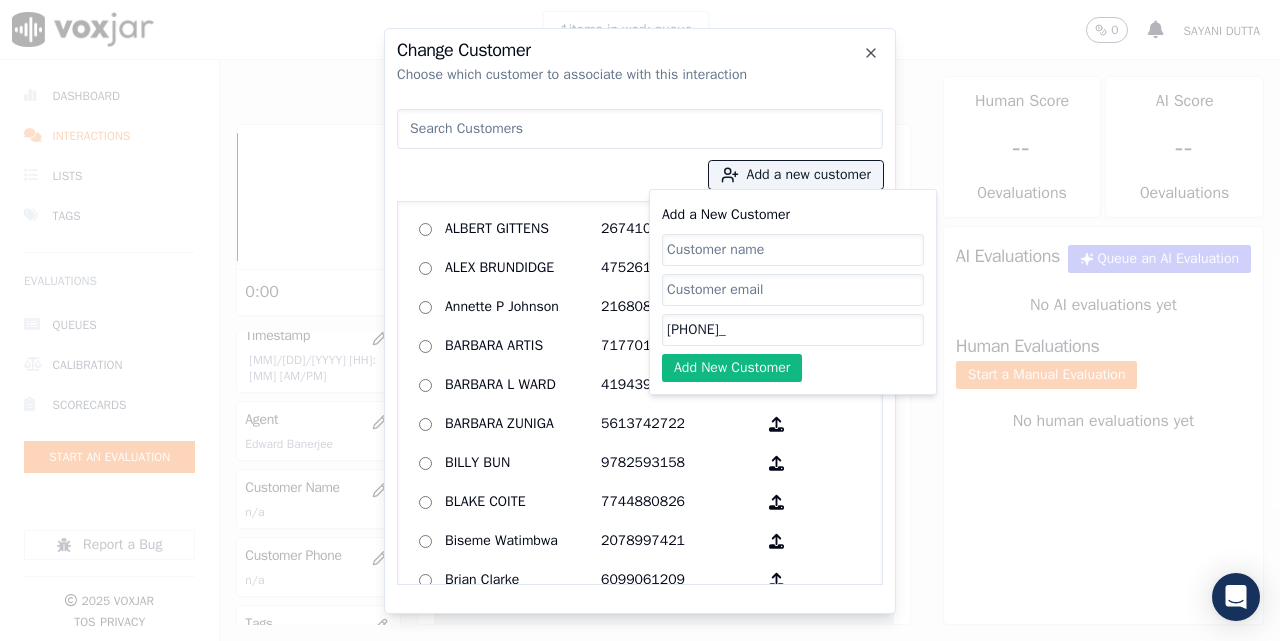 paste on "[PHONE]" 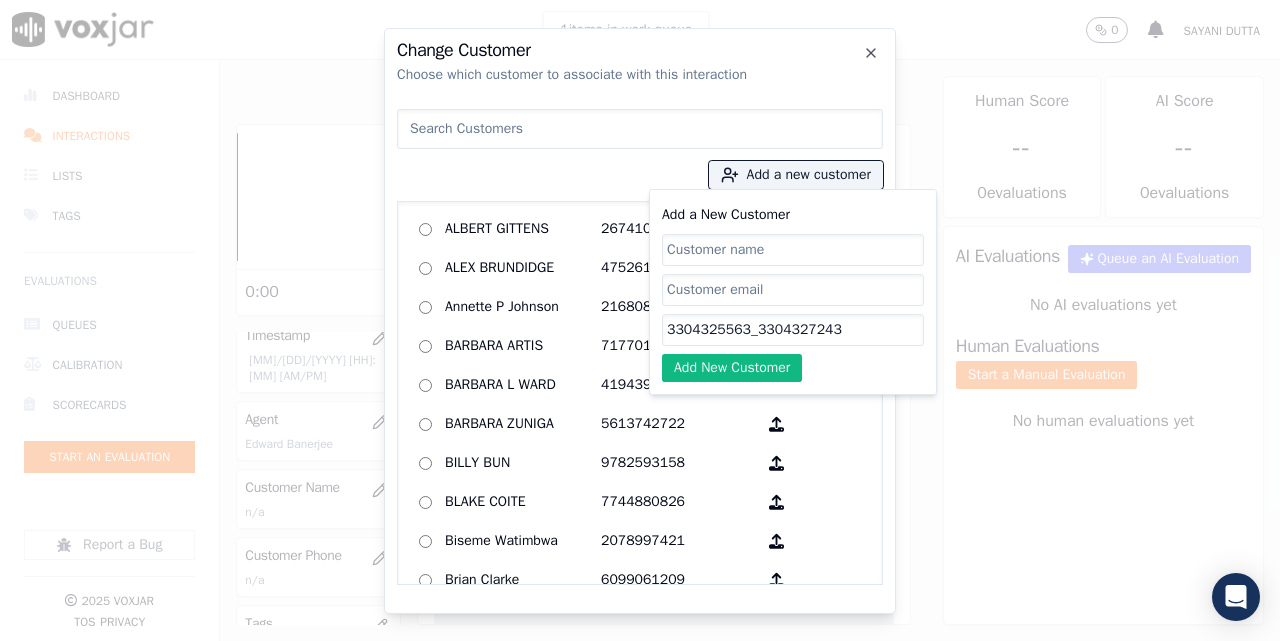 type on "3304325563_3304327243" 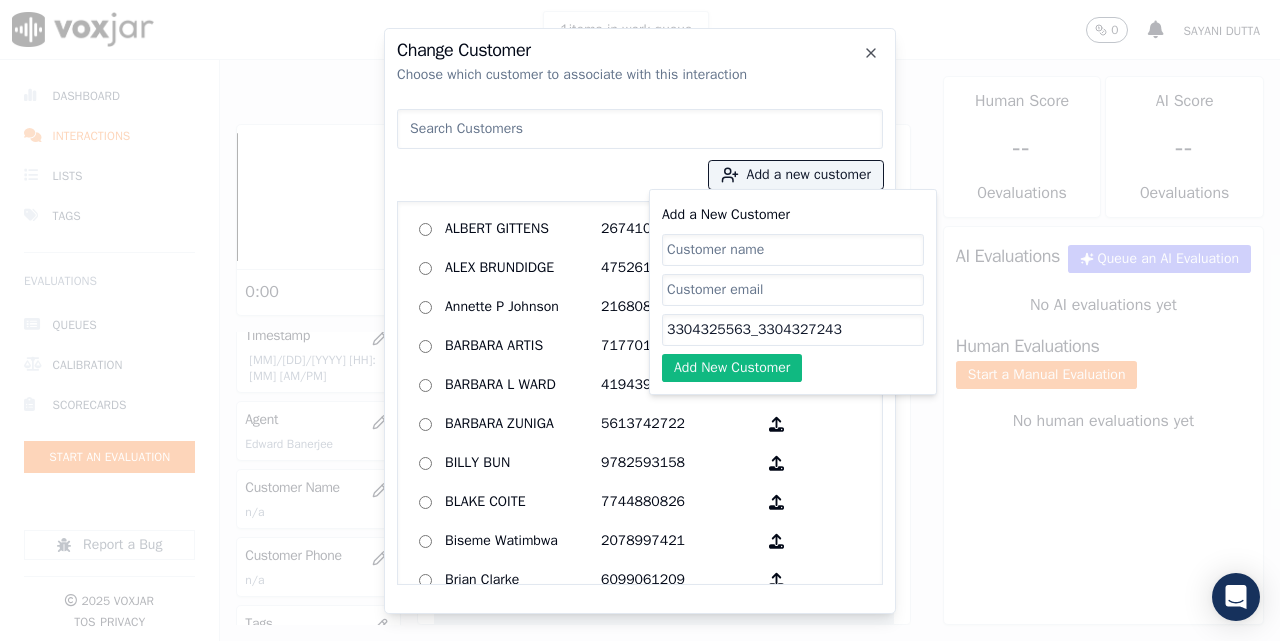 click on "Add a New Customer" 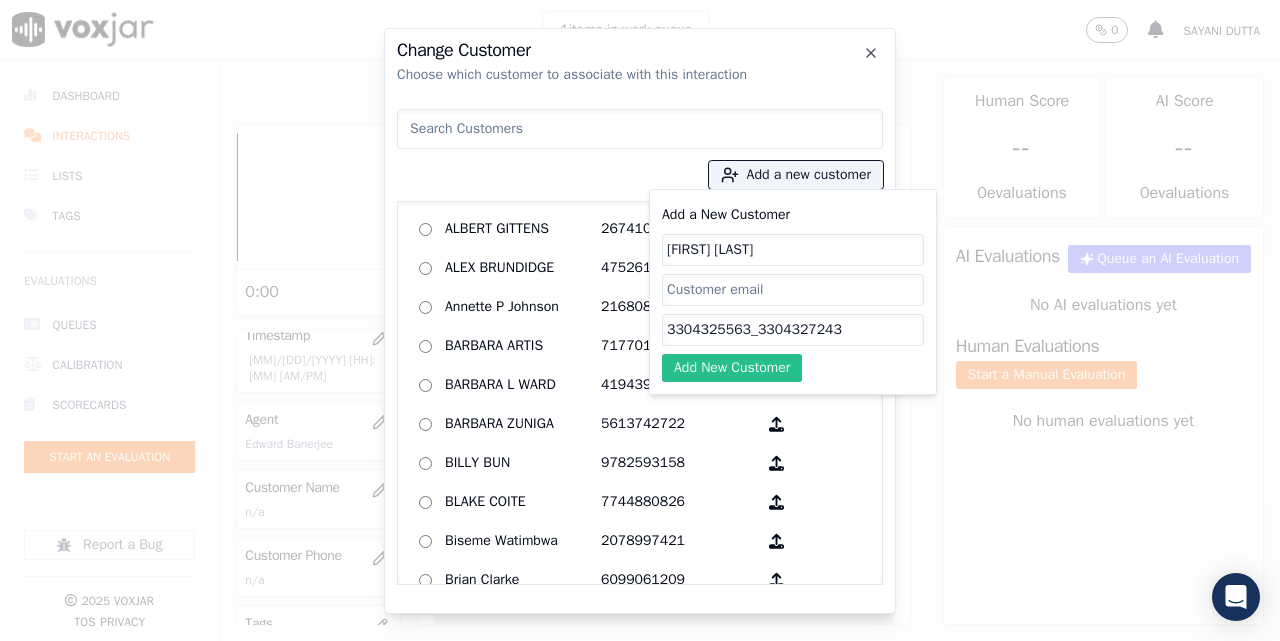 type on "[FIRST] [LAST]" 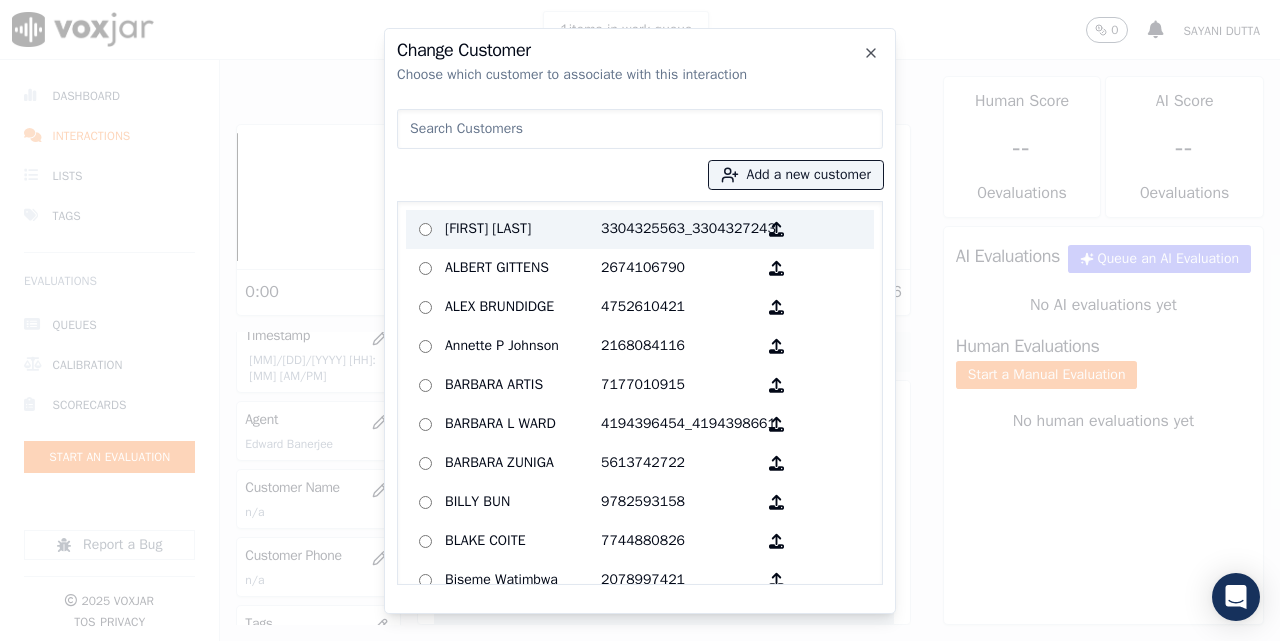 click on "[FIRST] [LAST]" at bounding box center (523, 229) 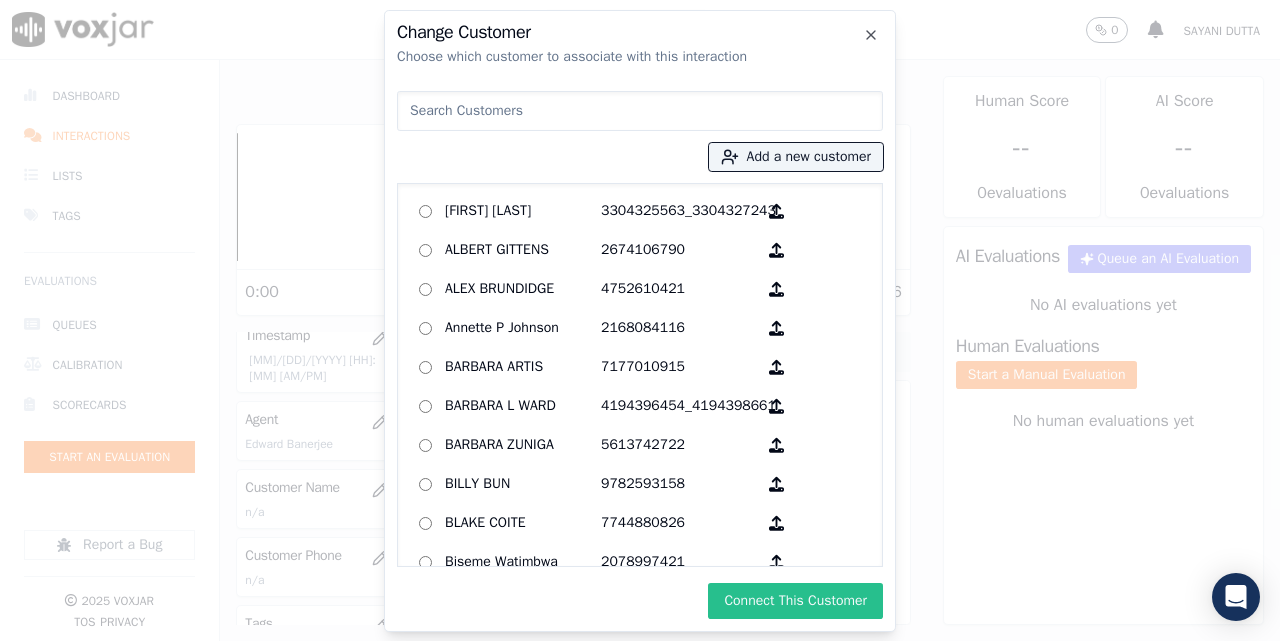 click on "Connect This Customer" at bounding box center (795, 601) 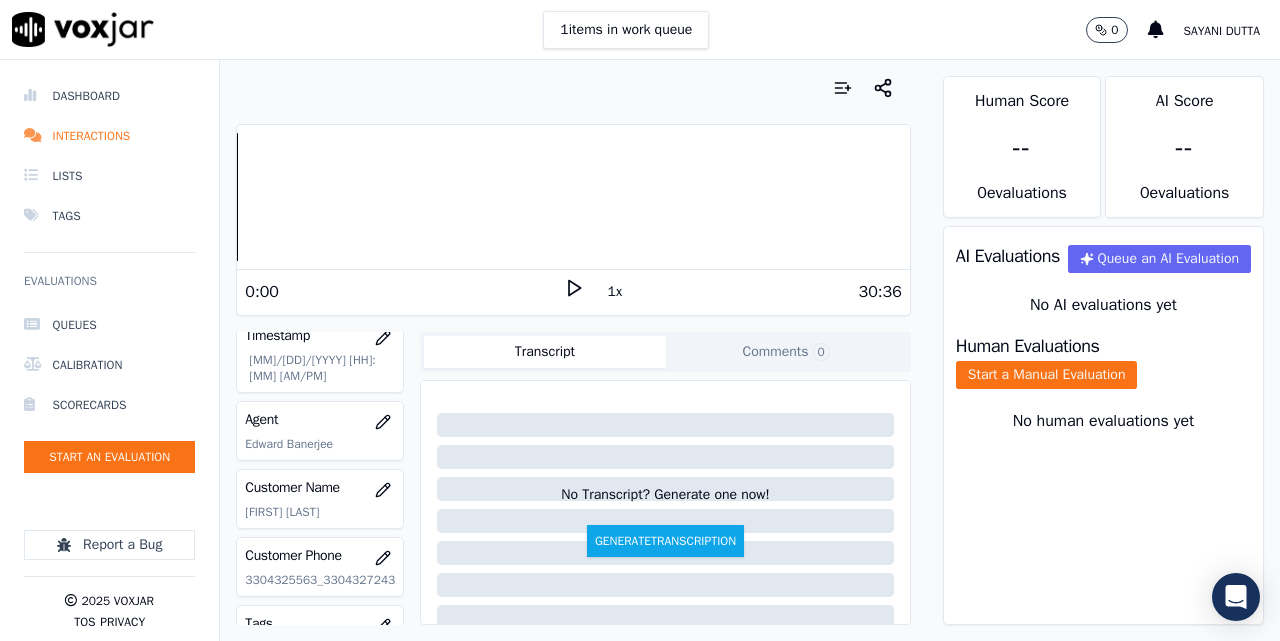 click on "Human Evaluations" at bounding box center (1028, 346) 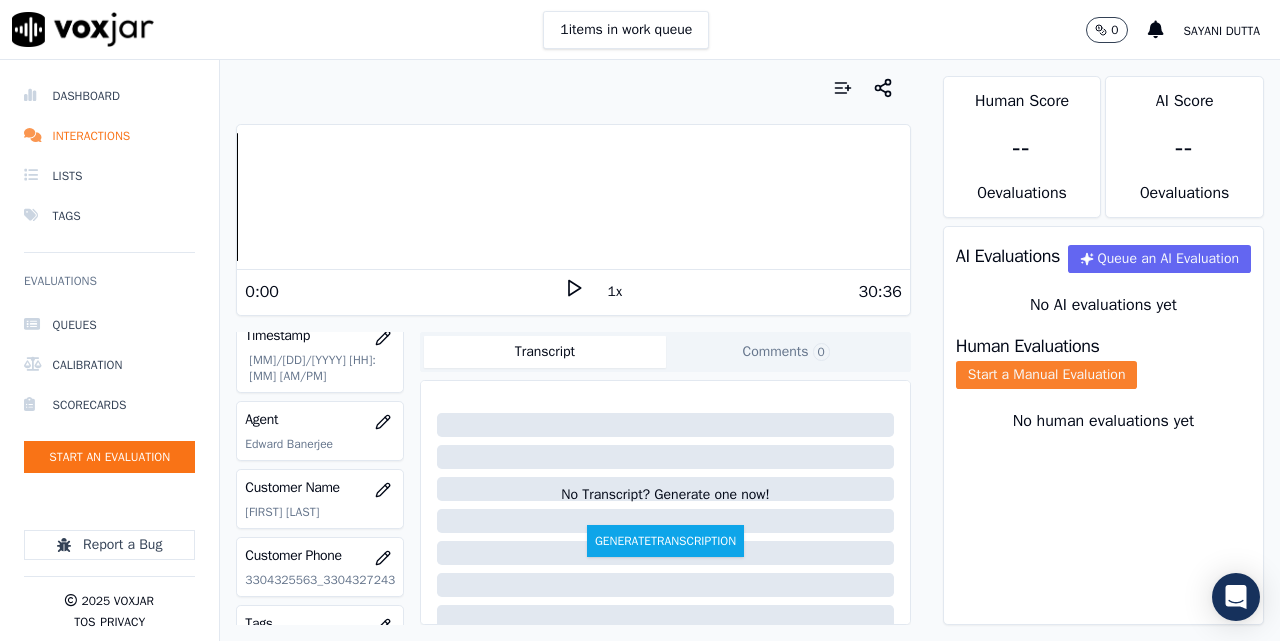 click on "Start a Manual Evaluation" 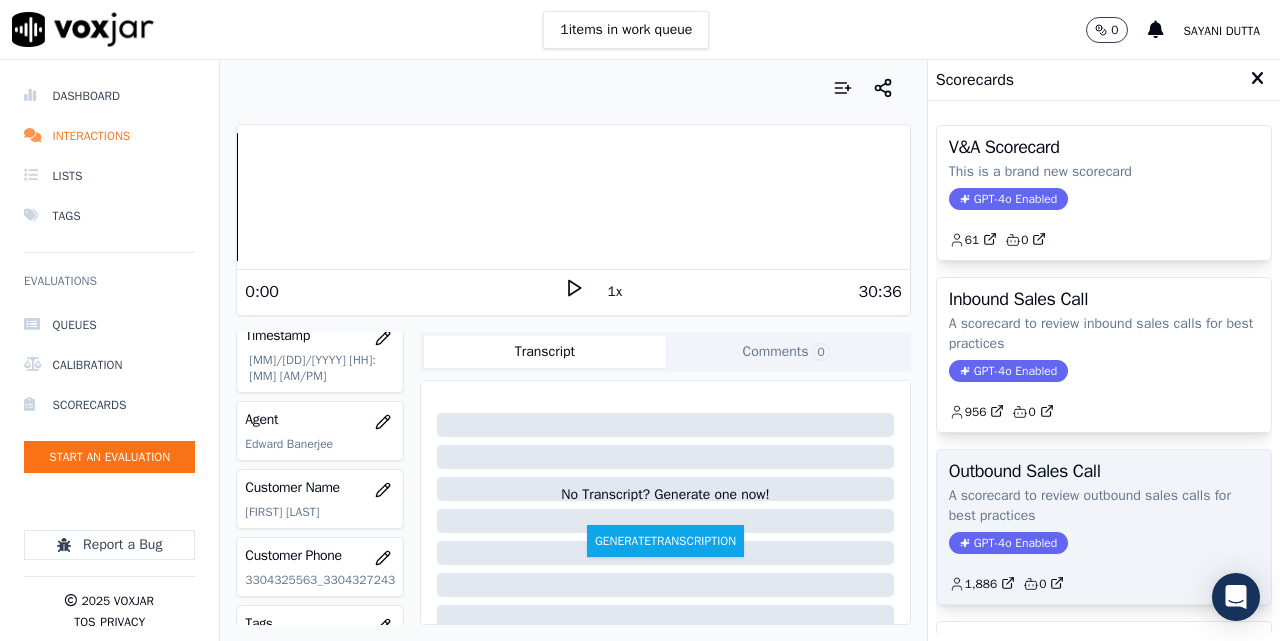 click on "GPT-4o Enabled" 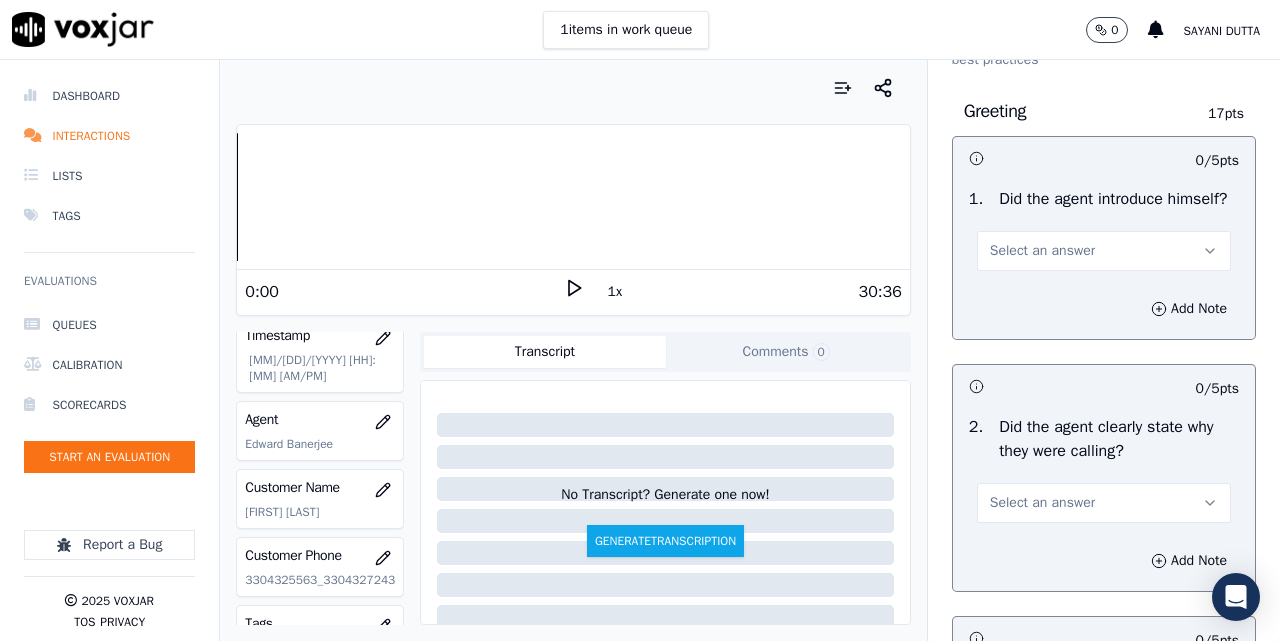 scroll, scrollTop: 167, scrollLeft: 0, axis: vertical 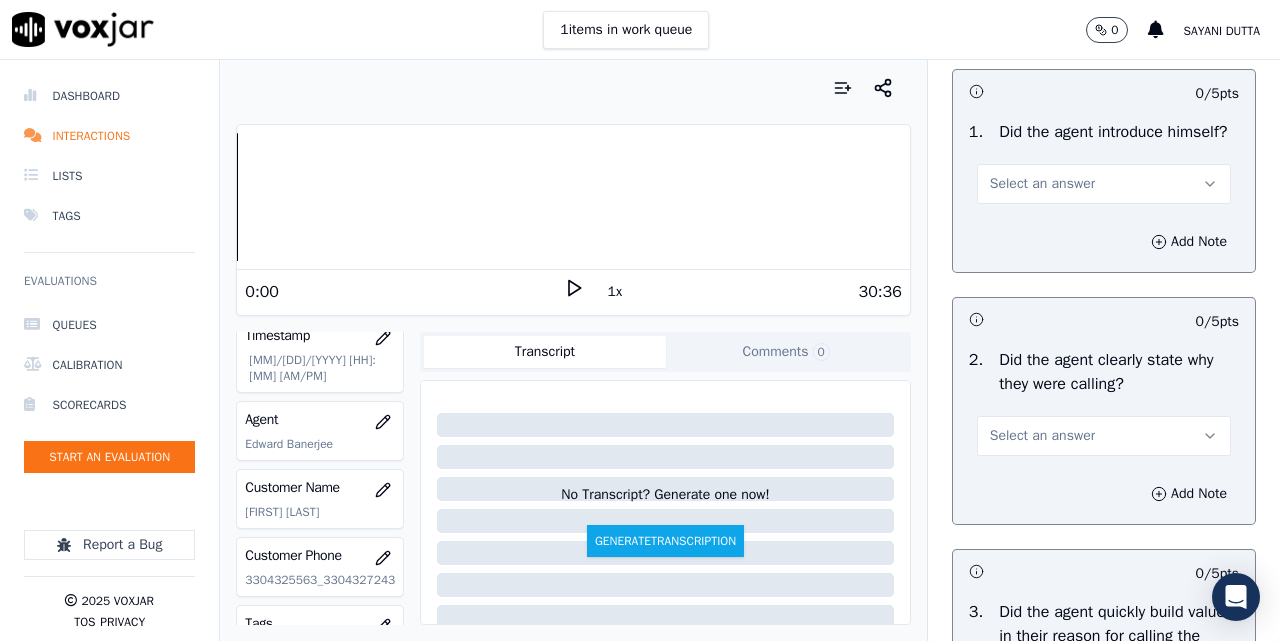 click on "Select an answer" at bounding box center [1042, 184] 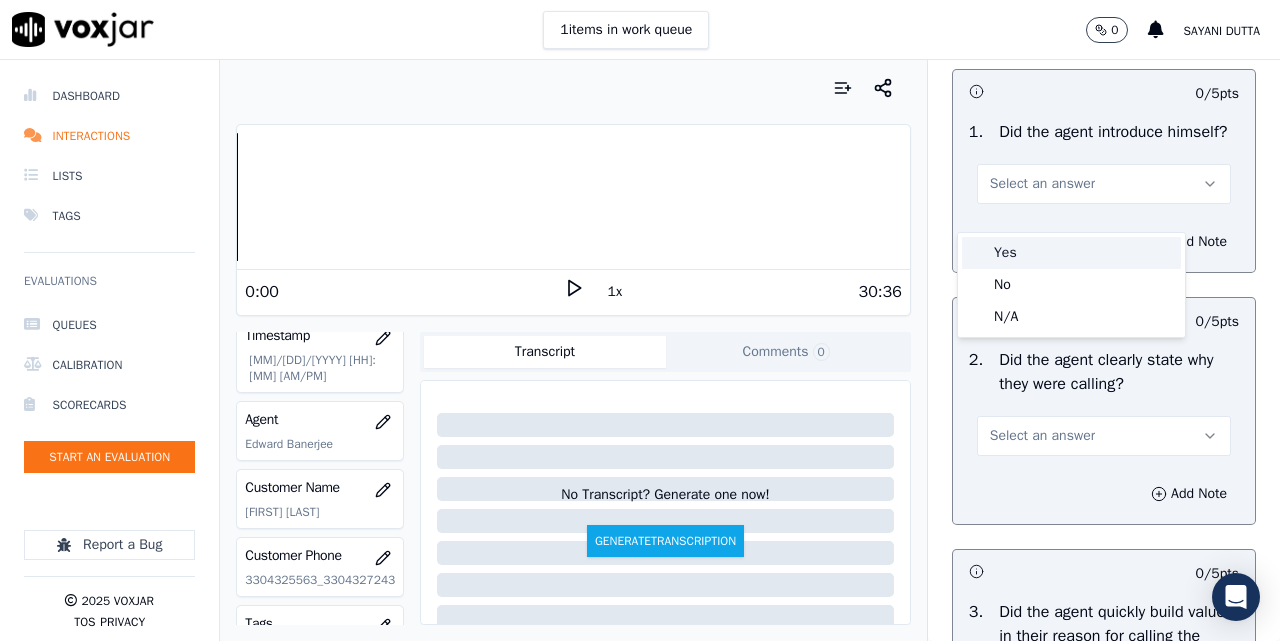 click on "Yes" at bounding box center (1071, 253) 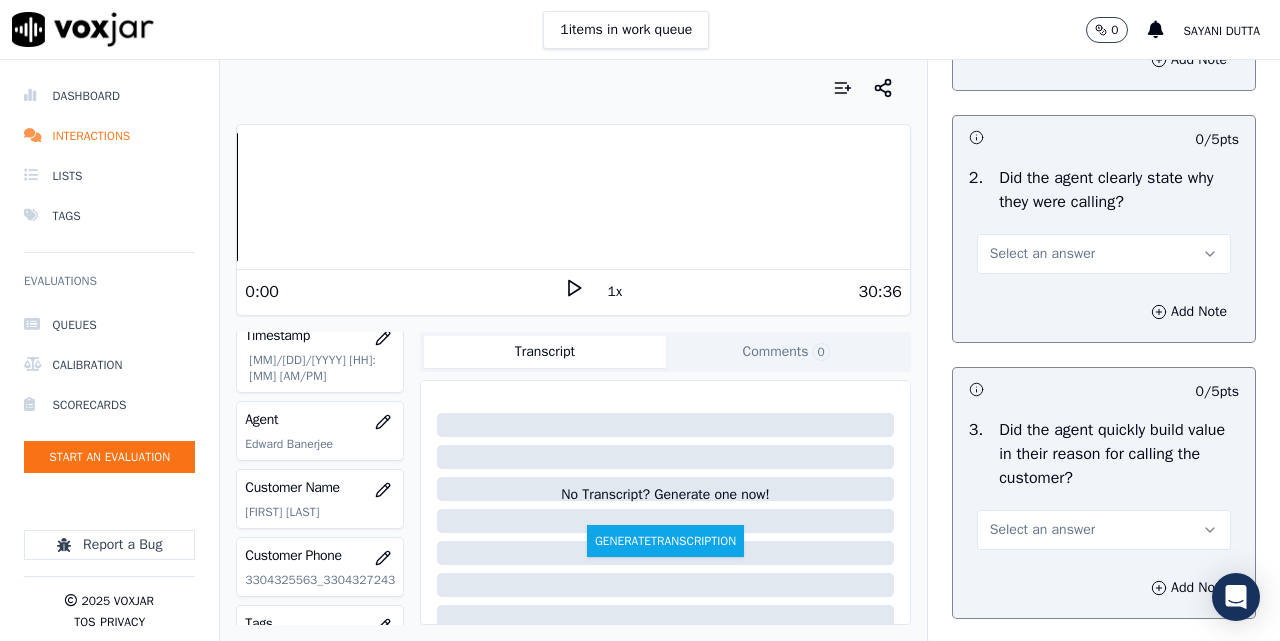 scroll, scrollTop: 500, scrollLeft: 0, axis: vertical 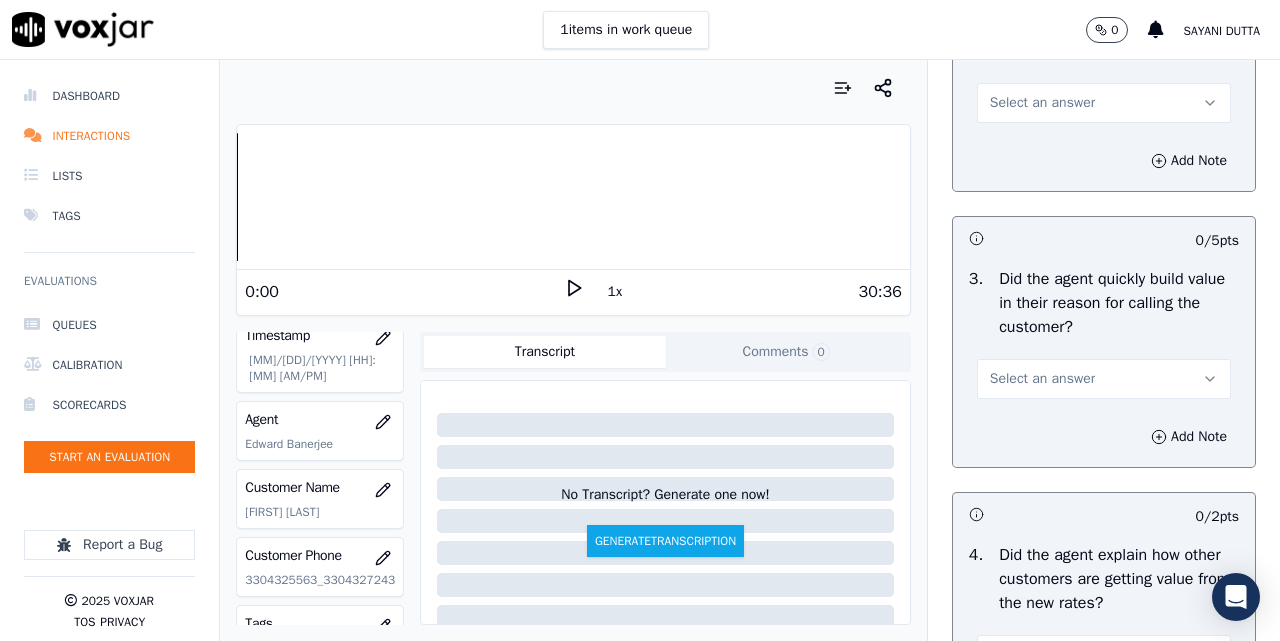 click on "Select an answer" at bounding box center (1104, 103) 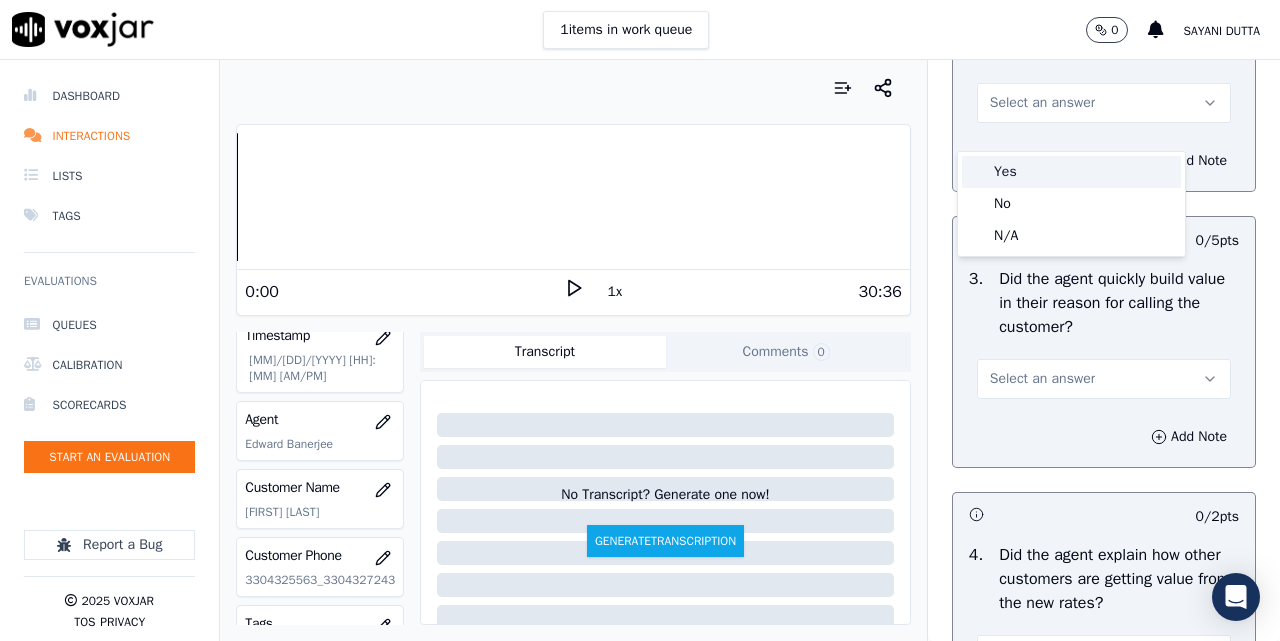 click on "Yes" at bounding box center (1071, 172) 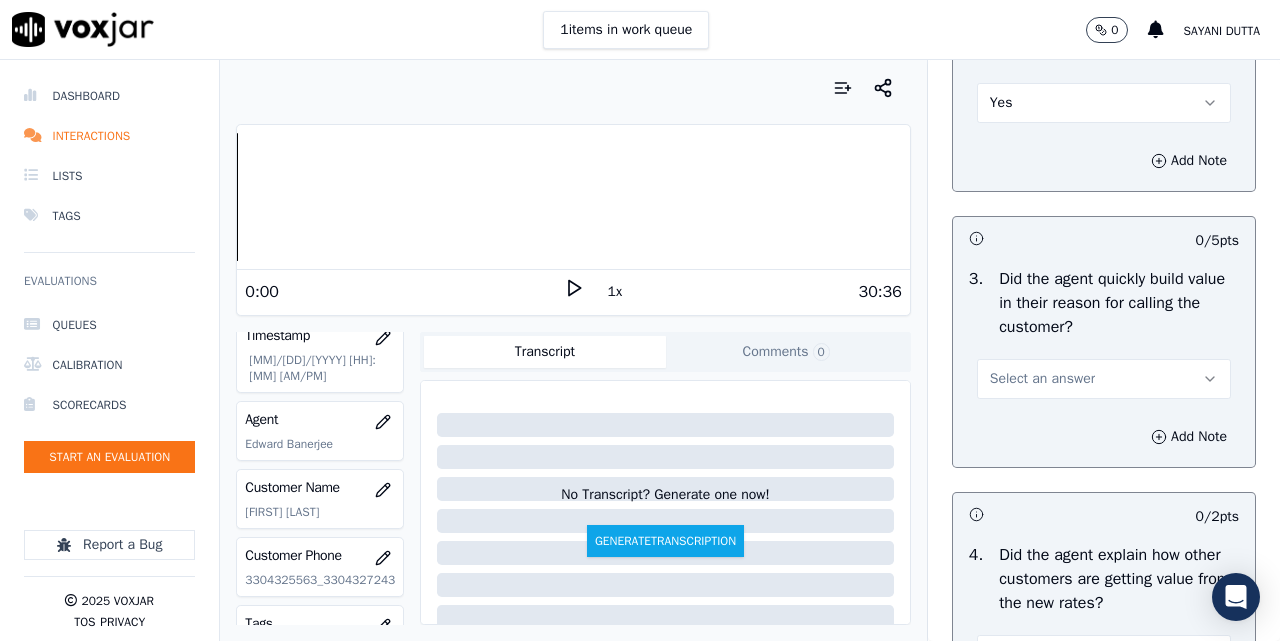 scroll, scrollTop: 667, scrollLeft: 0, axis: vertical 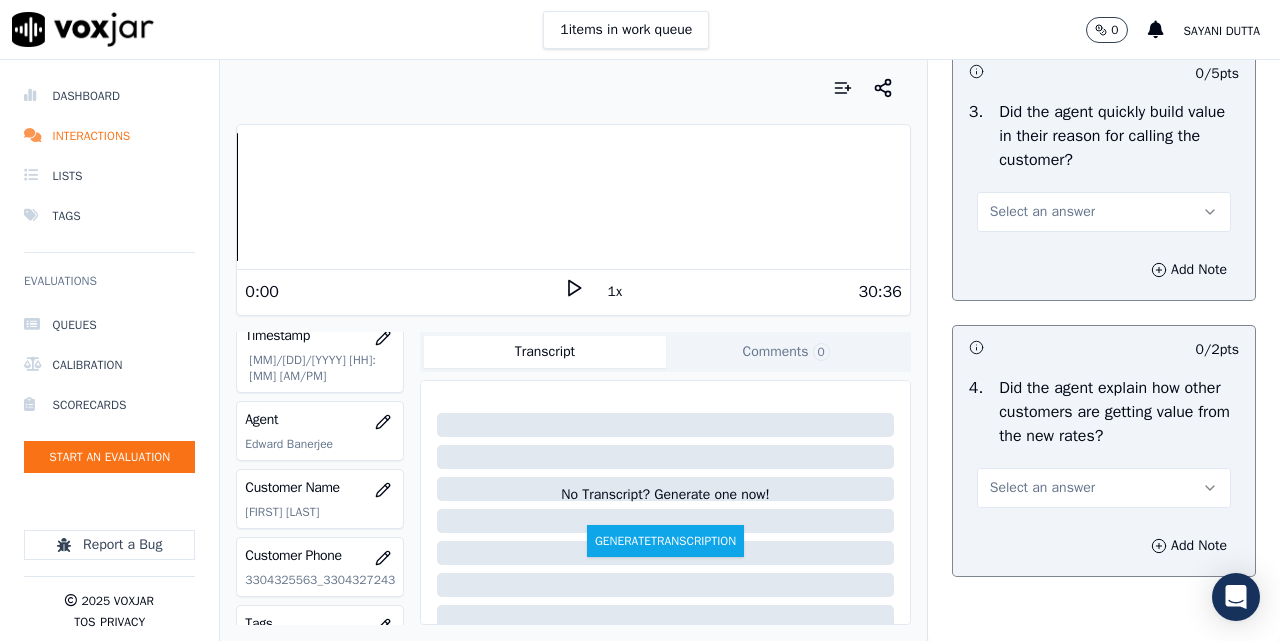 click on "Select an answer" at bounding box center [1042, 212] 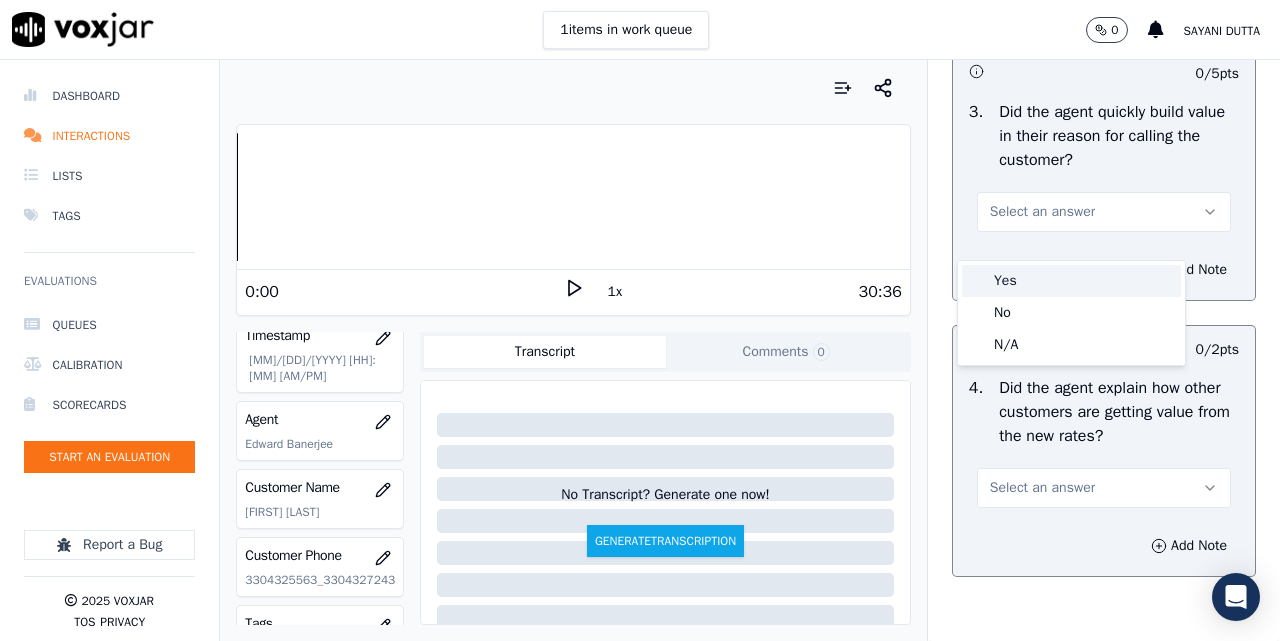 click on "Yes" at bounding box center [1071, 281] 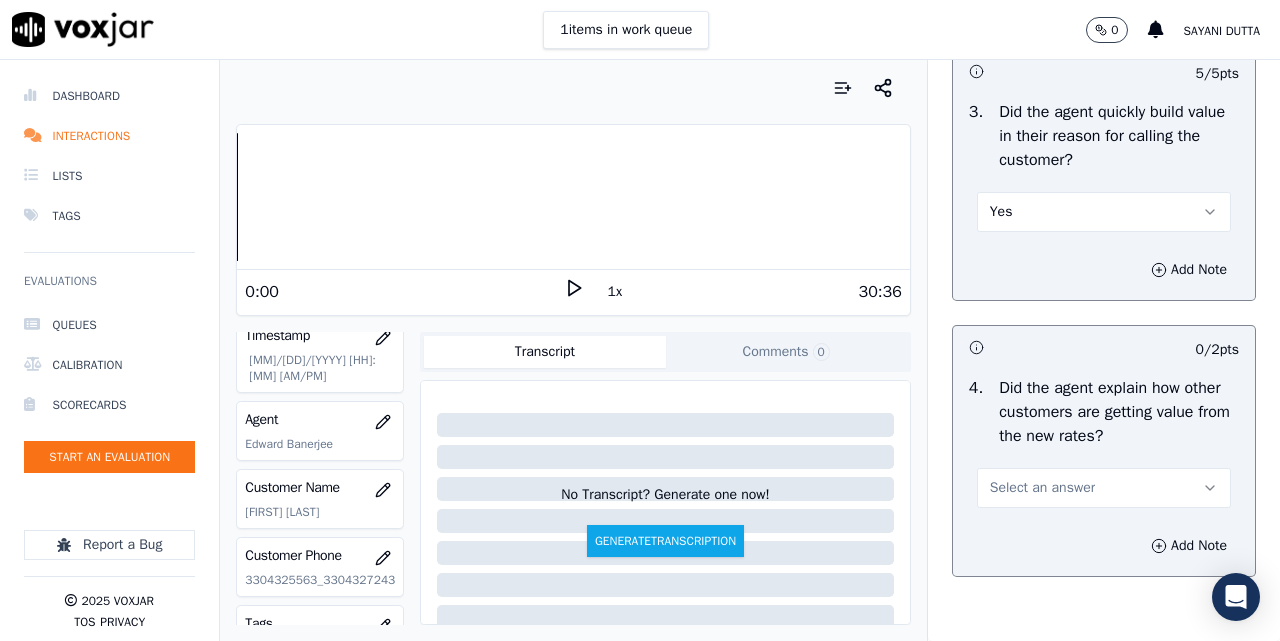 scroll, scrollTop: 833, scrollLeft: 0, axis: vertical 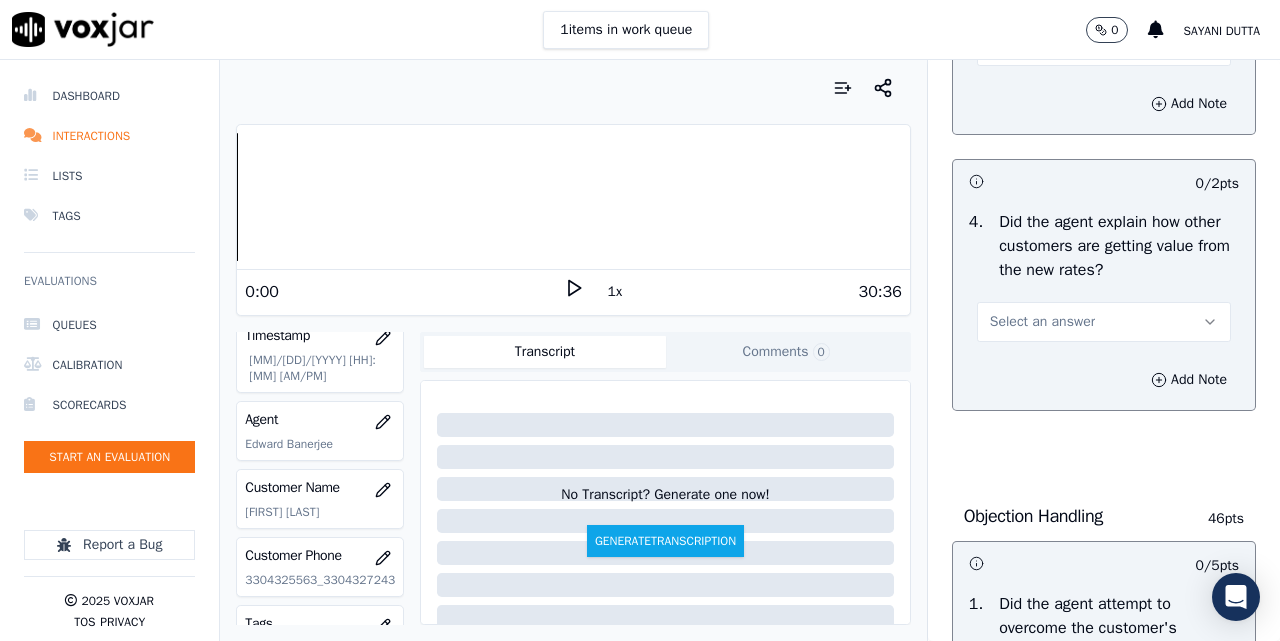 click on "Select an answer" at bounding box center (1104, 322) 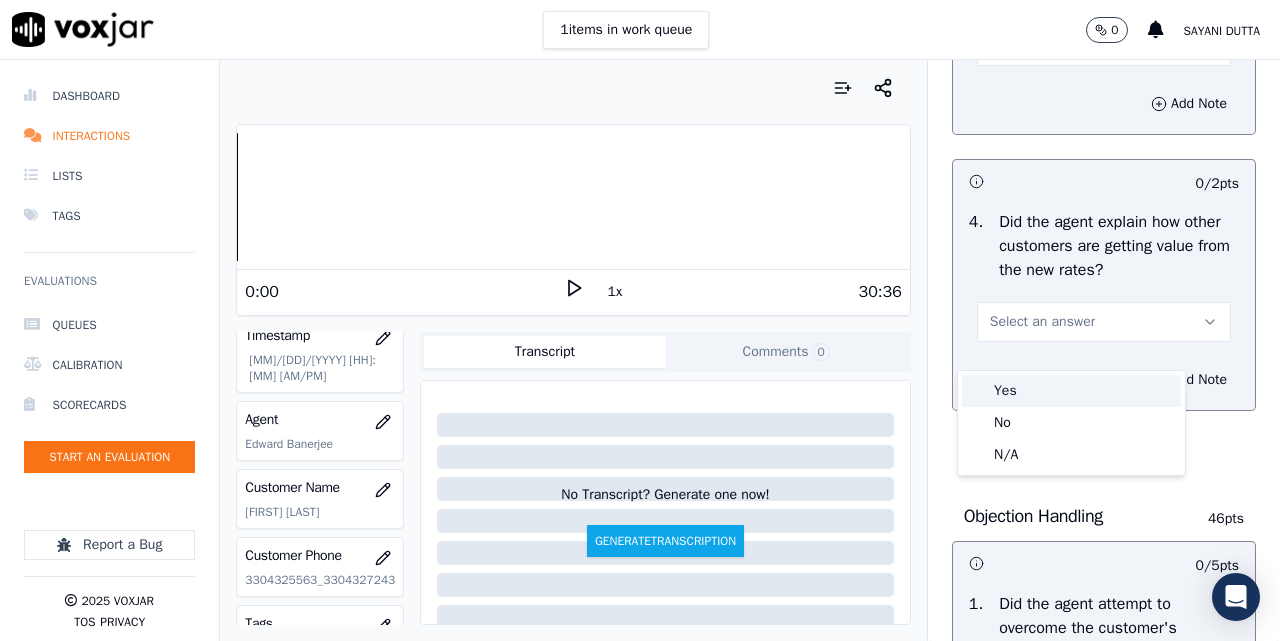 click on "Yes" at bounding box center [1071, 391] 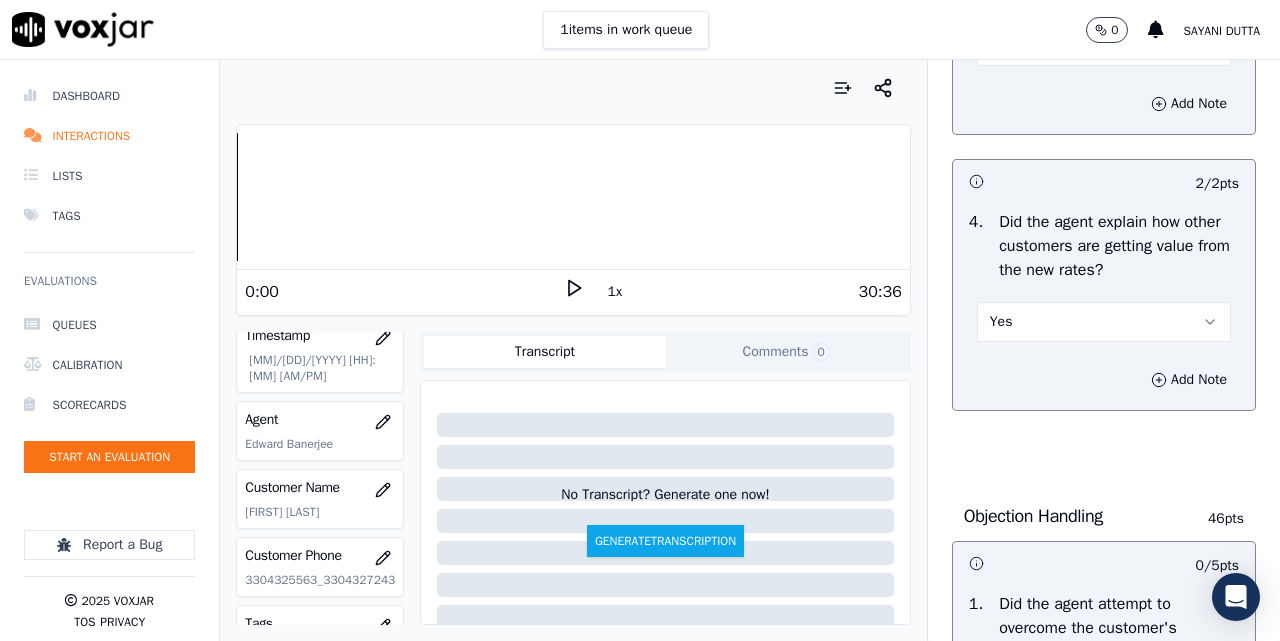 click on "Yes" at bounding box center (1104, 322) 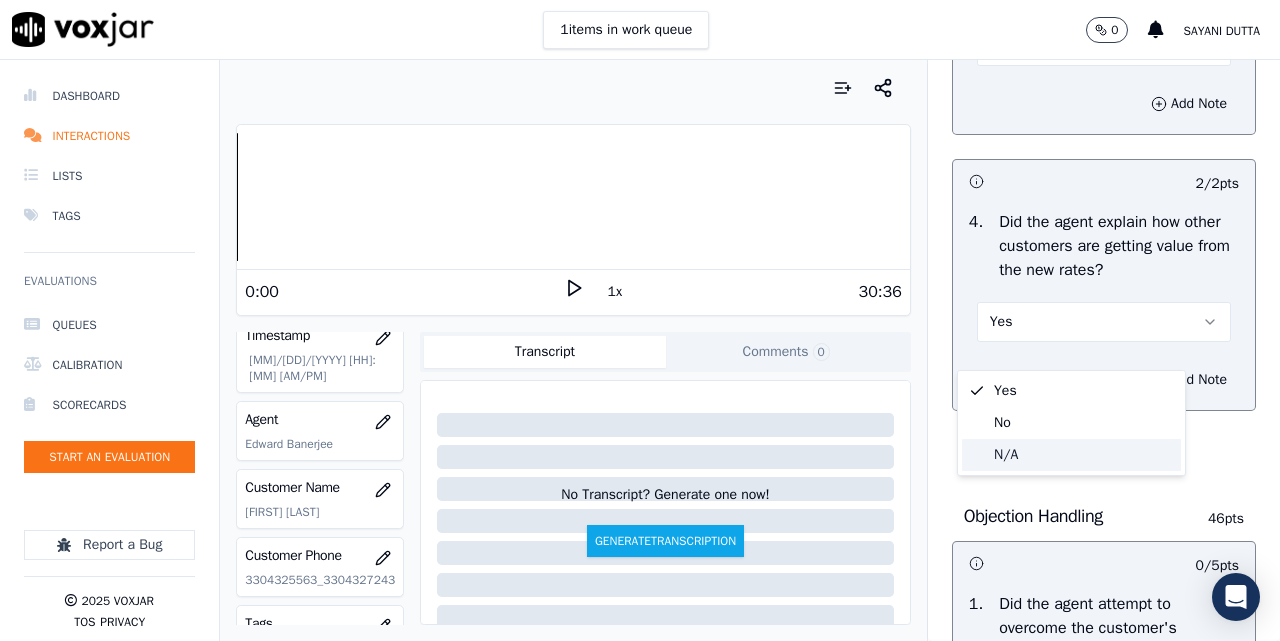 click on "N/A" 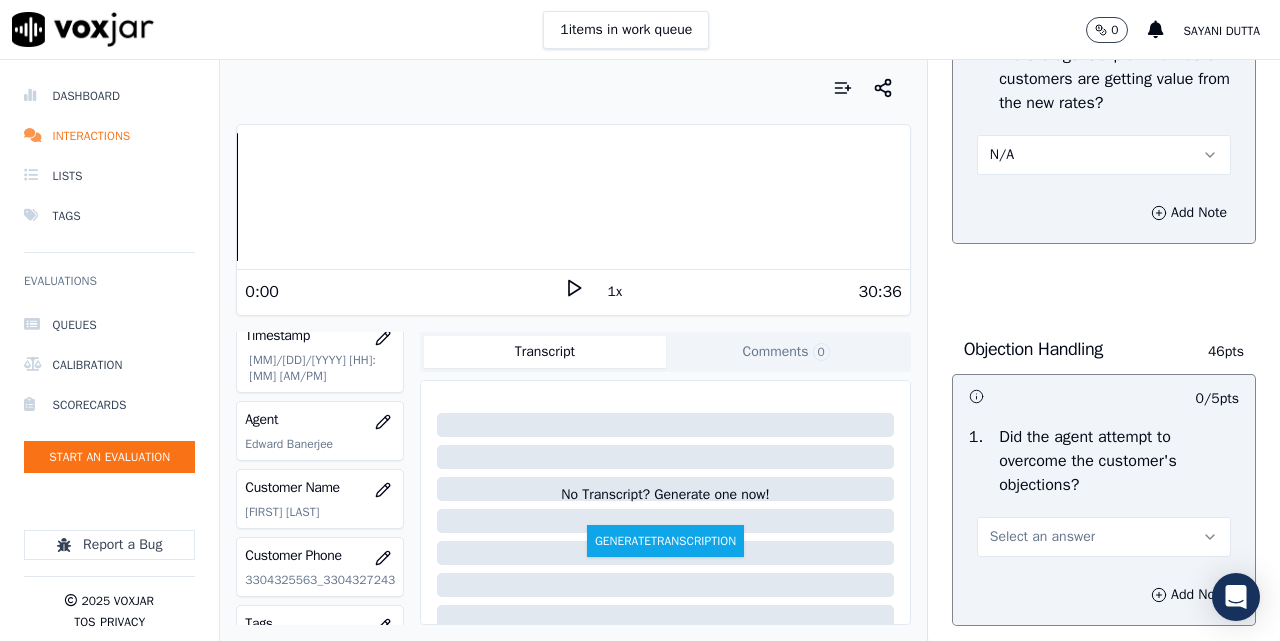 scroll, scrollTop: 1333, scrollLeft: 0, axis: vertical 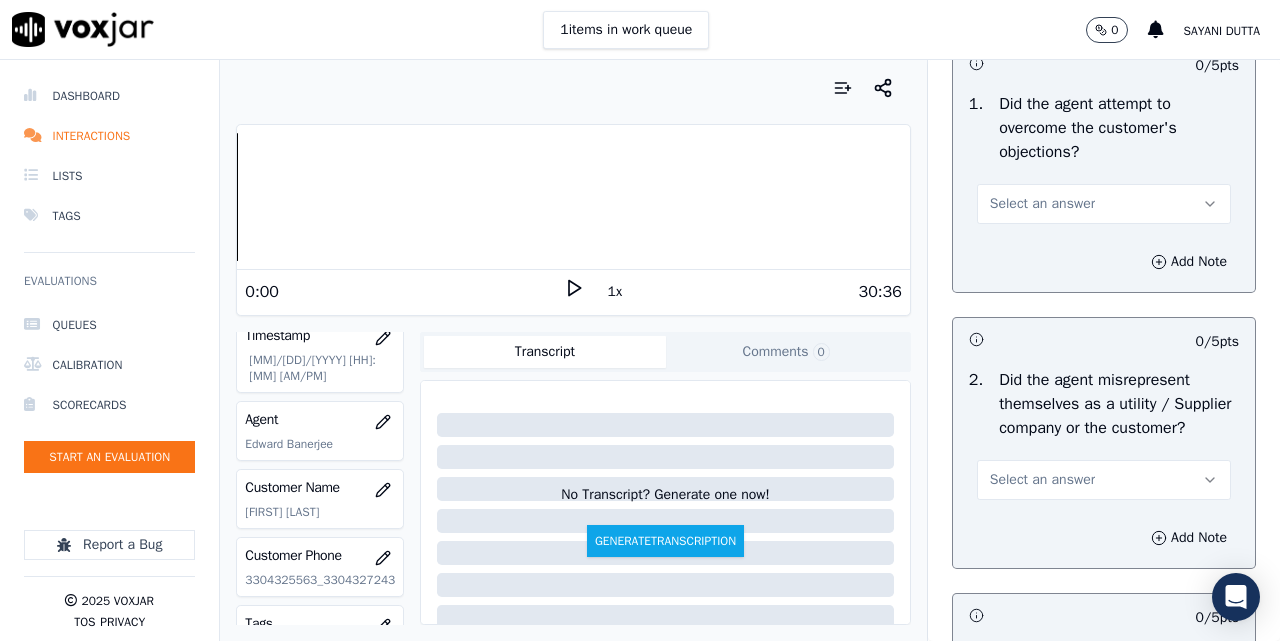 click on "Select an answer" at bounding box center [1042, 204] 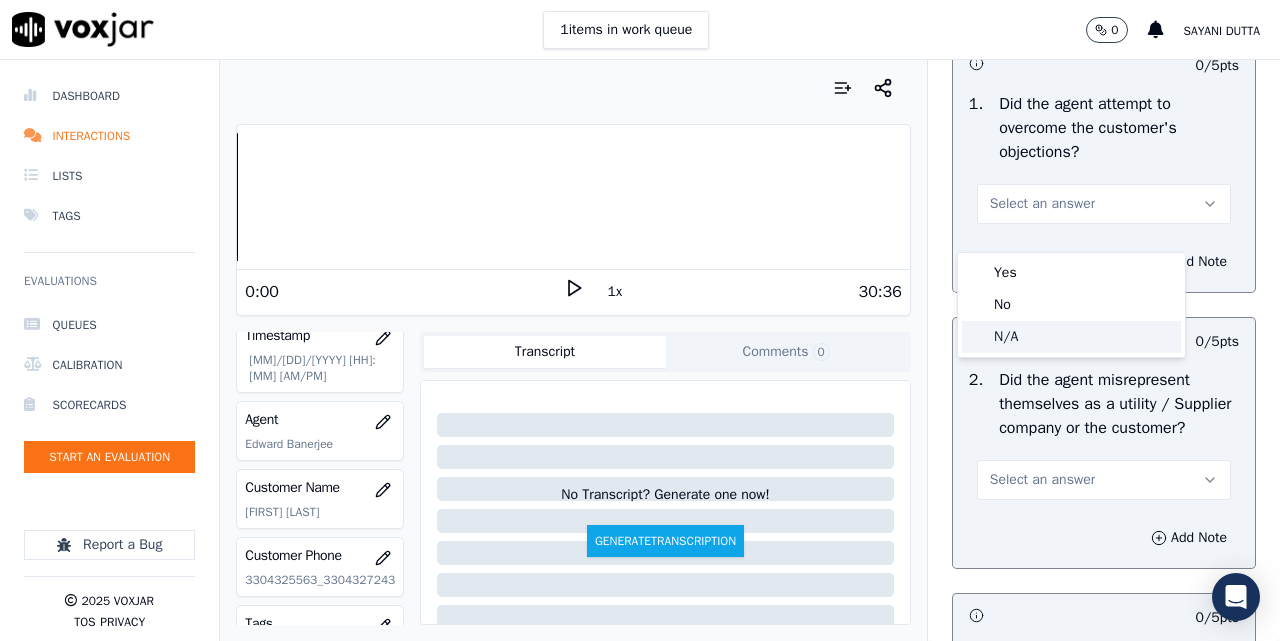 click on "N/A" 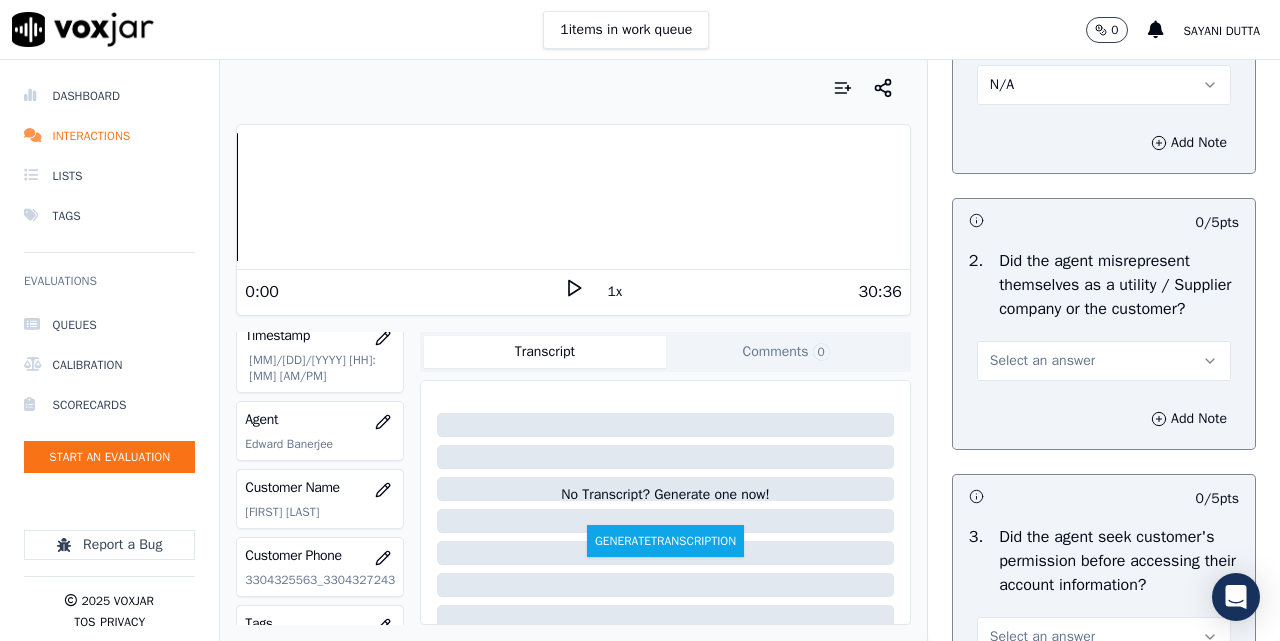 scroll, scrollTop: 1500, scrollLeft: 0, axis: vertical 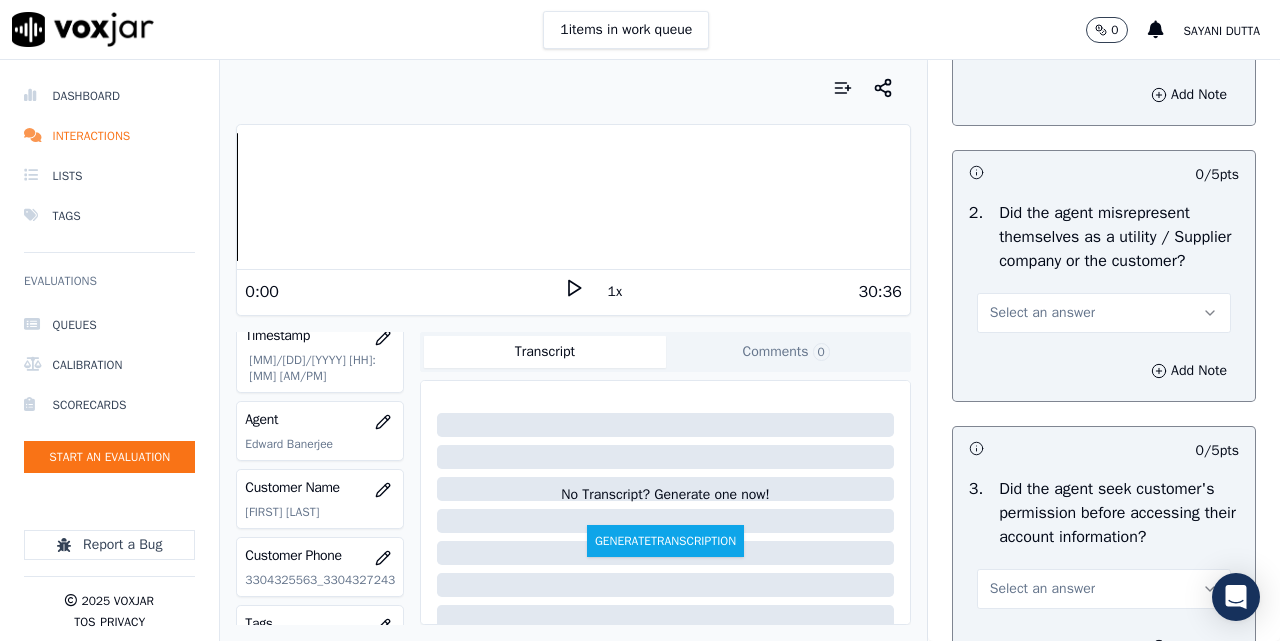 click on "Select an answer" at bounding box center [1104, 313] 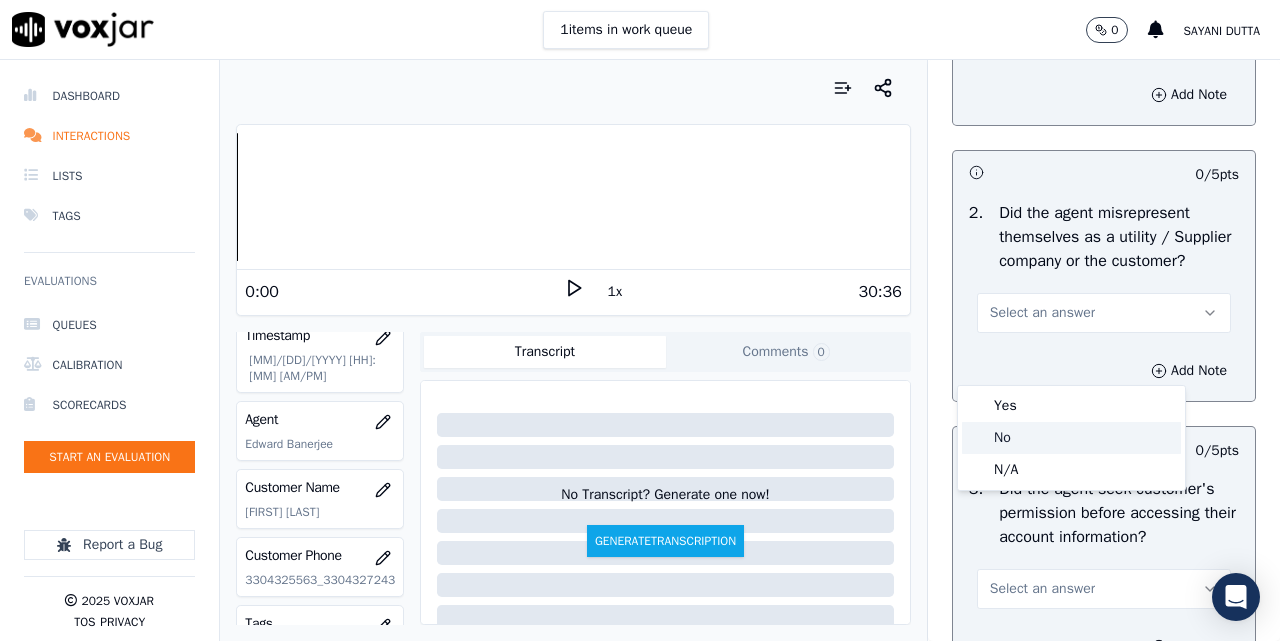 click on "No" 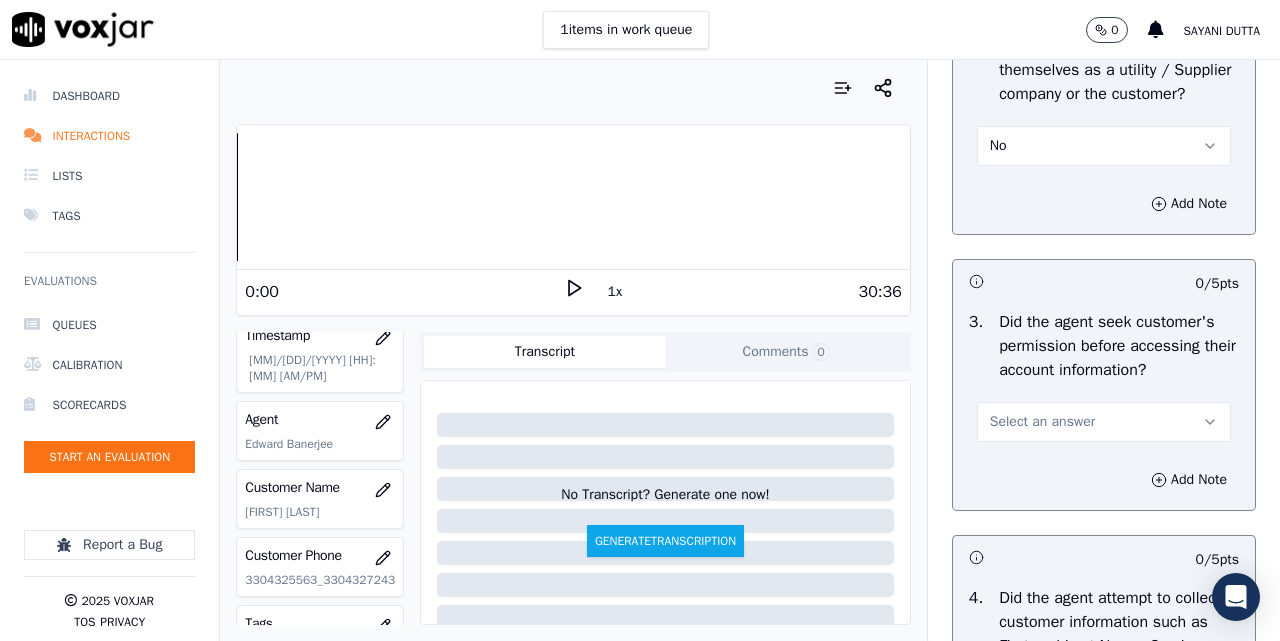 scroll, scrollTop: 1833, scrollLeft: 0, axis: vertical 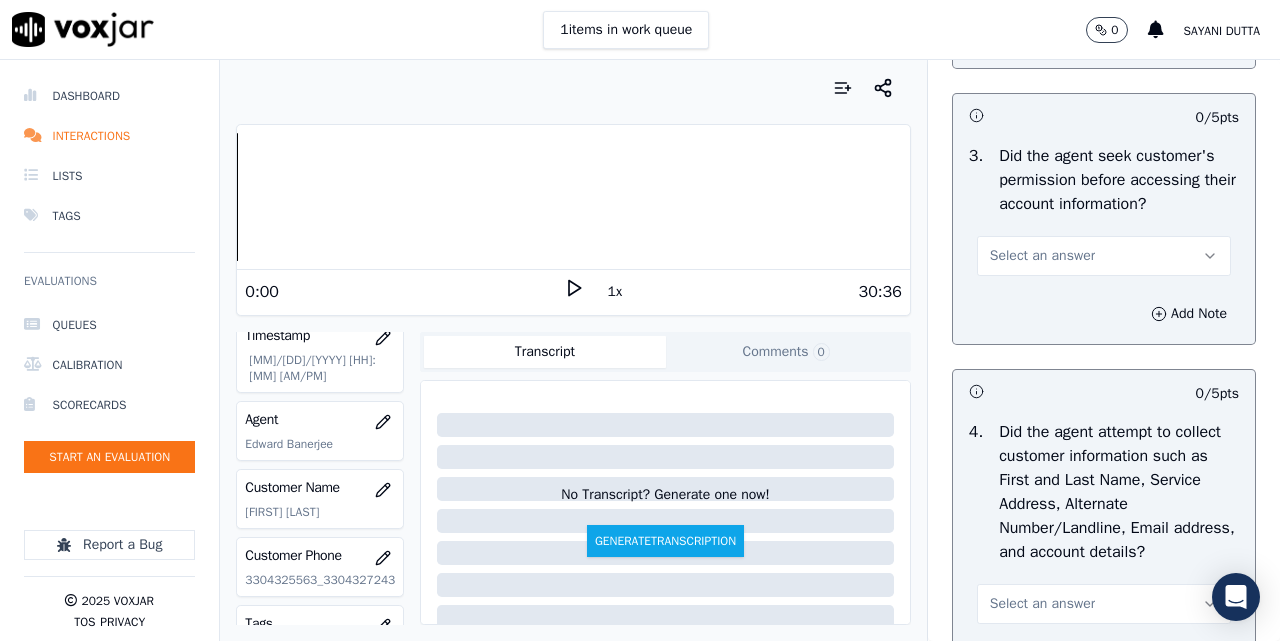 click on "Select an answer" at bounding box center (1042, 256) 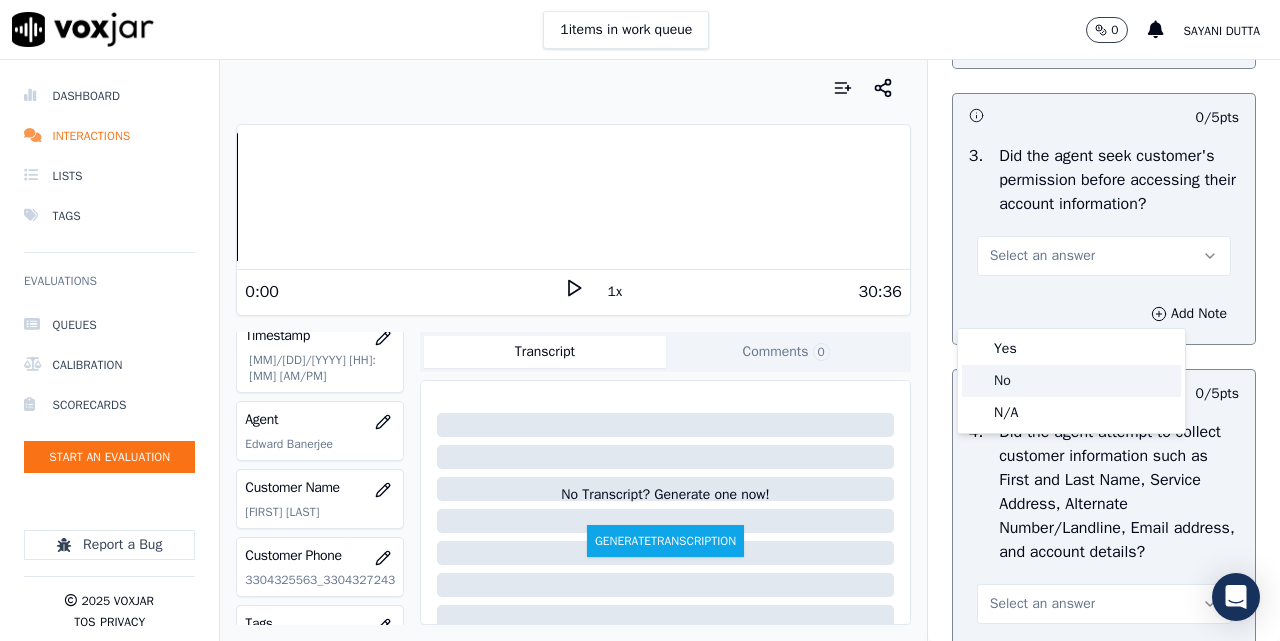 click on "No" 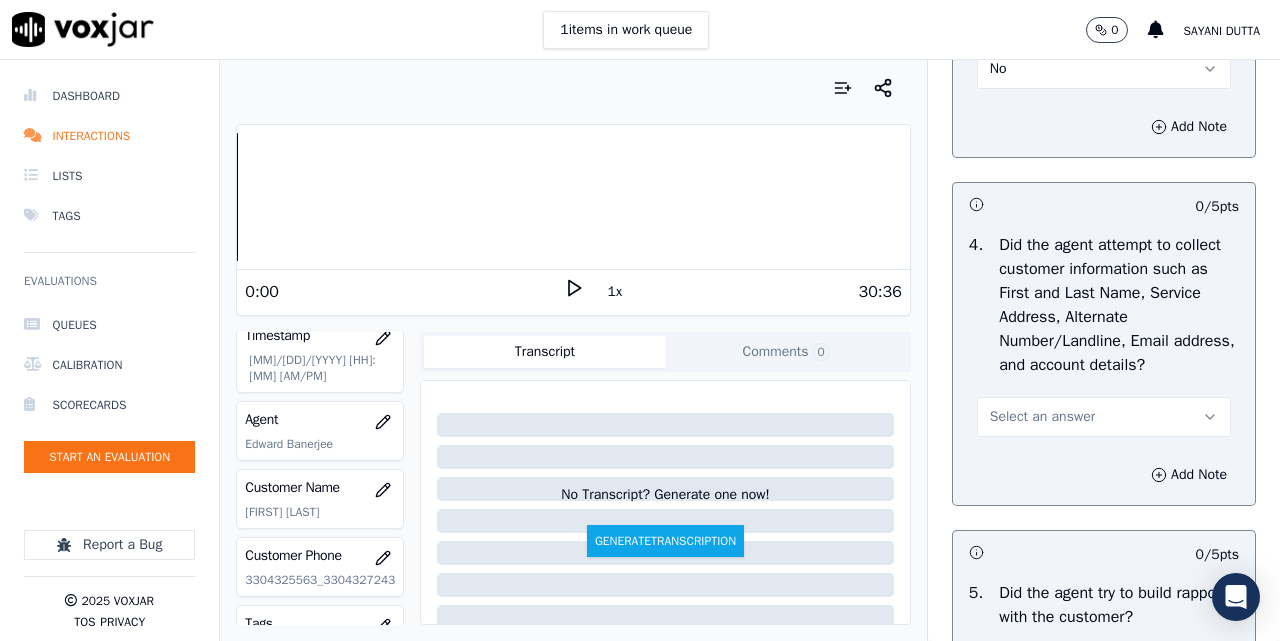scroll, scrollTop: 2167, scrollLeft: 0, axis: vertical 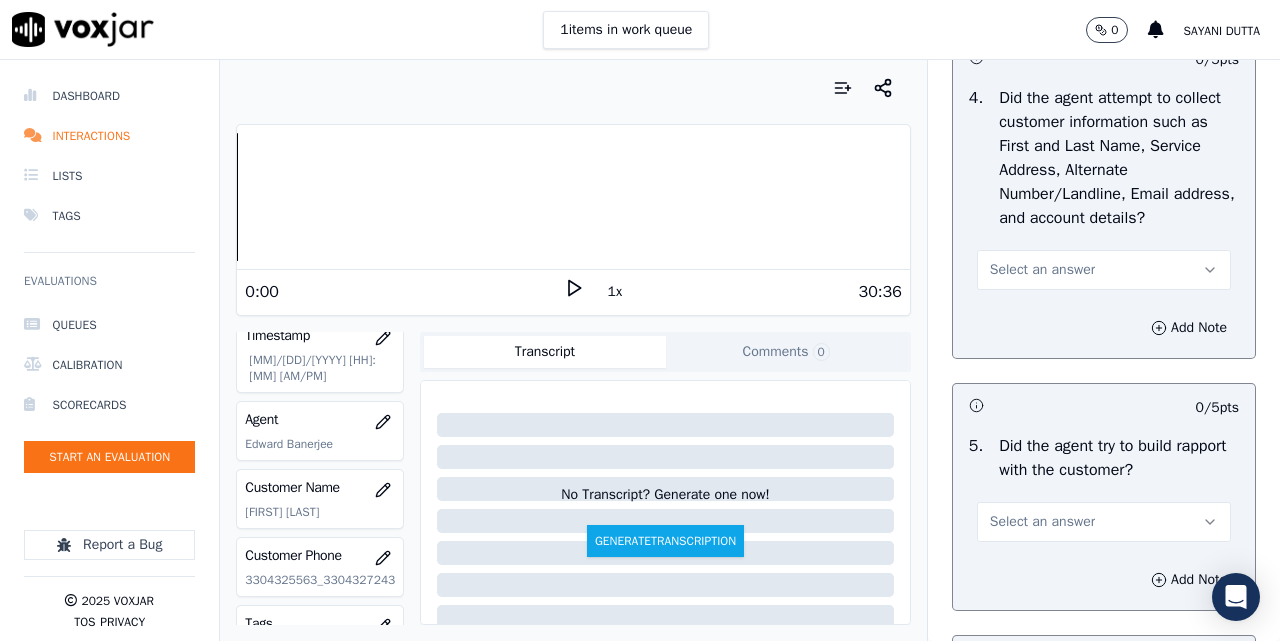 click on "Select an answer" at bounding box center [1104, 270] 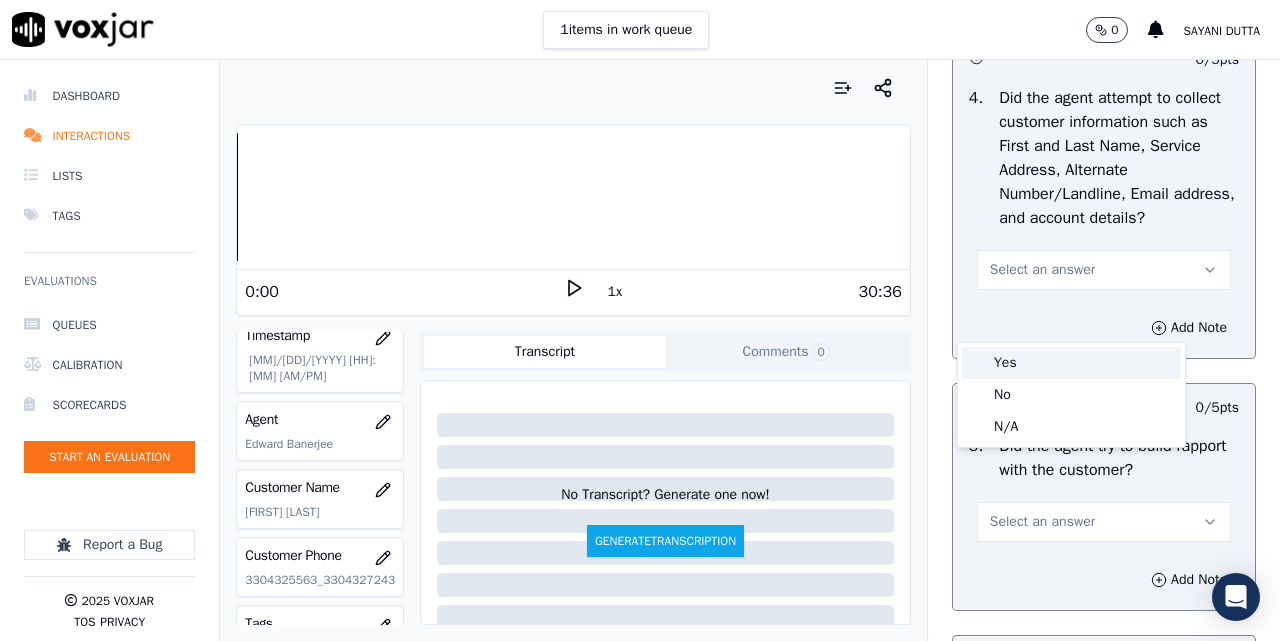 click on "Yes" at bounding box center [1071, 363] 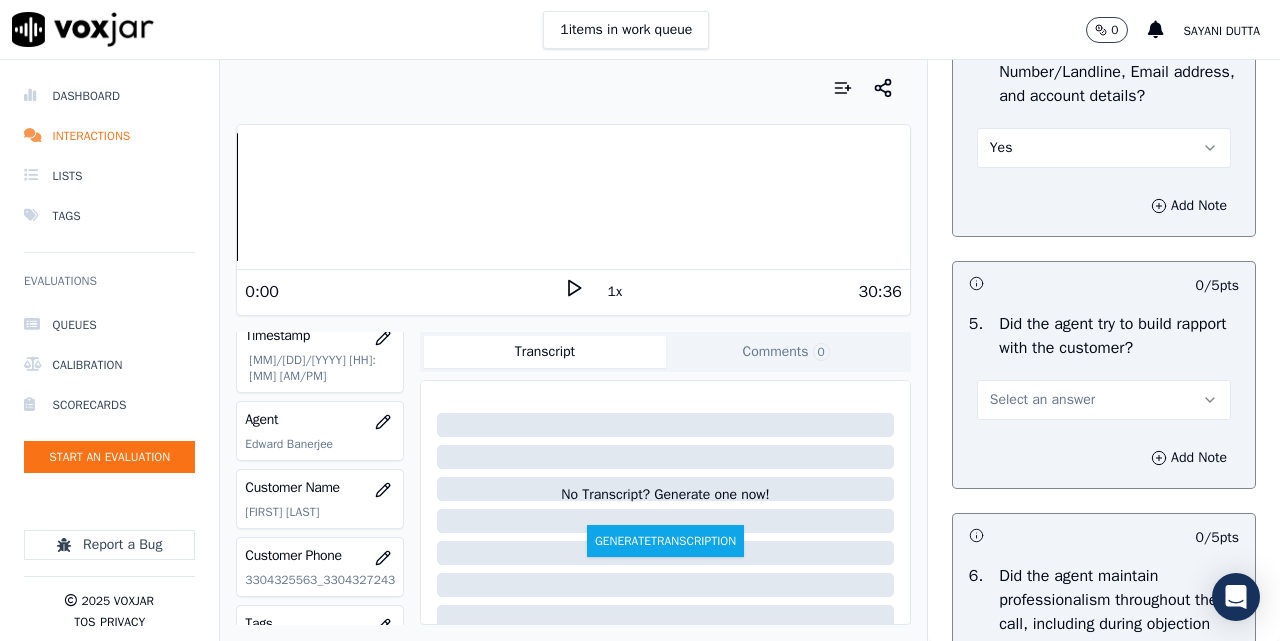 scroll, scrollTop: 2333, scrollLeft: 0, axis: vertical 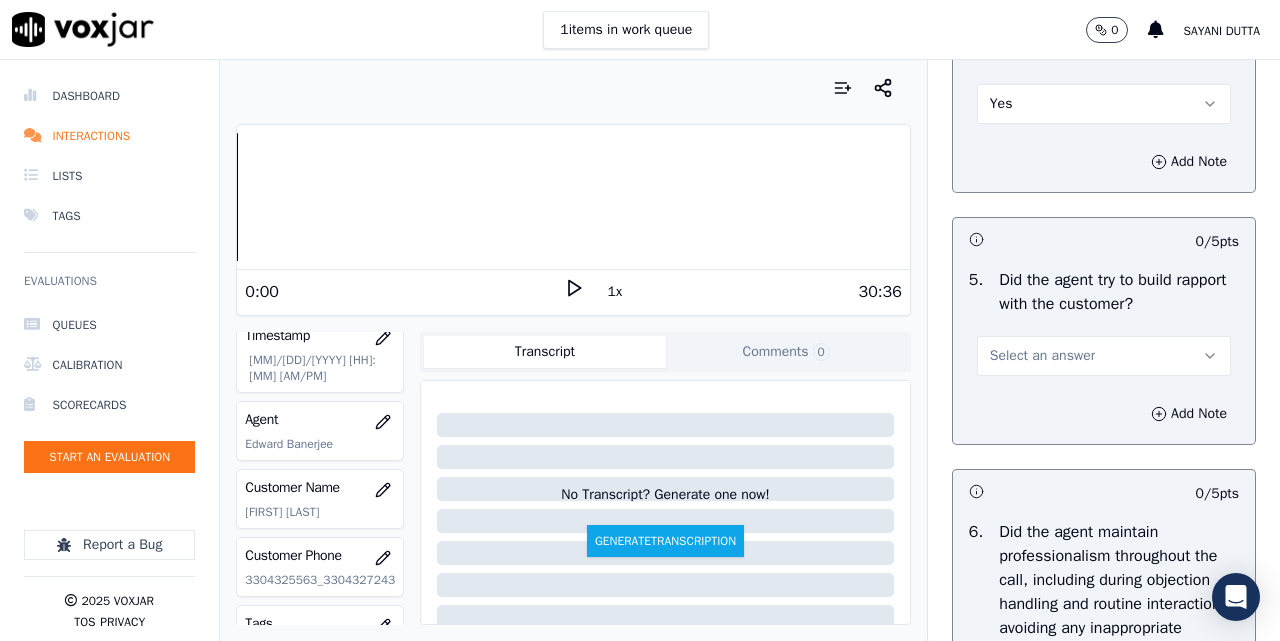 click on "Select an answer" at bounding box center [1104, 356] 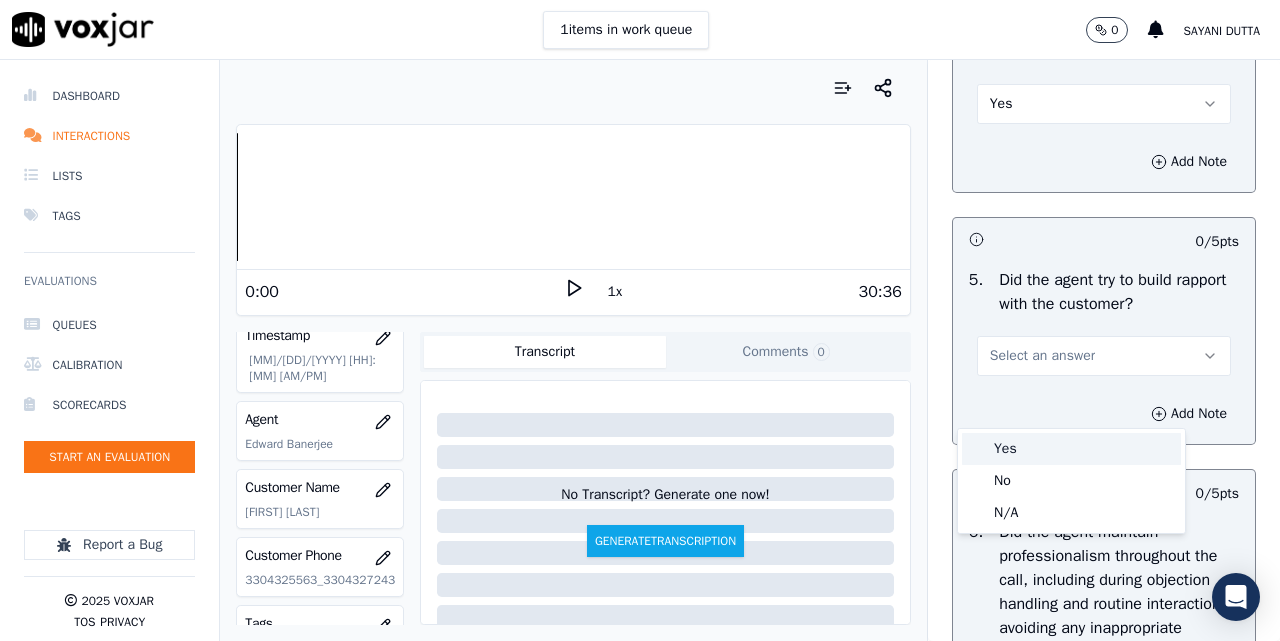 click on "Yes" at bounding box center (1071, 449) 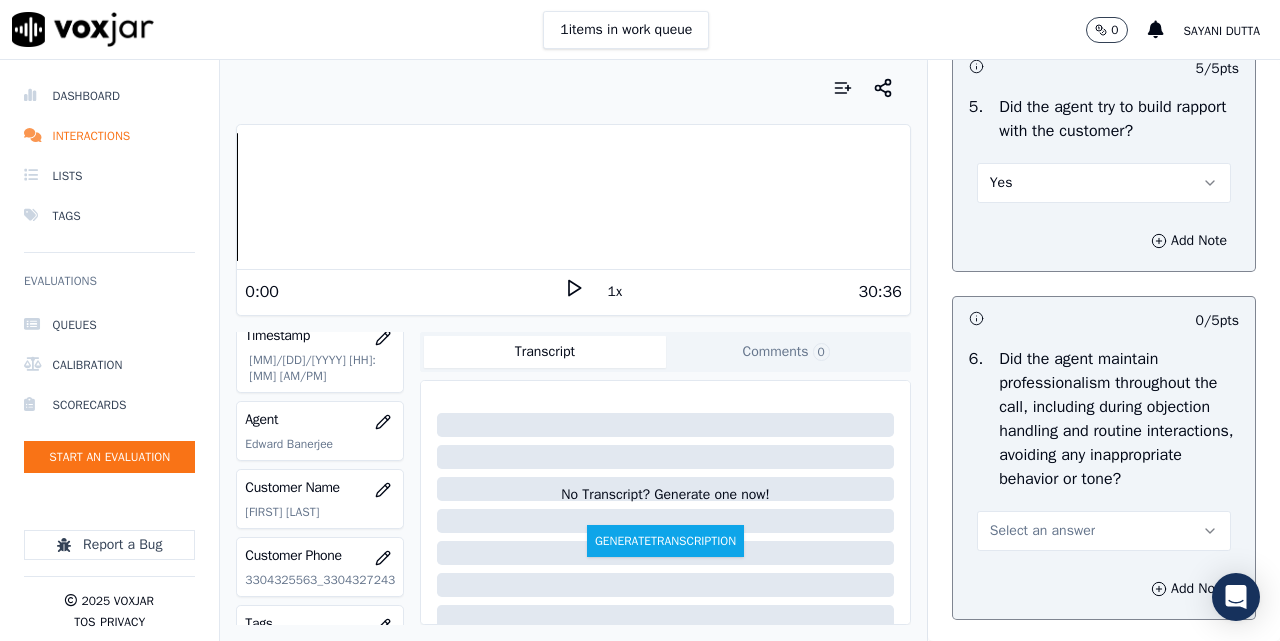 scroll, scrollTop: 2667, scrollLeft: 0, axis: vertical 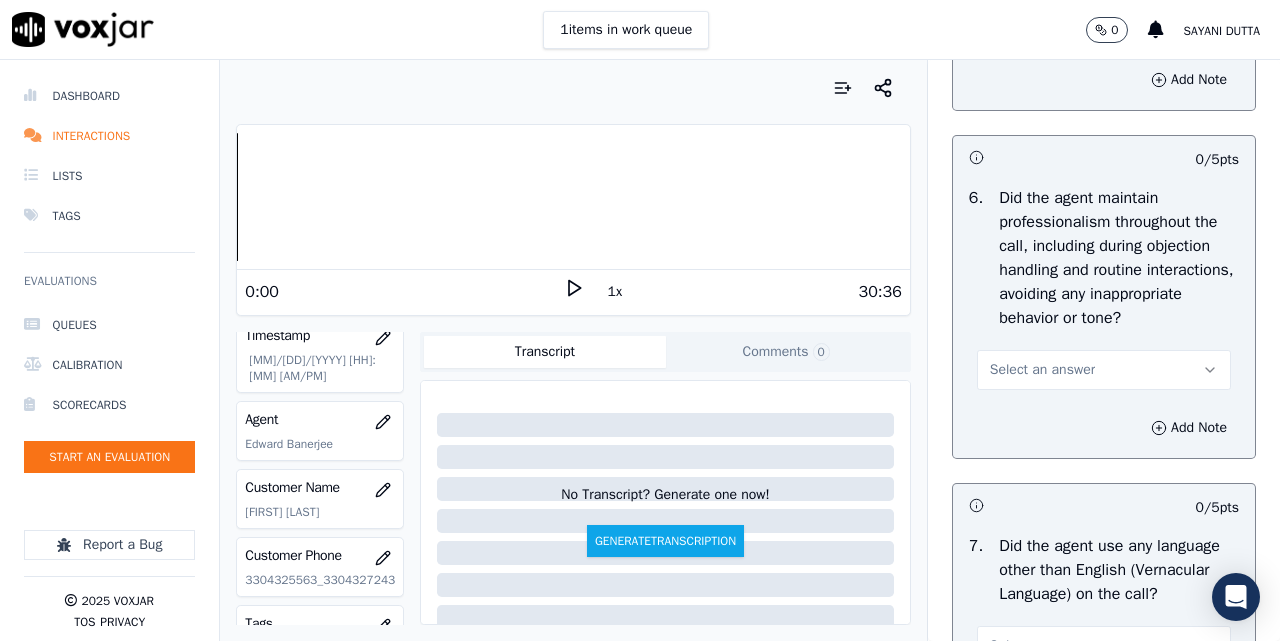 click on "Select an answer" at bounding box center (1042, 370) 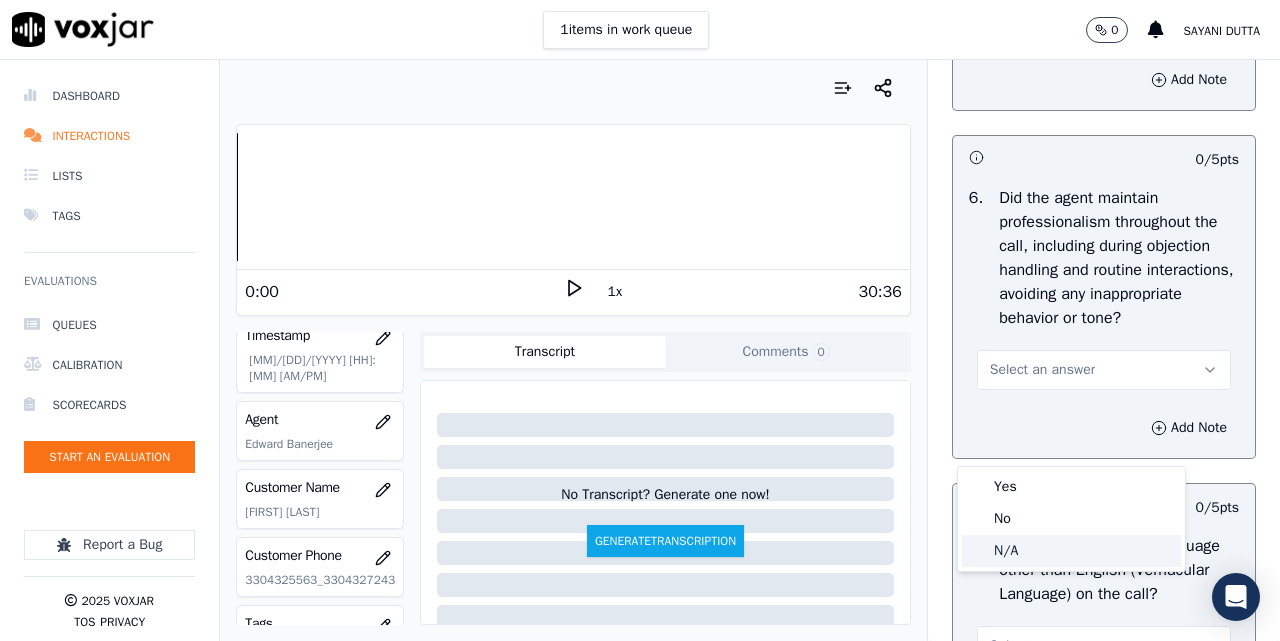 drag, startPoint x: 1011, startPoint y: 552, endPoint x: 1023, endPoint y: 549, distance: 12.369317 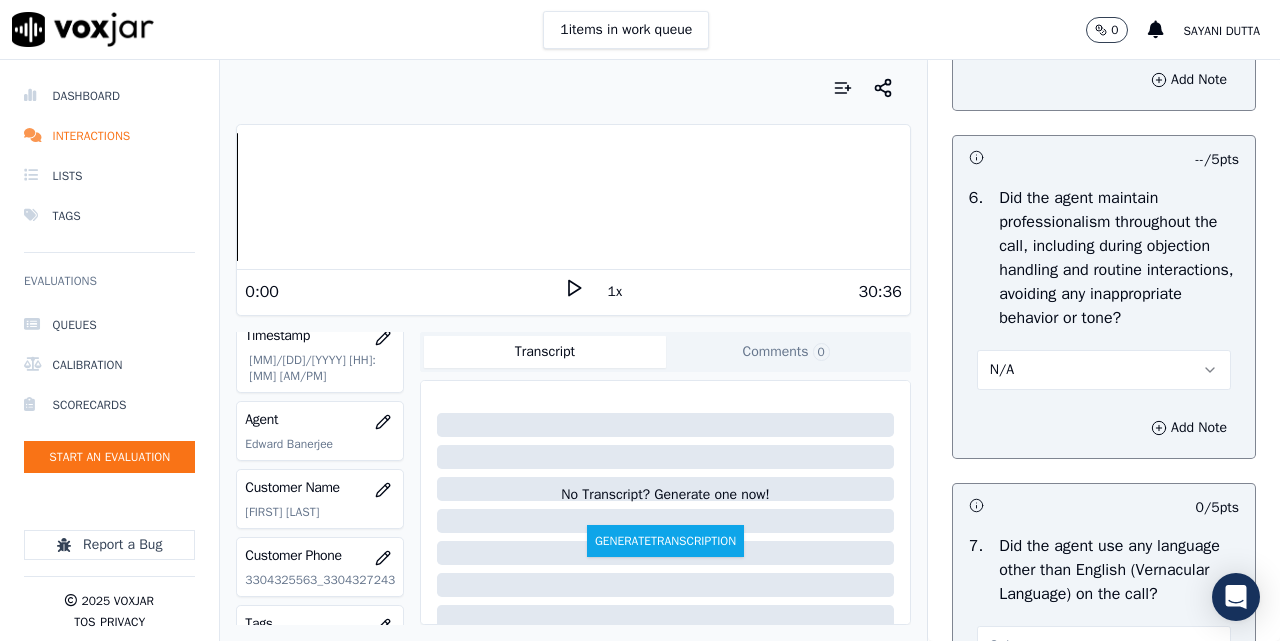 scroll, scrollTop: 3000, scrollLeft: 0, axis: vertical 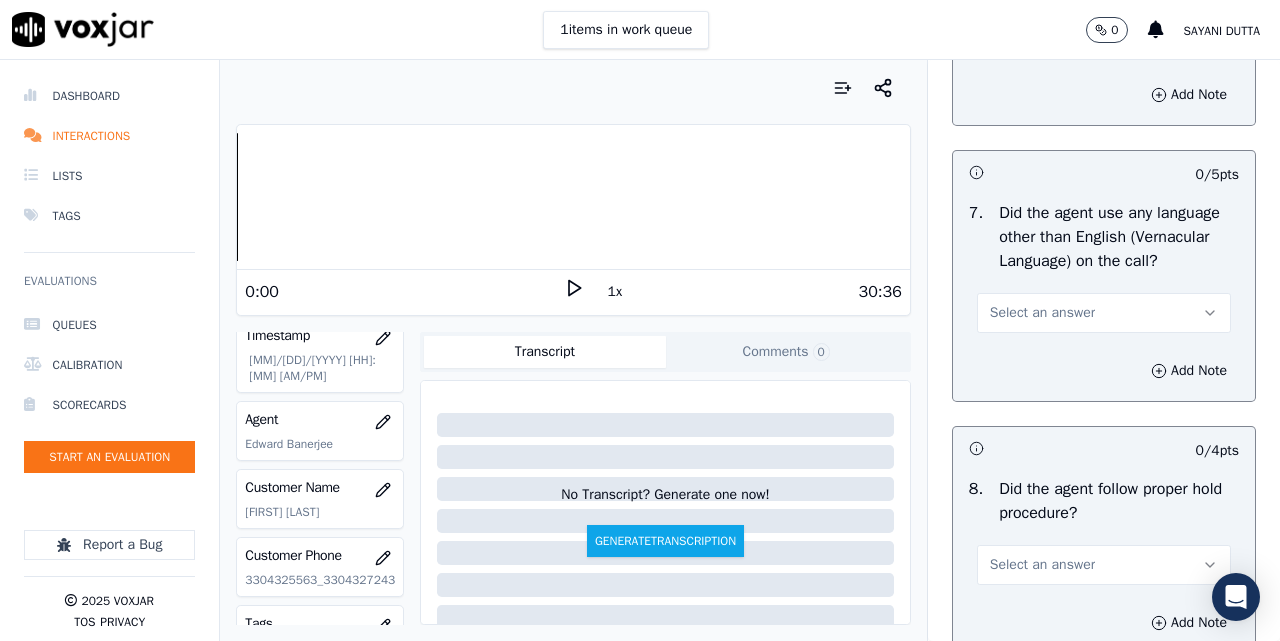 click on "Select an answer" at bounding box center [1042, 313] 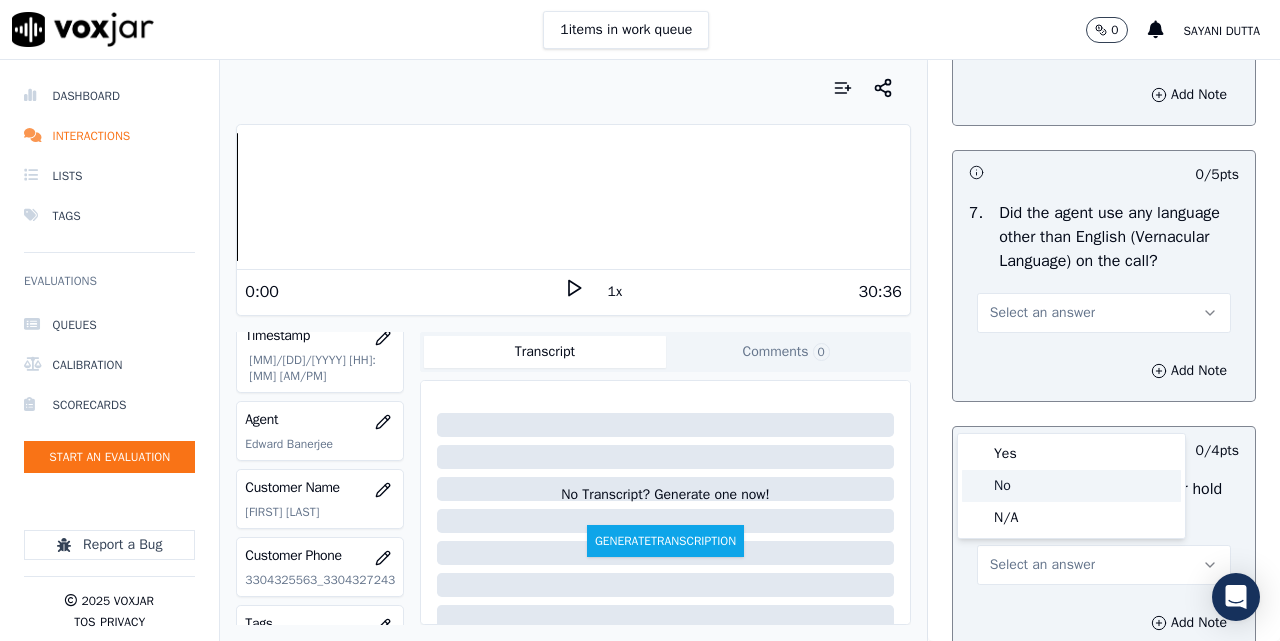 click on "No" 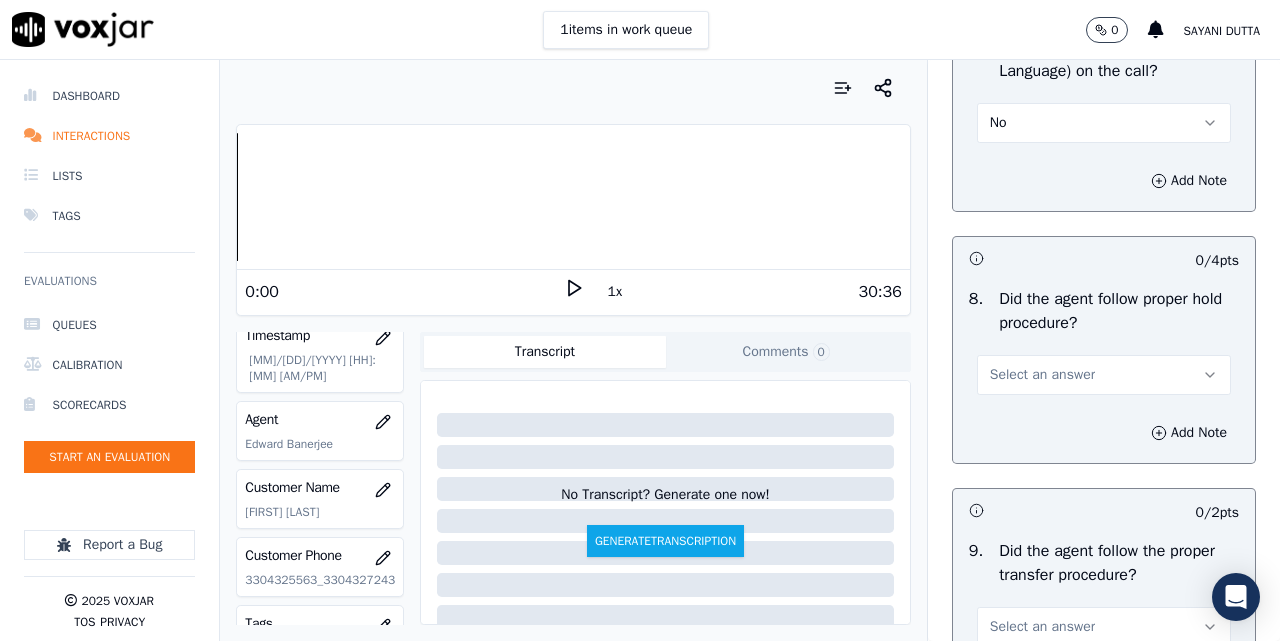scroll, scrollTop: 3333, scrollLeft: 0, axis: vertical 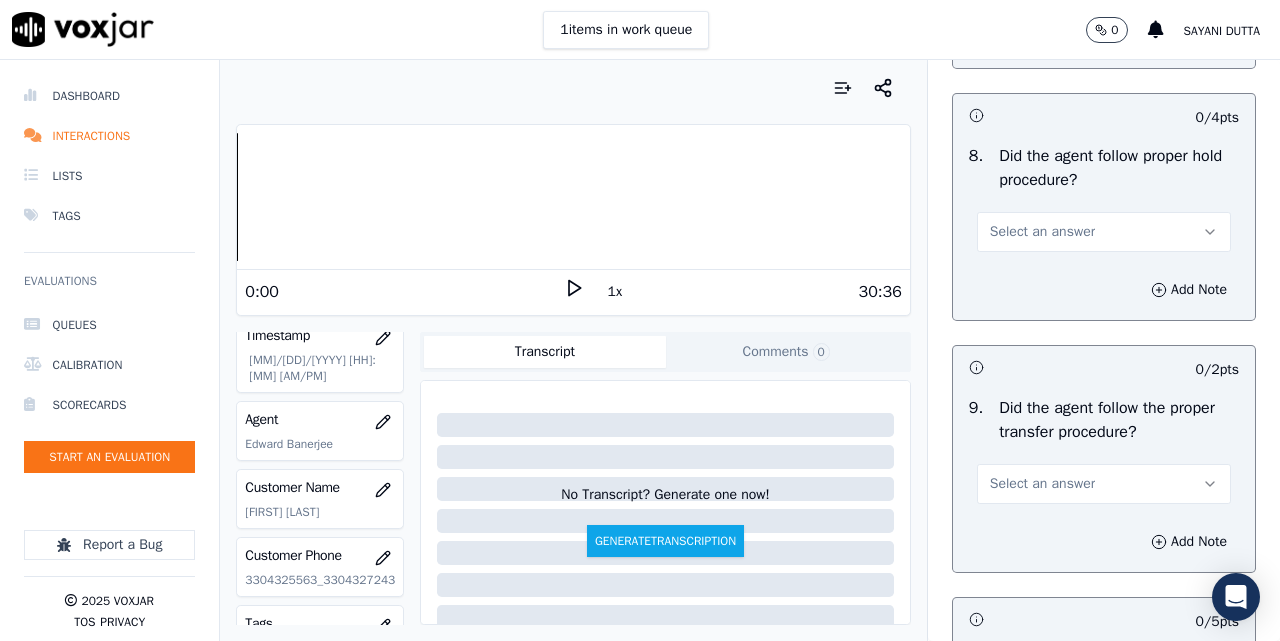 click on "Select an answer" at bounding box center (1104, 232) 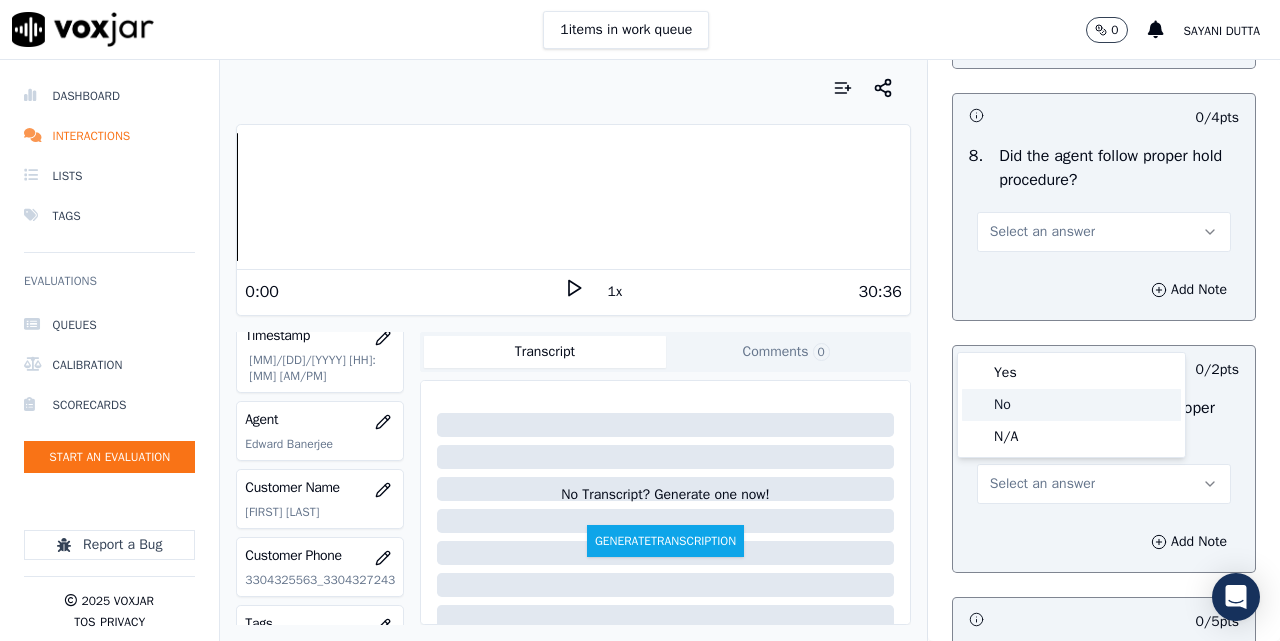 click on "No" 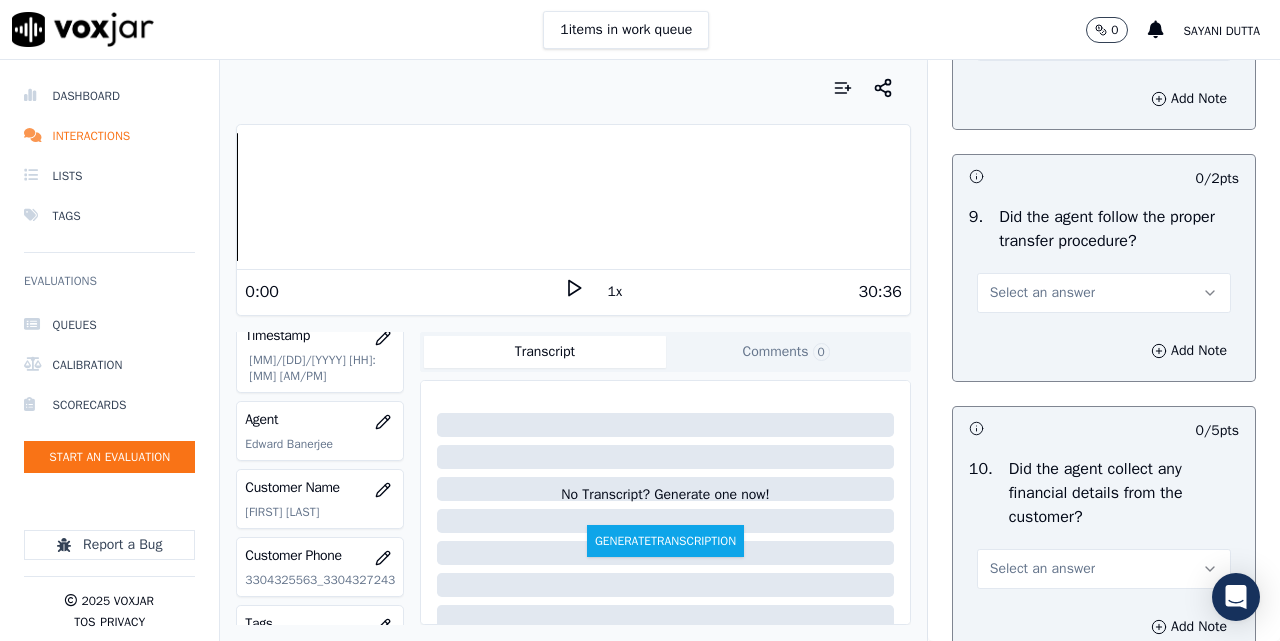 scroll, scrollTop: 3667, scrollLeft: 0, axis: vertical 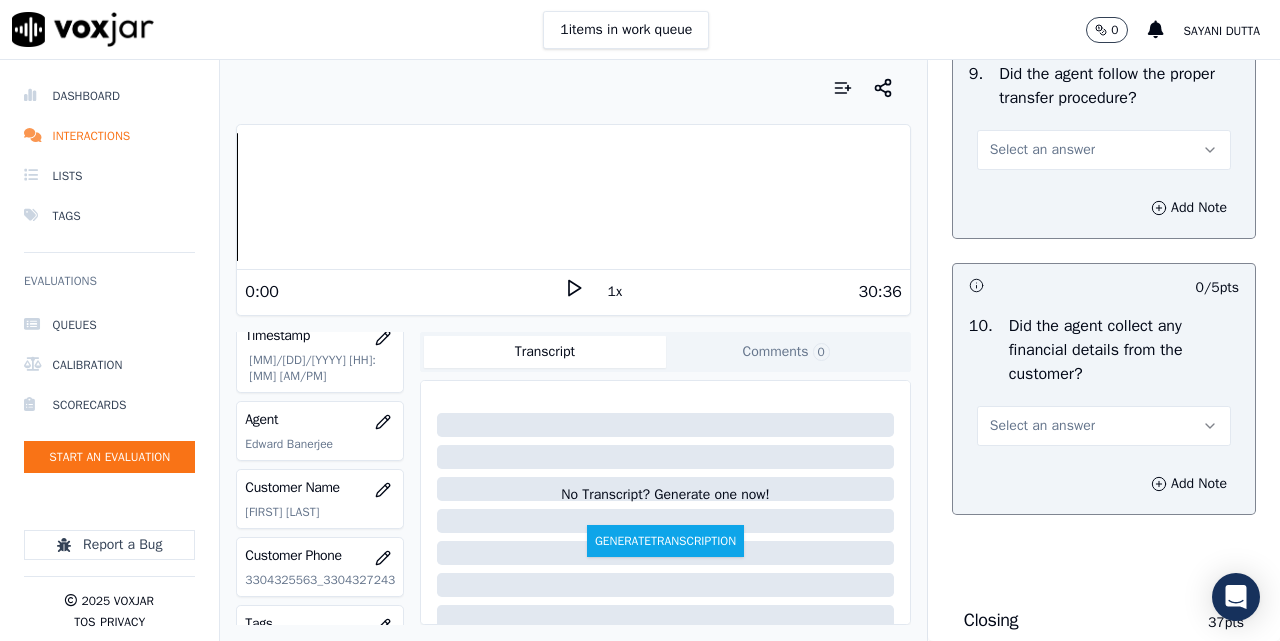 click on "Select an answer" at bounding box center (1104, 150) 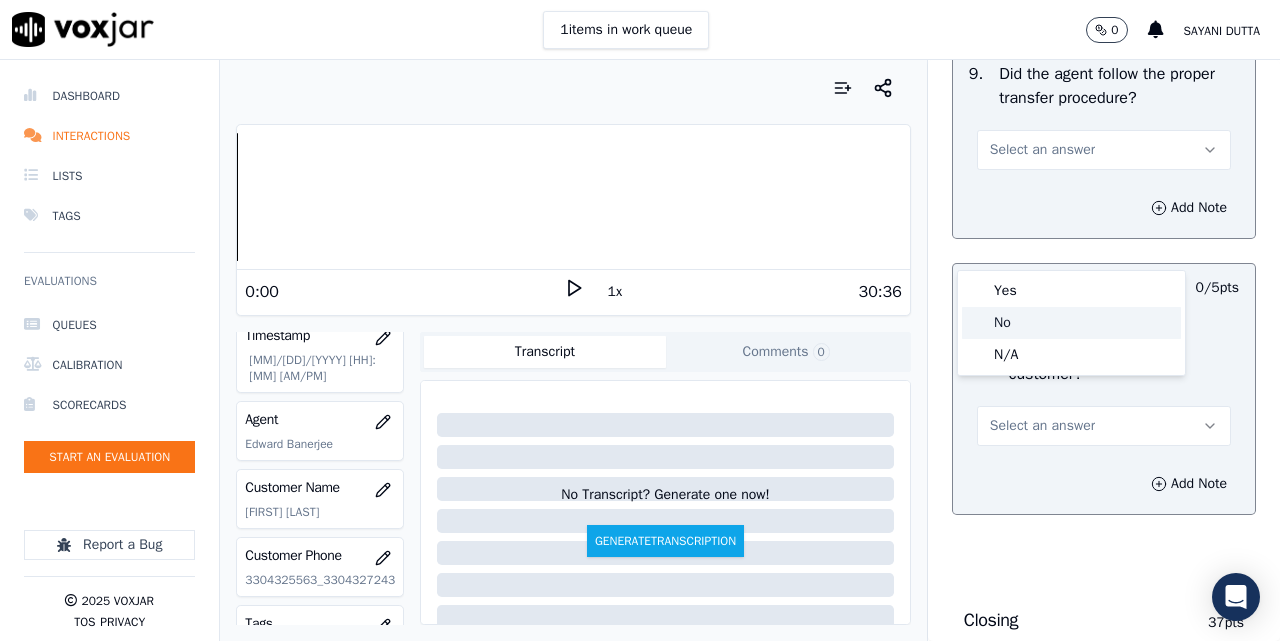 click on "No" 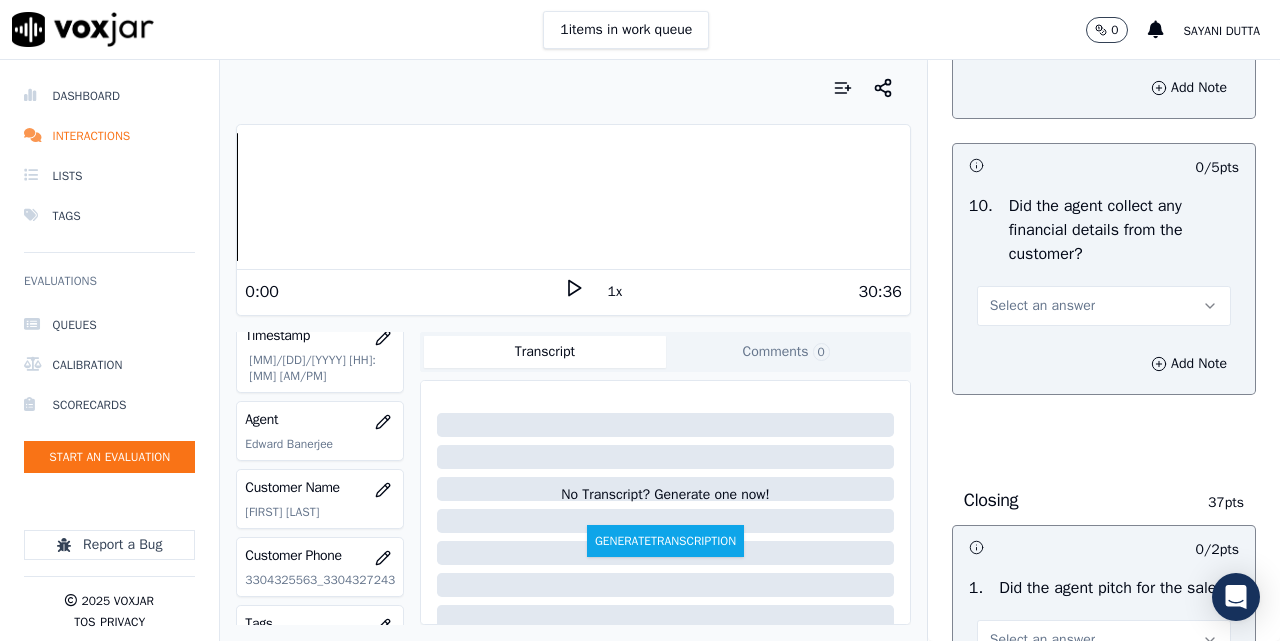 scroll, scrollTop: 3833, scrollLeft: 0, axis: vertical 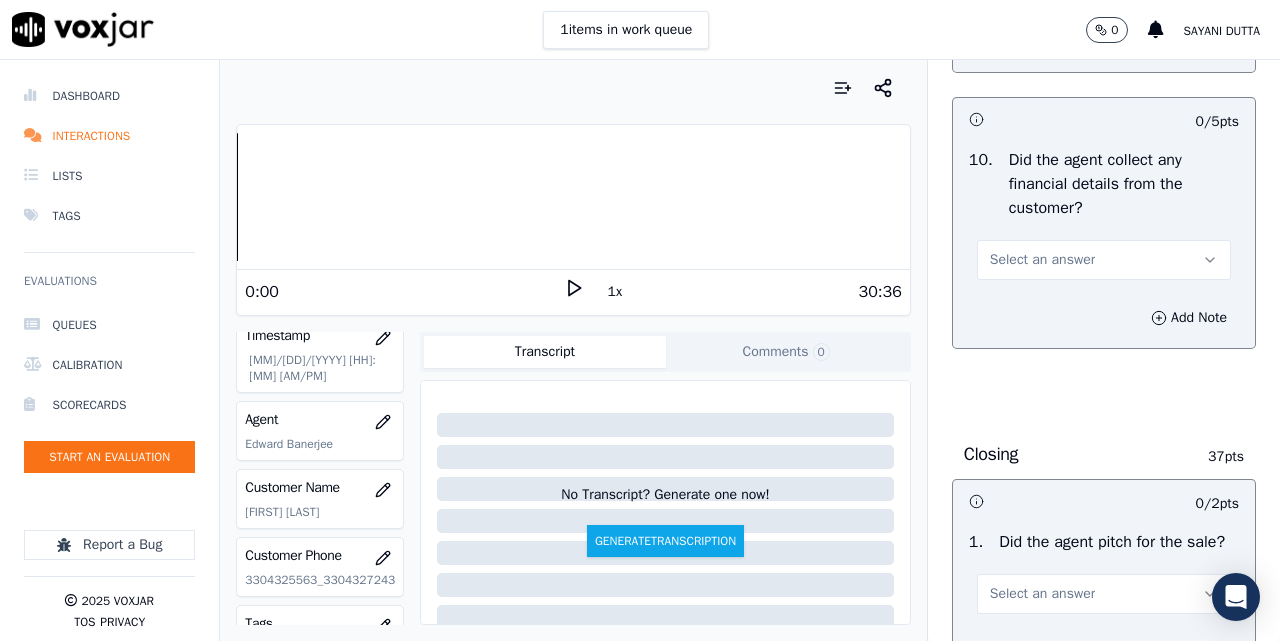 click on "Select an answer" at bounding box center (1042, 260) 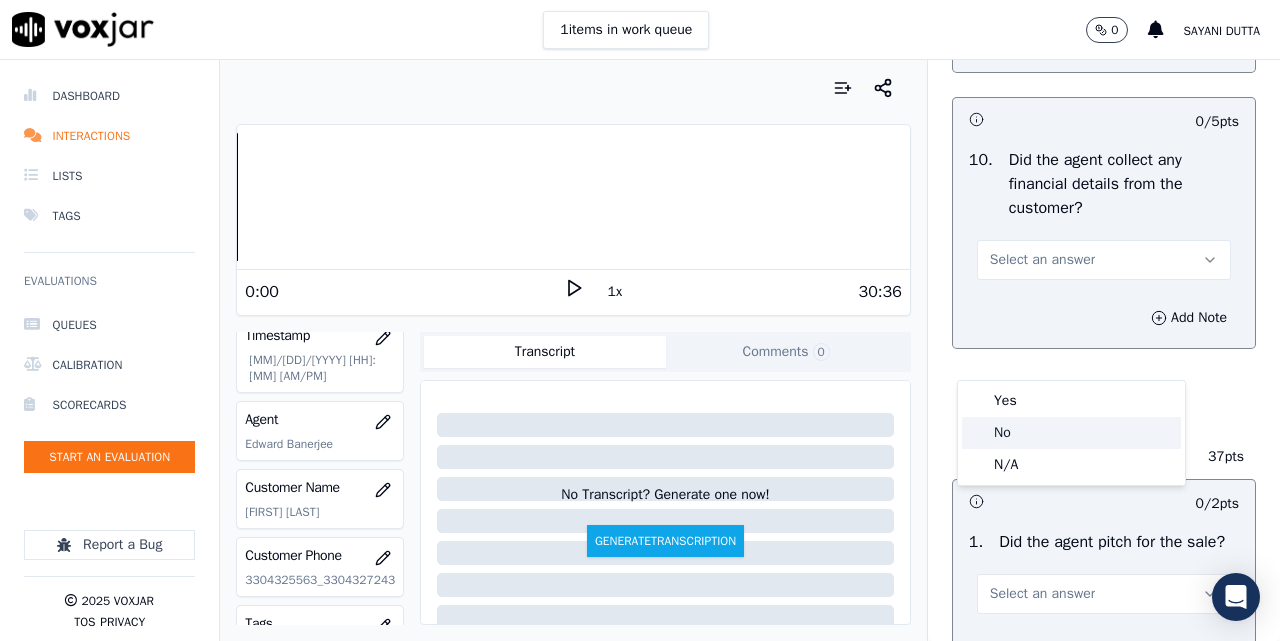 click on "No" 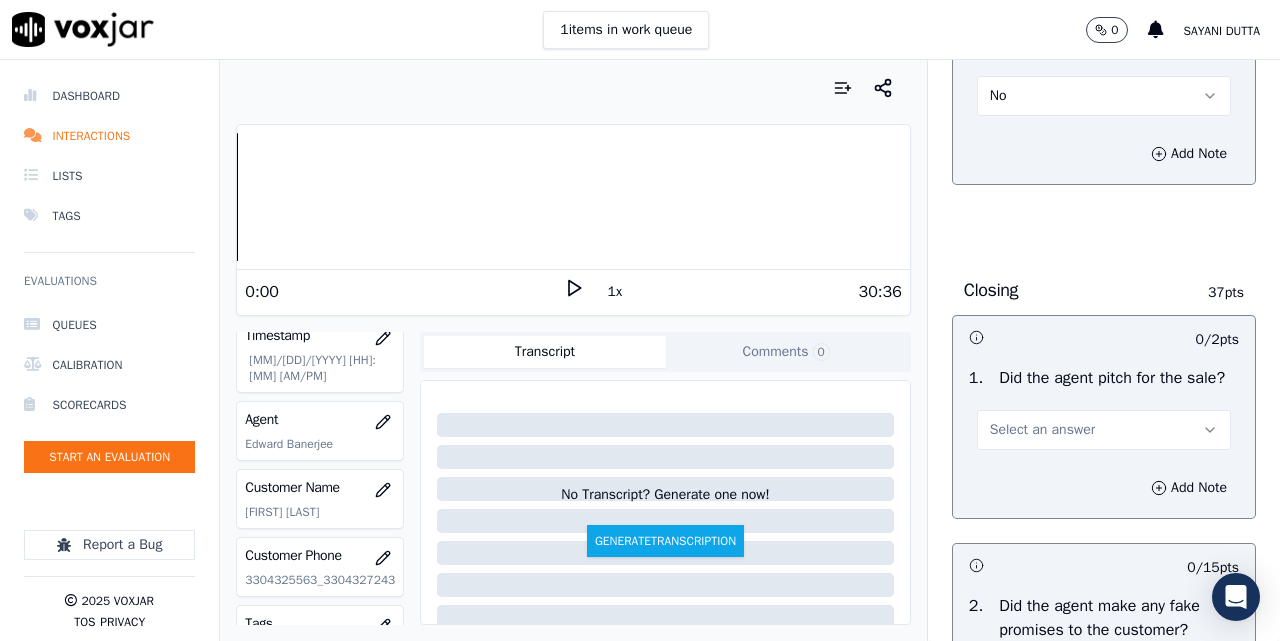 scroll, scrollTop: 4333, scrollLeft: 0, axis: vertical 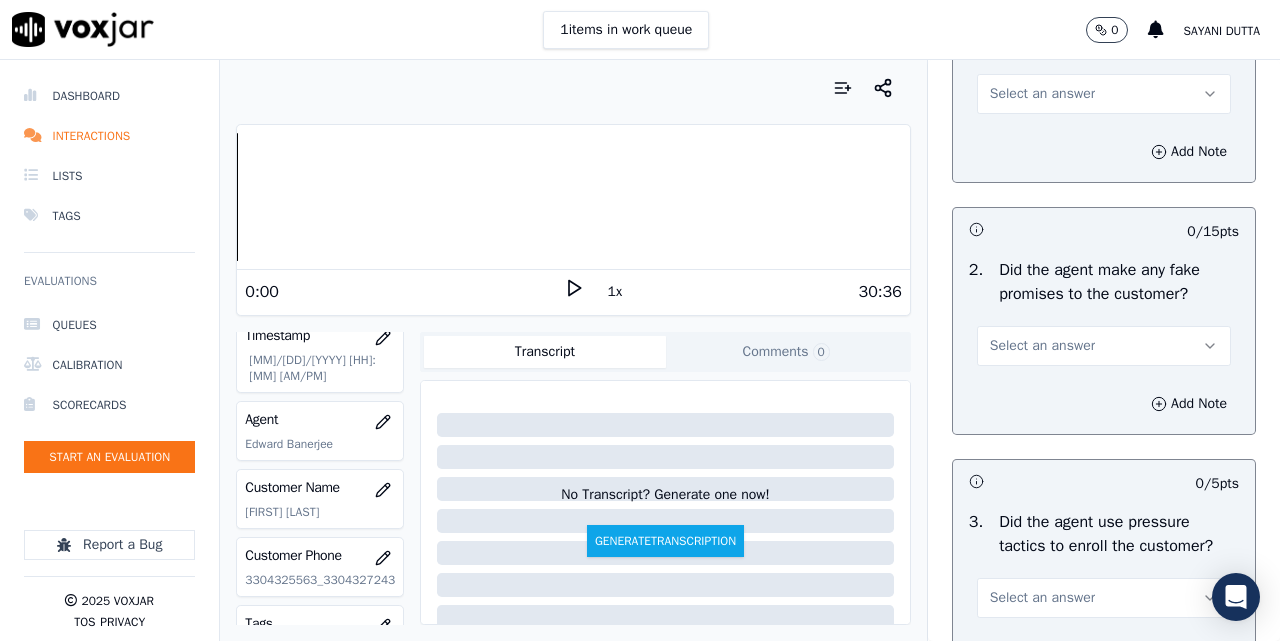 click on "Select an answer" at bounding box center (1042, 94) 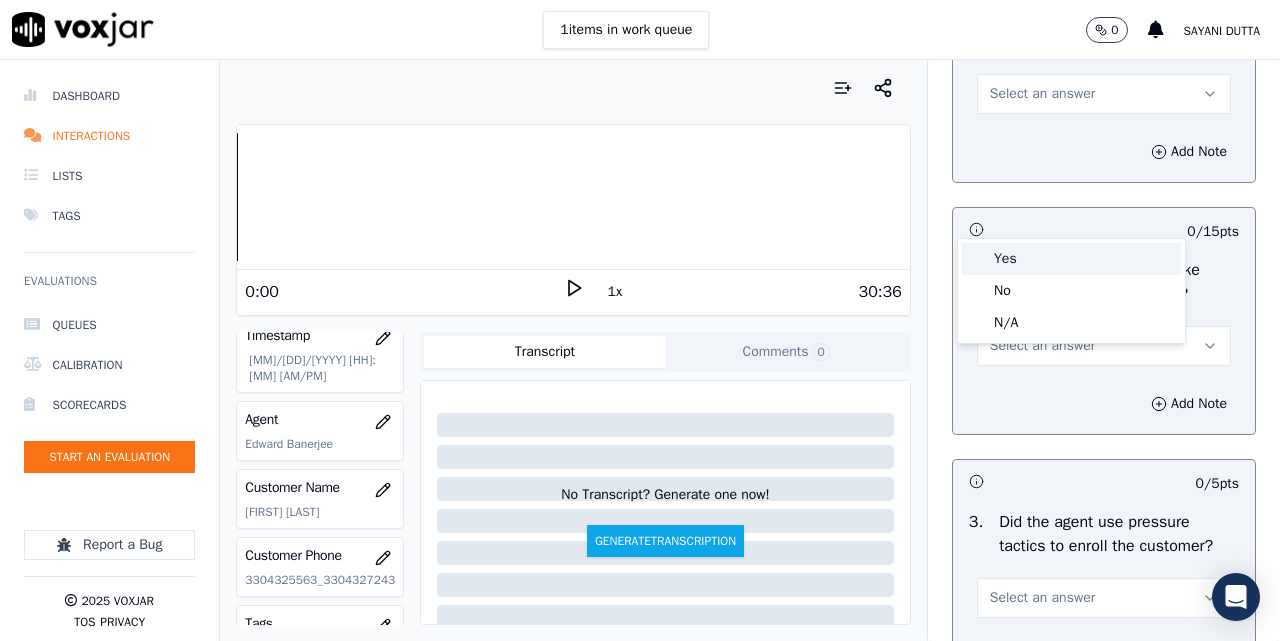 click on "Yes" at bounding box center (1071, 259) 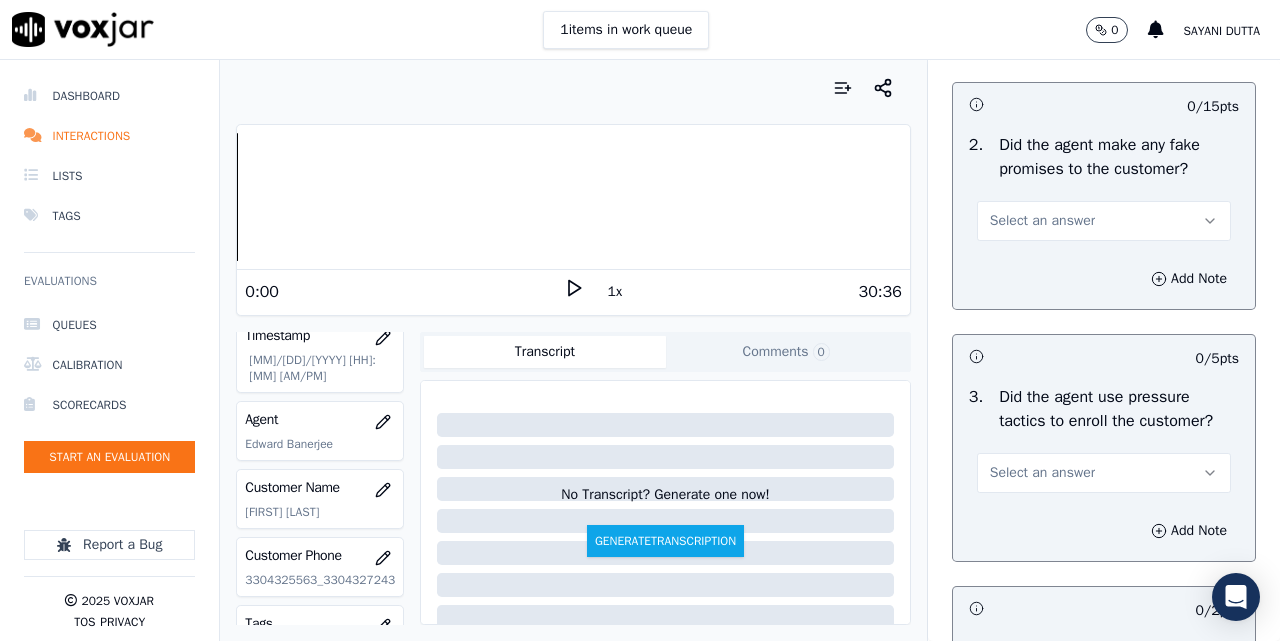 scroll, scrollTop: 4500, scrollLeft: 0, axis: vertical 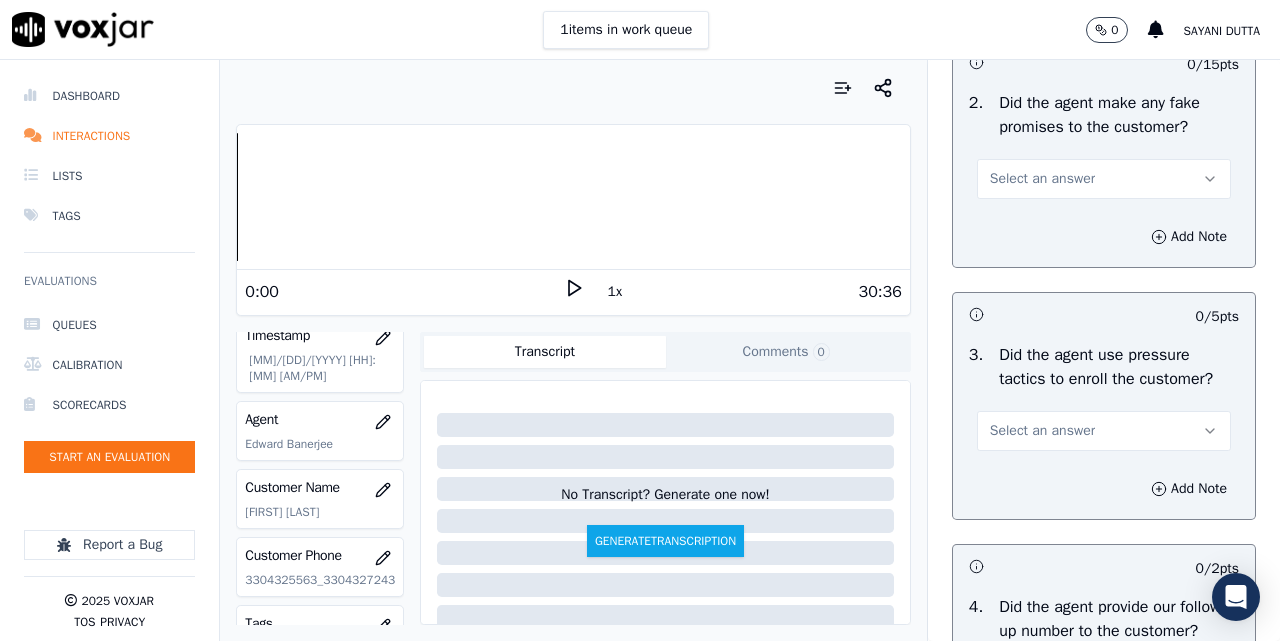 click on "Select an answer" at bounding box center [1104, 179] 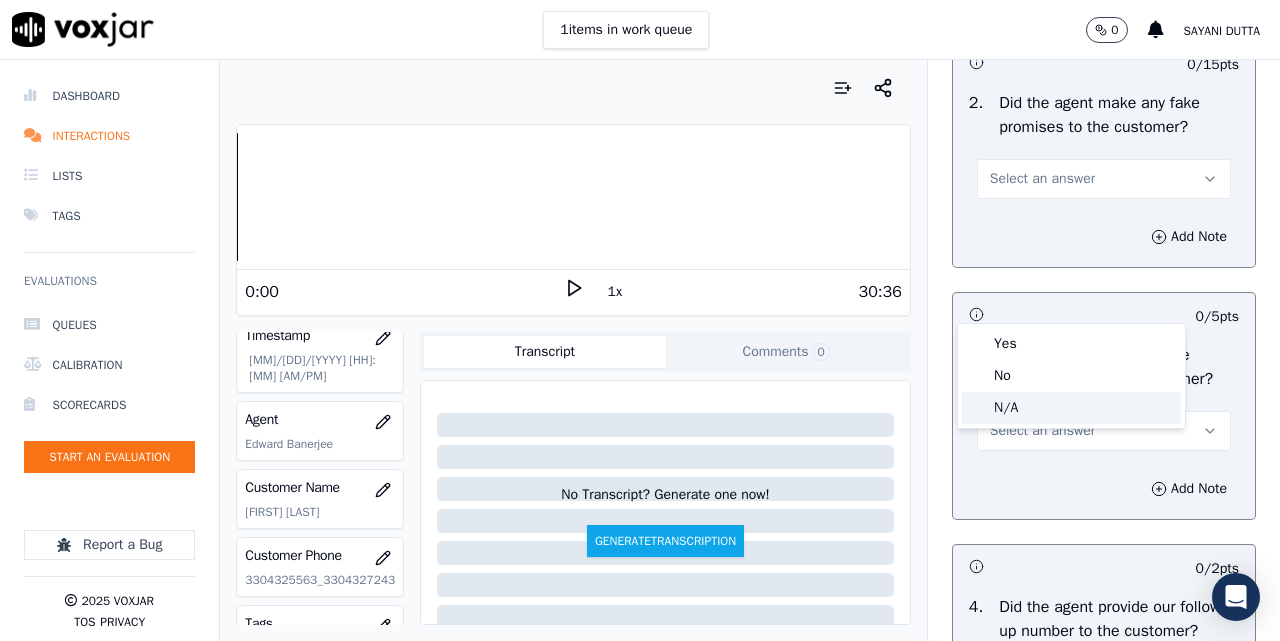 click on "N/A" 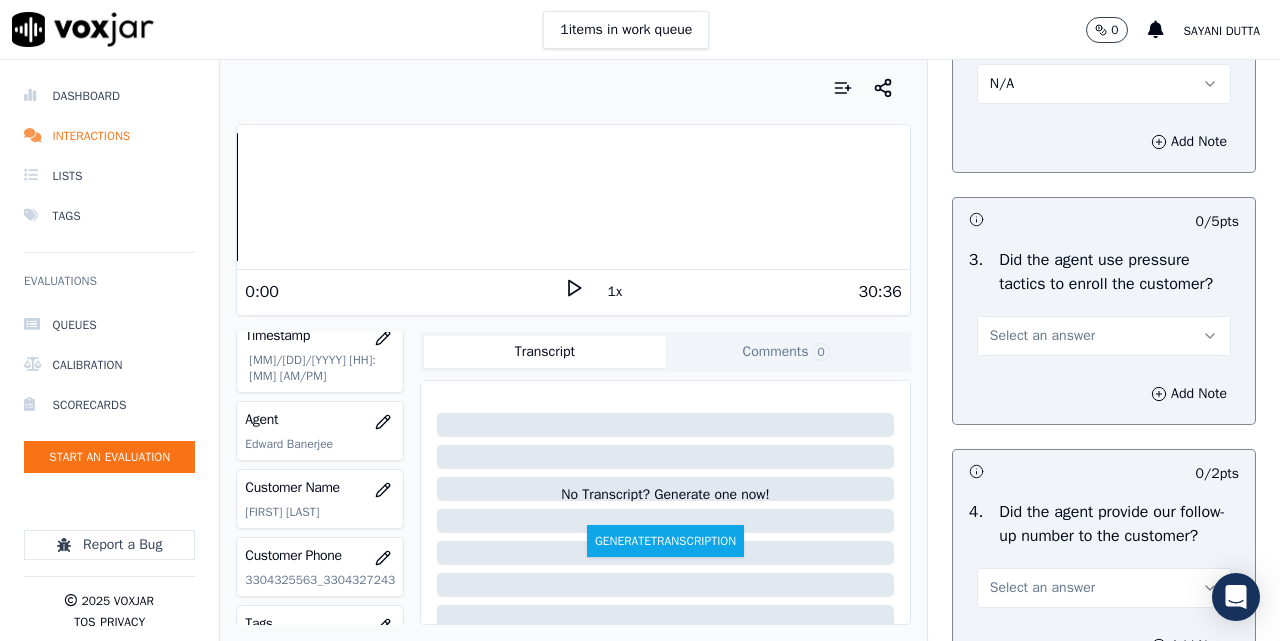 scroll, scrollTop: 4667, scrollLeft: 0, axis: vertical 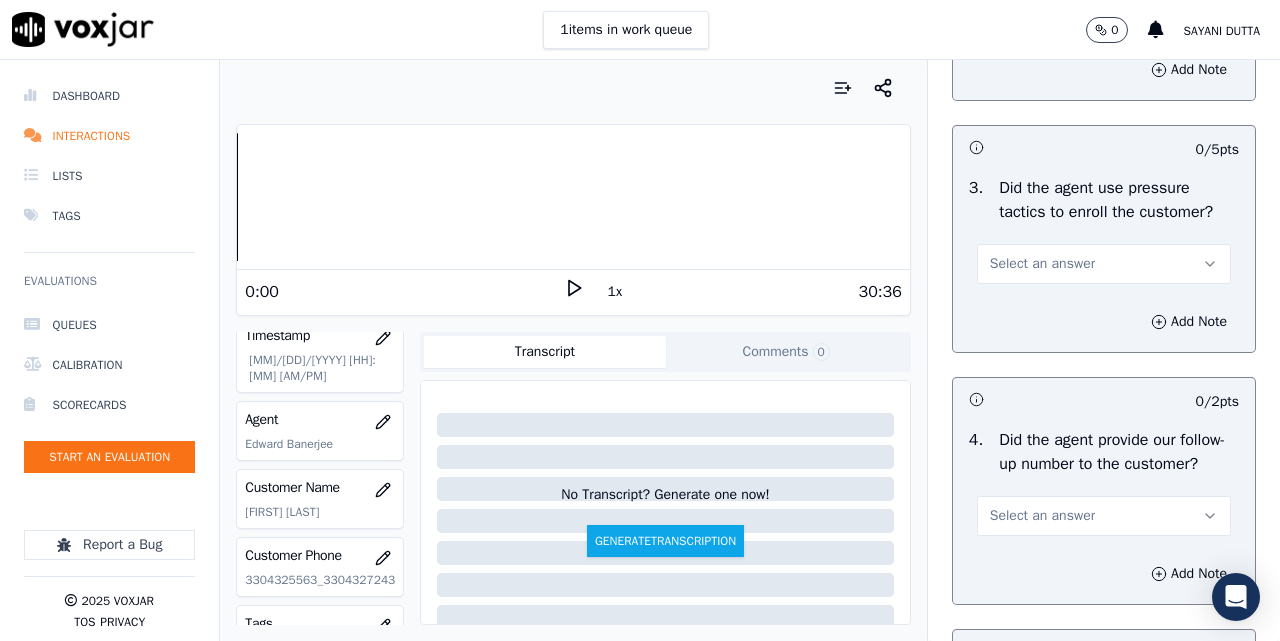 click on "N/A" at bounding box center [1104, 12] 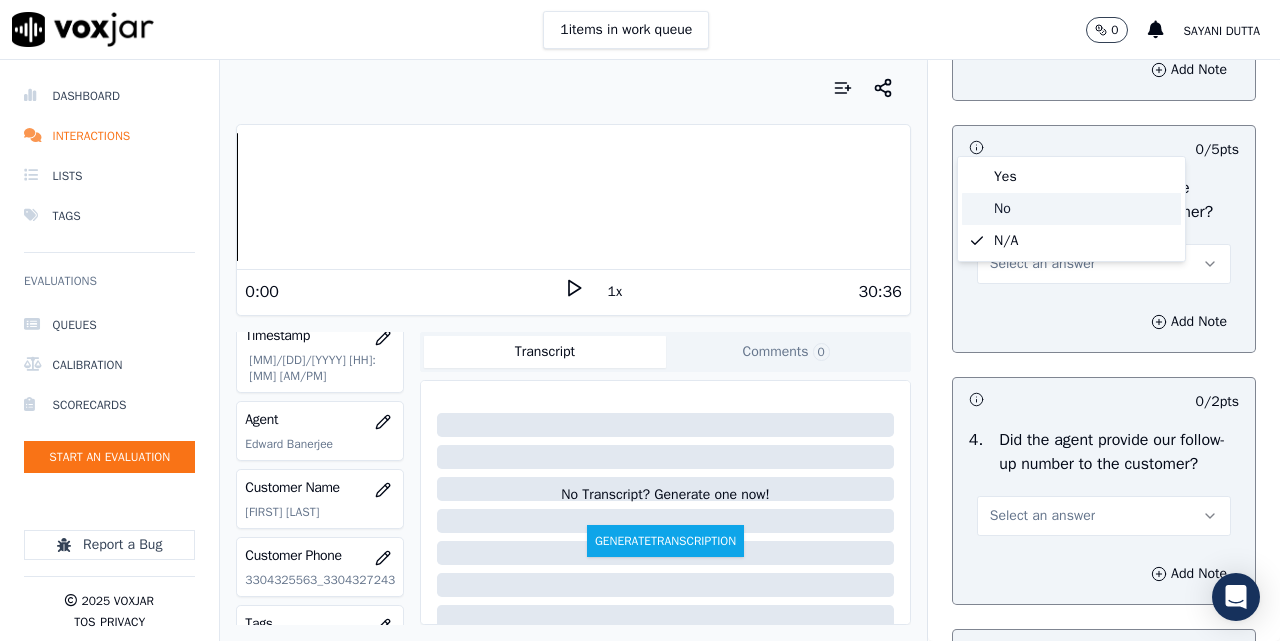 click on "No" 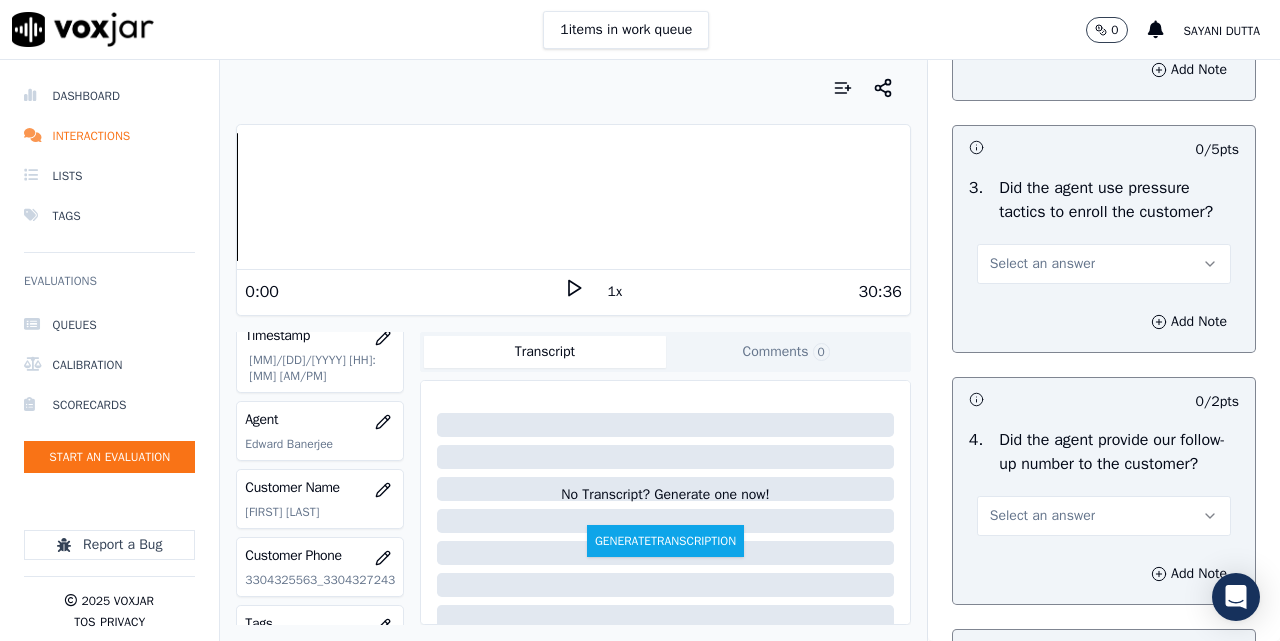 click on "Select an answer" at bounding box center [1042, 264] 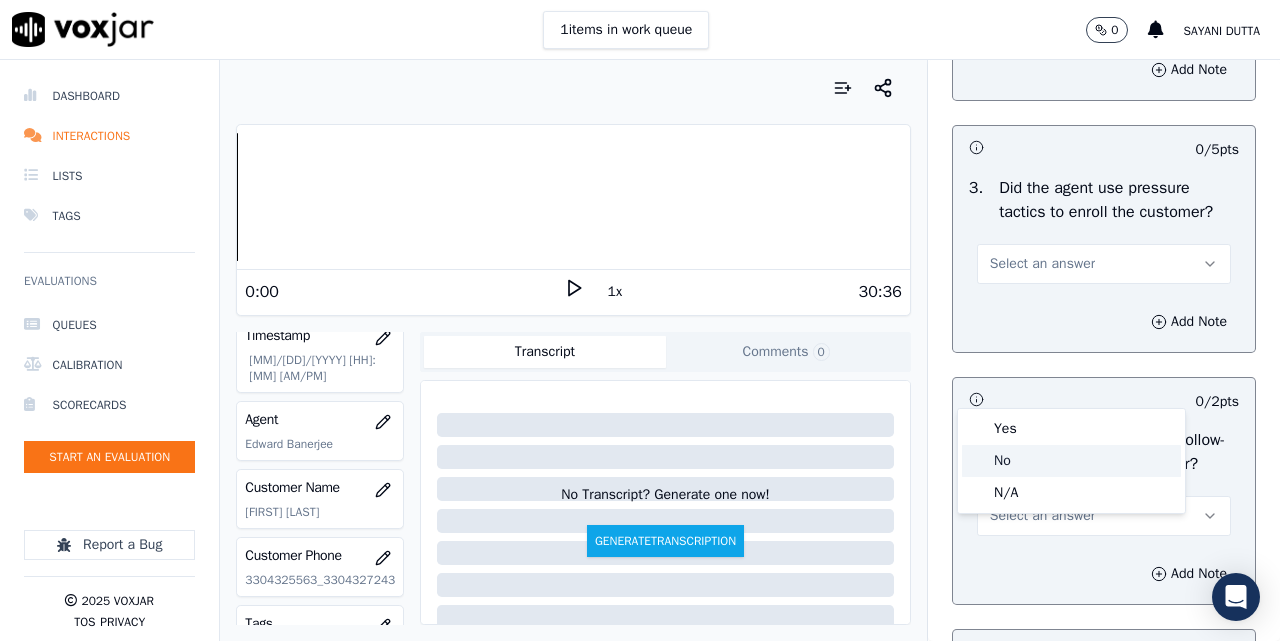 click on "No" 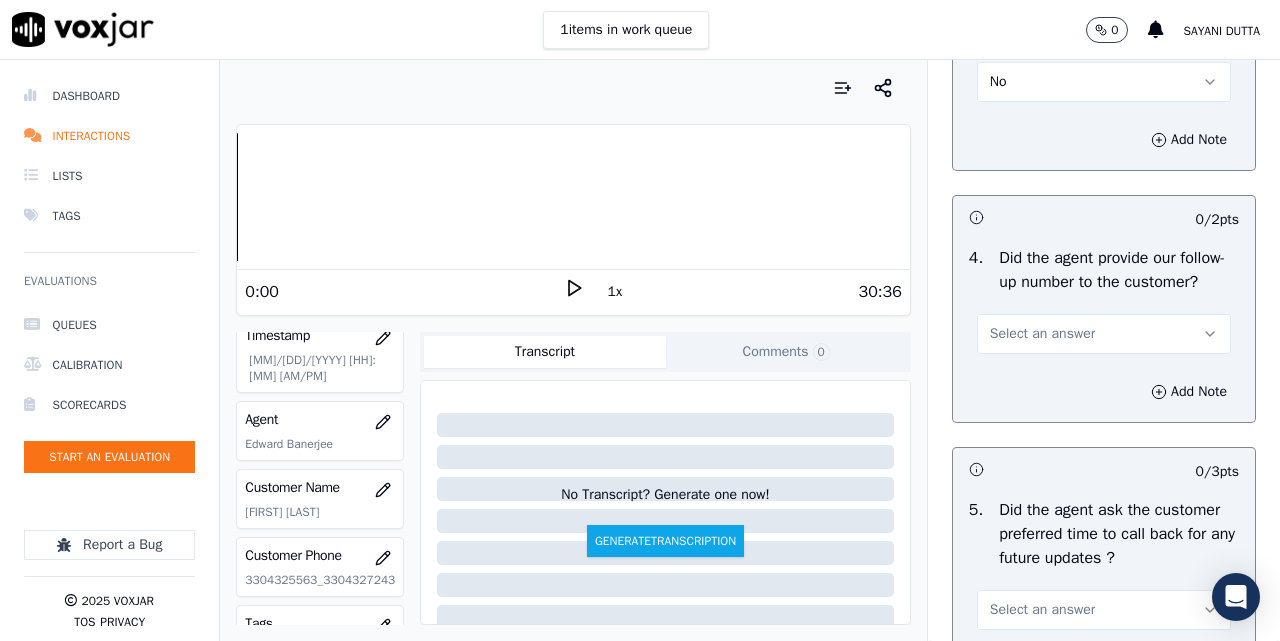 scroll, scrollTop: 5000, scrollLeft: 0, axis: vertical 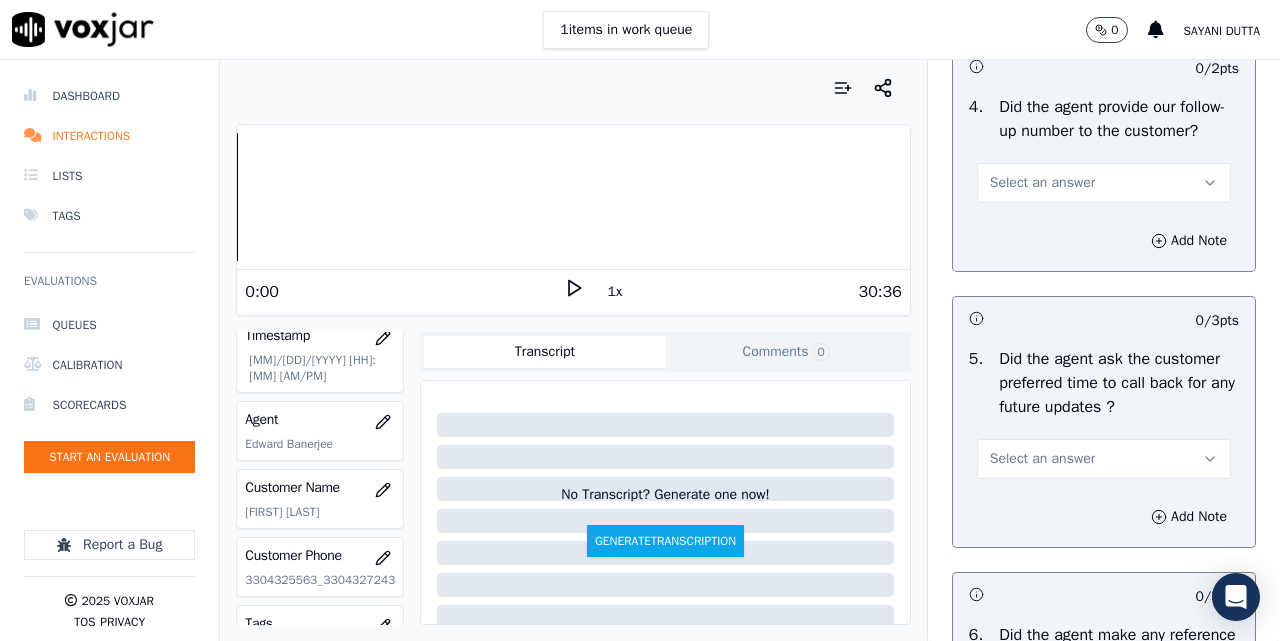 click on "Select an answer" at bounding box center (1042, 183) 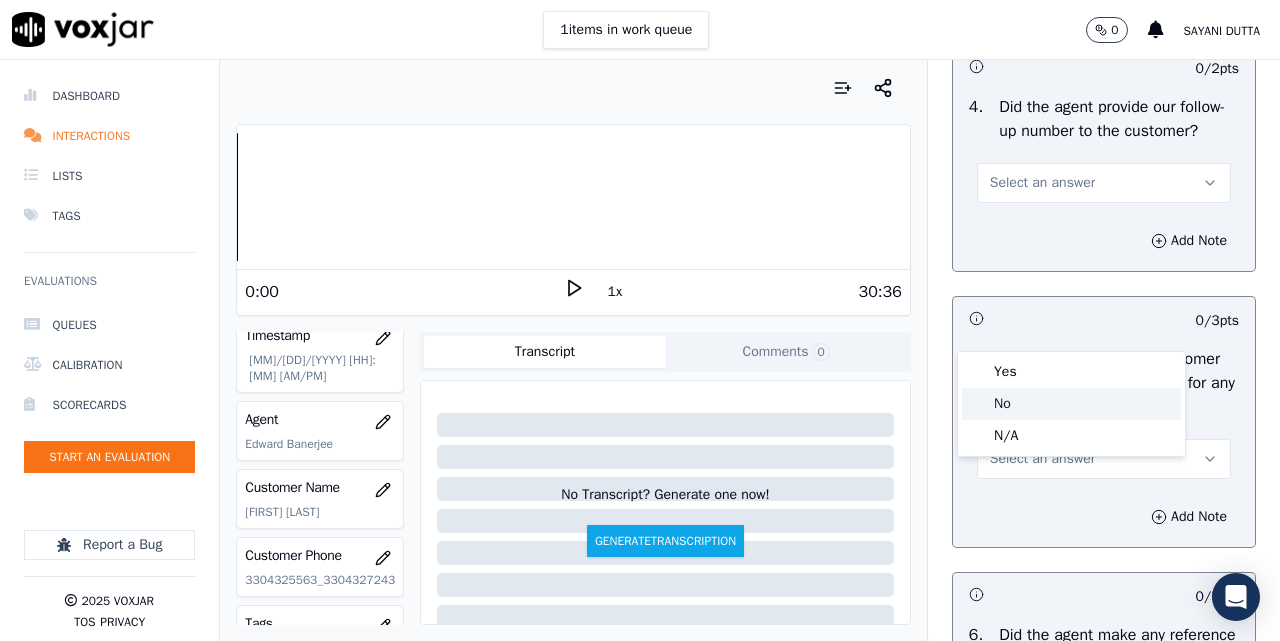 click on "No" 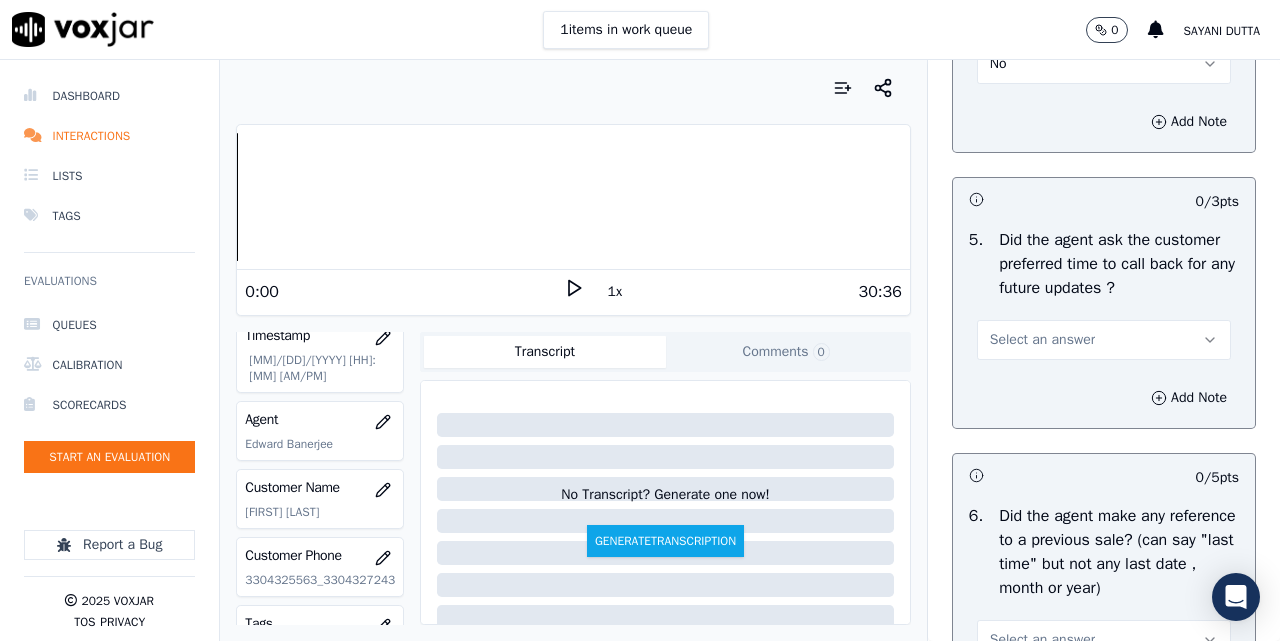 scroll, scrollTop: 5167, scrollLeft: 0, axis: vertical 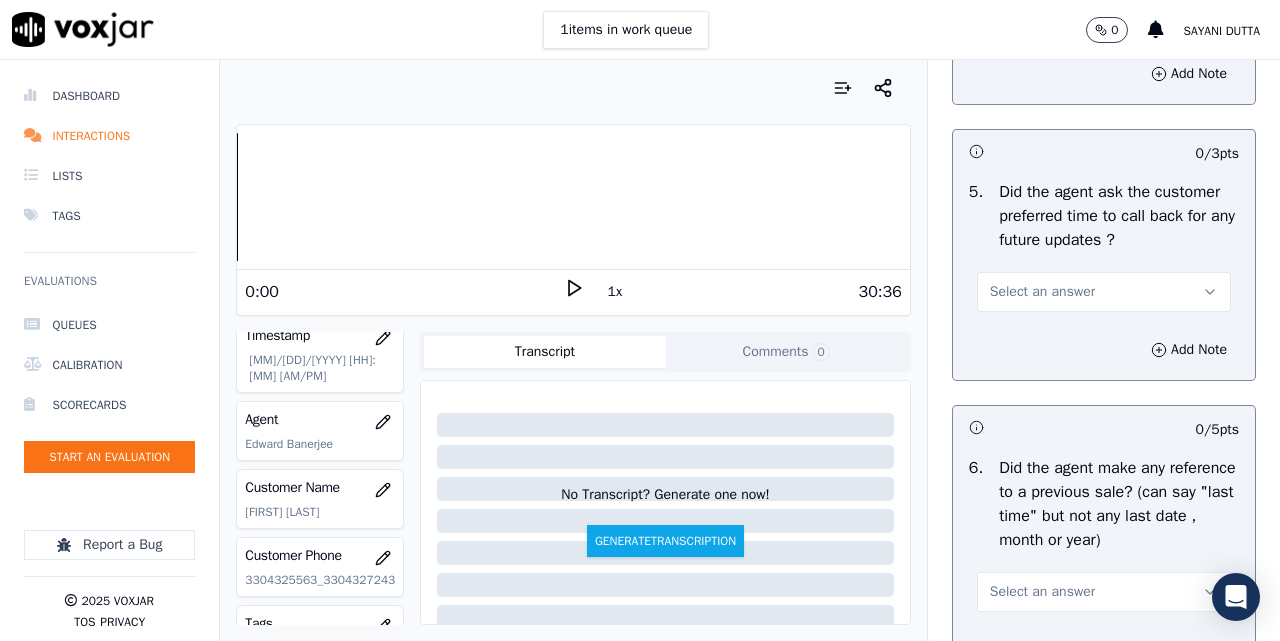 click on "Select an answer" at bounding box center (1042, 292) 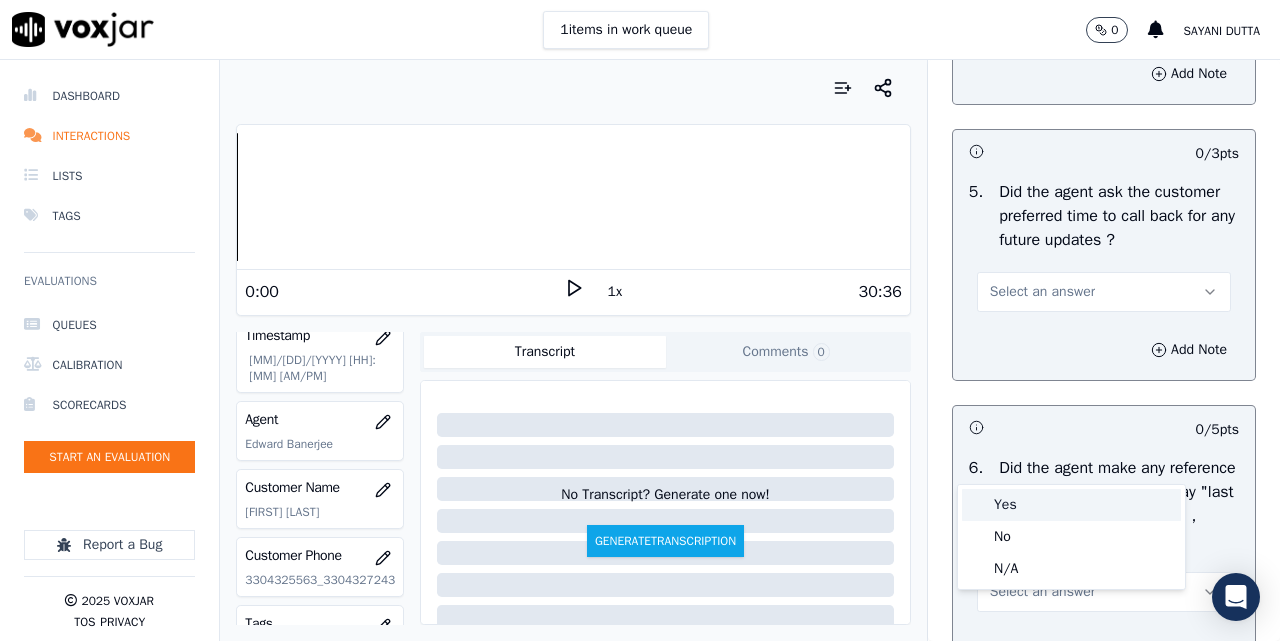 click on "Yes" at bounding box center [1071, 505] 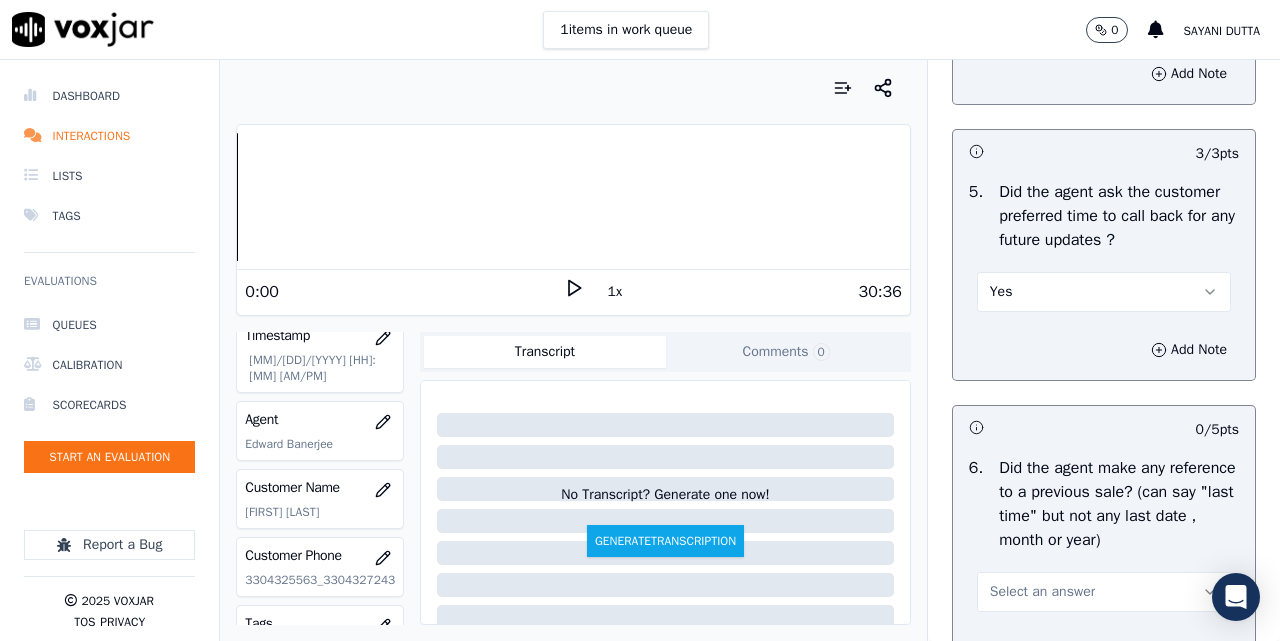 click on "Yes" at bounding box center [1104, 292] 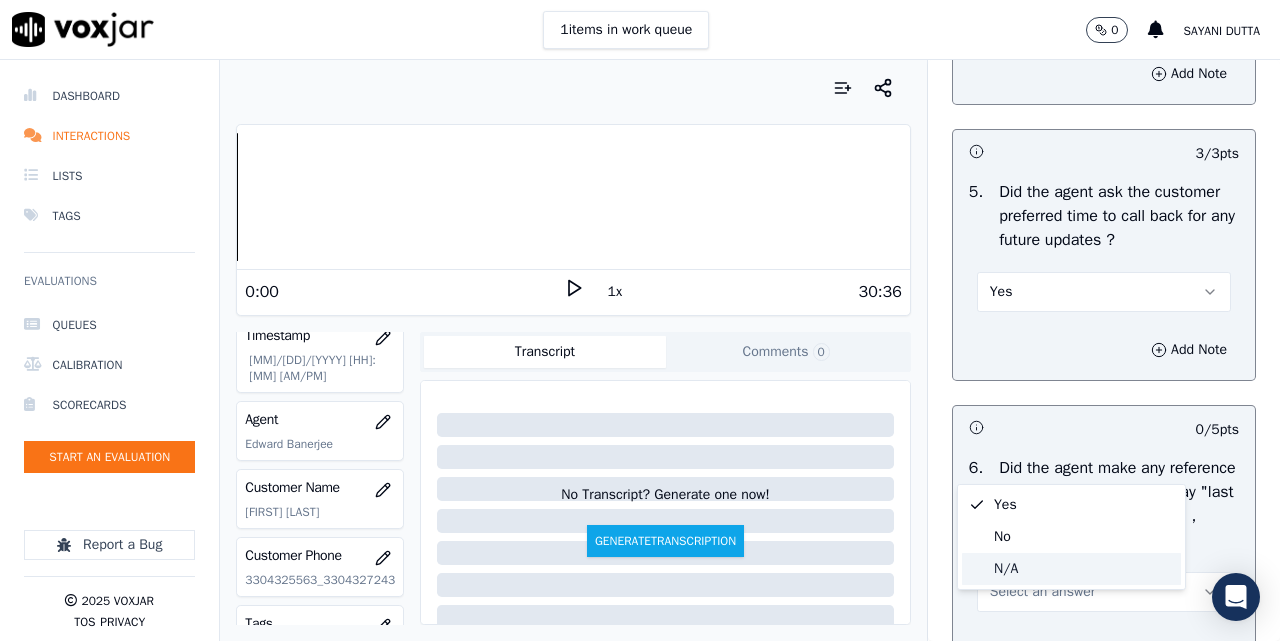 click on "N/A" 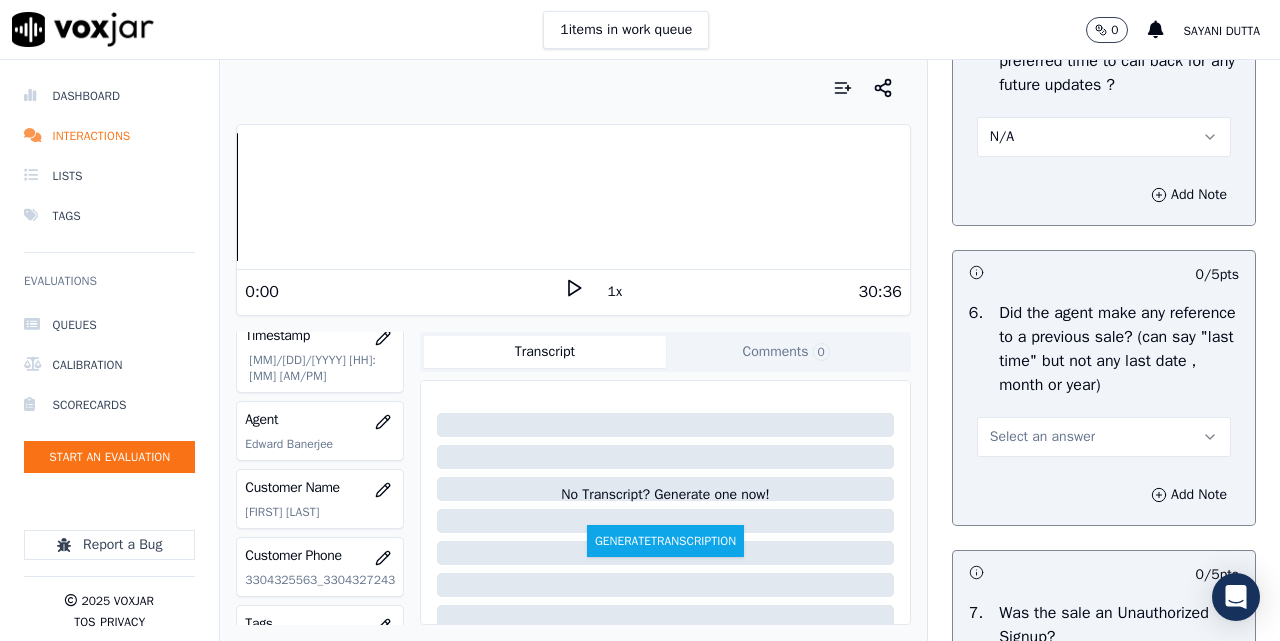 scroll, scrollTop: 5500, scrollLeft: 0, axis: vertical 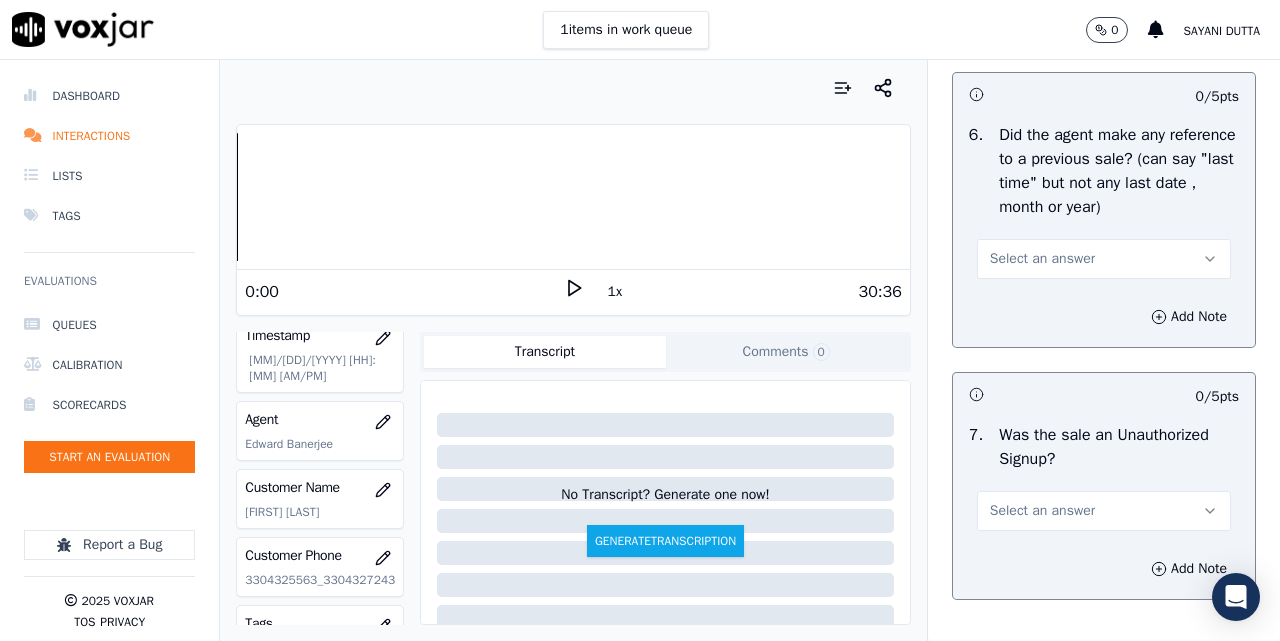 click on "Select an answer" at bounding box center [1042, 259] 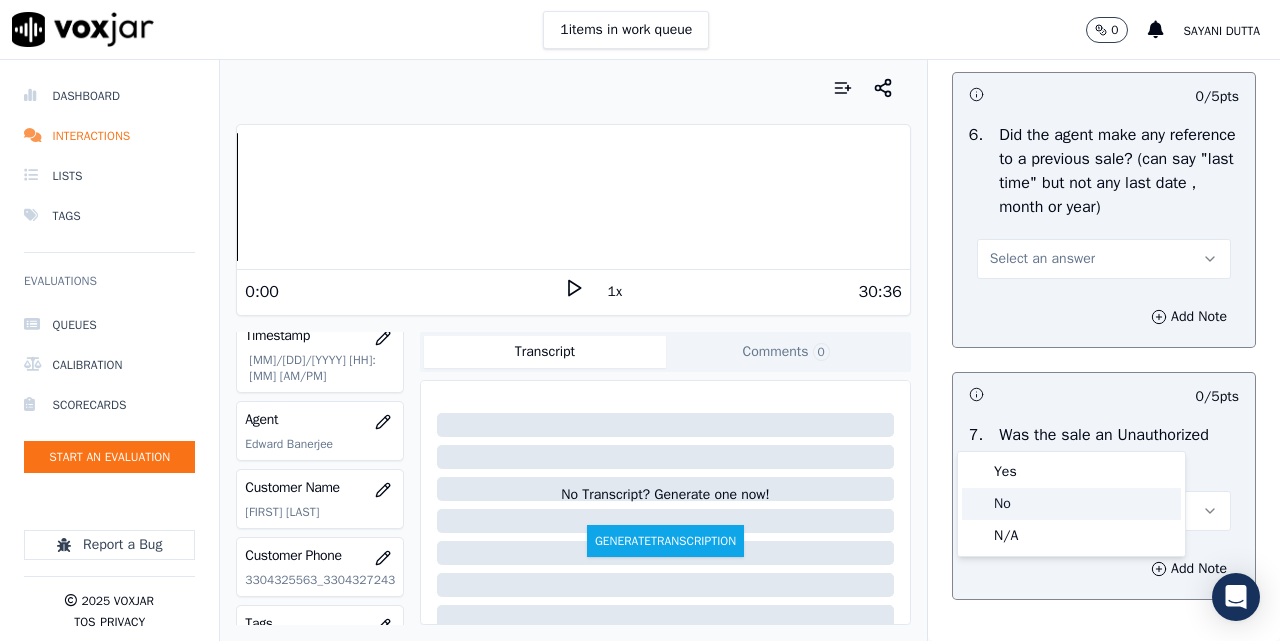 click on "No" 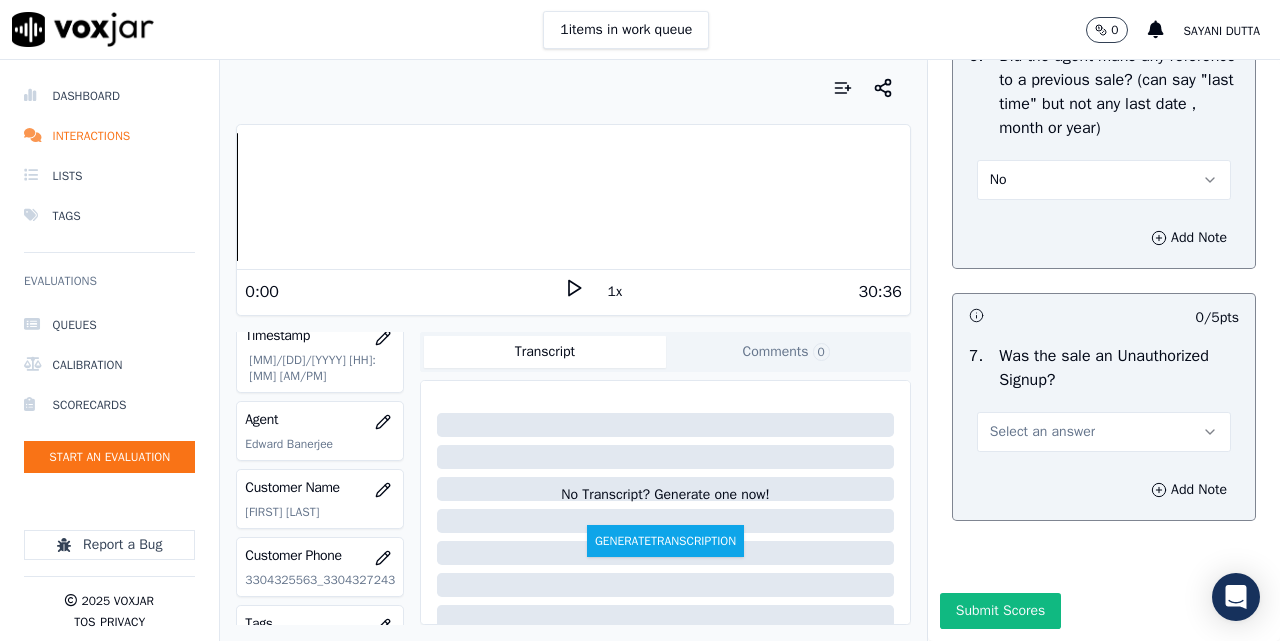 scroll, scrollTop: 5792, scrollLeft: 0, axis: vertical 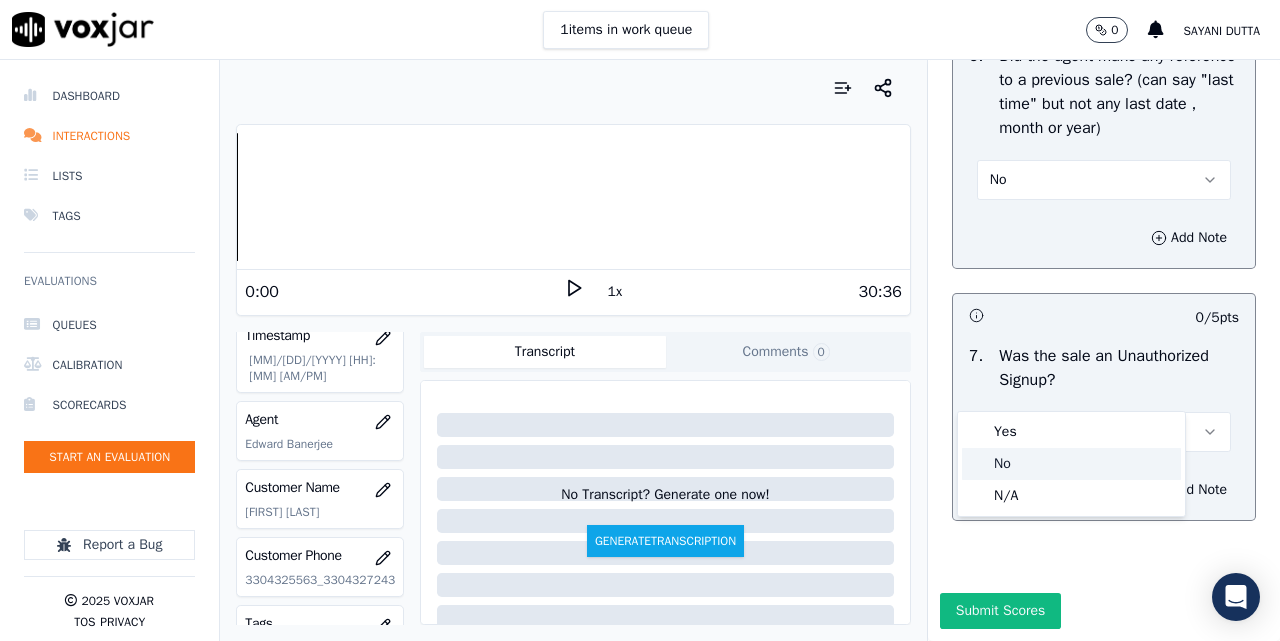 click on "No" 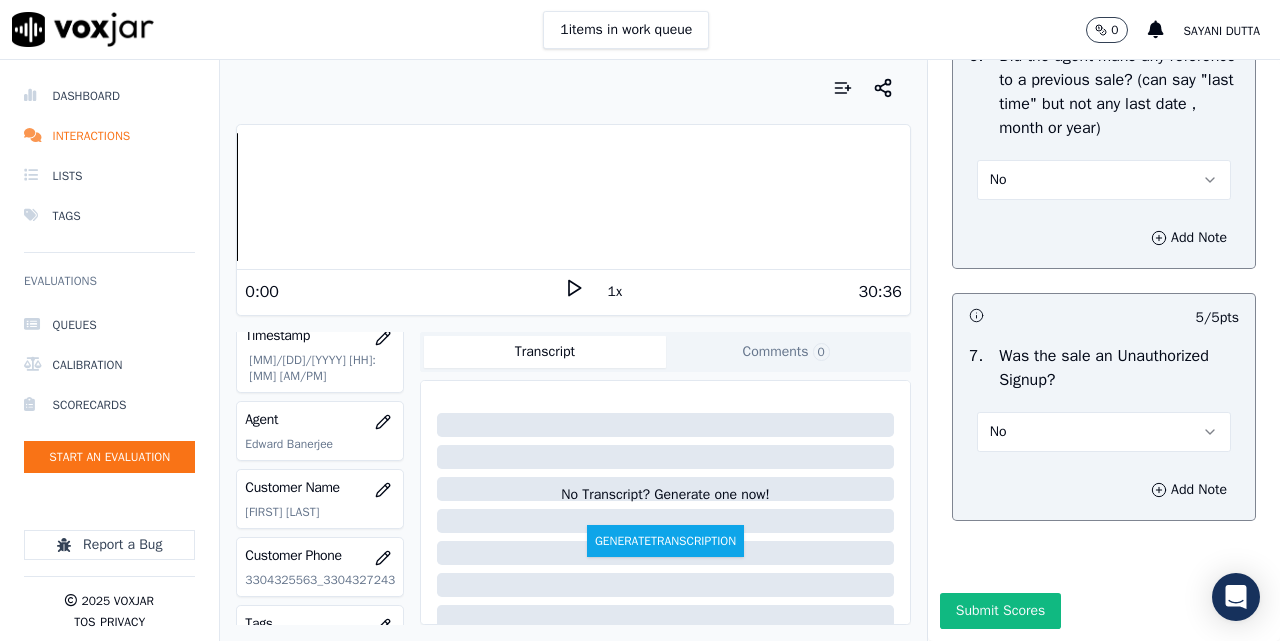 drag, startPoint x: 393, startPoint y: 37, endPoint x: 427, endPoint y: 101, distance: 72.47068 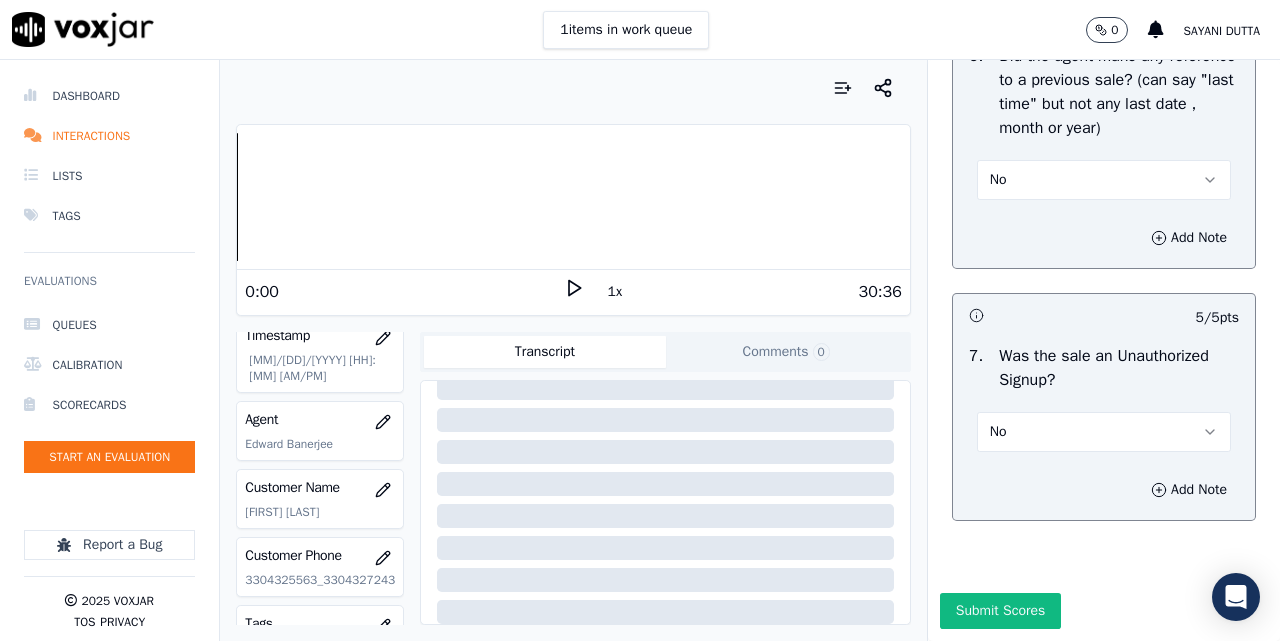 scroll, scrollTop: 402, scrollLeft: 0, axis: vertical 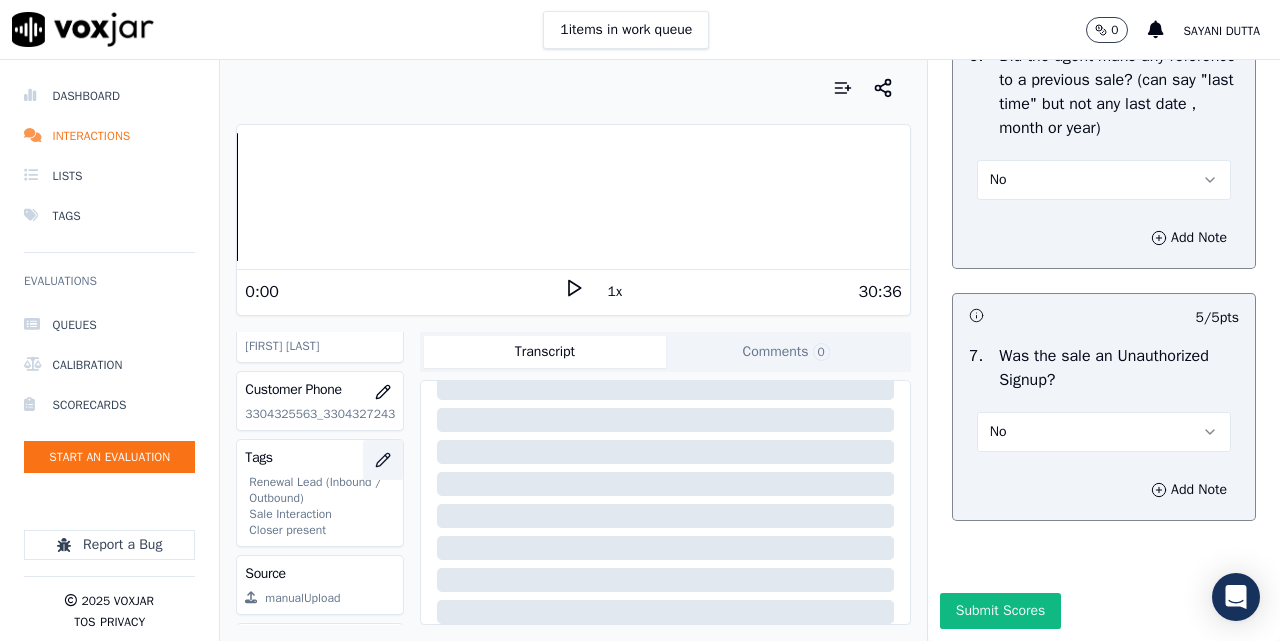 click 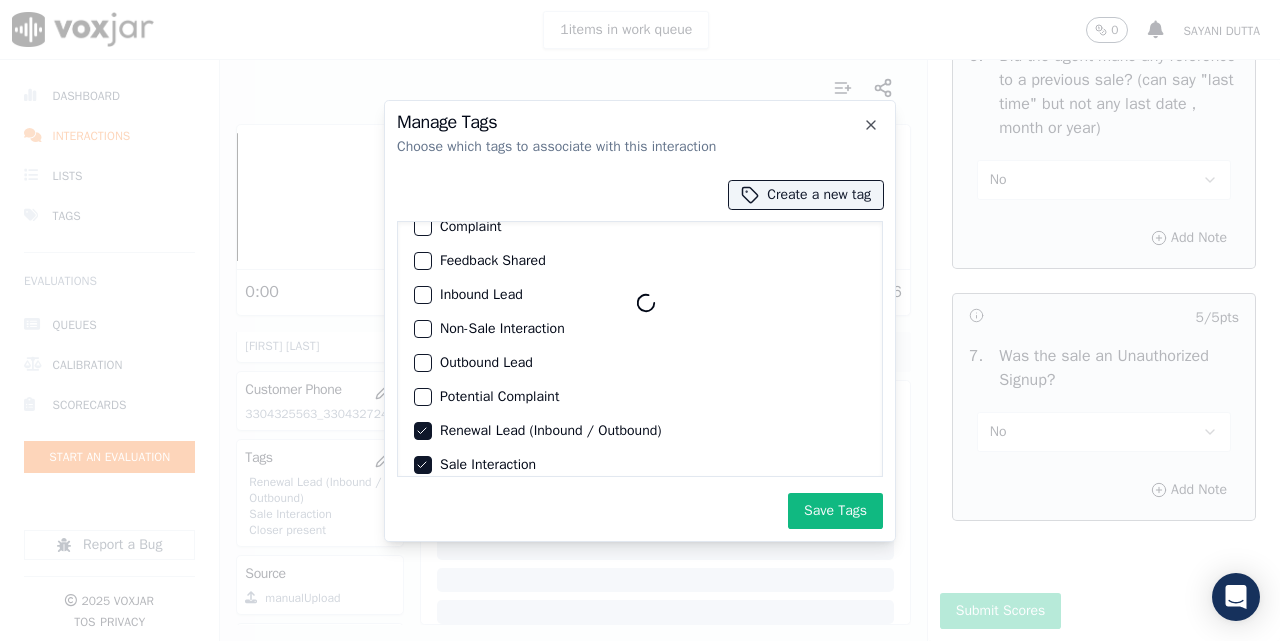 scroll, scrollTop: 83, scrollLeft: 0, axis: vertical 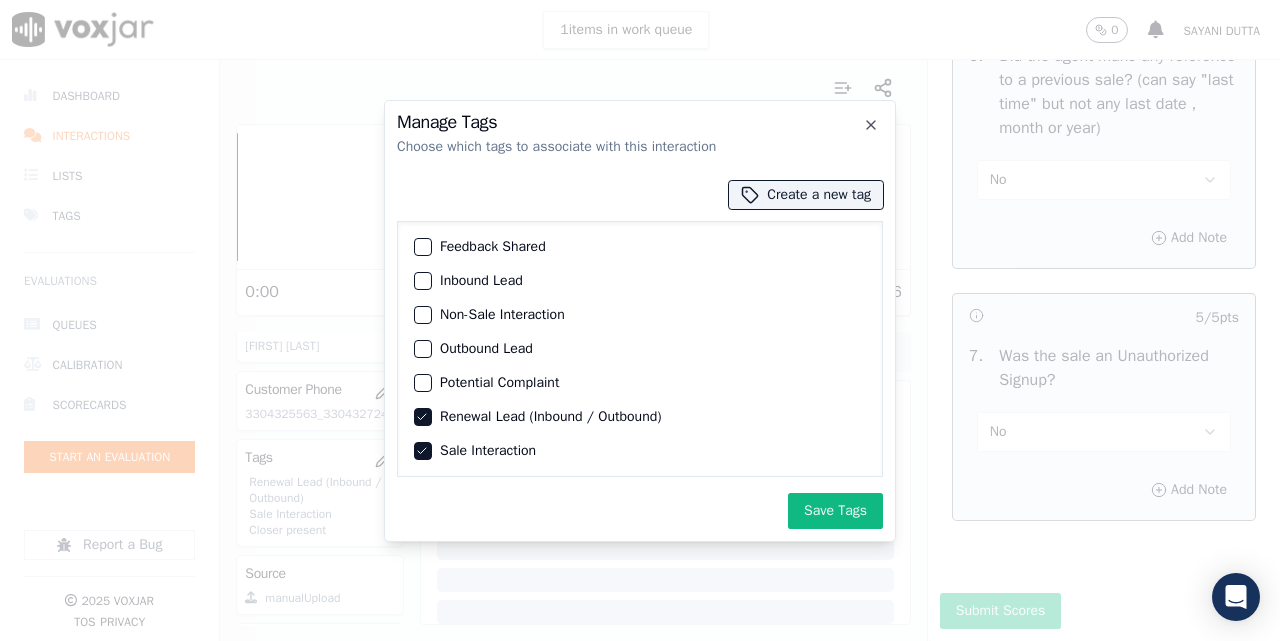 click on "Renewal Lead (Inbound / Outbound)" 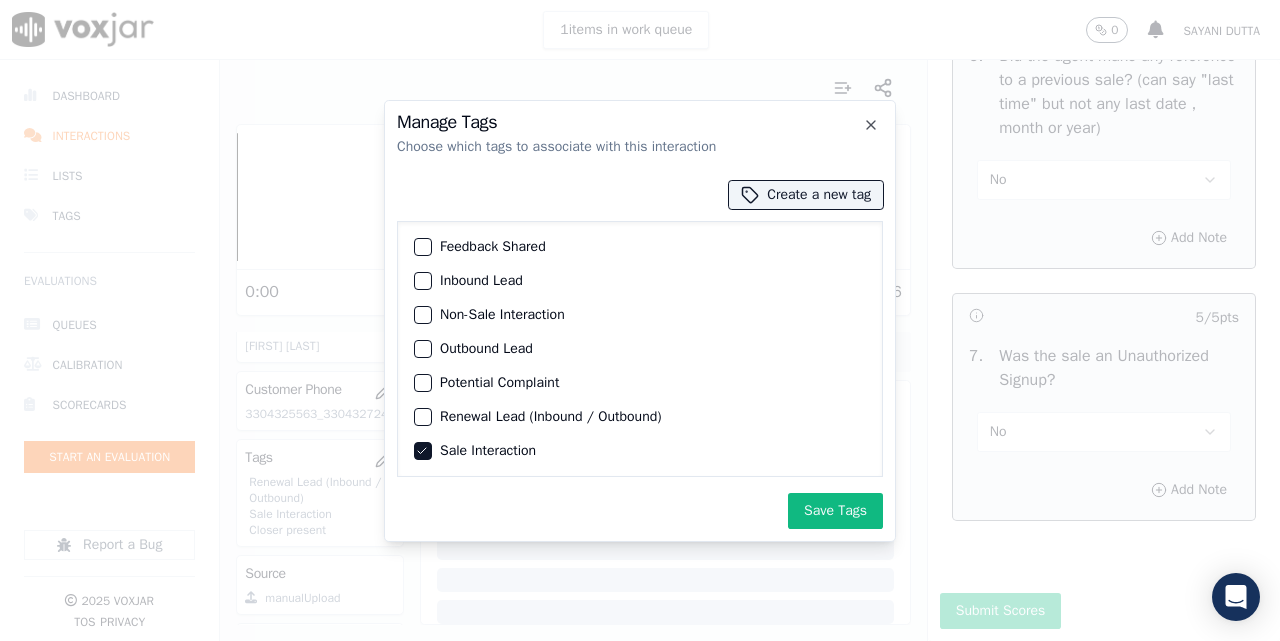 click on "Inbound Lead" 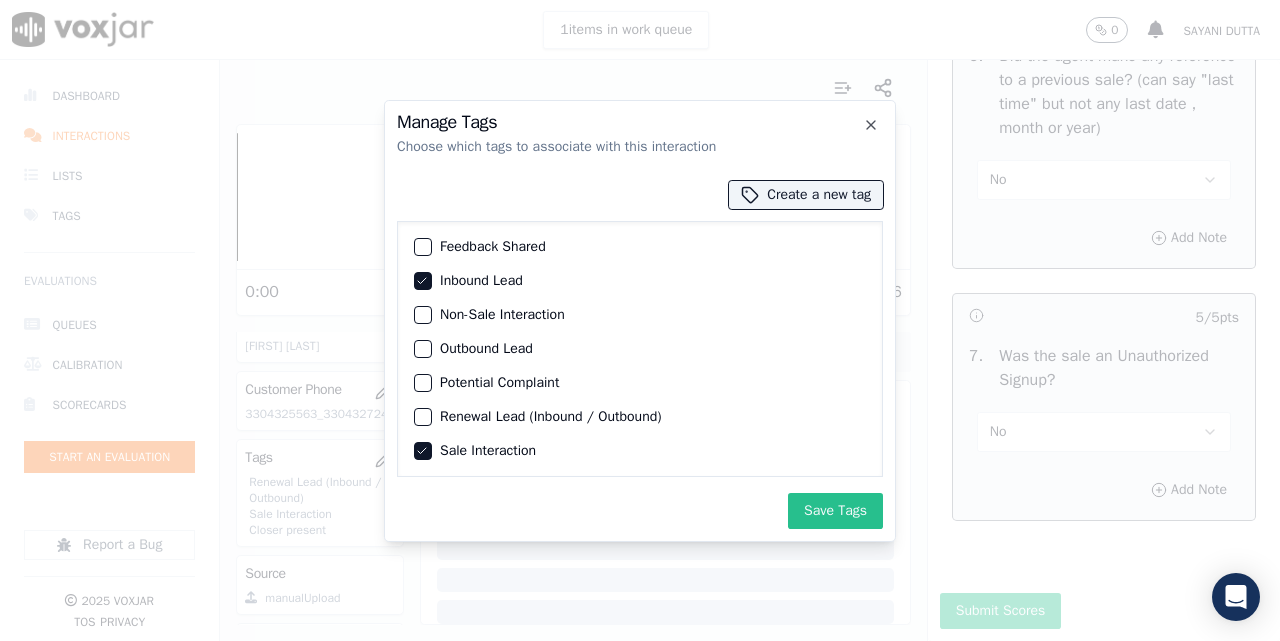 click on "Save Tags" at bounding box center [835, 511] 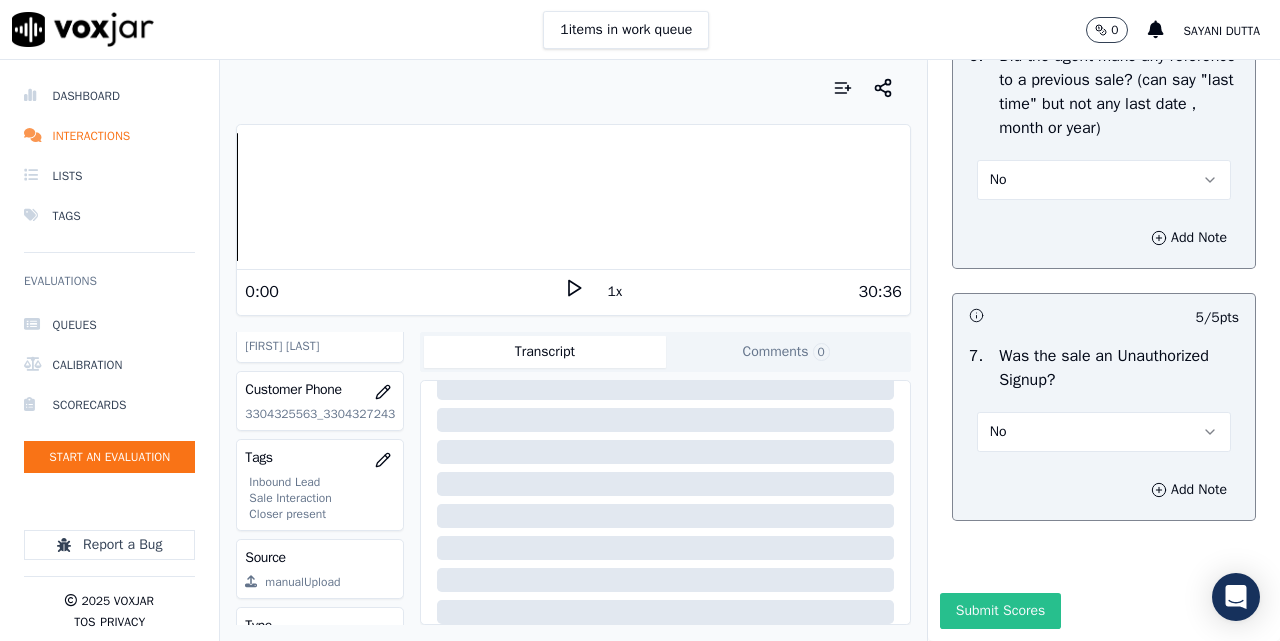 click on "Submit Scores" at bounding box center [1000, 611] 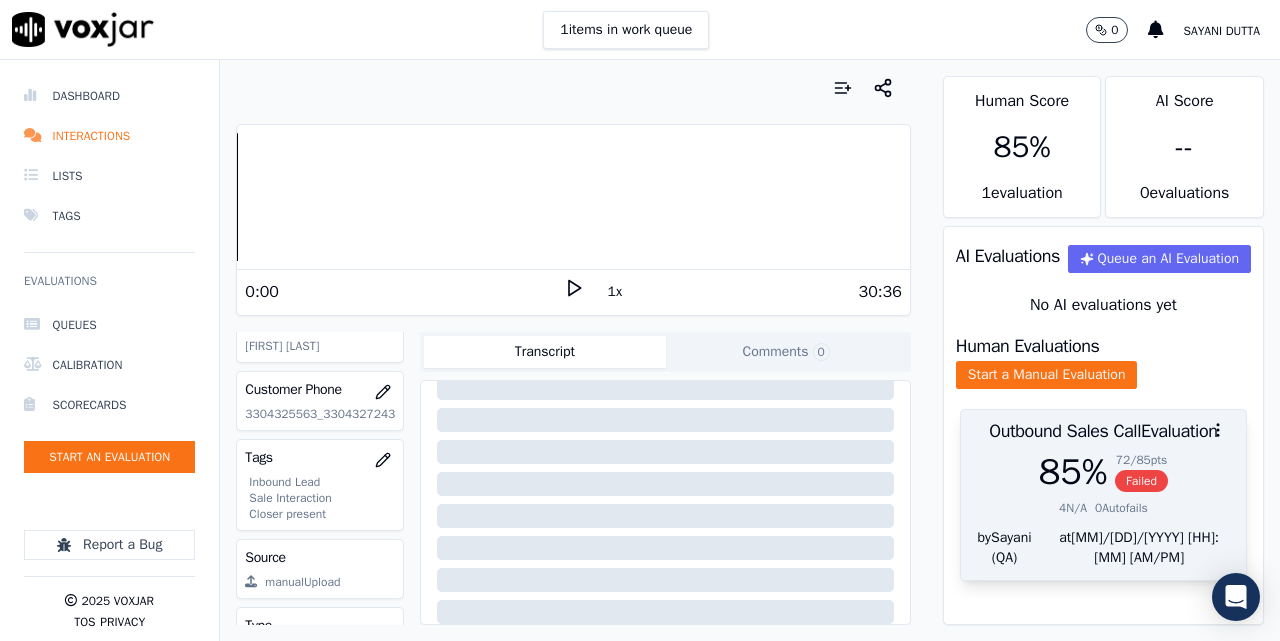 click on "4  N/A   0  Autofails" at bounding box center (1103, 508) 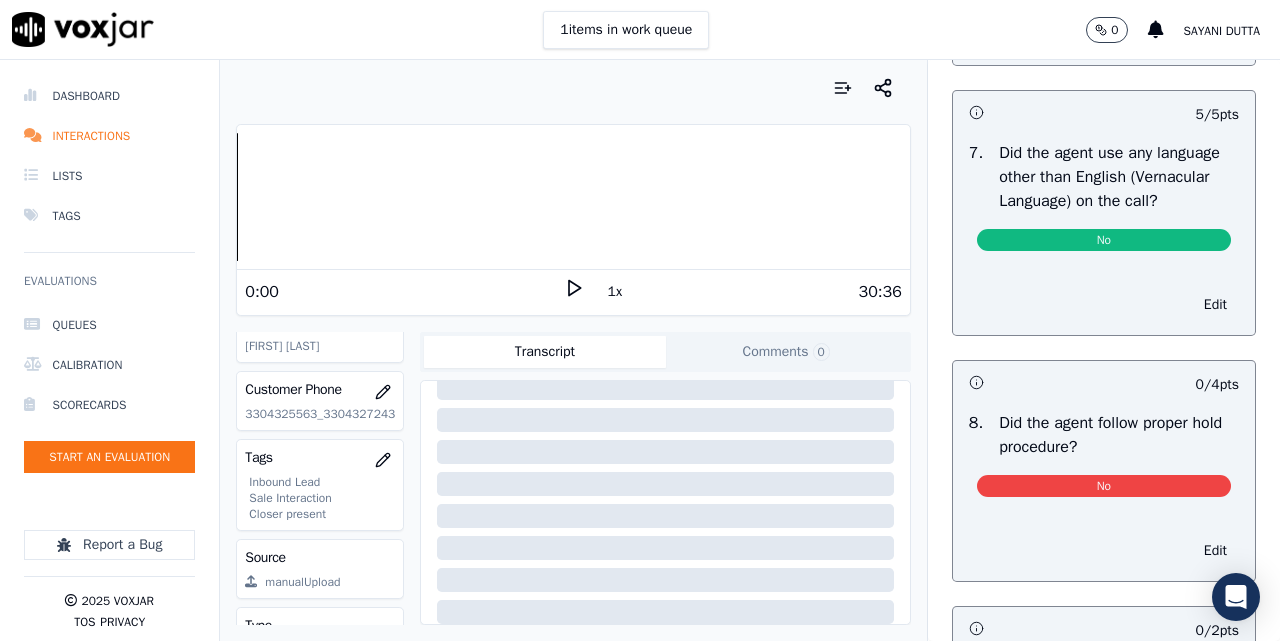 scroll, scrollTop: 3333, scrollLeft: 0, axis: vertical 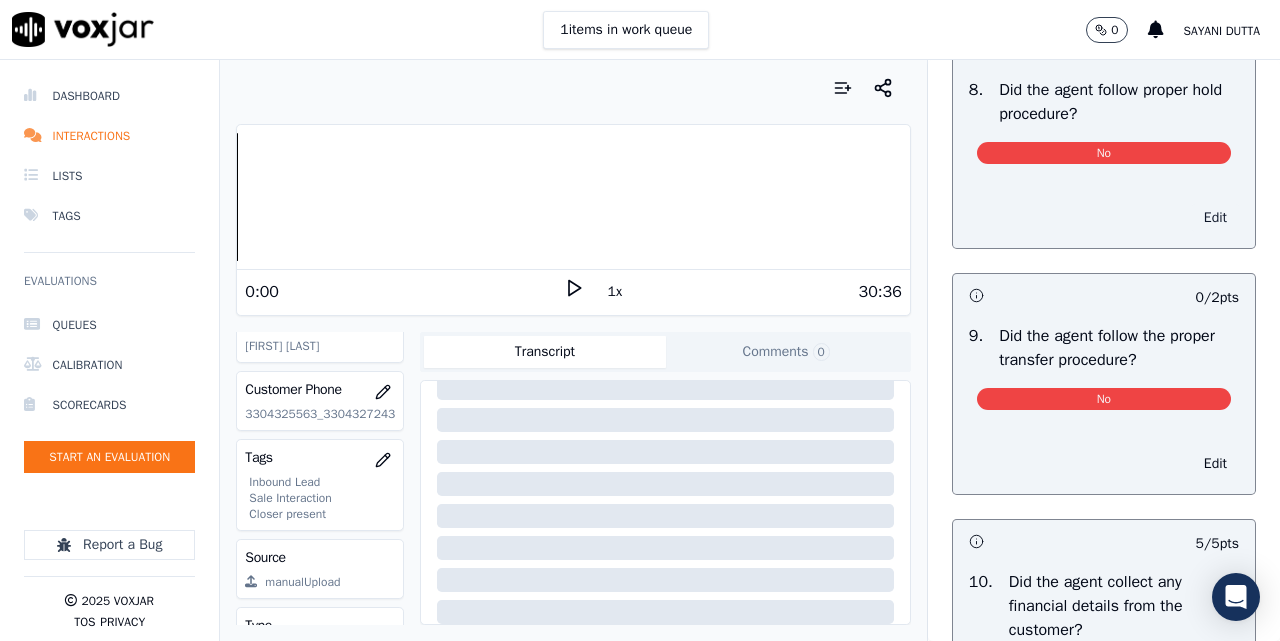 click on "Edit" at bounding box center (1215, 218) 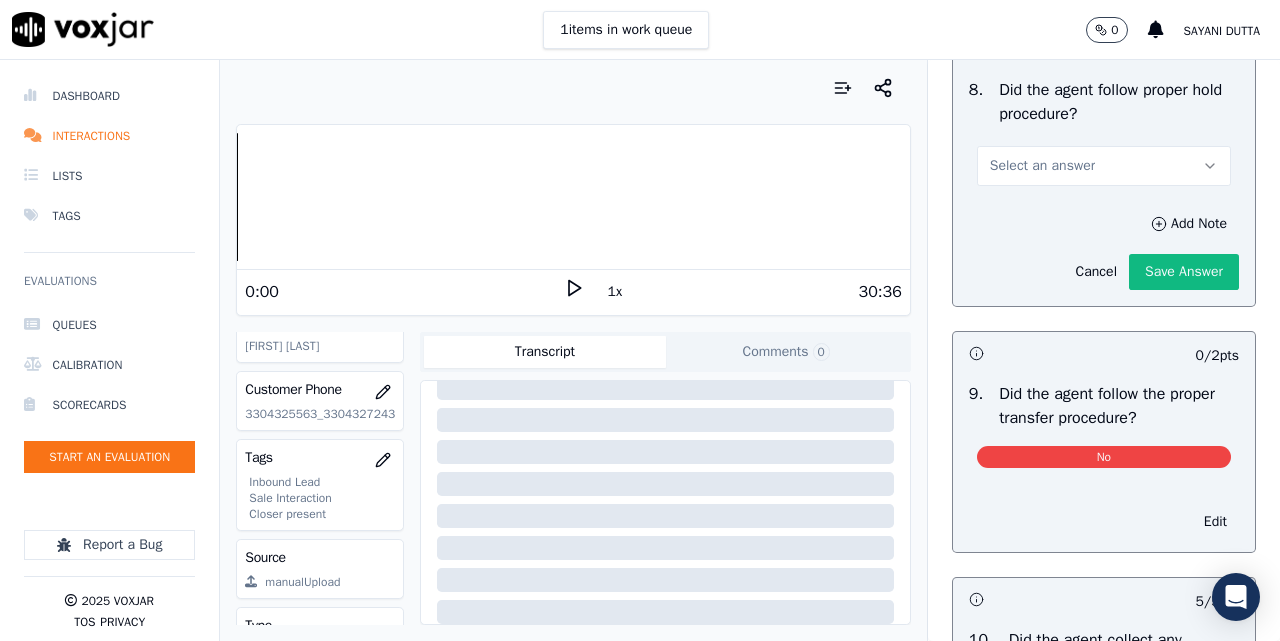 click on "Select an answer" at bounding box center (1042, 166) 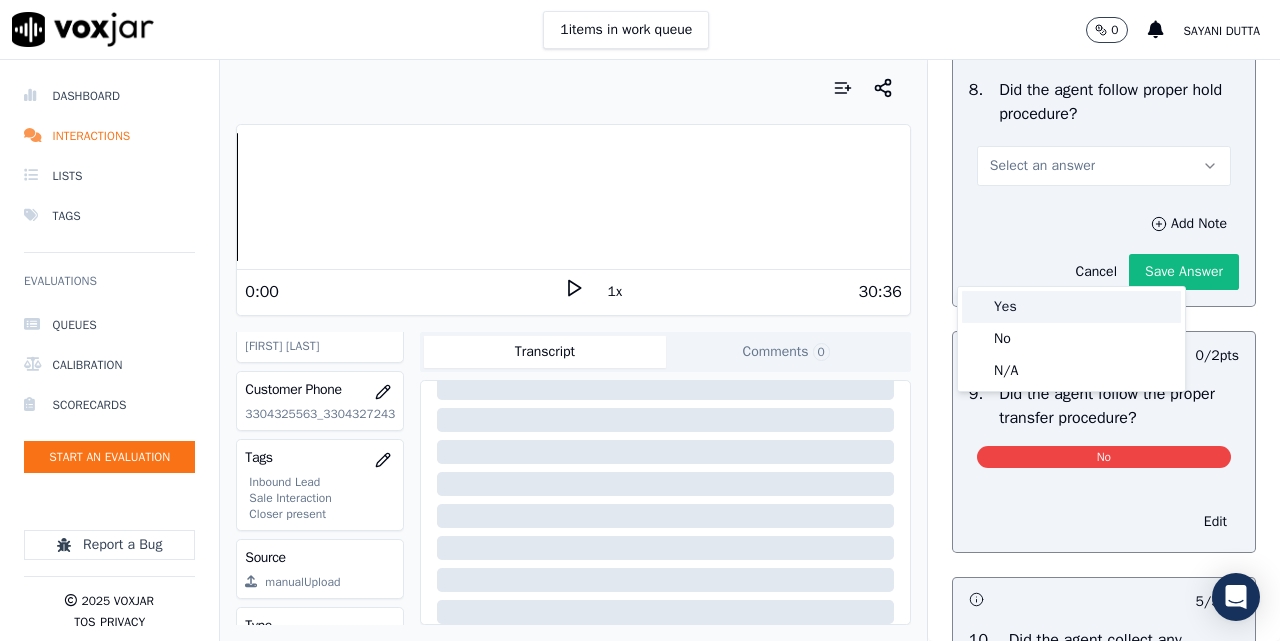 click on "Yes" at bounding box center [1071, 307] 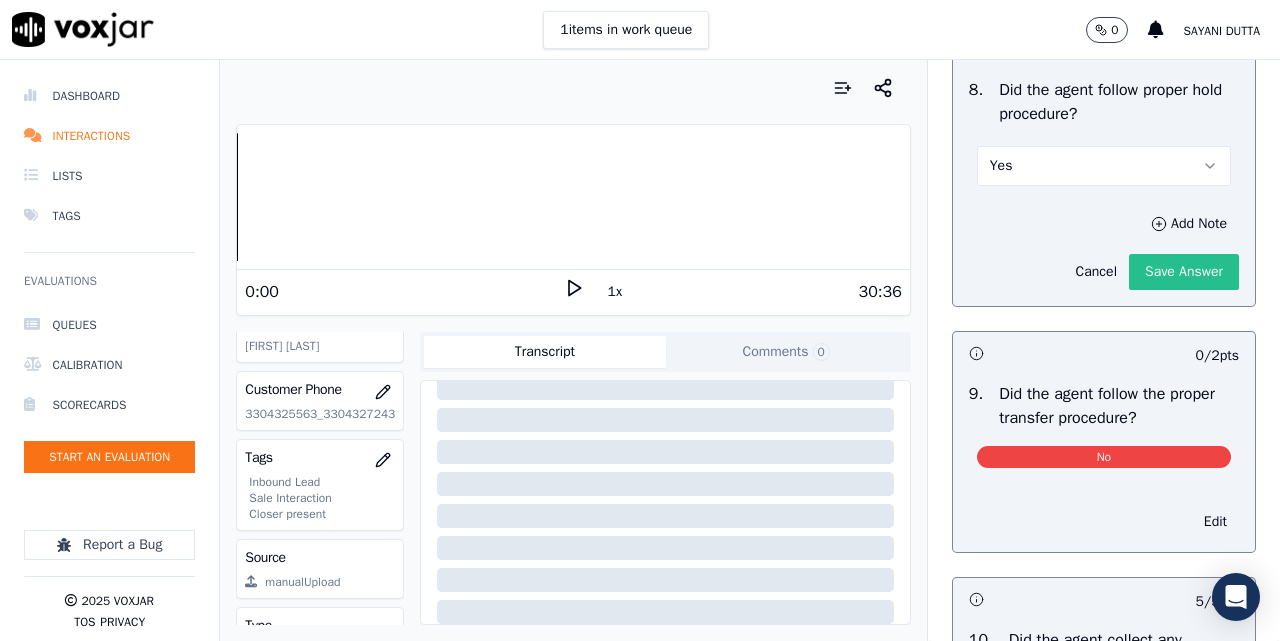 click on "Save Answer" 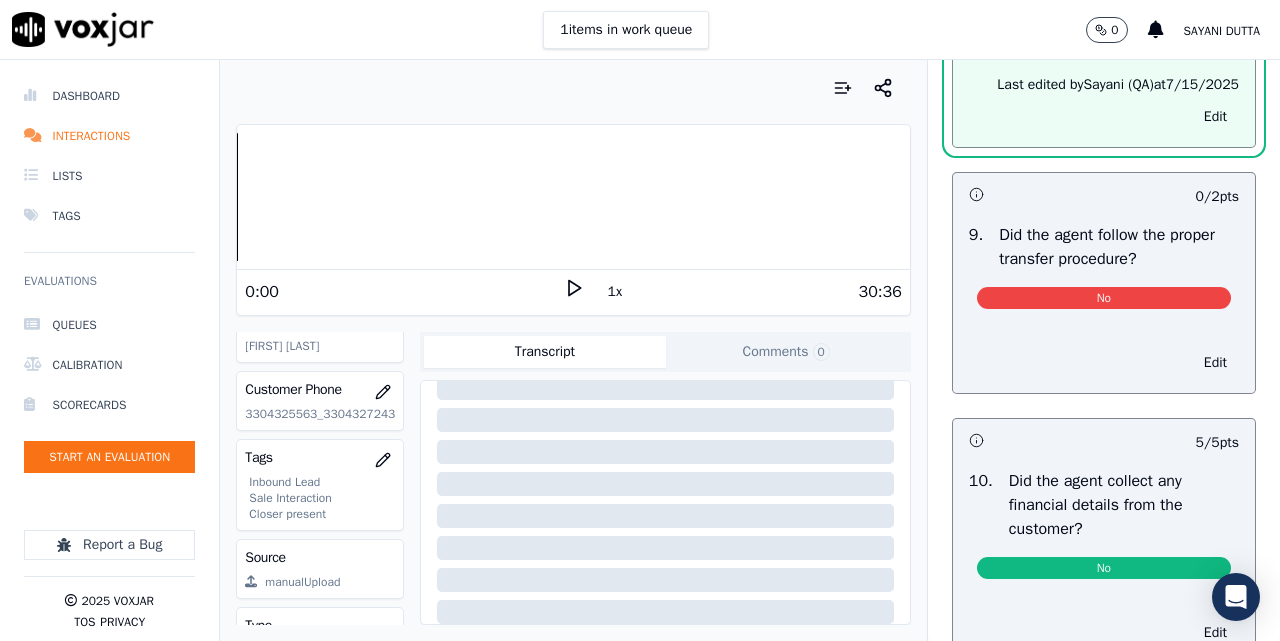 scroll, scrollTop: 3546, scrollLeft: 0, axis: vertical 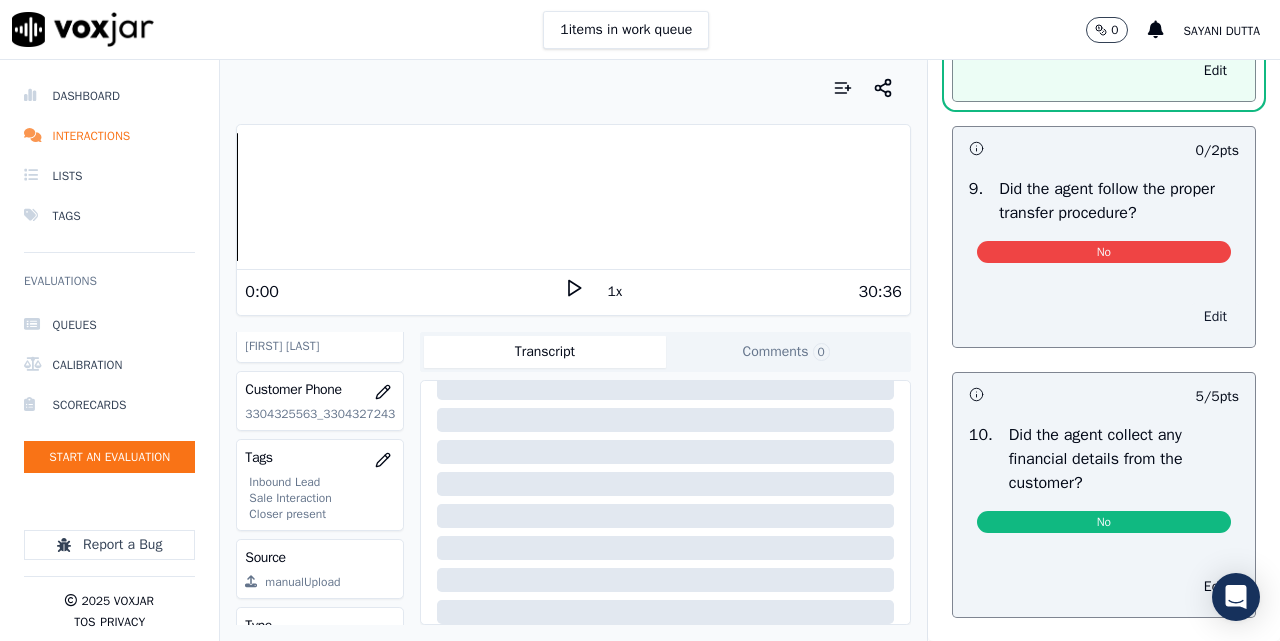 click on "Edit" at bounding box center [1215, 317] 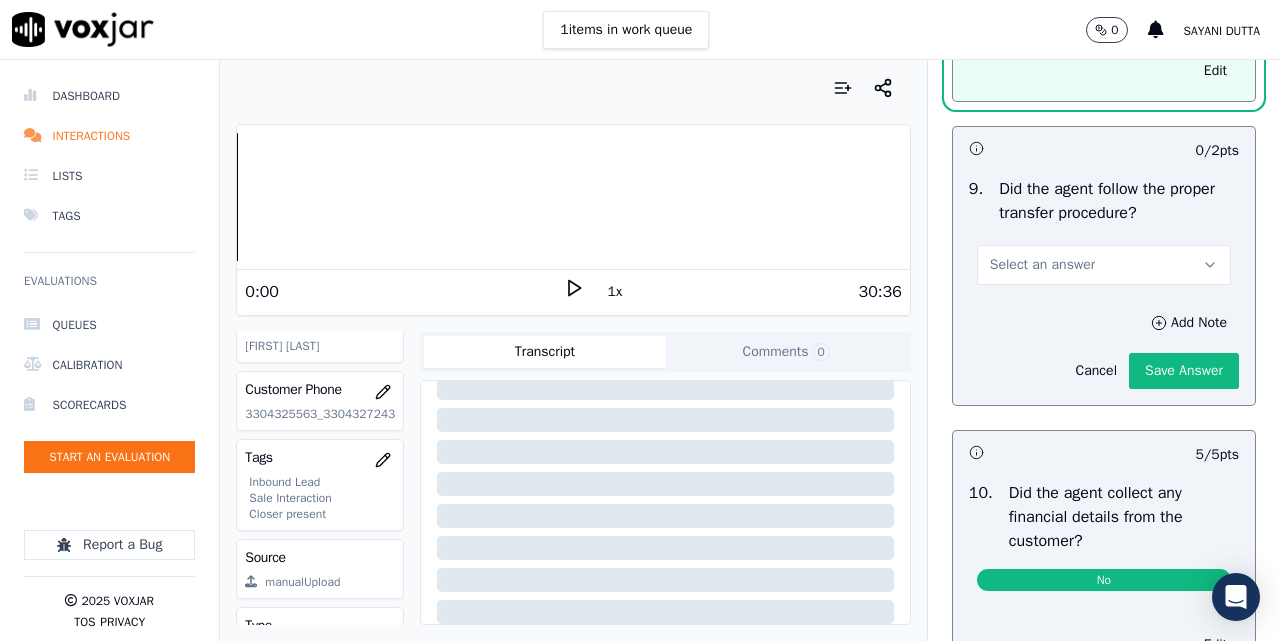 click on "Select an answer" at bounding box center [1042, 265] 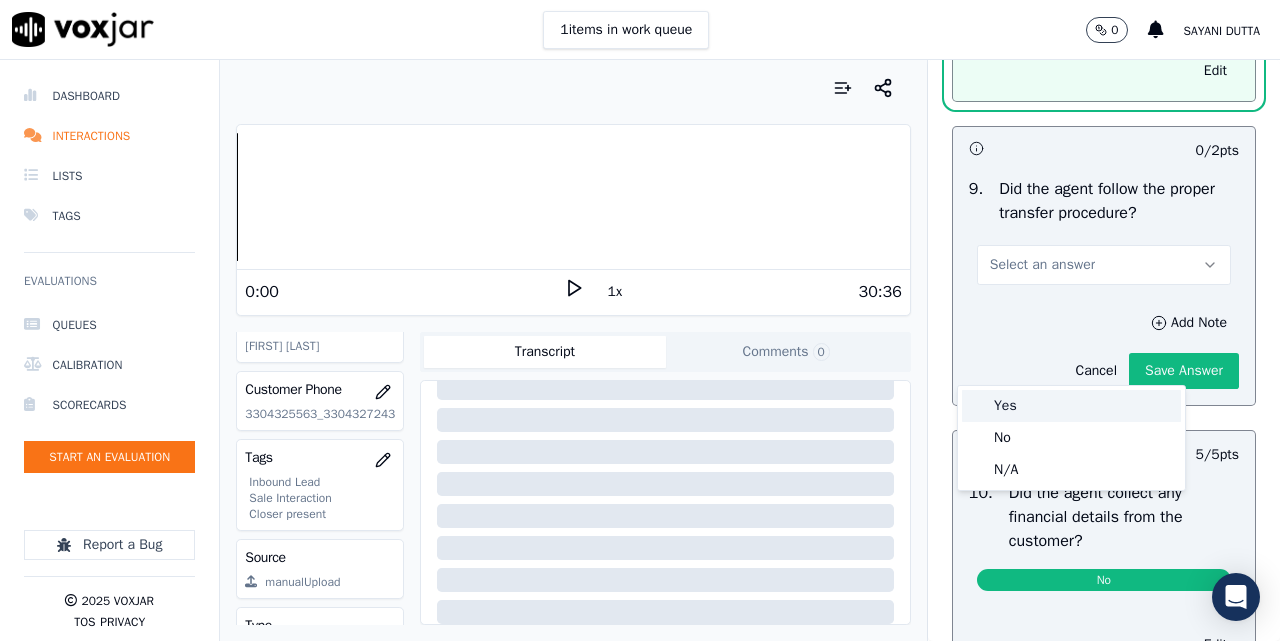 click on "Yes" at bounding box center (1071, 406) 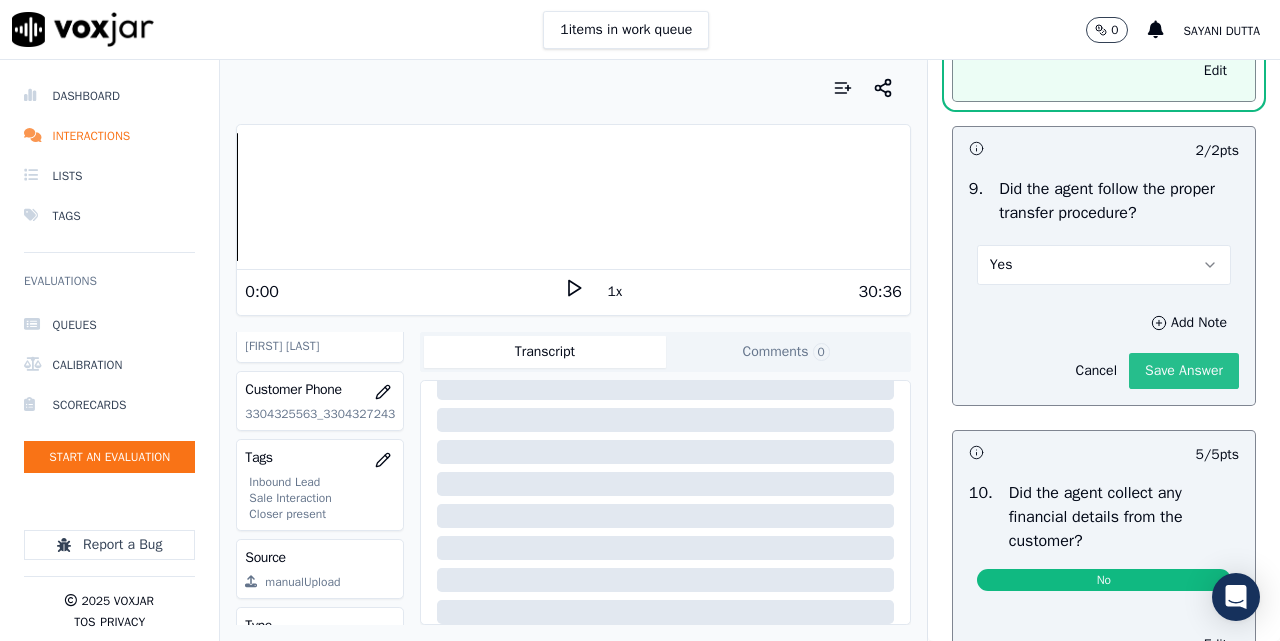 click on "Save Answer" 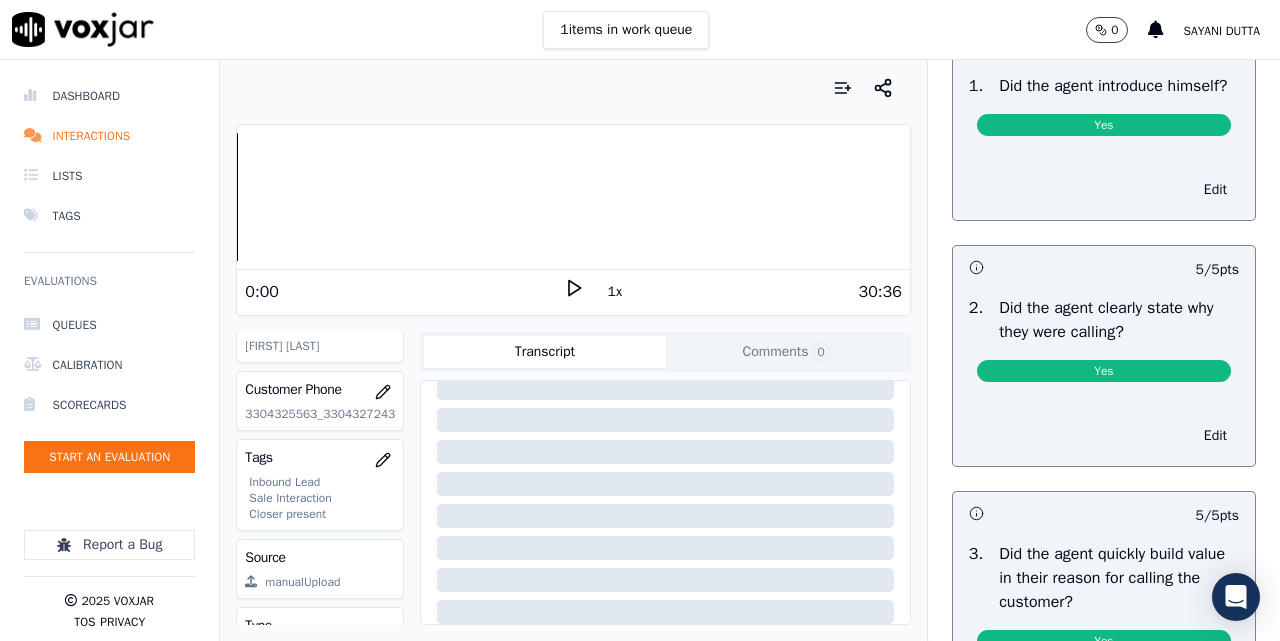 scroll, scrollTop: 0, scrollLeft: 0, axis: both 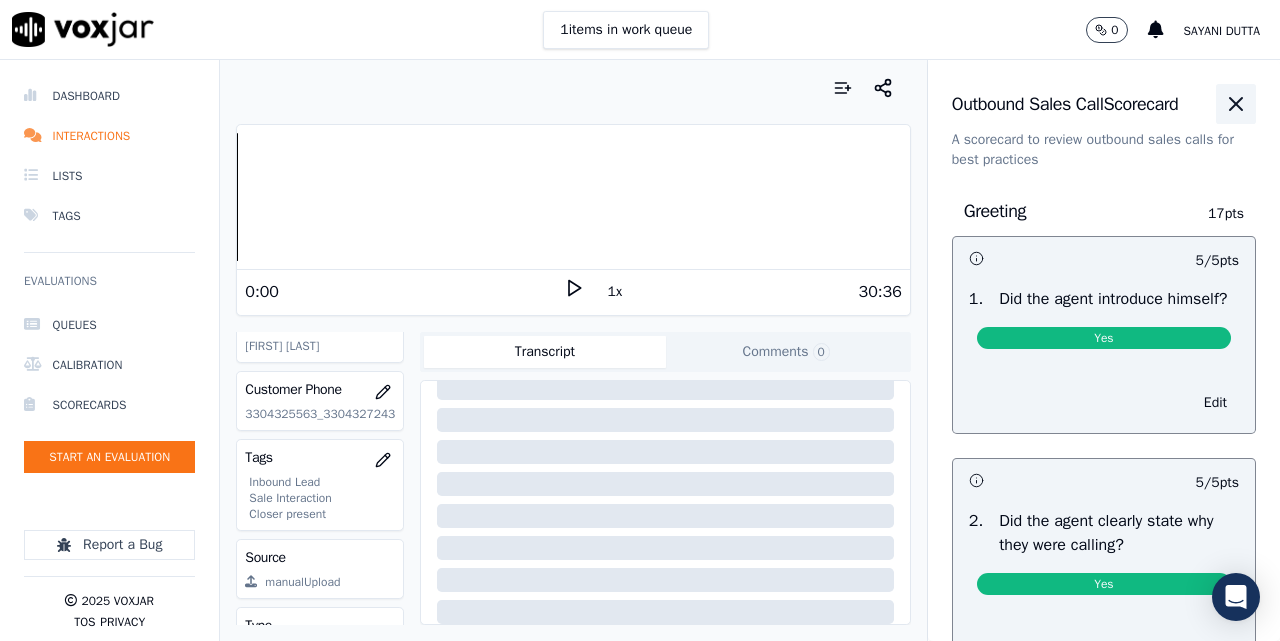 click 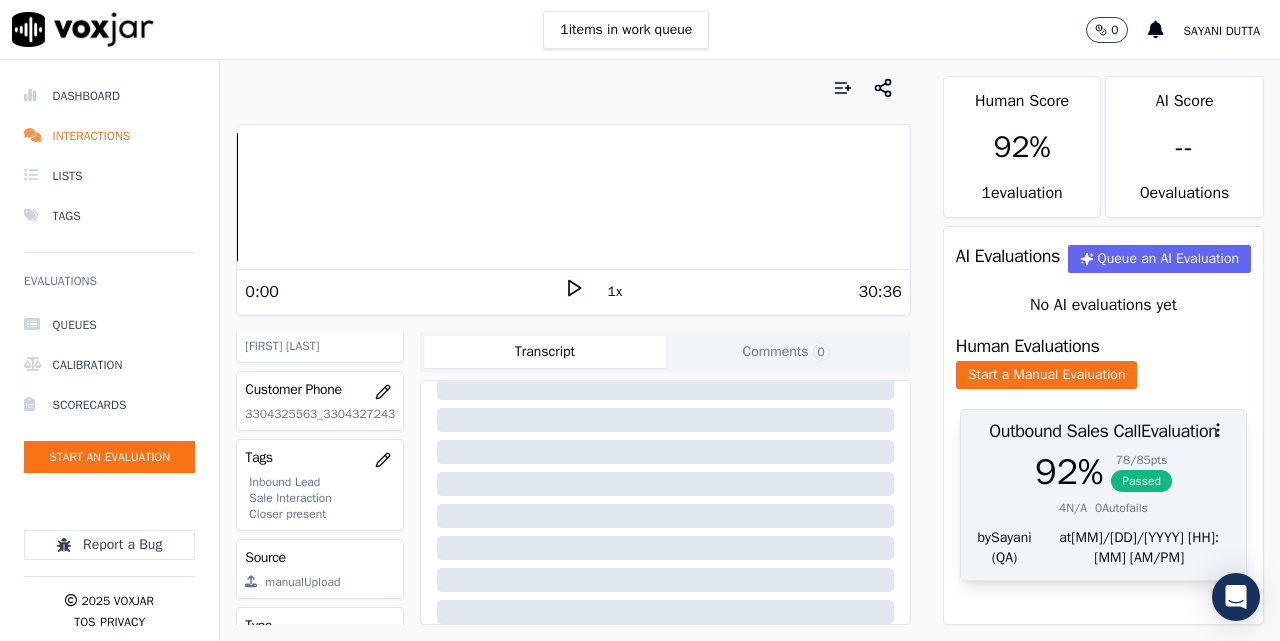 drag, startPoint x: 1118, startPoint y: 510, endPoint x: 1143, endPoint y: 478, distance: 40.60788 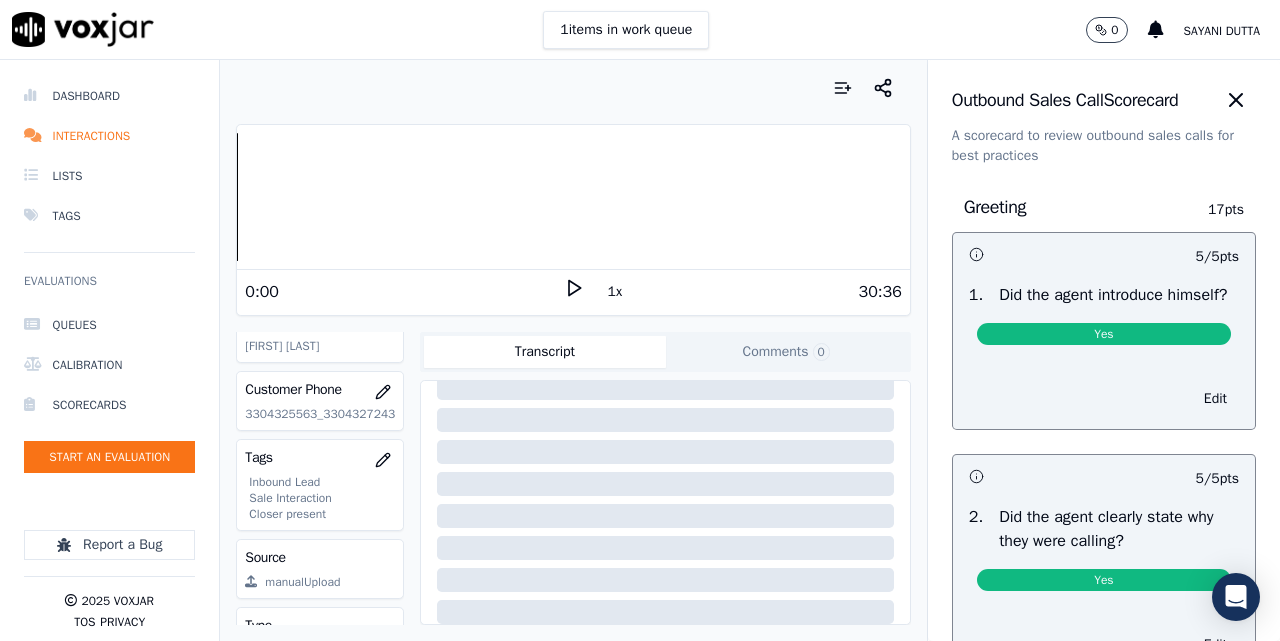 scroll, scrollTop: 0, scrollLeft: 0, axis: both 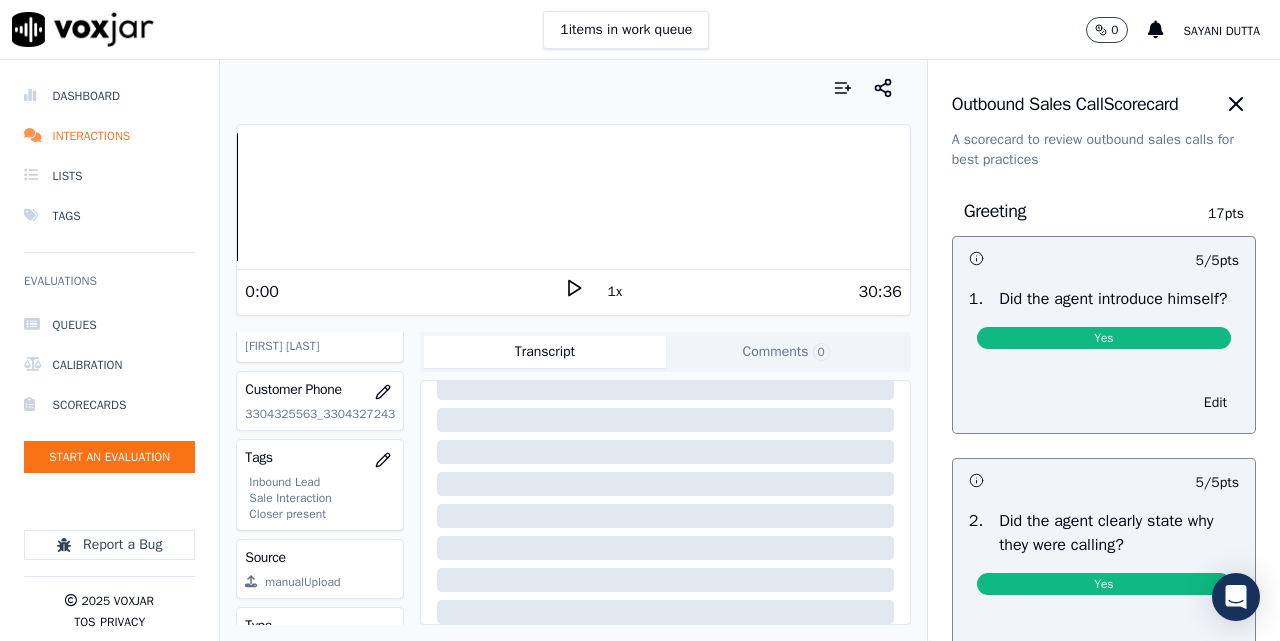 click 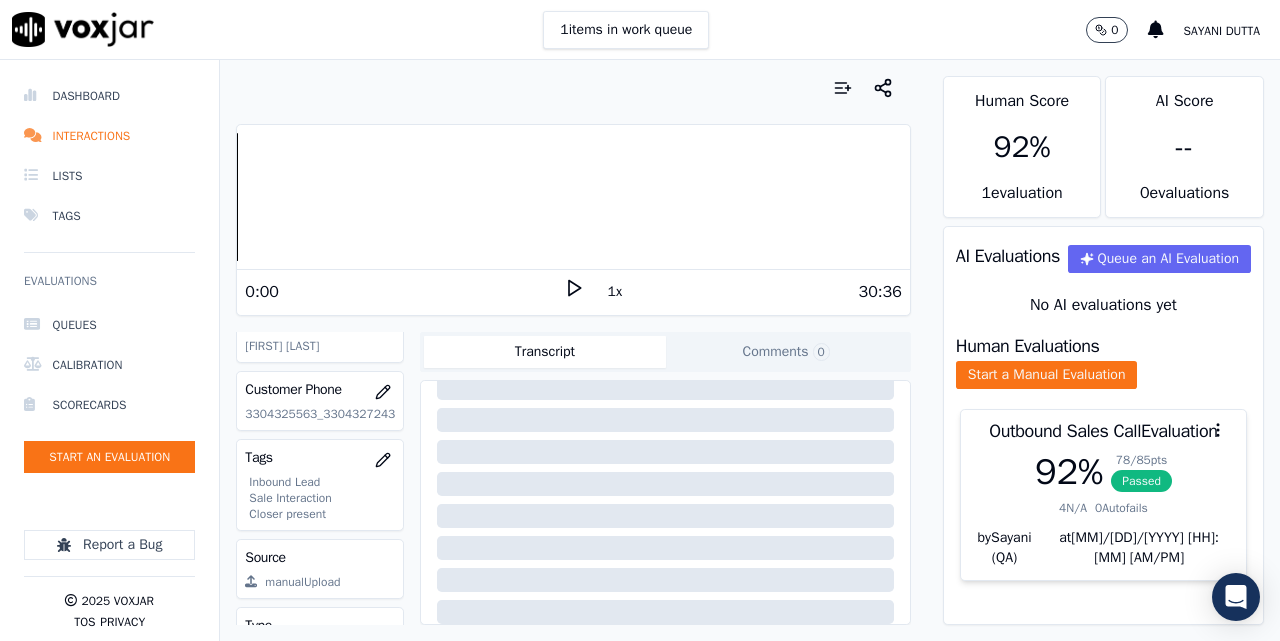 click on "1  items in work queue     0         Sayani Dutta" at bounding box center (640, 30) 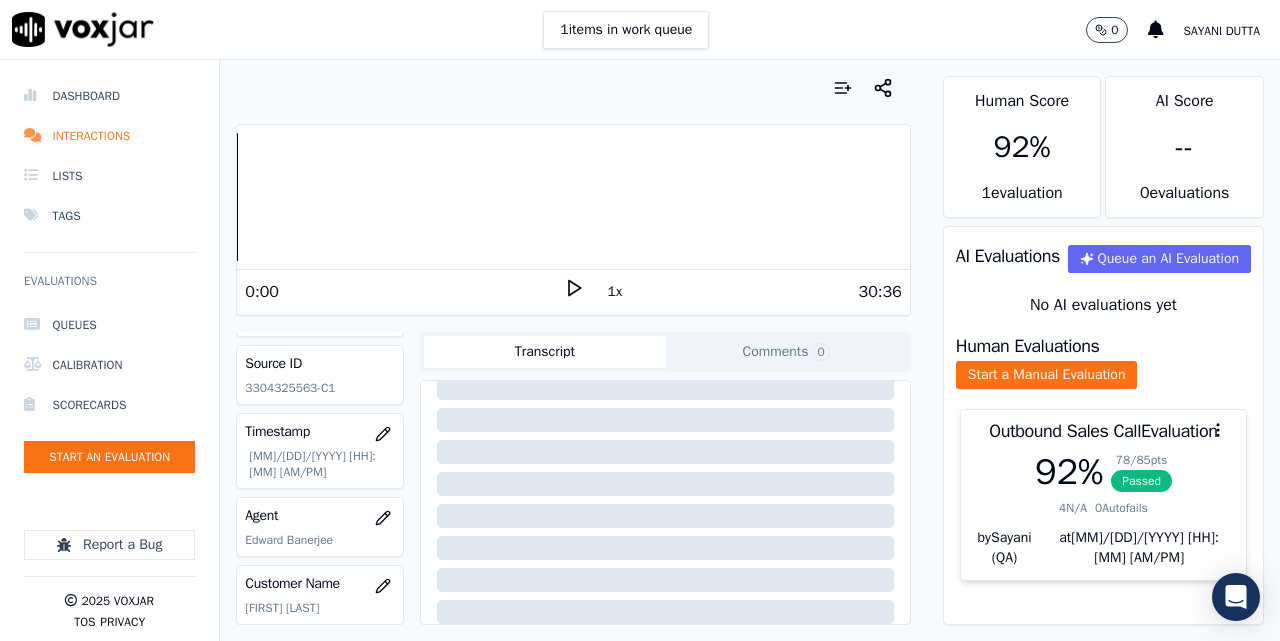 scroll, scrollTop: 0, scrollLeft: 0, axis: both 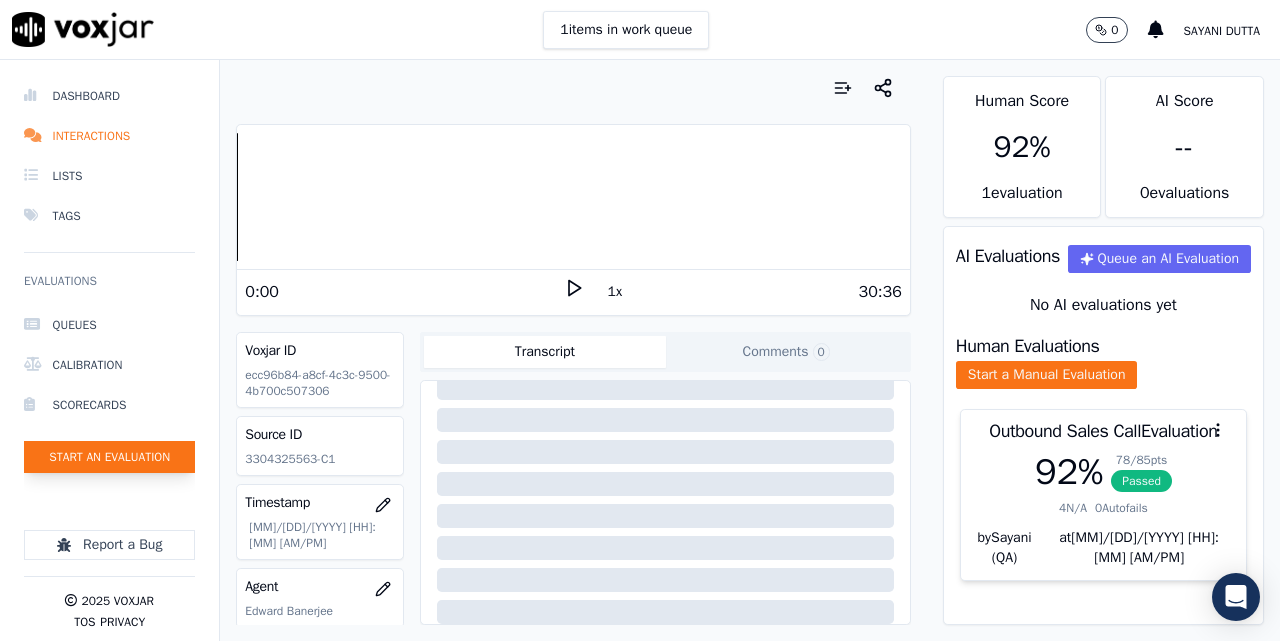 click on "Start an Evaluation" 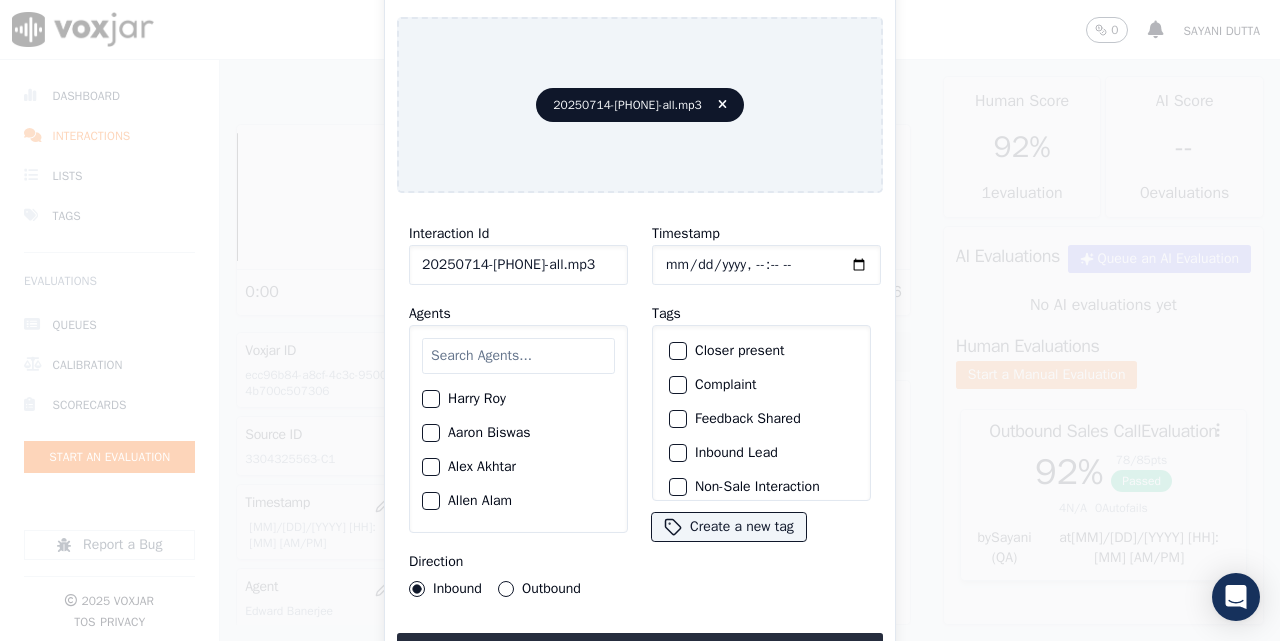 click on "20250714-[PHONE]-all.mp3" 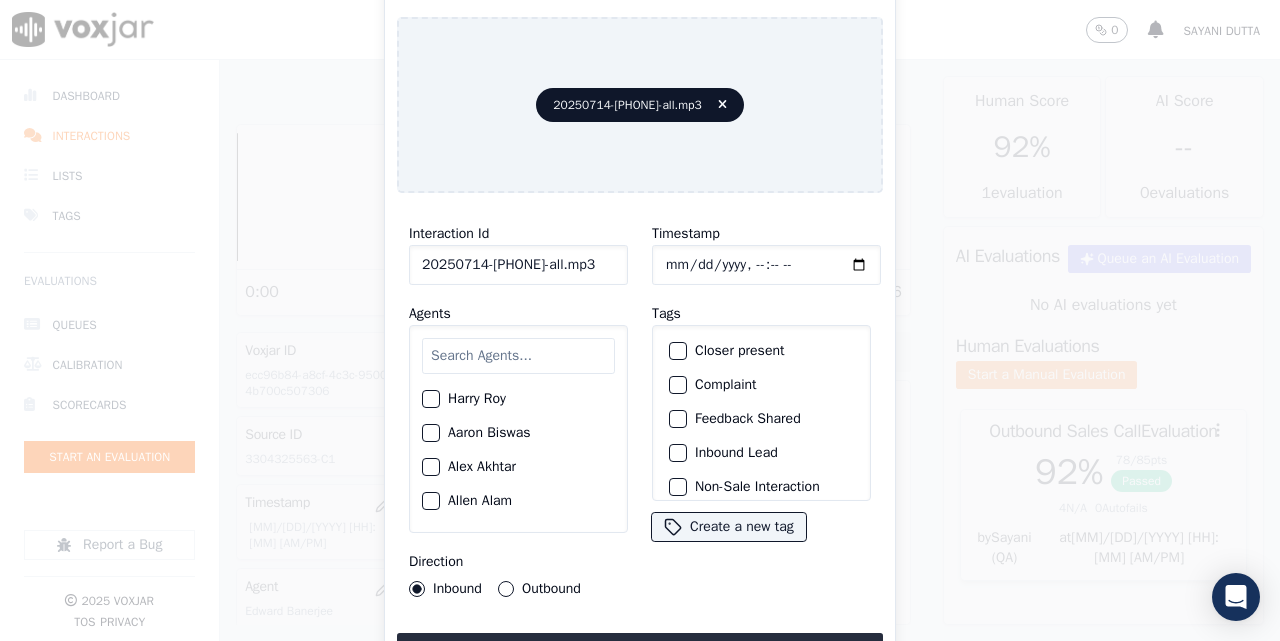 scroll, scrollTop: 0, scrollLeft: 31, axis: horizontal 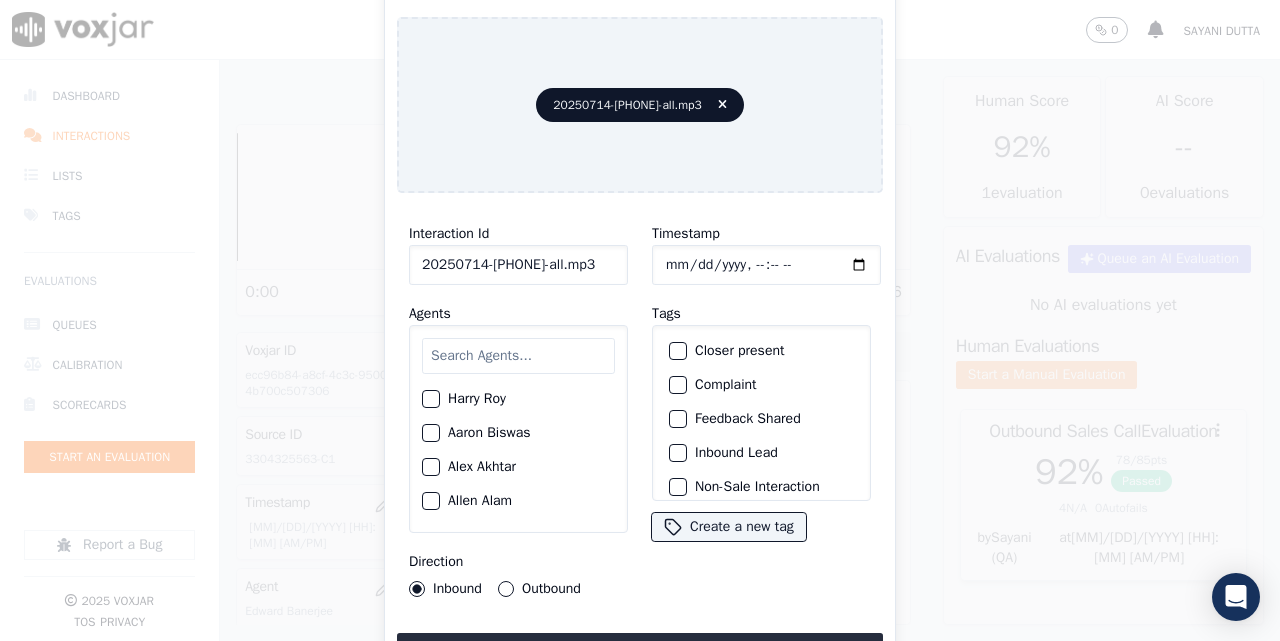 drag, startPoint x: 589, startPoint y: 261, endPoint x: 719, endPoint y: 269, distance: 130.24593 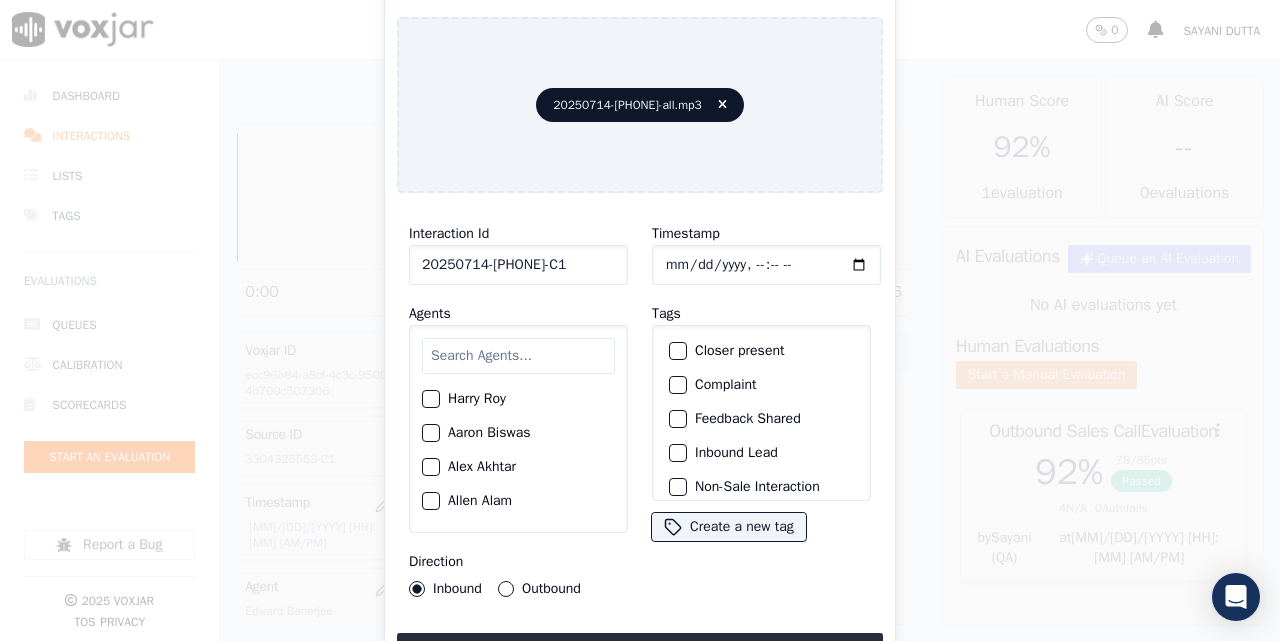 scroll, scrollTop: 0, scrollLeft: 28, axis: horizontal 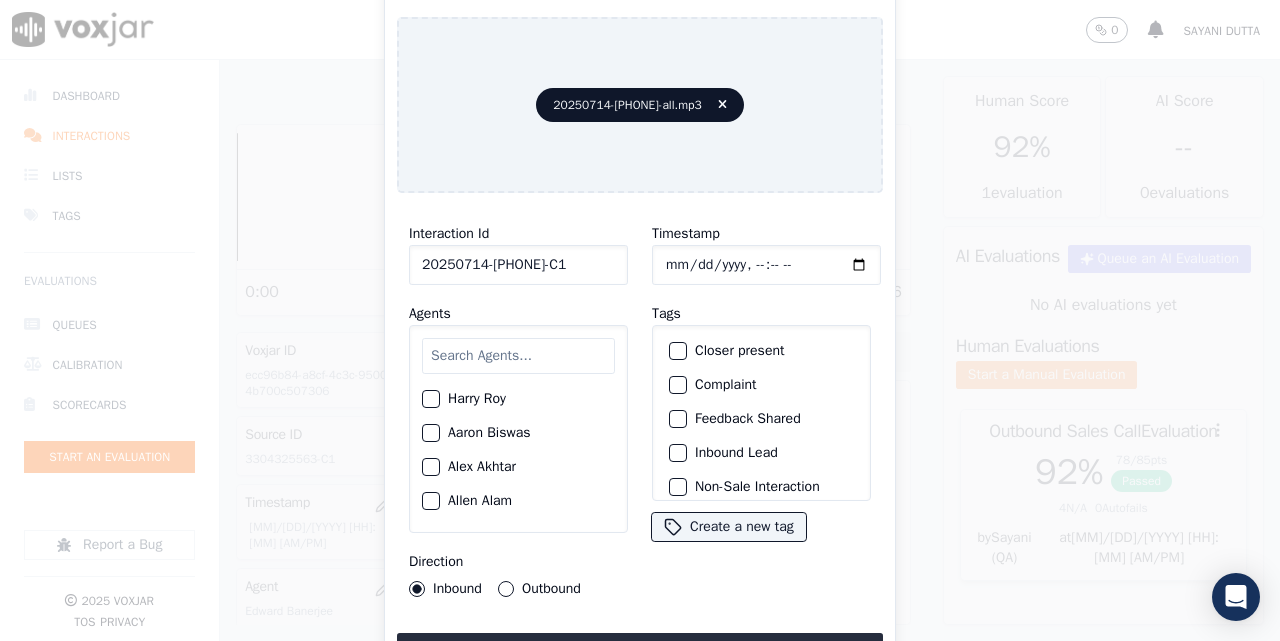 type on "20250714-[PHONE]-C1" 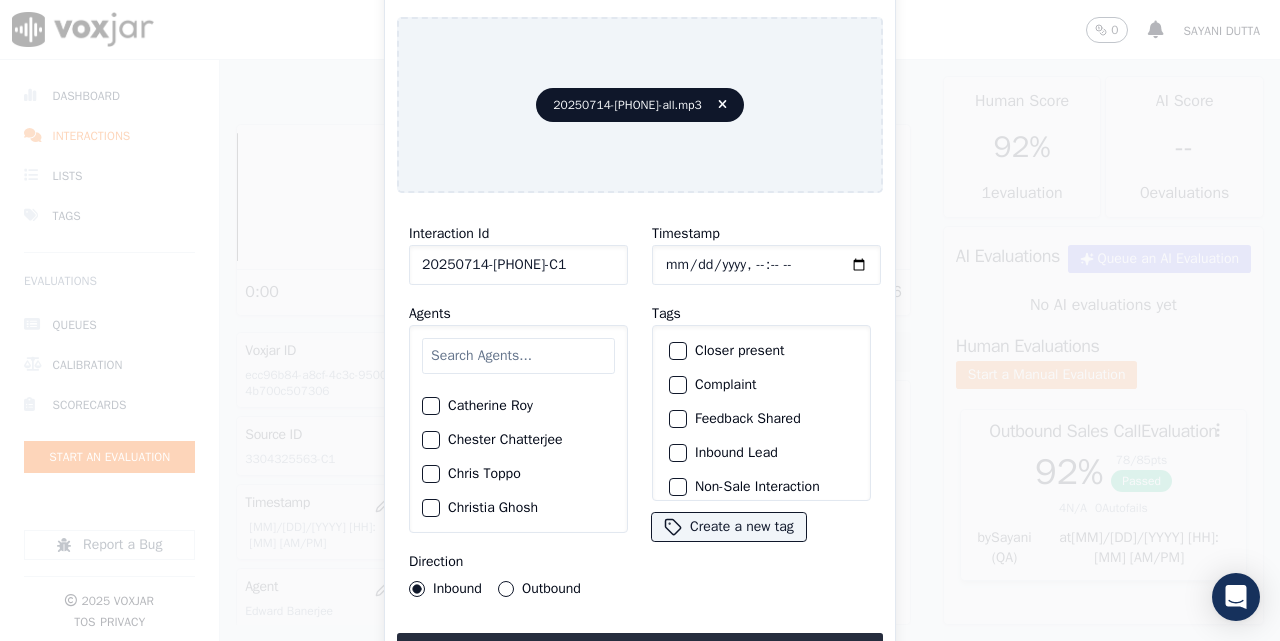 scroll, scrollTop: 500, scrollLeft: 0, axis: vertical 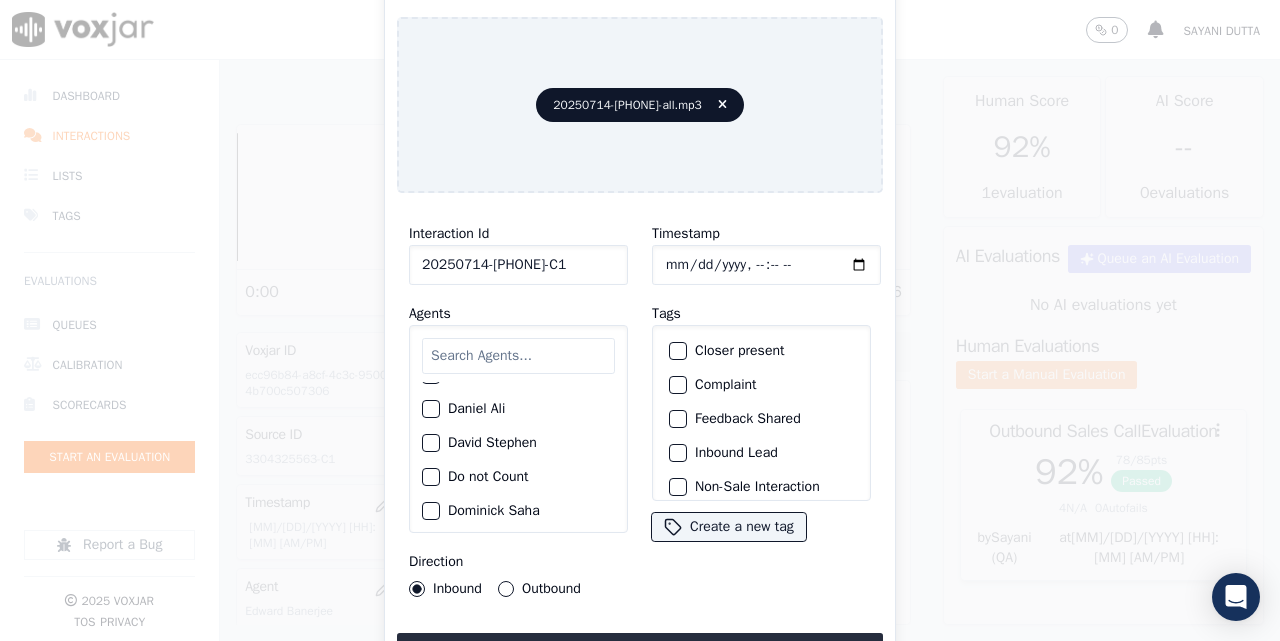 click on "Daniel Ali" 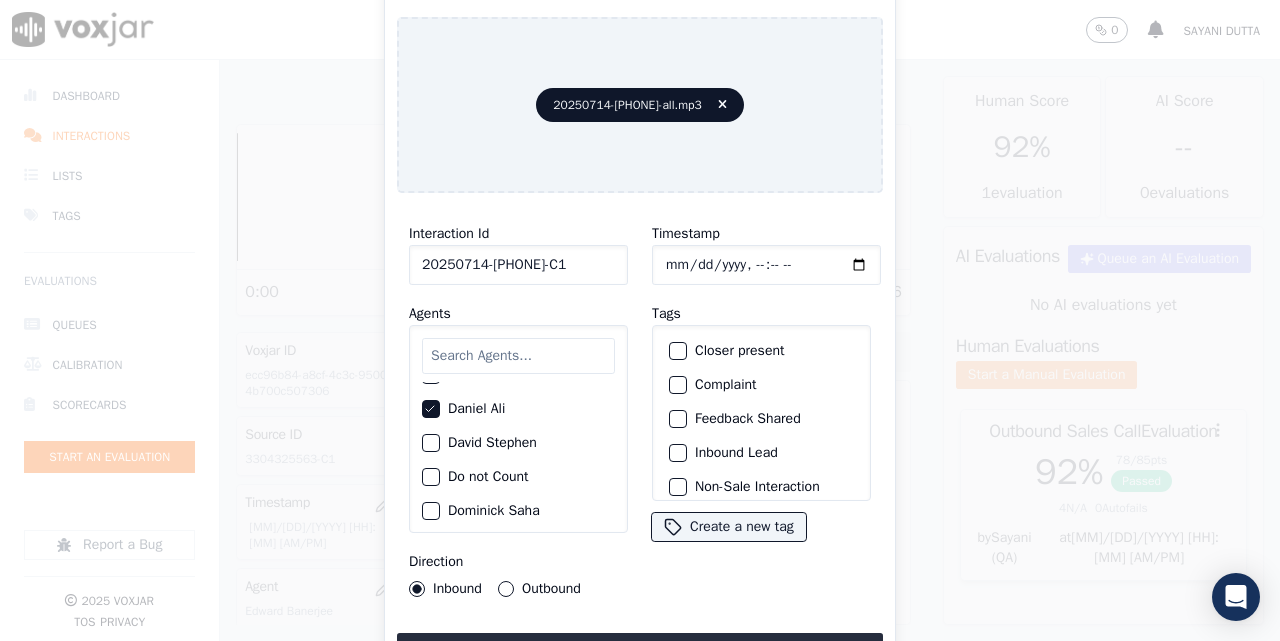 drag, startPoint x: 729, startPoint y: 344, endPoint x: 719, endPoint y: 396, distance: 52.95281 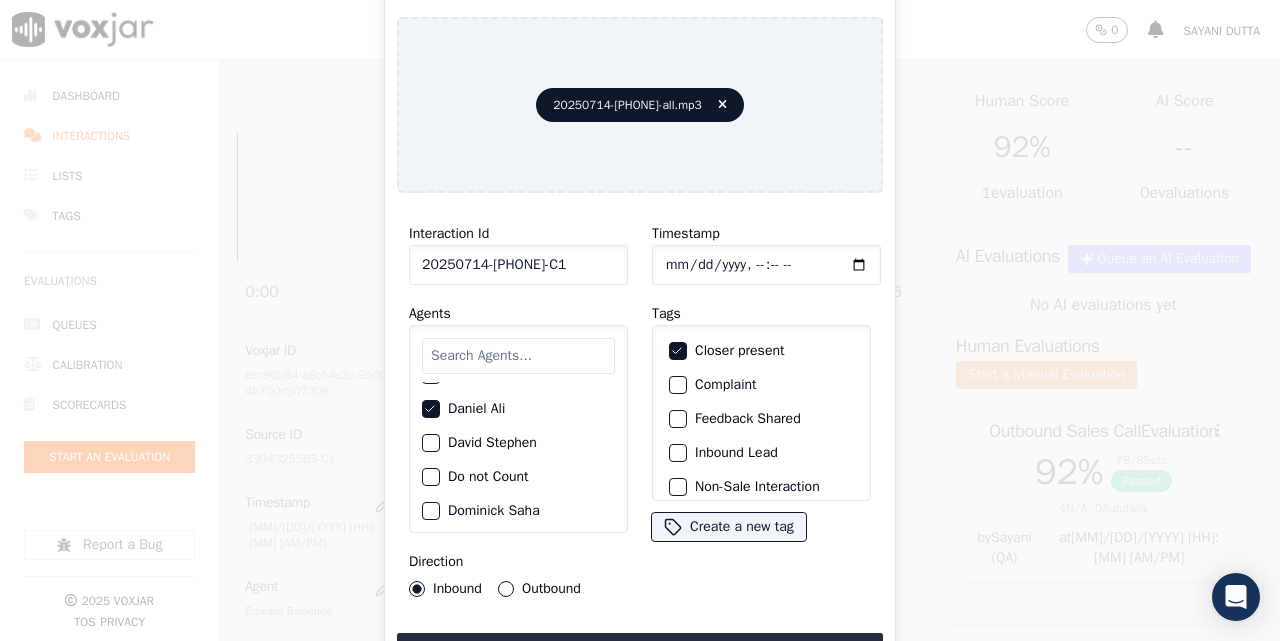 click on "Inbound Lead" 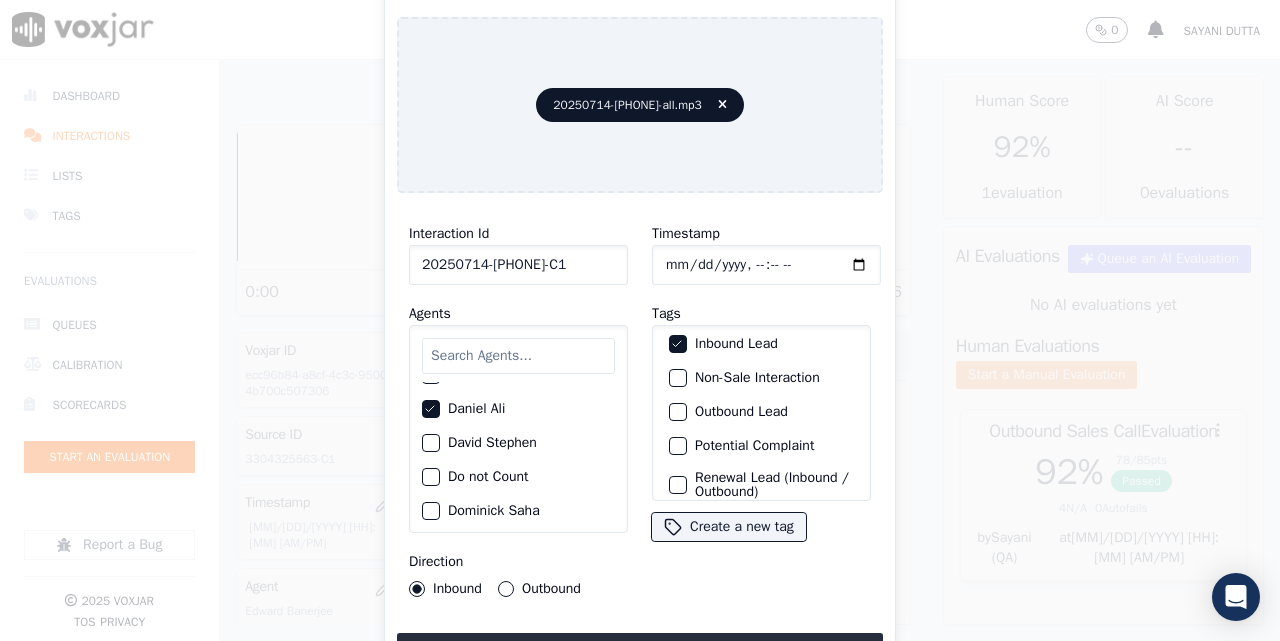 scroll, scrollTop: 187, scrollLeft: 0, axis: vertical 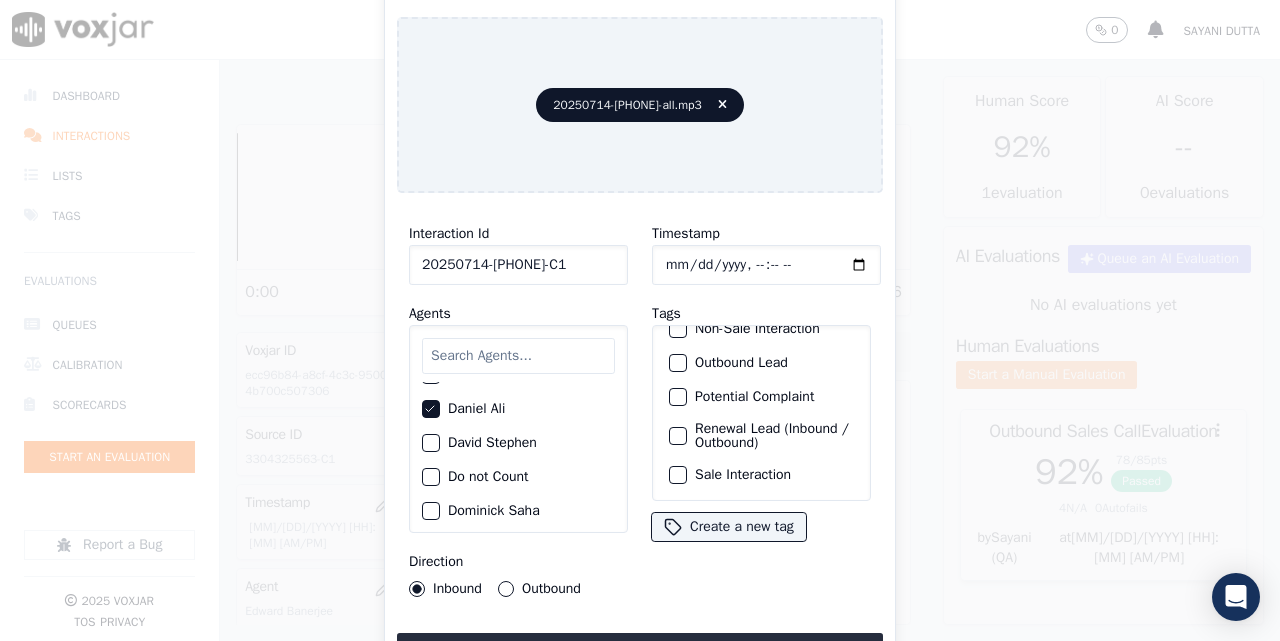 click on "Sale Interaction" 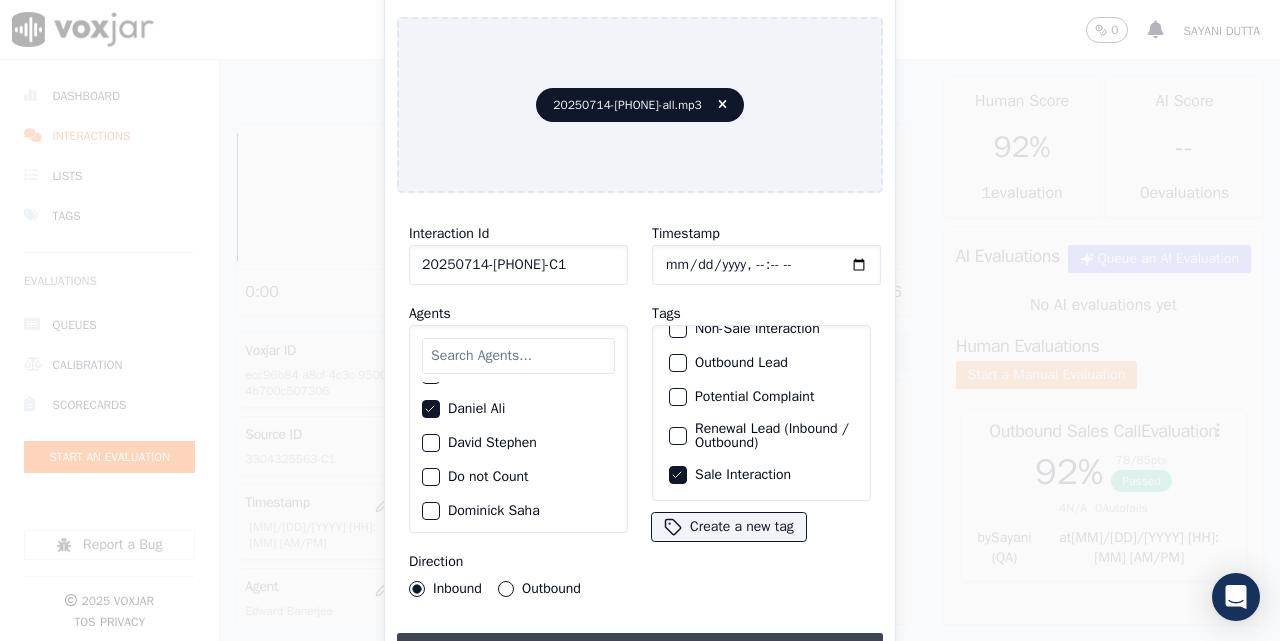 click on "Upload interaction to start evaluation" at bounding box center [640, 651] 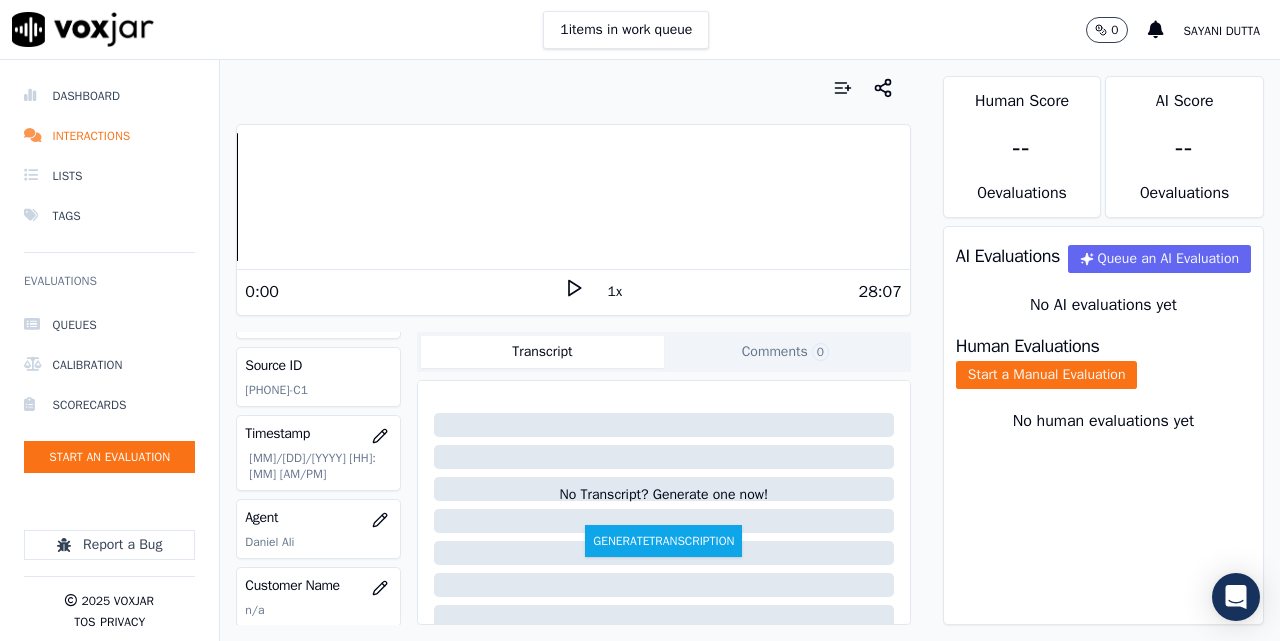 scroll, scrollTop: 167, scrollLeft: 0, axis: vertical 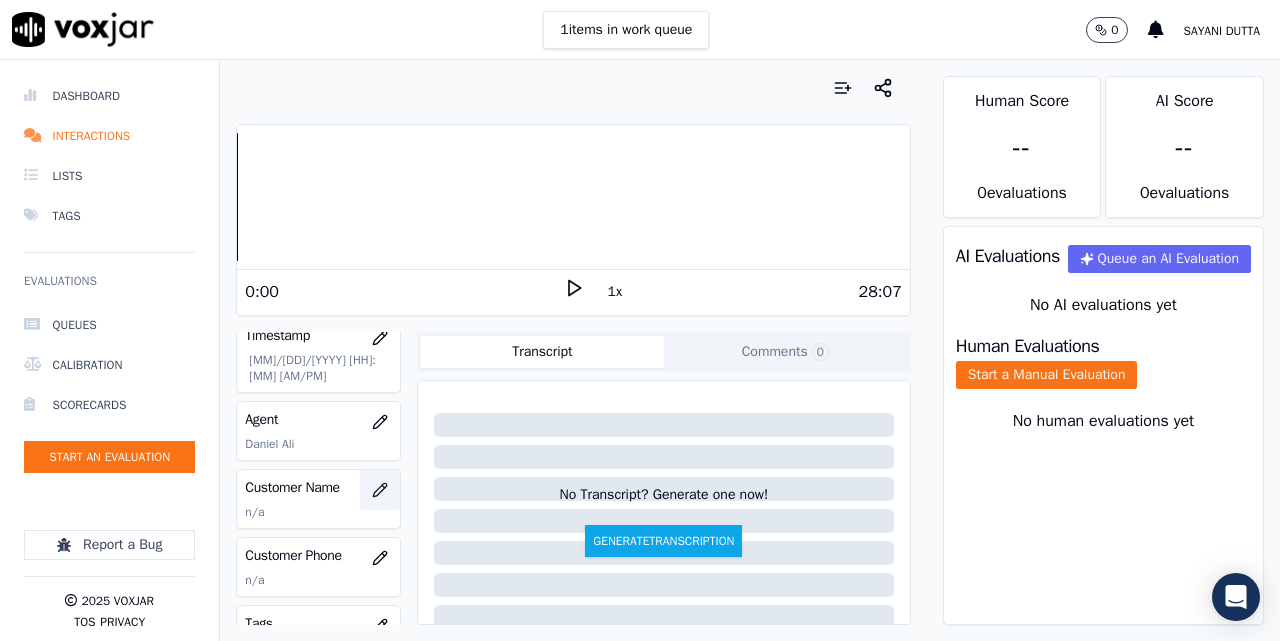 click 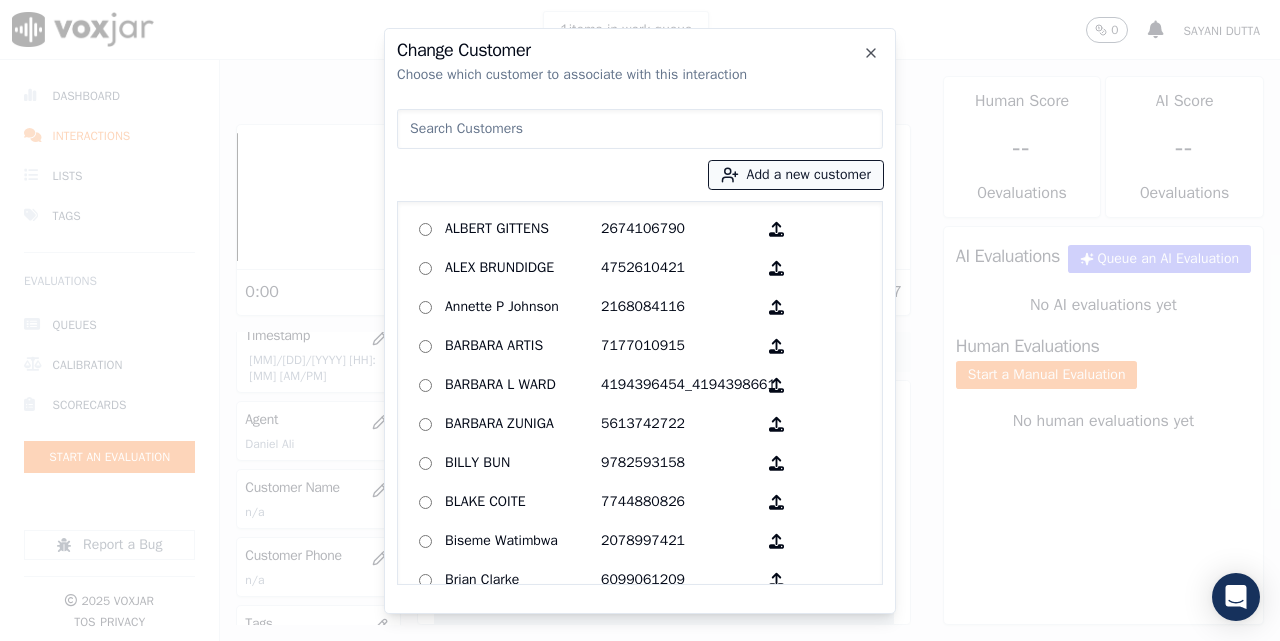 click on "Add a new customer" at bounding box center (796, 175) 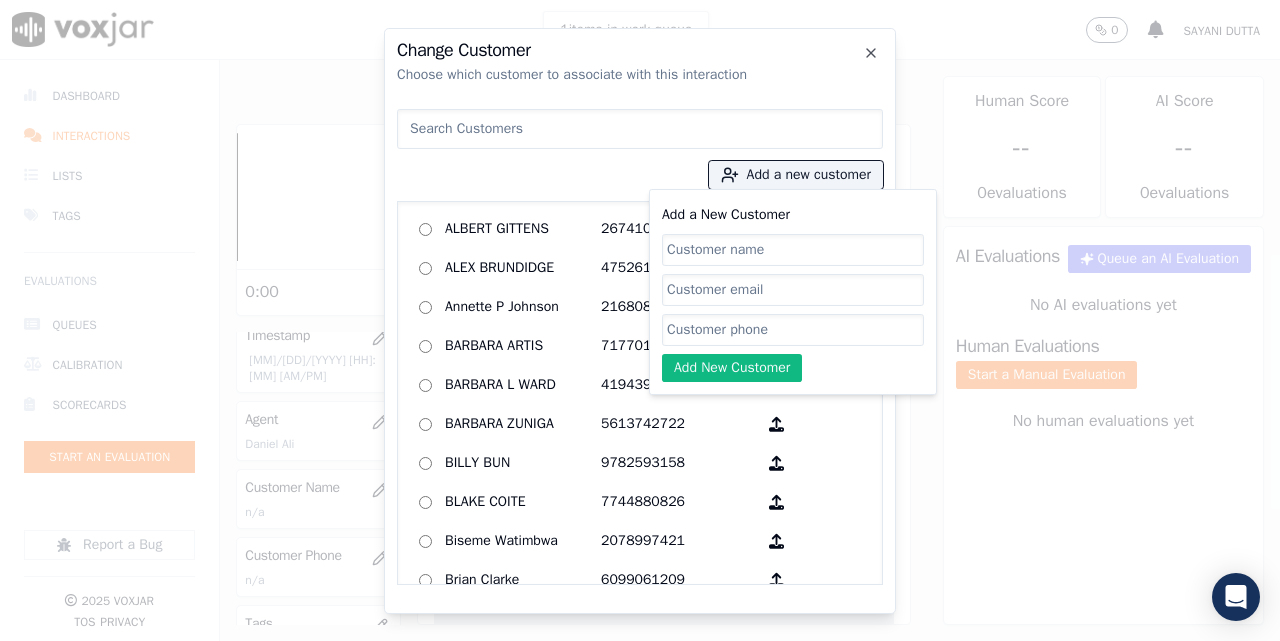 click on "Add a New Customer" 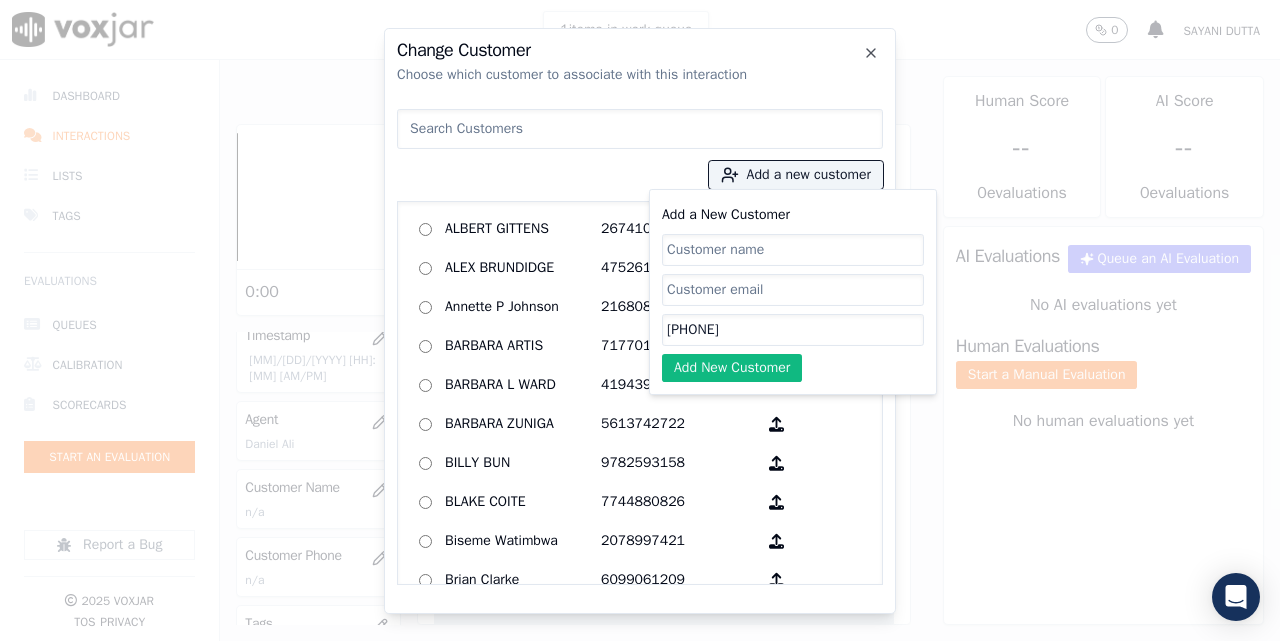 type on "[PHONE]" 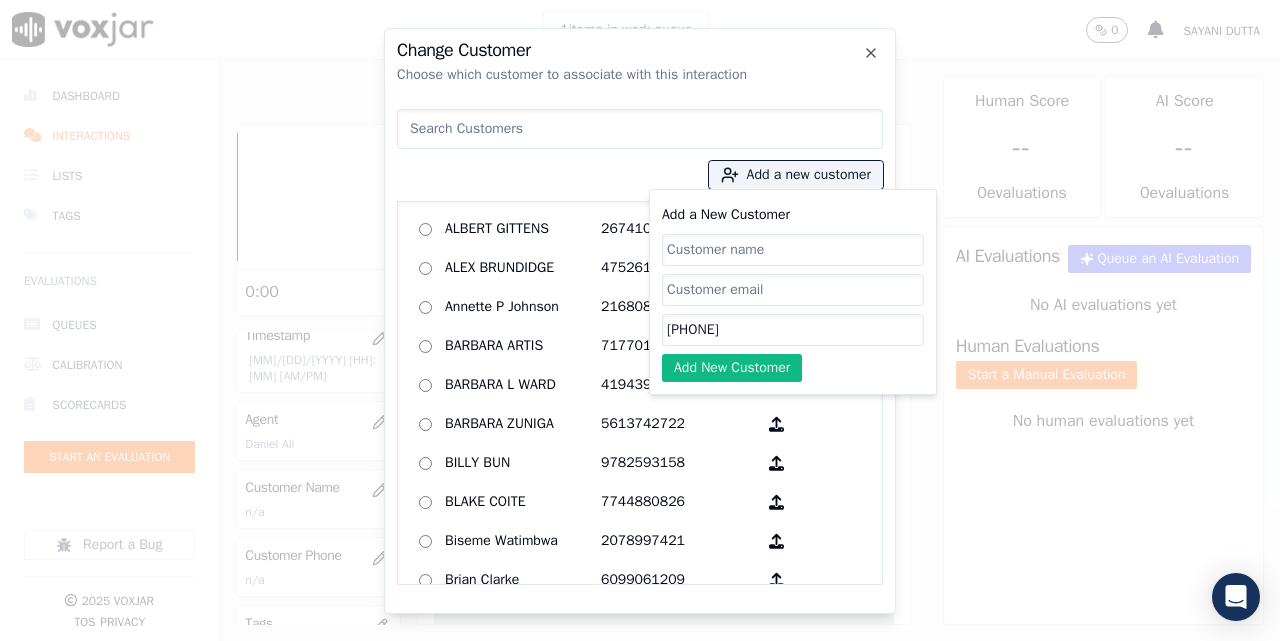 click on "Add a New Customer" 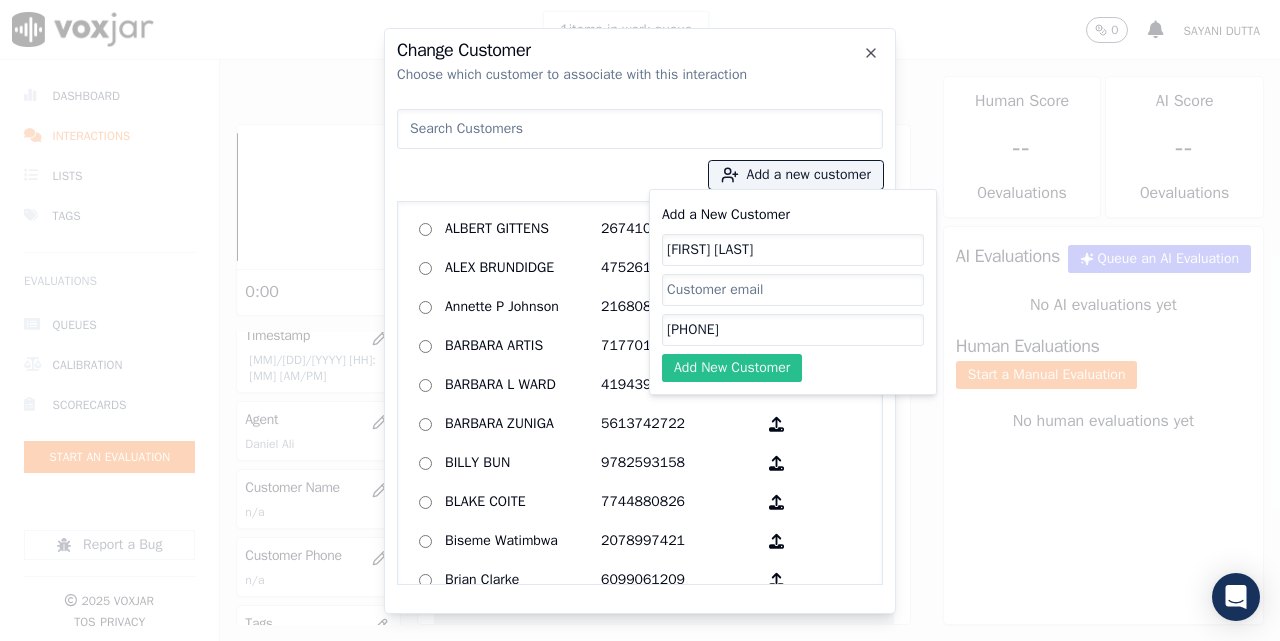 type on "[FIRST] [LAST]" 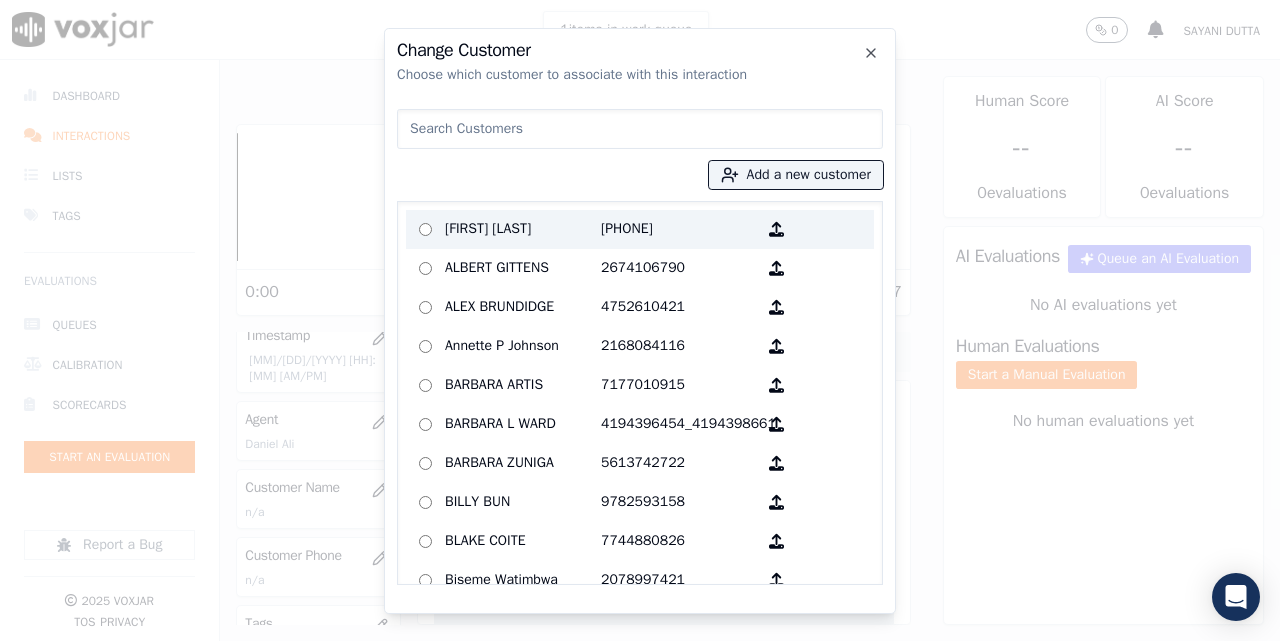 click on "[FIRST] [LAST]" at bounding box center [523, 229] 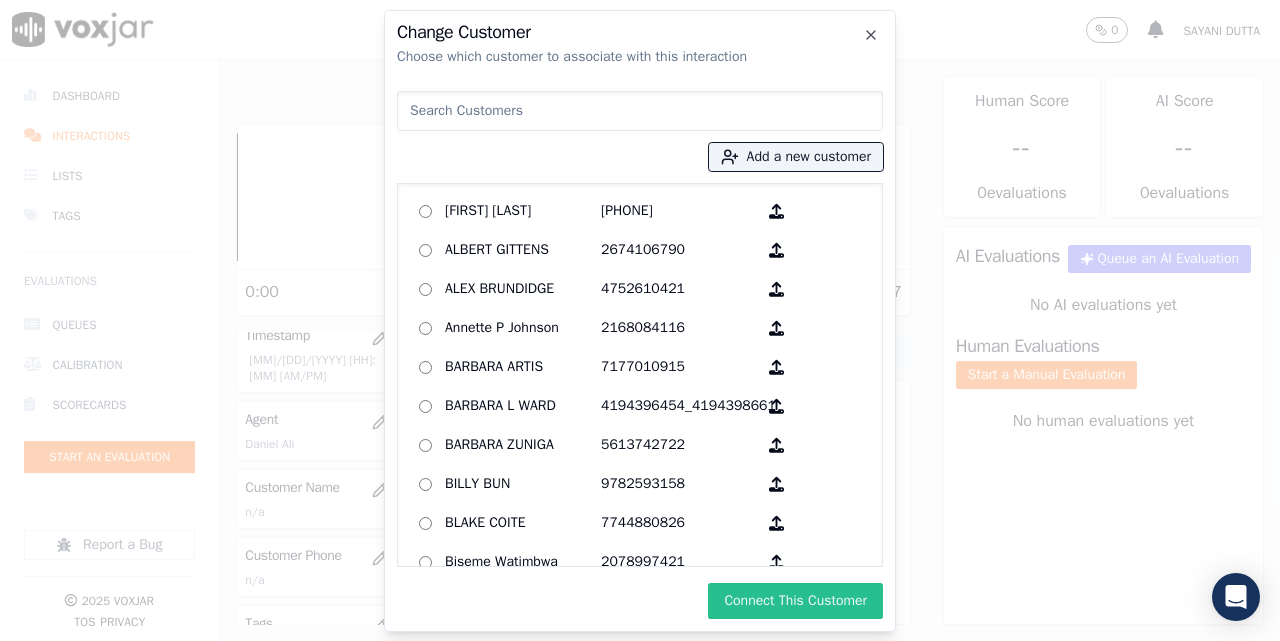 click on "Connect This Customer" at bounding box center [795, 601] 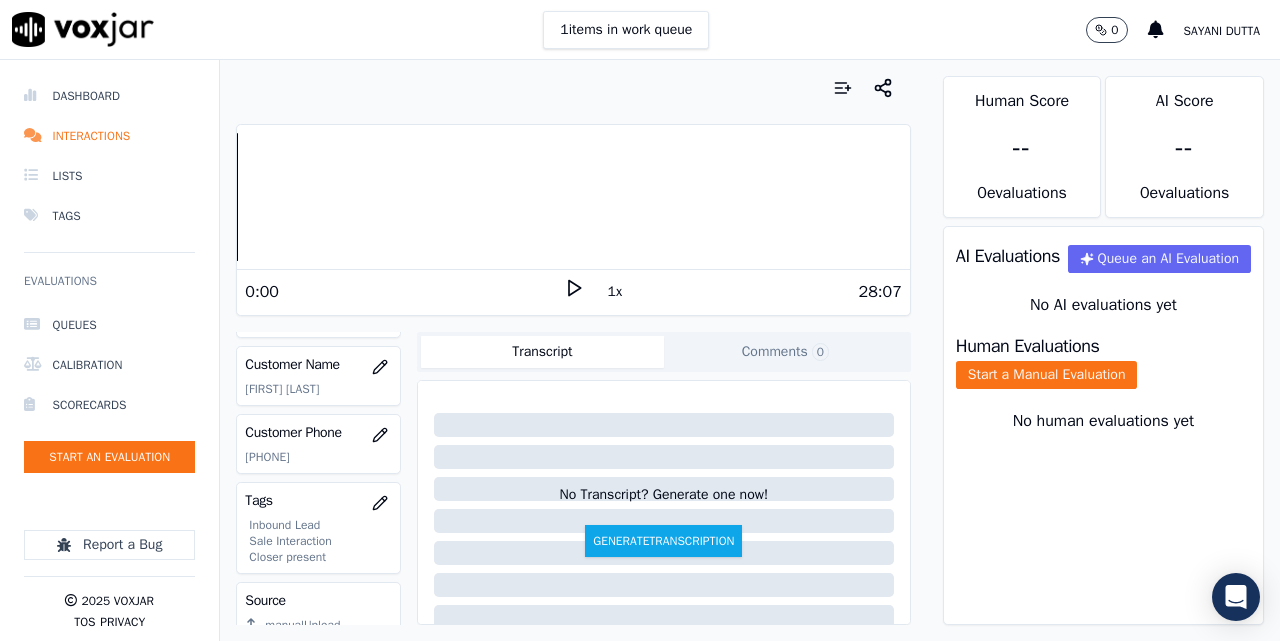 scroll, scrollTop: 404, scrollLeft: 0, axis: vertical 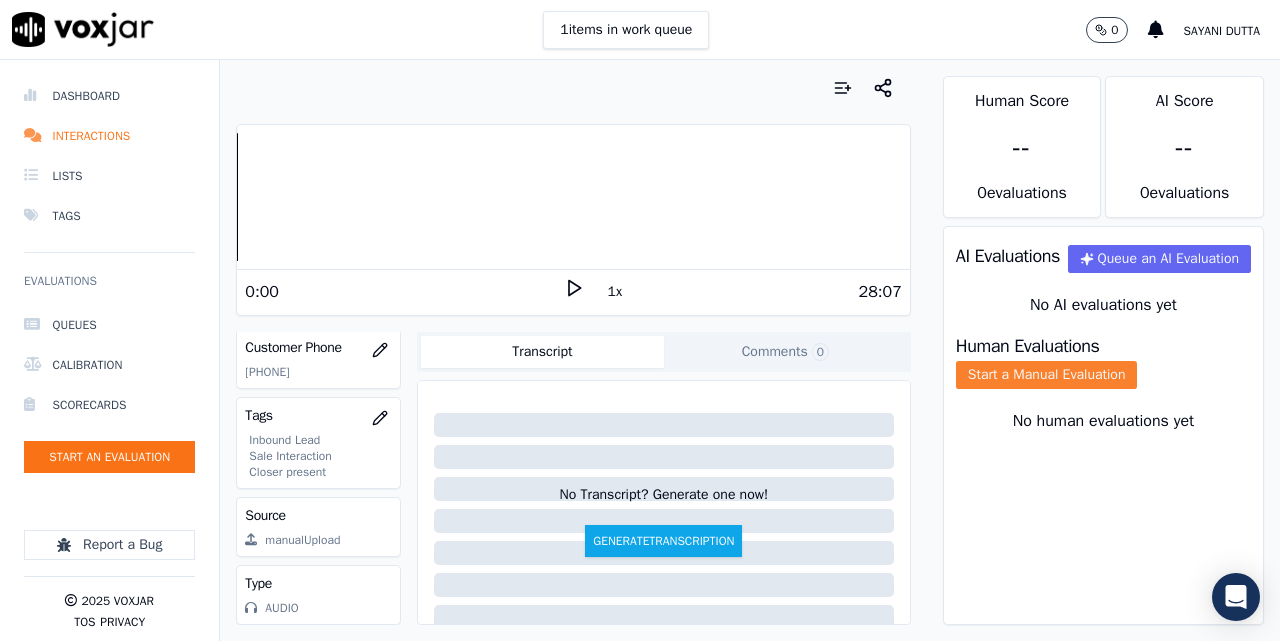 click on "Start a Manual Evaluation" 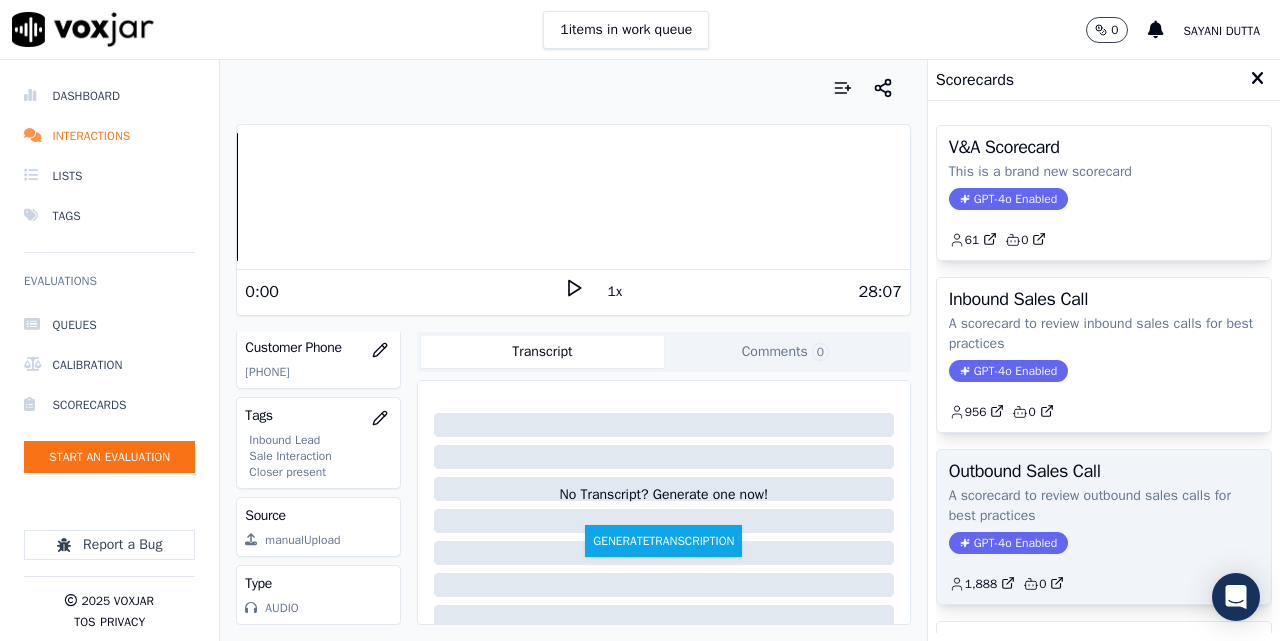 click on "A scorecard to review outbound sales calls for best practices" 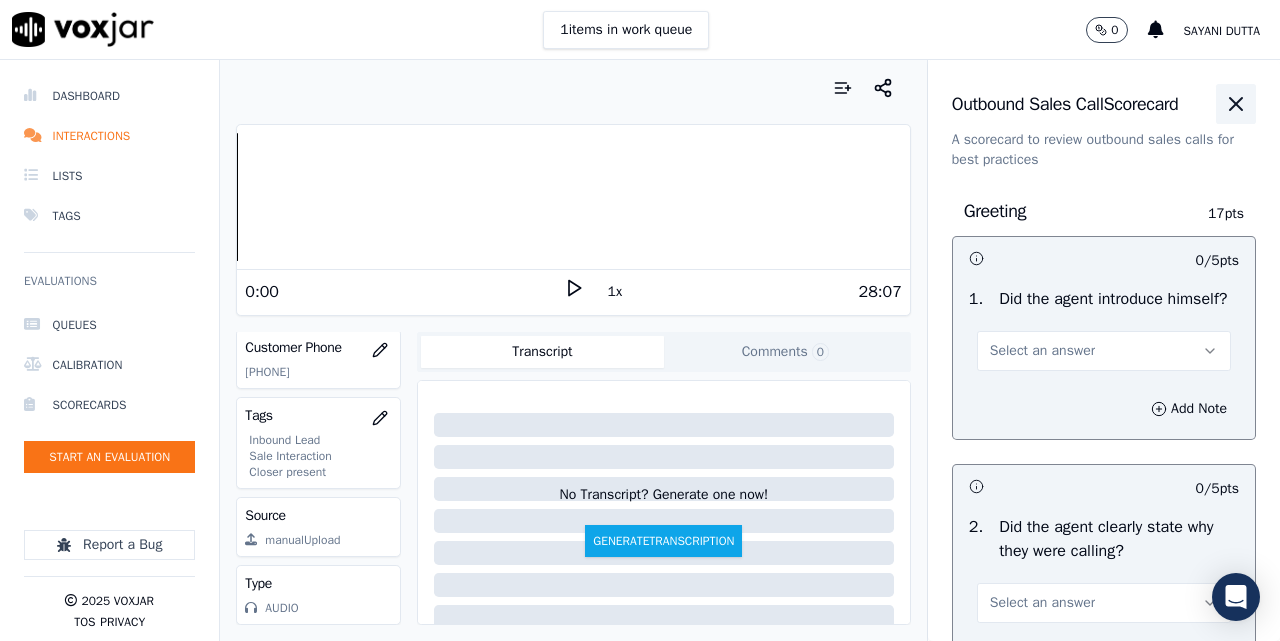 click 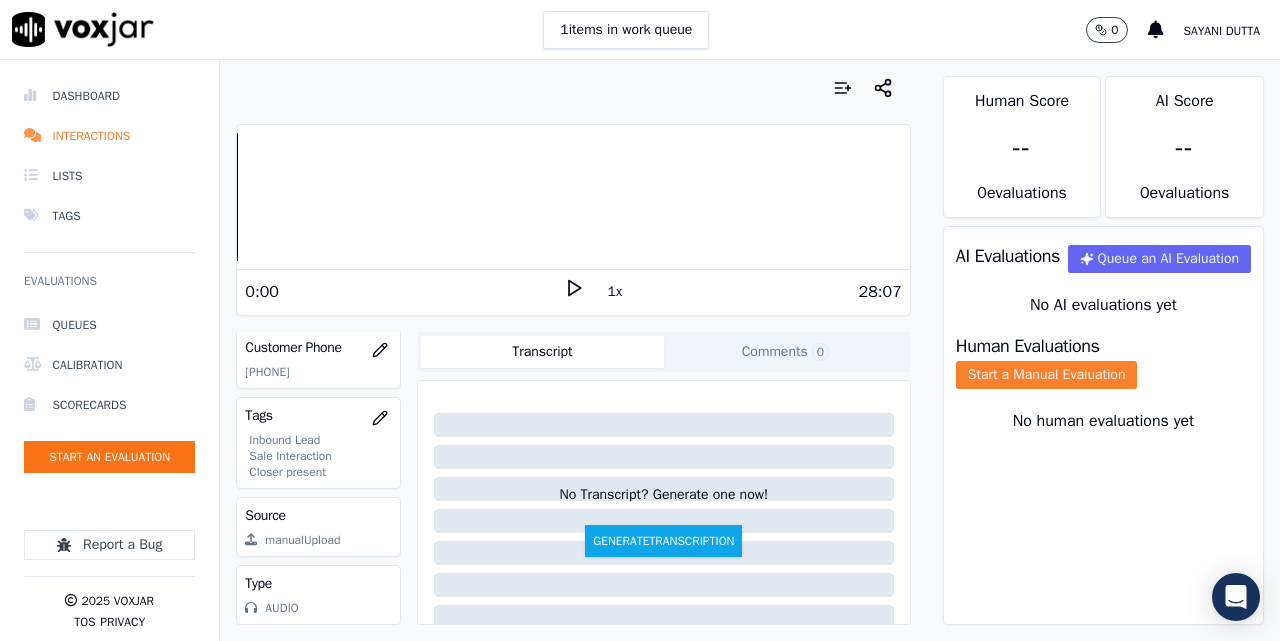 click on "Start a Manual Evaluation" 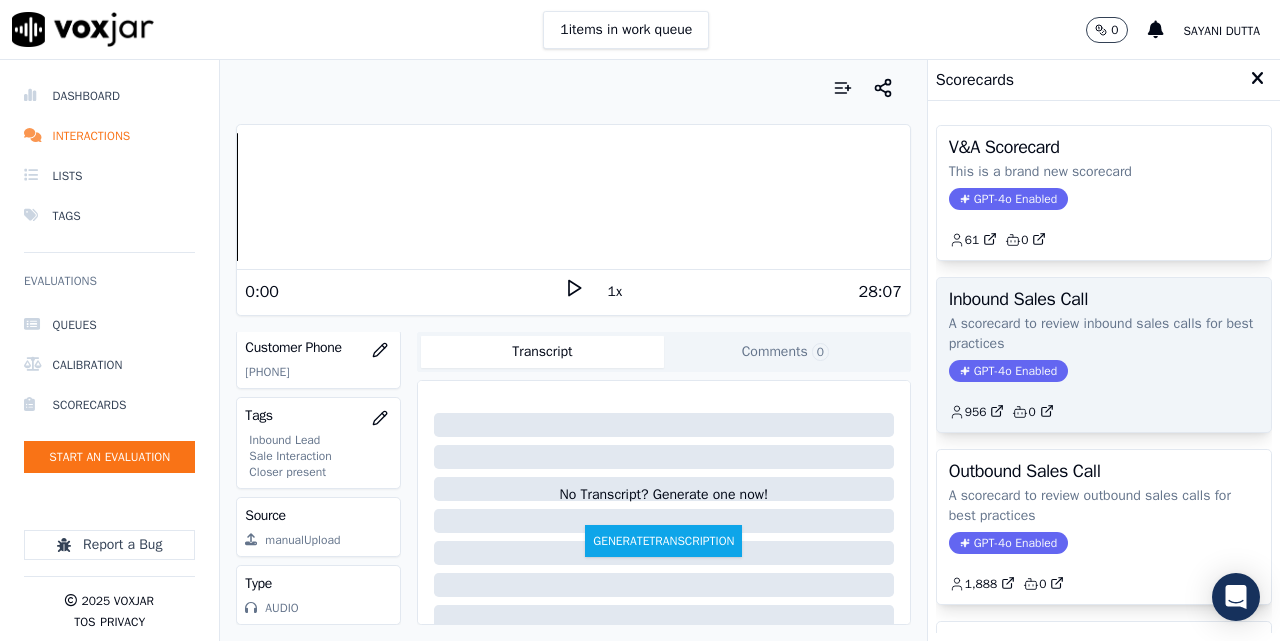click on "GPT-4o Enabled" at bounding box center [1008, 371] 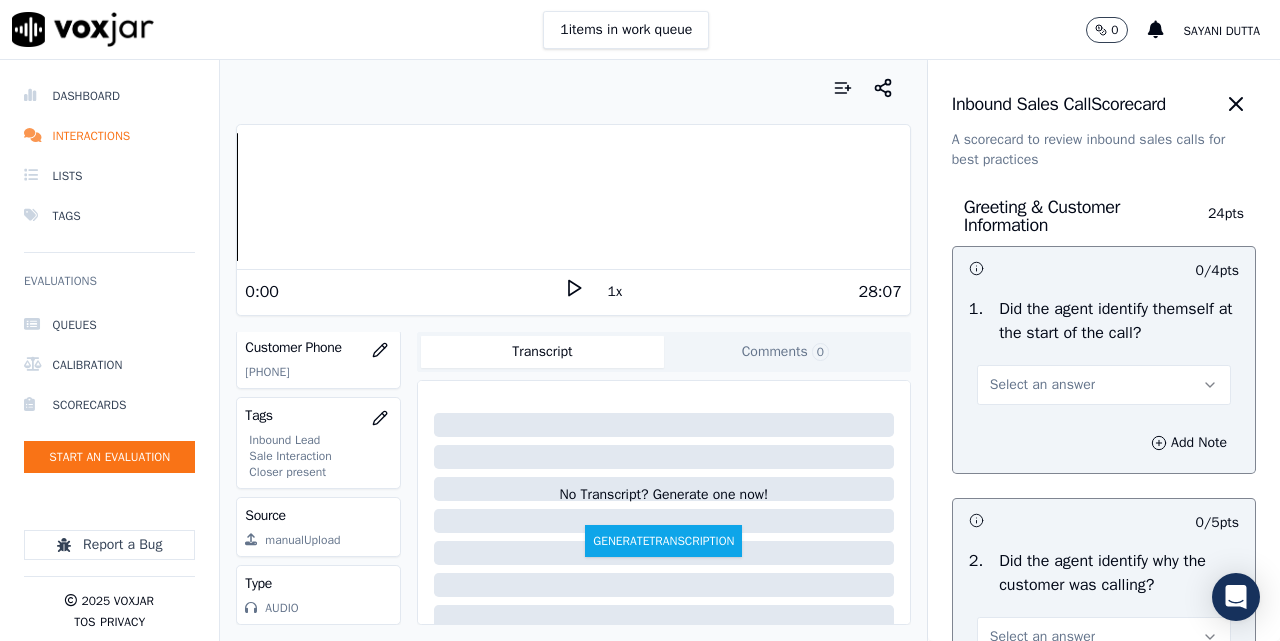 click on "Select an answer" at bounding box center [1104, 383] 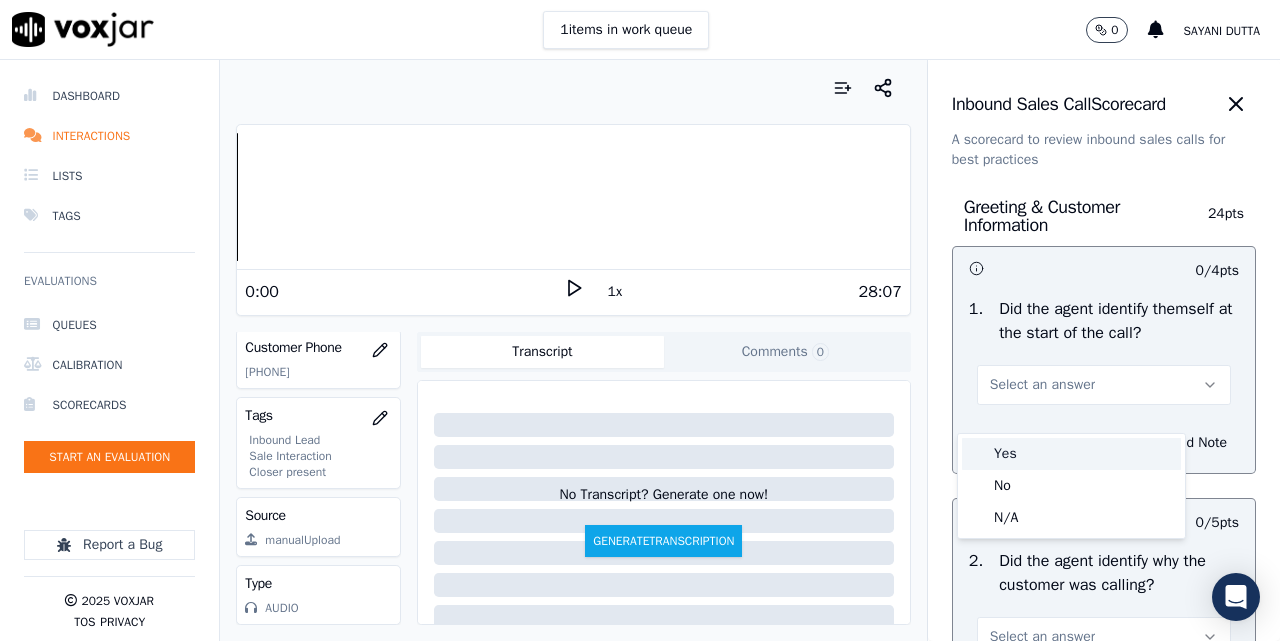 click on "Yes" at bounding box center [1071, 454] 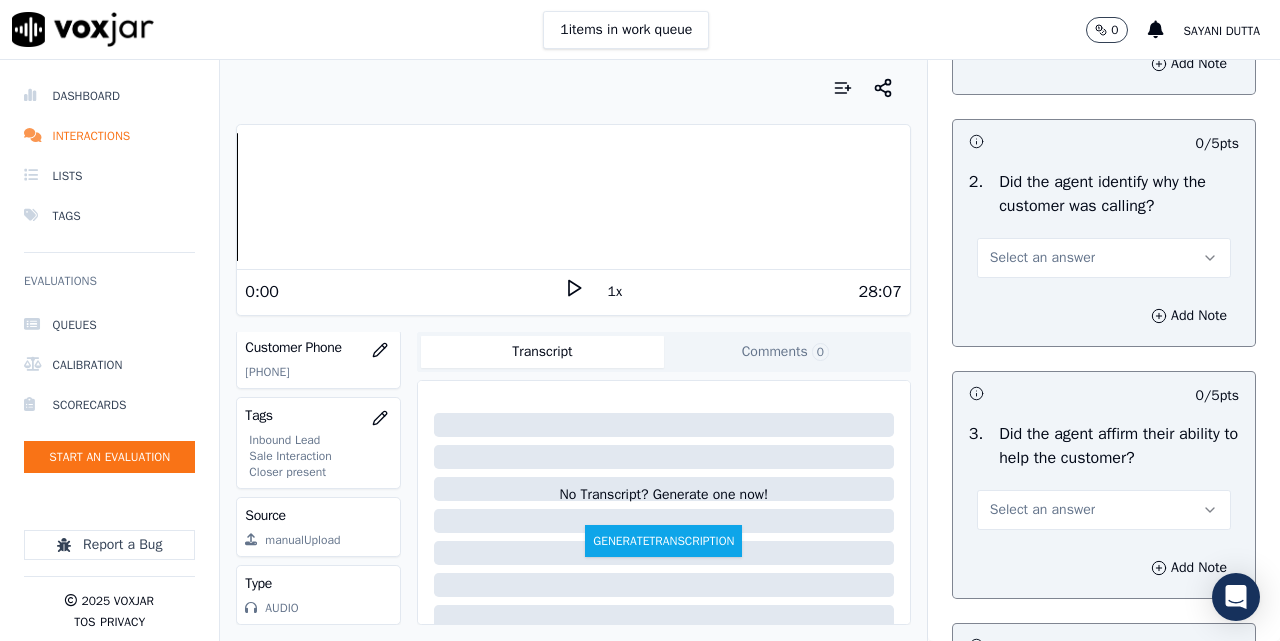 scroll, scrollTop: 333, scrollLeft: 0, axis: vertical 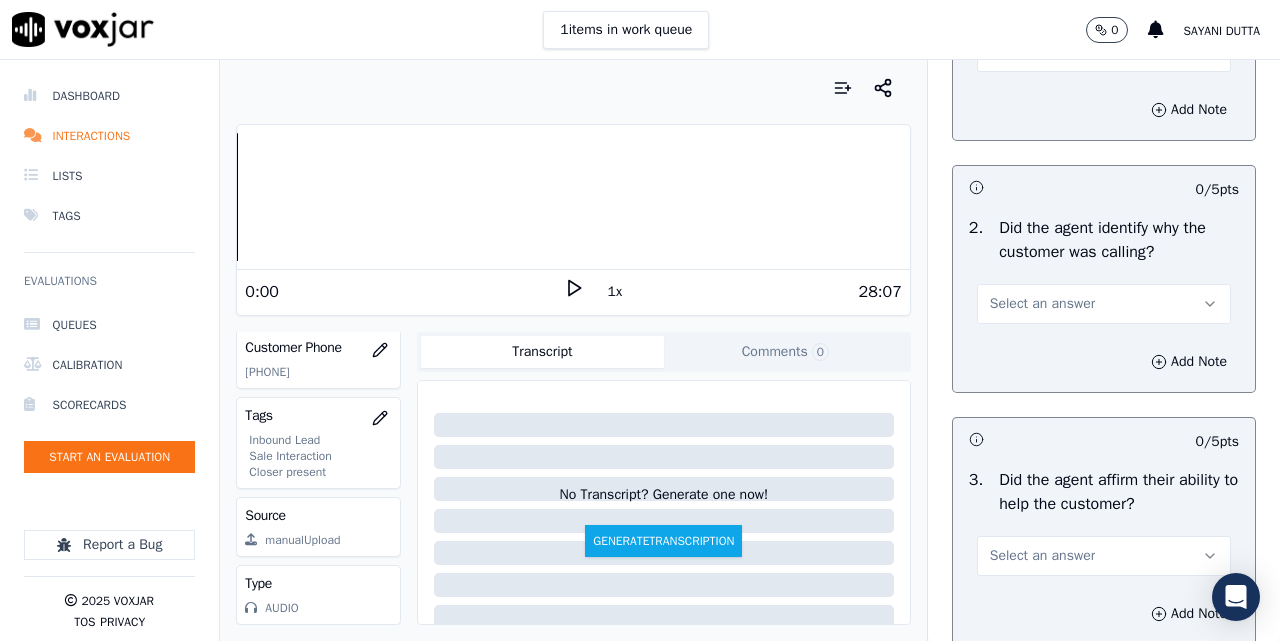 click on "Select an answer" at bounding box center [1042, 304] 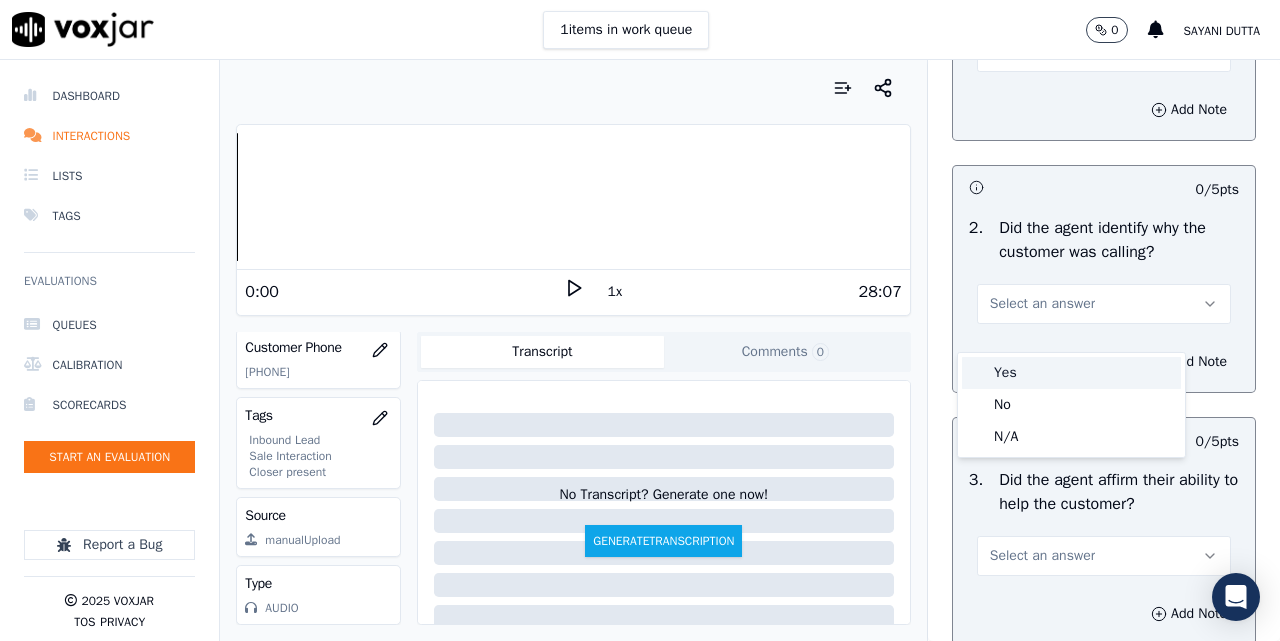 click on "Yes" at bounding box center (1071, 373) 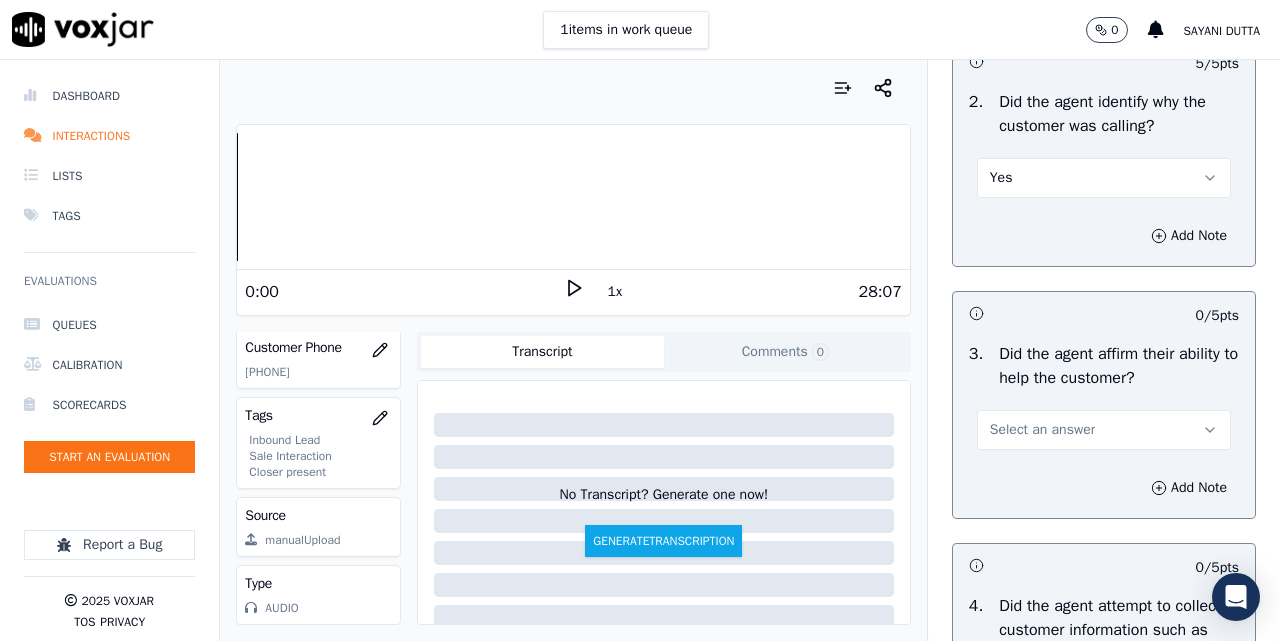 scroll, scrollTop: 500, scrollLeft: 0, axis: vertical 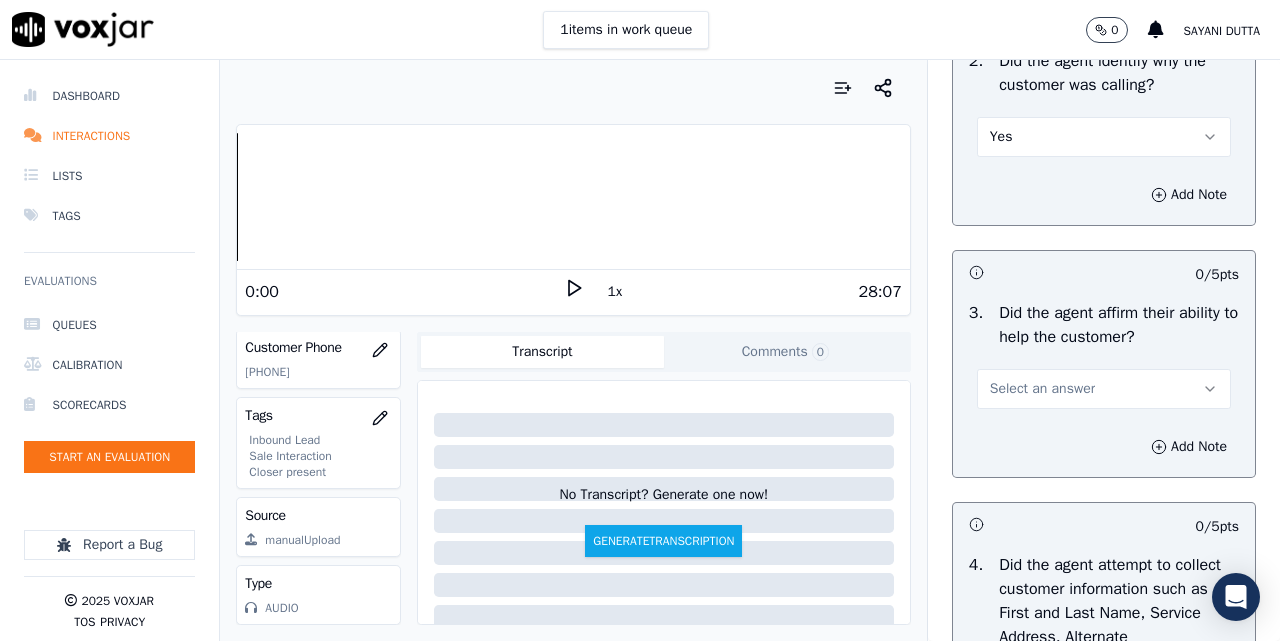 click on "Select an answer" at bounding box center [1042, 389] 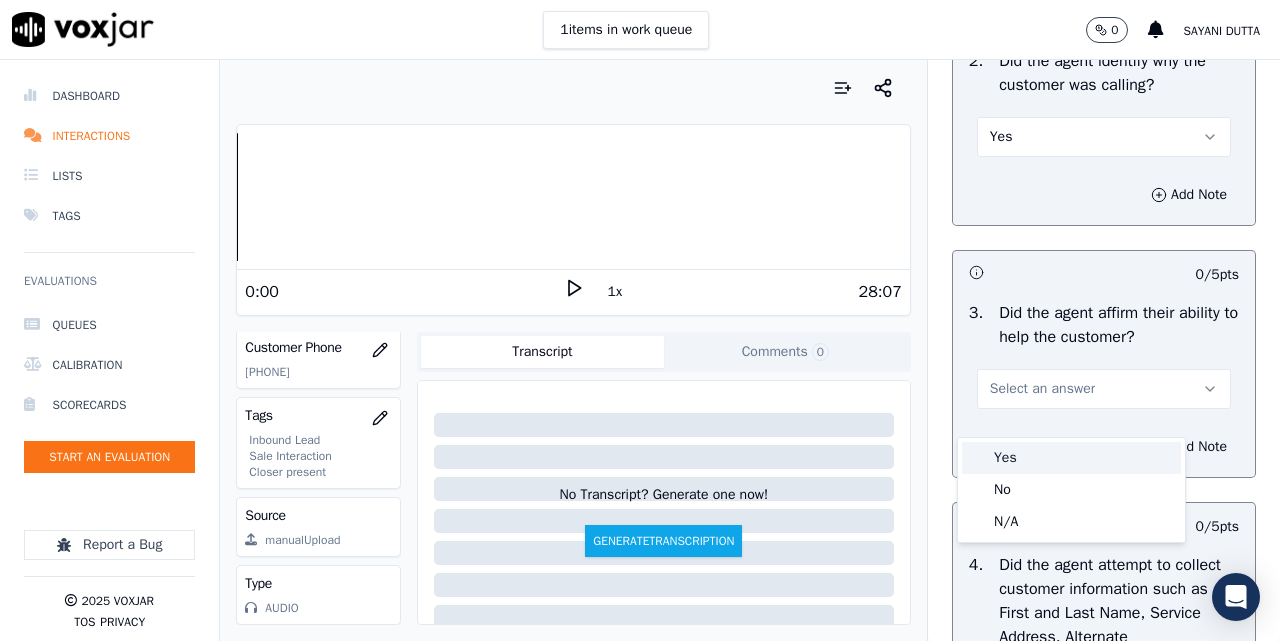 click on "Yes" at bounding box center [1071, 458] 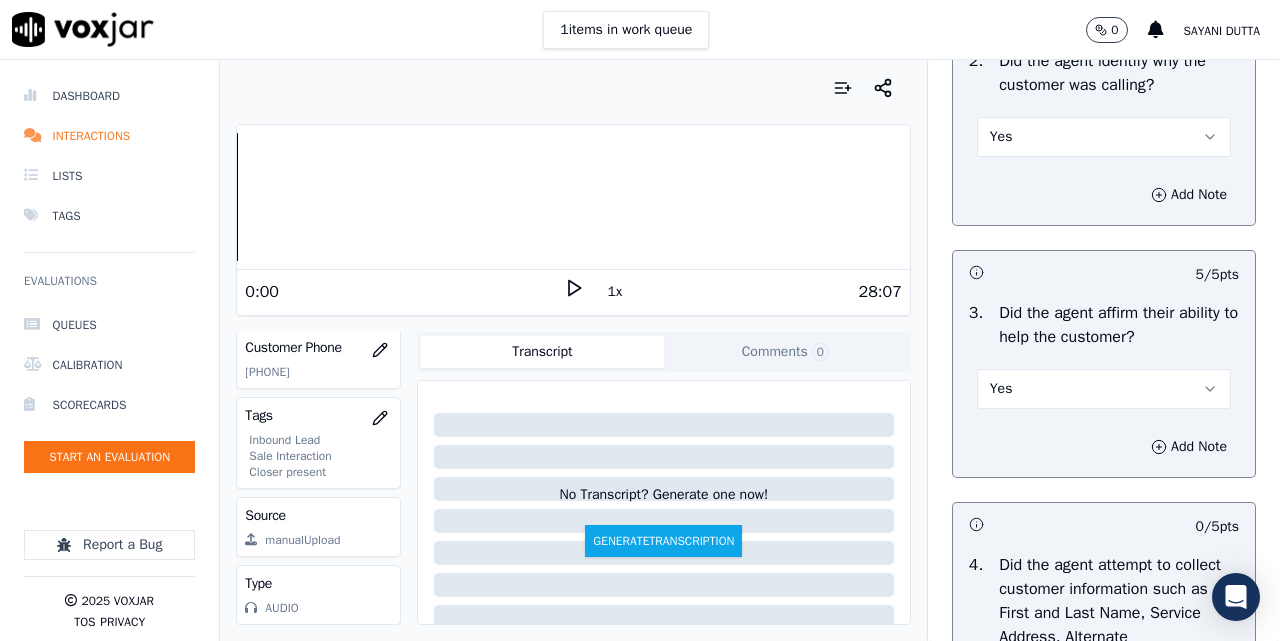 scroll, scrollTop: 833, scrollLeft: 0, axis: vertical 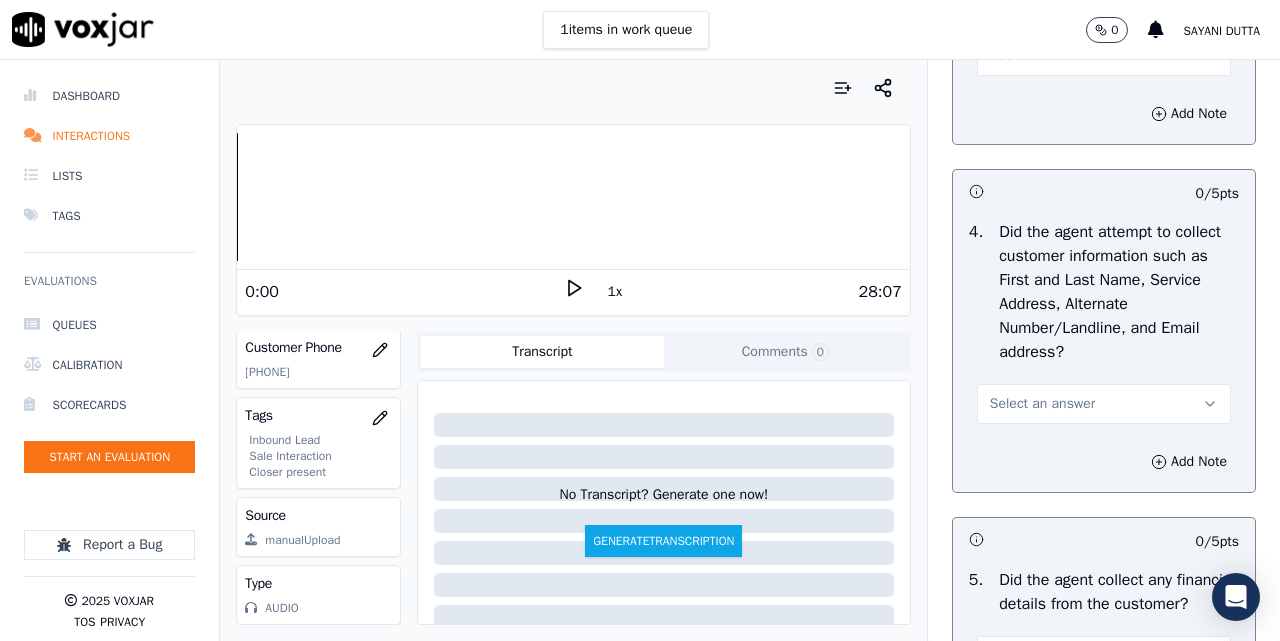 click on "Select an answer" at bounding box center [1042, 404] 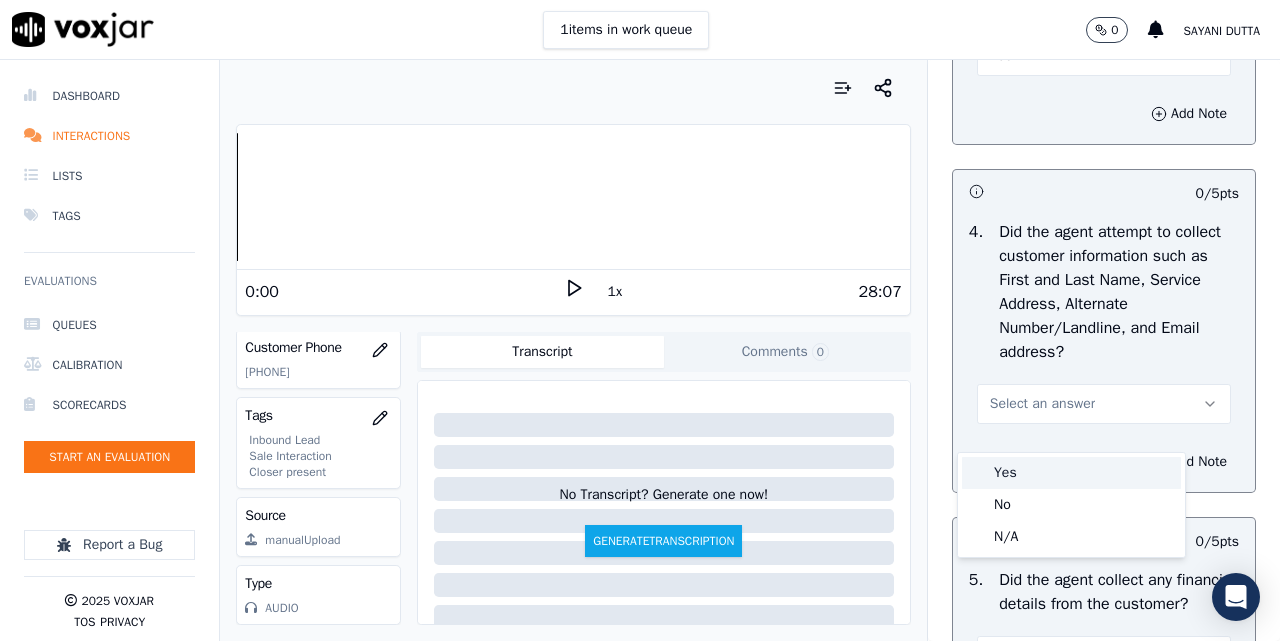 click on "Yes" at bounding box center [1071, 473] 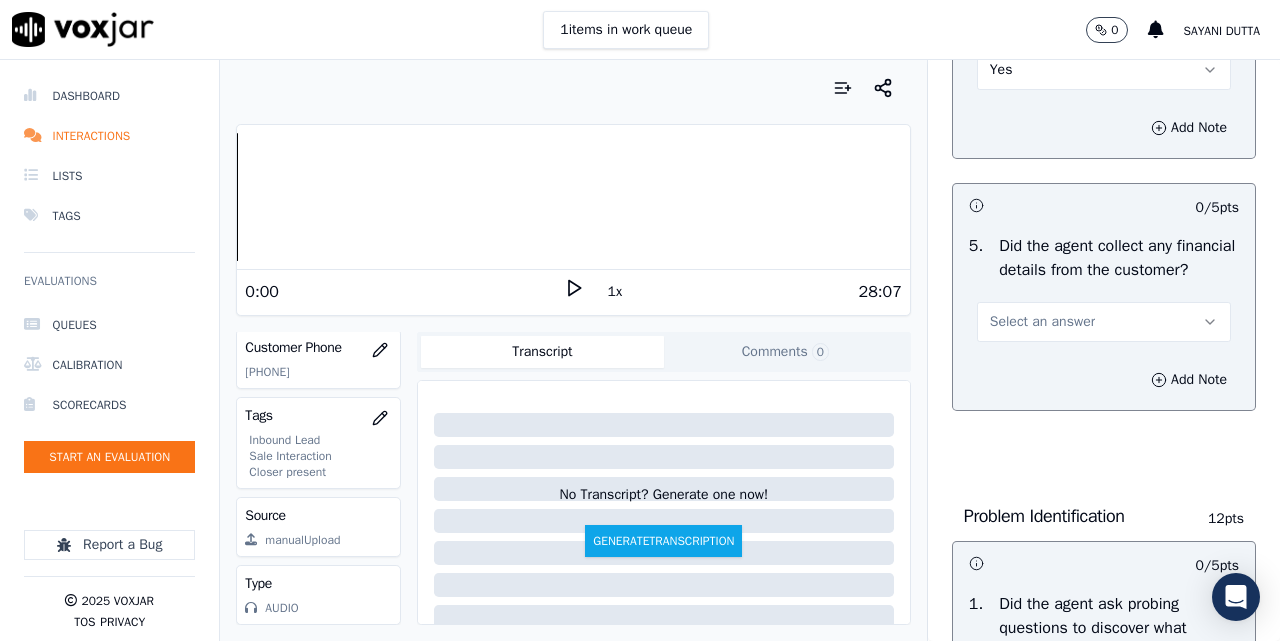 scroll, scrollTop: 1333, scrollLeft: 0, axis: vertical 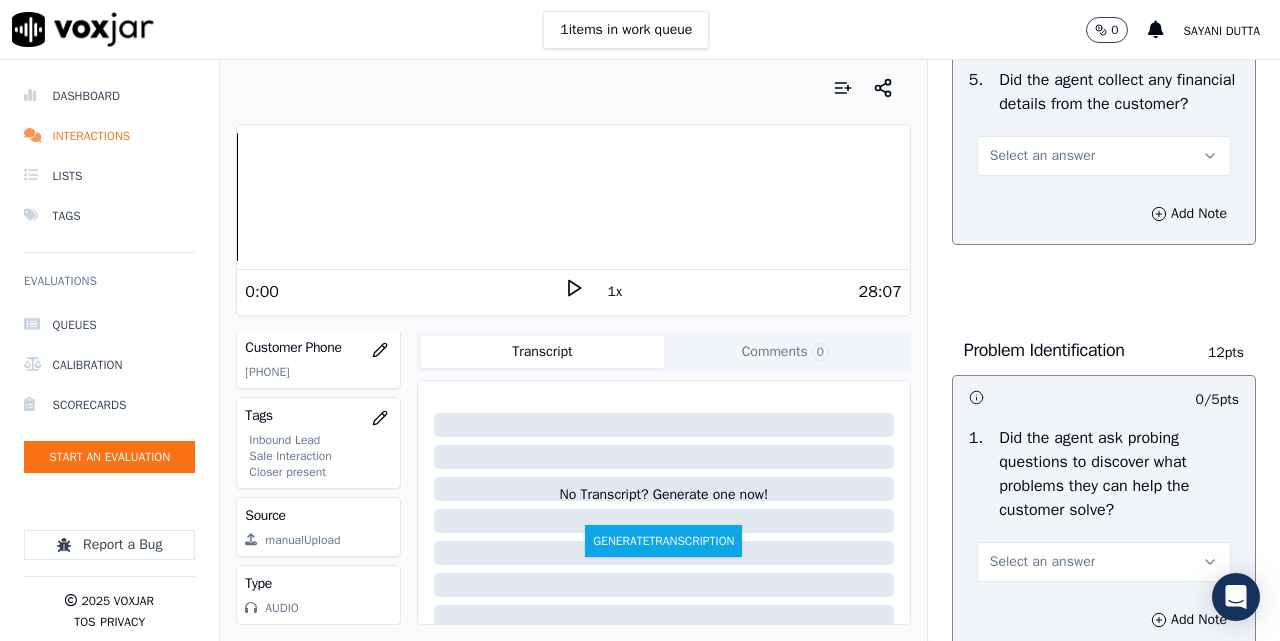 click on "Select an answer" at bounding box center [1104, 156] 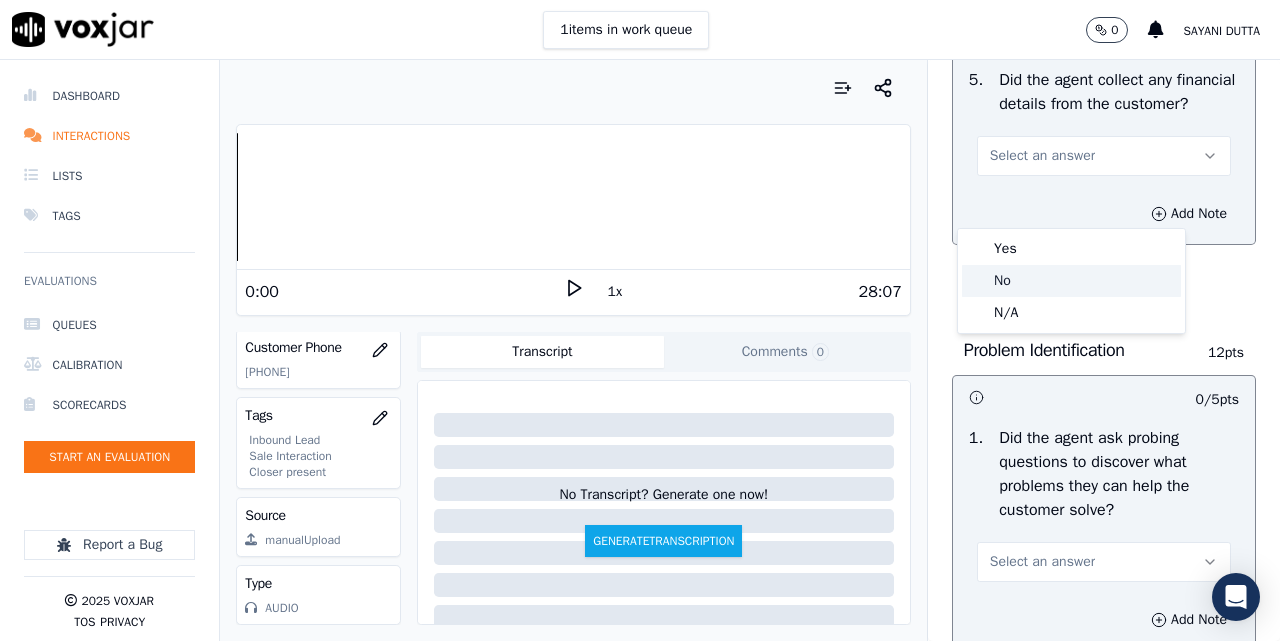 click on "No" 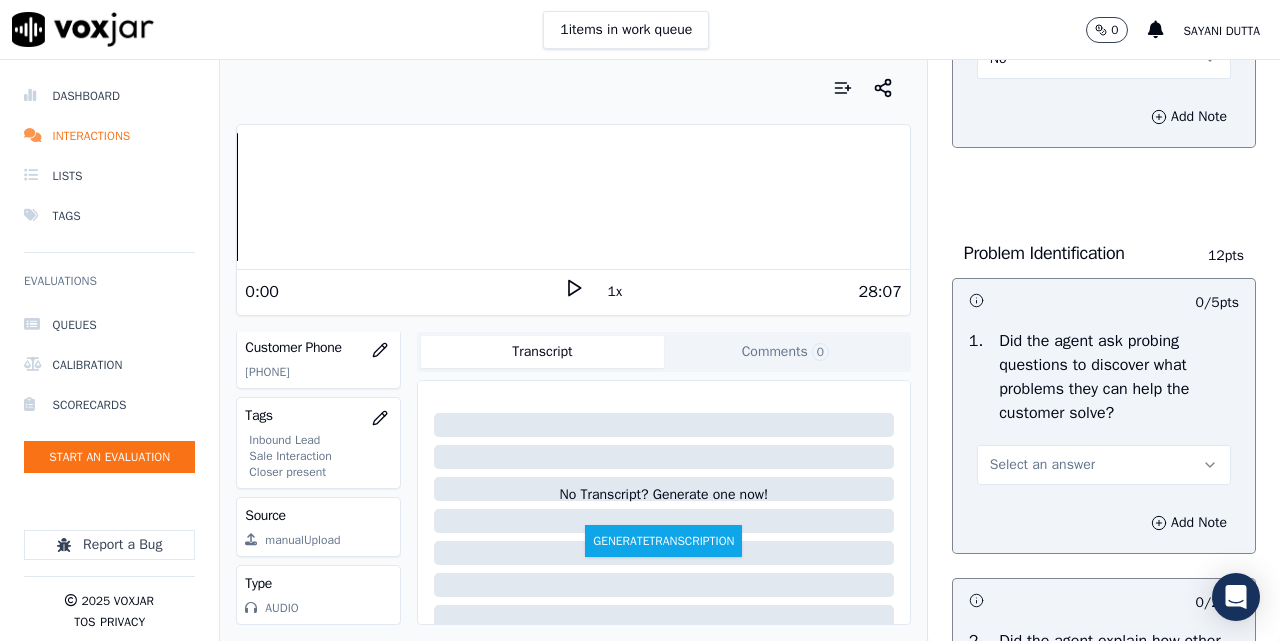 scroll, scrollTop: 1500, scrollLeft: 0, axis: vertical 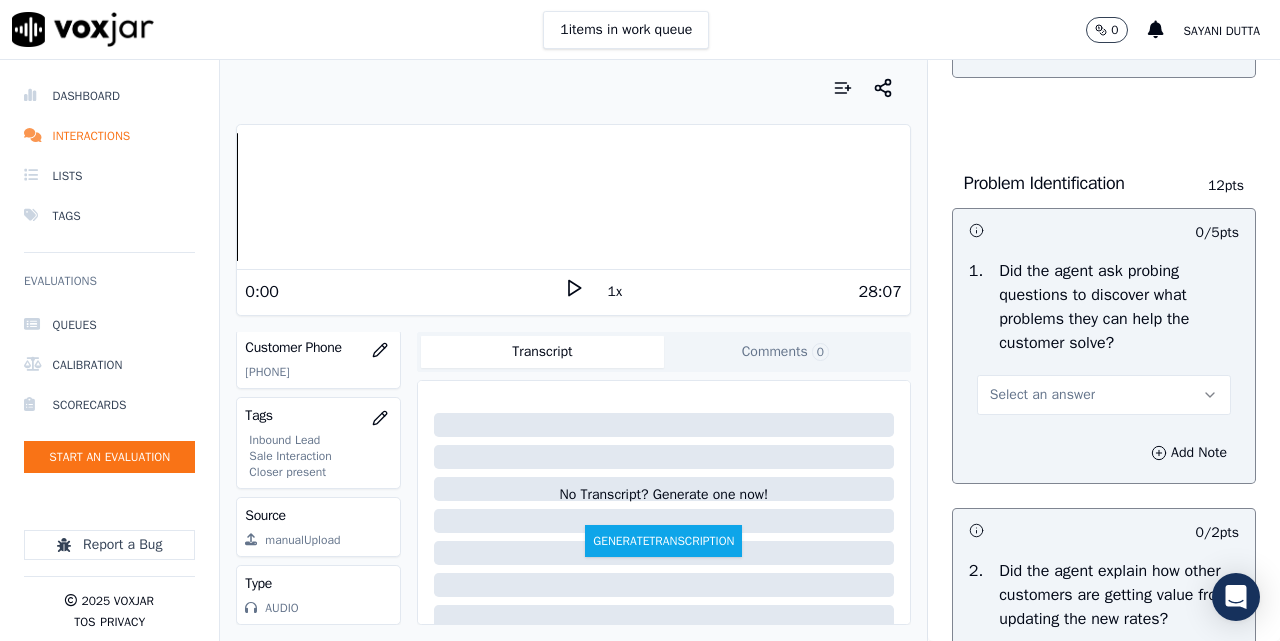 click on "Select an answer" at bounding box center [1042, 395] 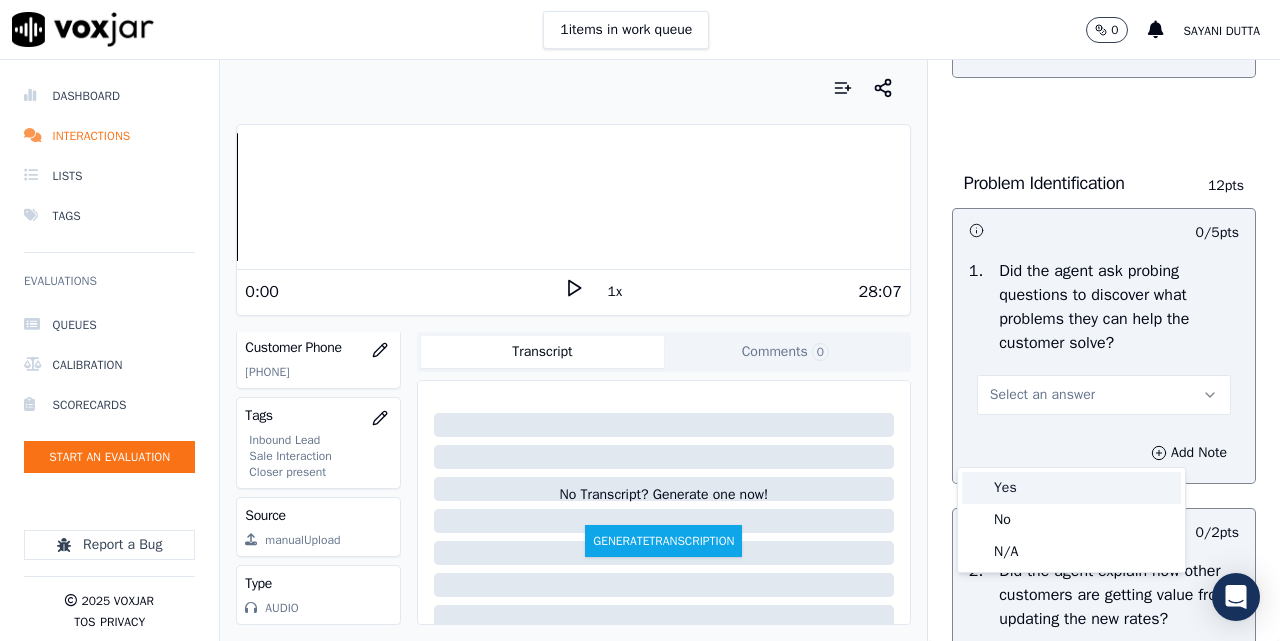 click on "Yes" at bounding box center (1071, 488) 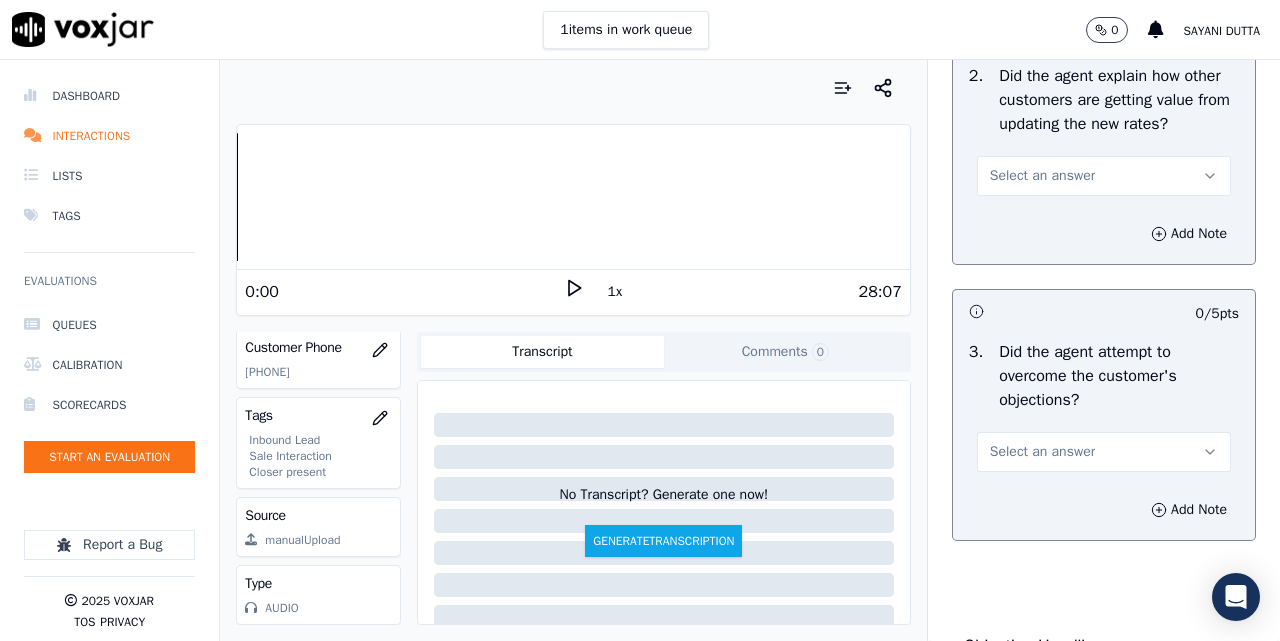 scroll, scrollTop: 2000, scrollLeft: 0, axis: vertical 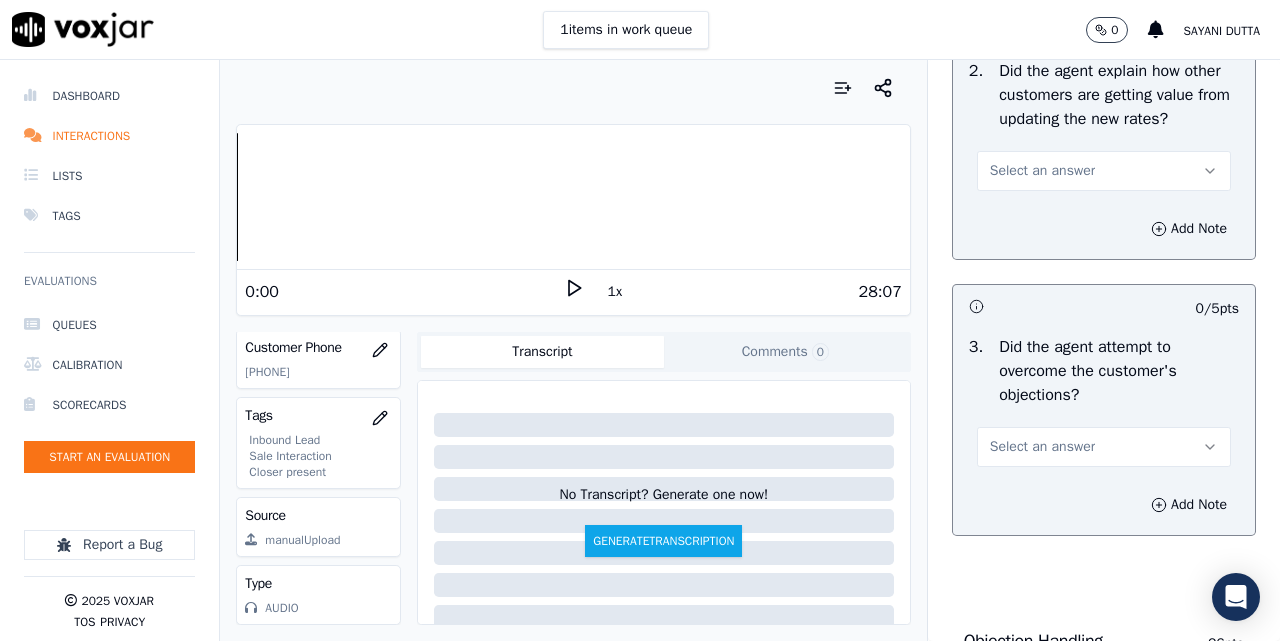 click on "Select an answer" at bounding box center (1042, 171) 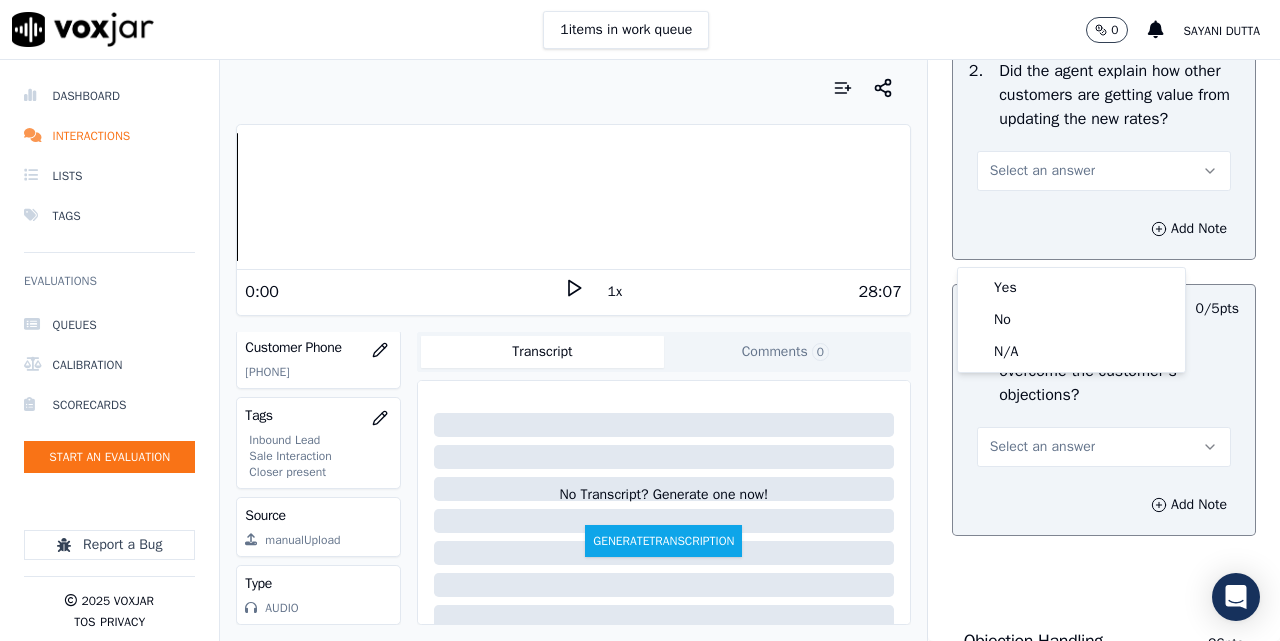 click on "N/A" 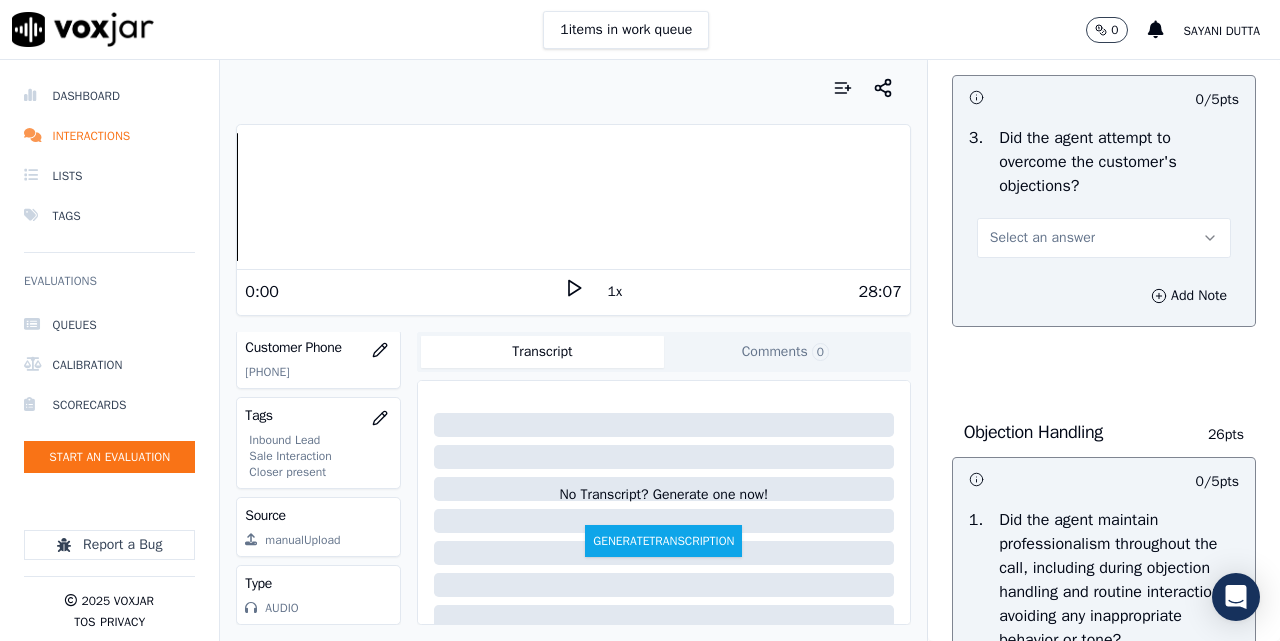 scroll, scrollTop: 2333, scrollLeft: 0, axis: vertical 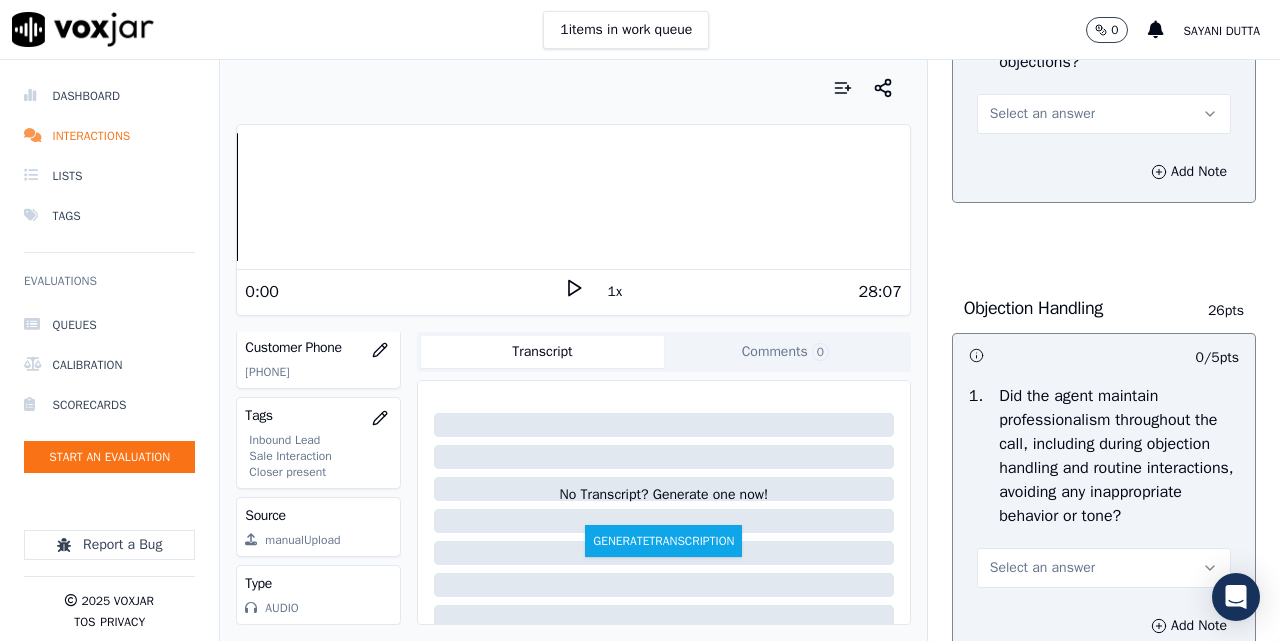 click on "Select an answer" at bounding box center [1042, 114] 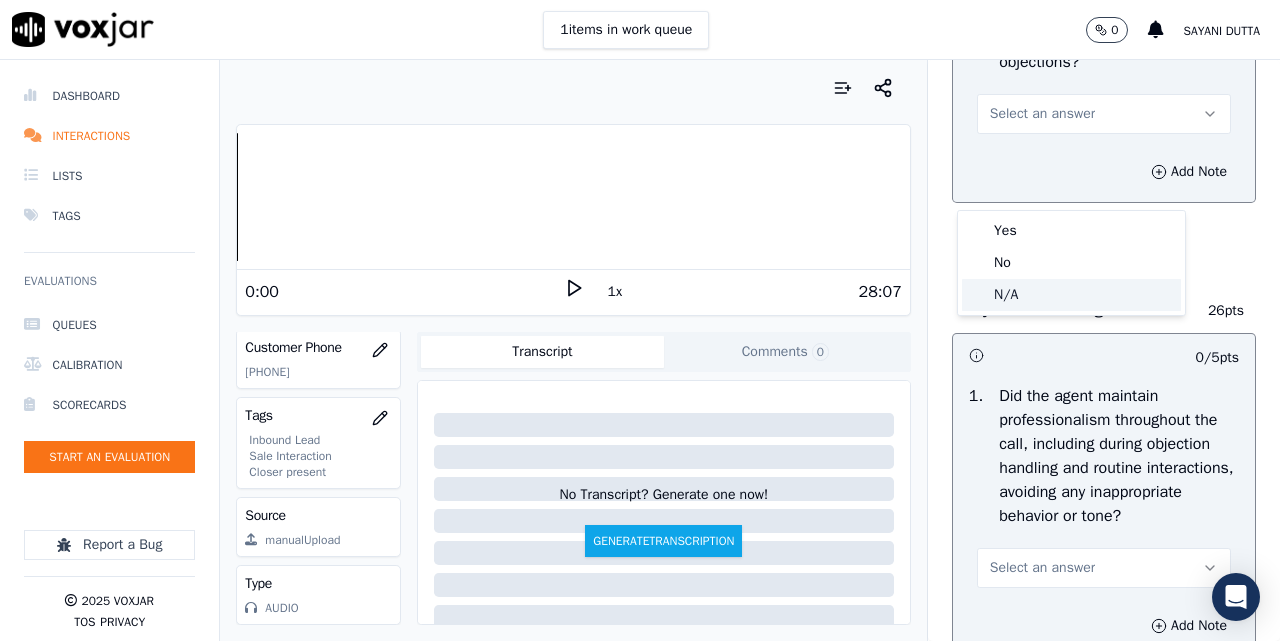 click on "N/A" 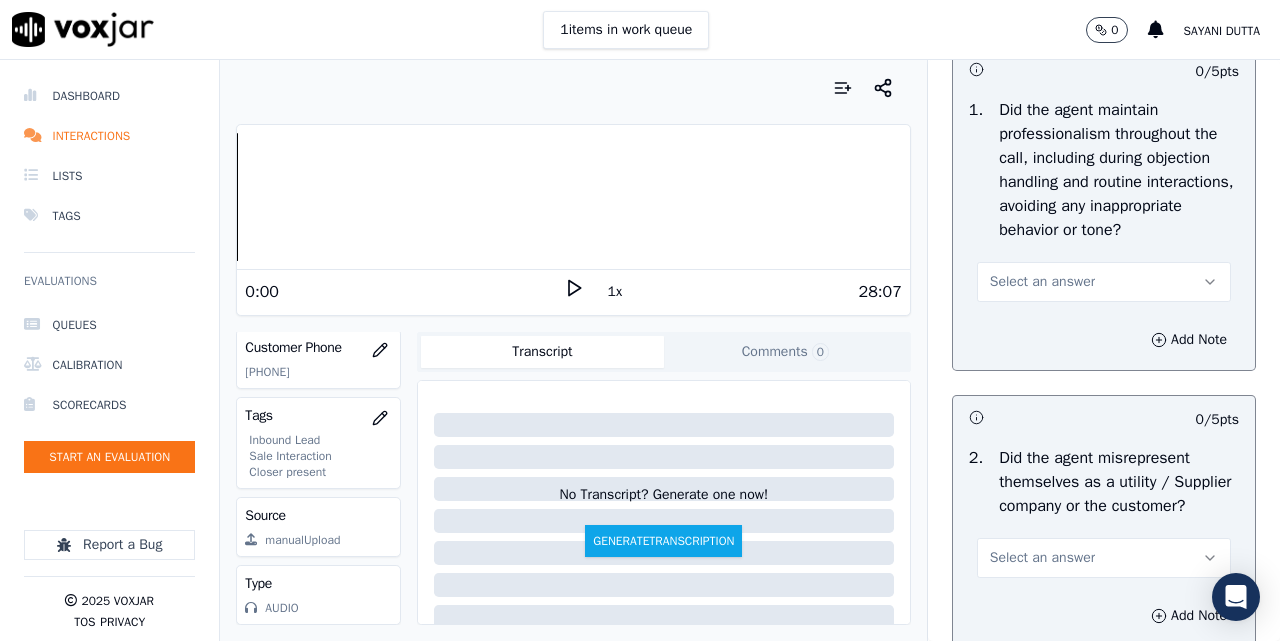 scroll, scrollTop: 2667, scrollLeft: 0, axis: vertical 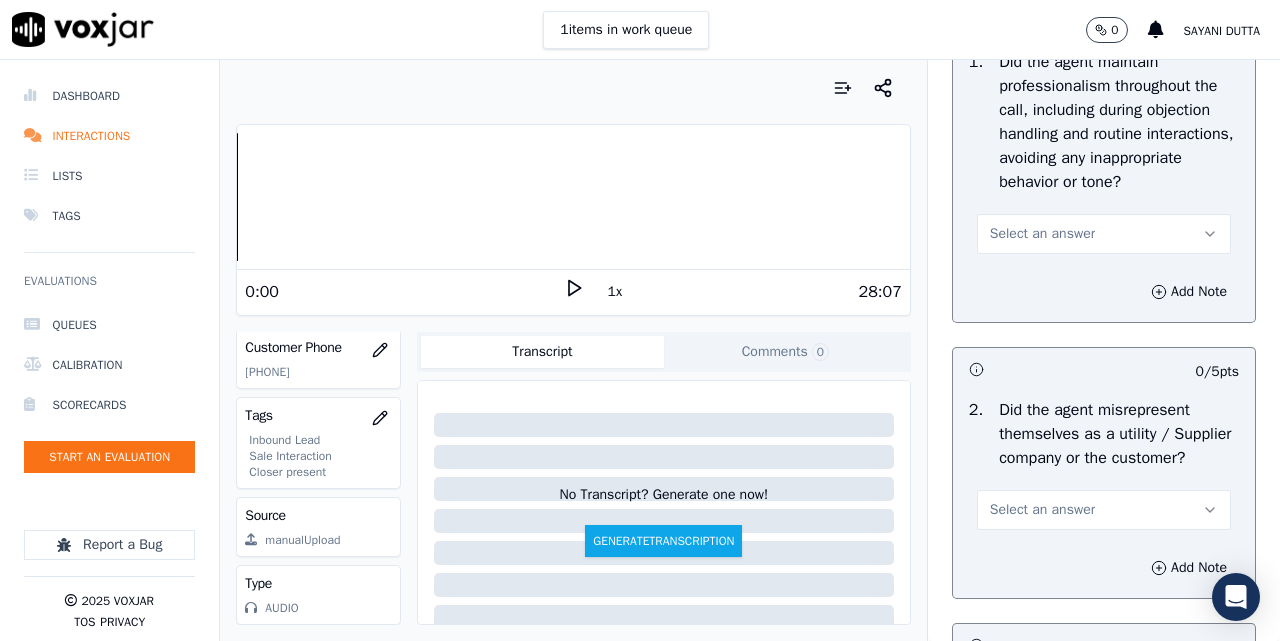 click on "Select an answer" at bounding box center (1104, 234) 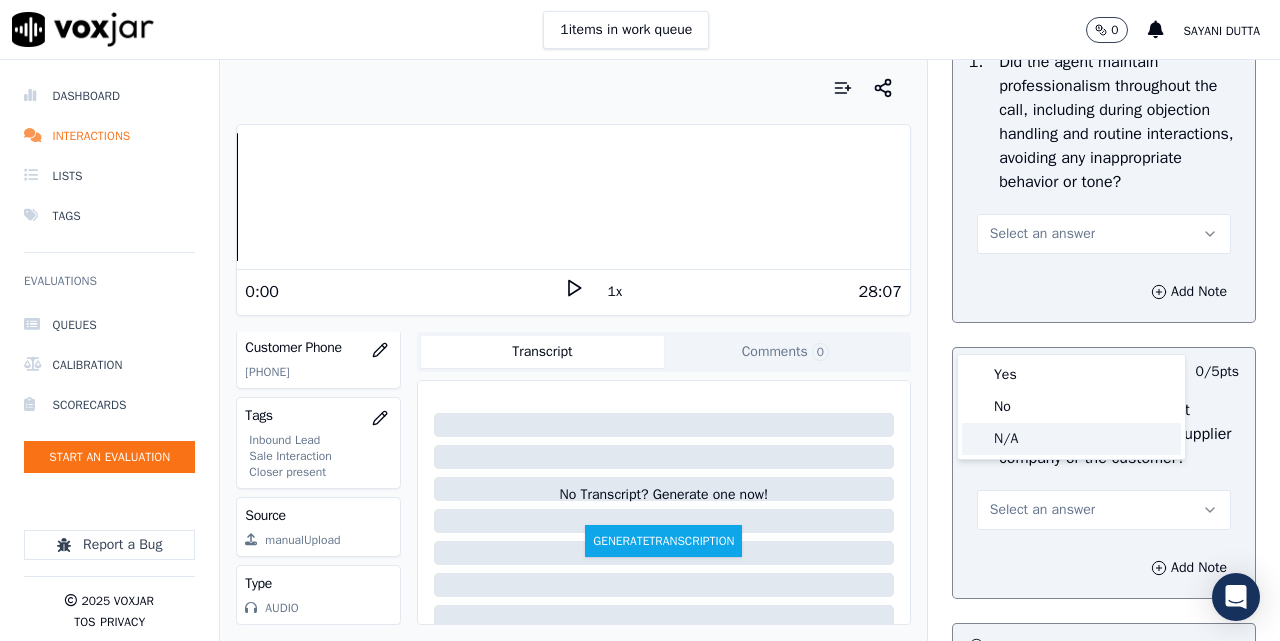 click on "N/A" 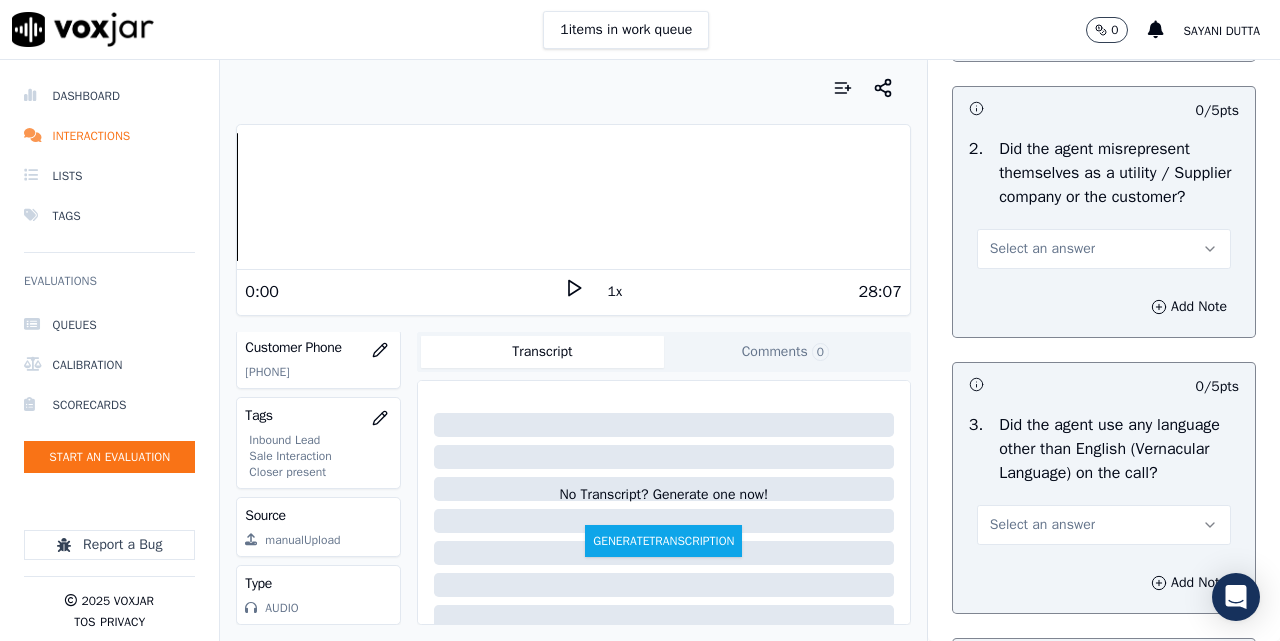 scroll, scrollTop: 3000, scrollLeft: 0, axis: vertical 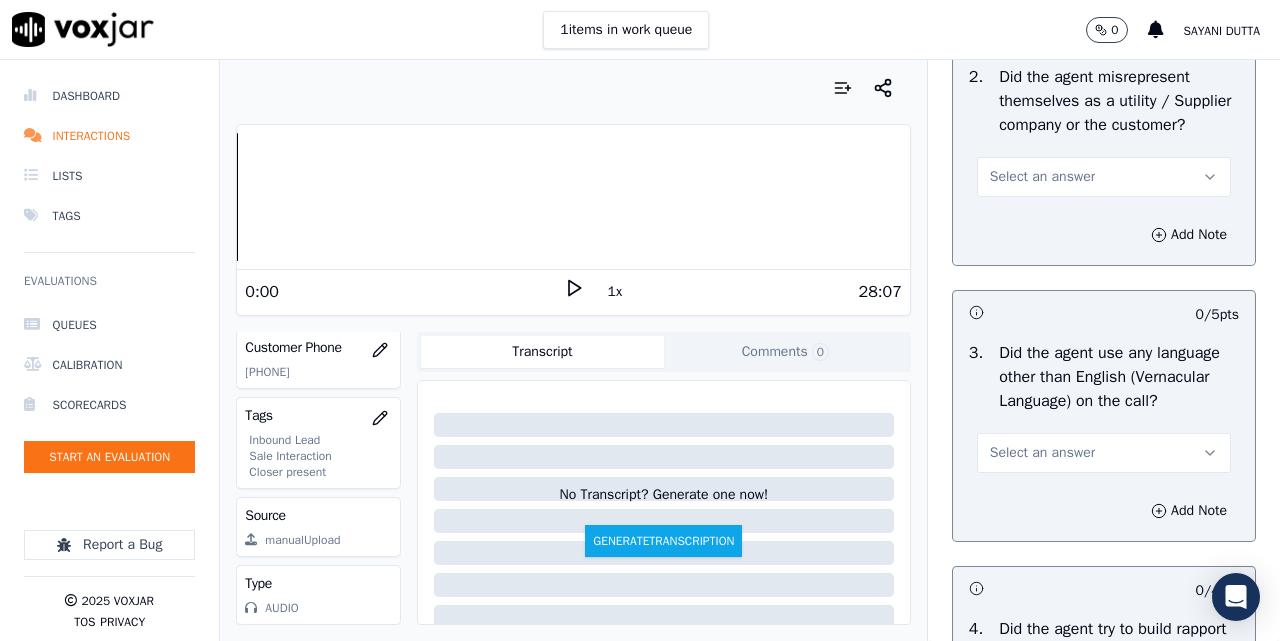 click on "Select an answer" at bounding box center (1042, 177) 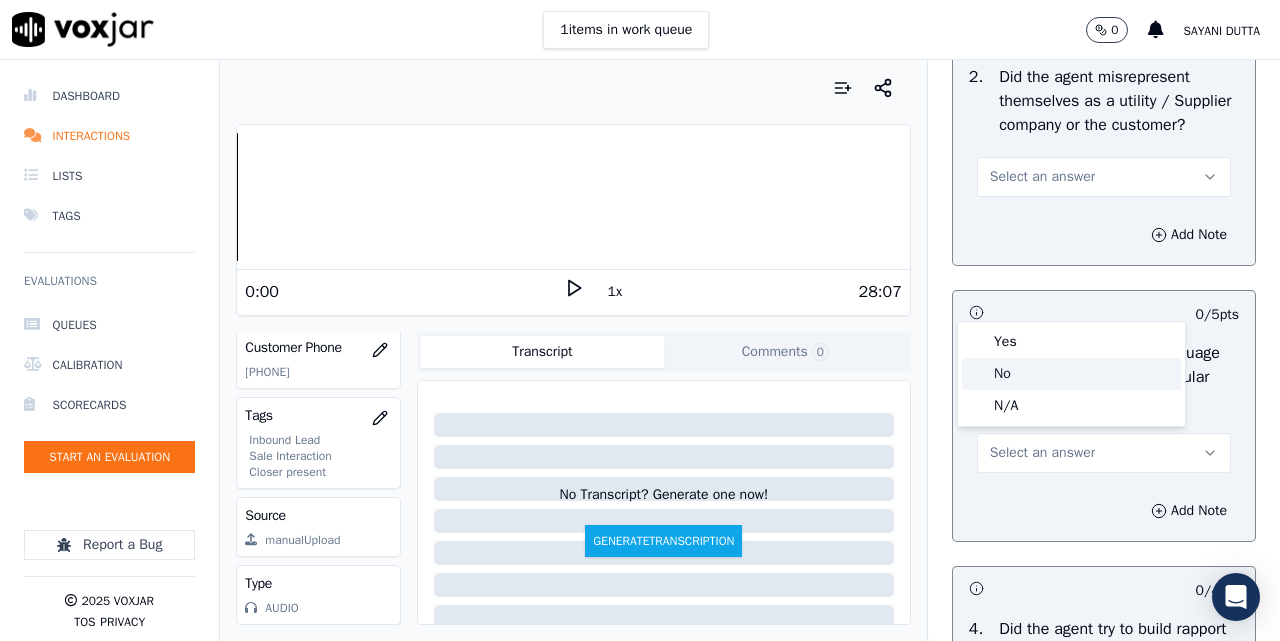 click on "No" 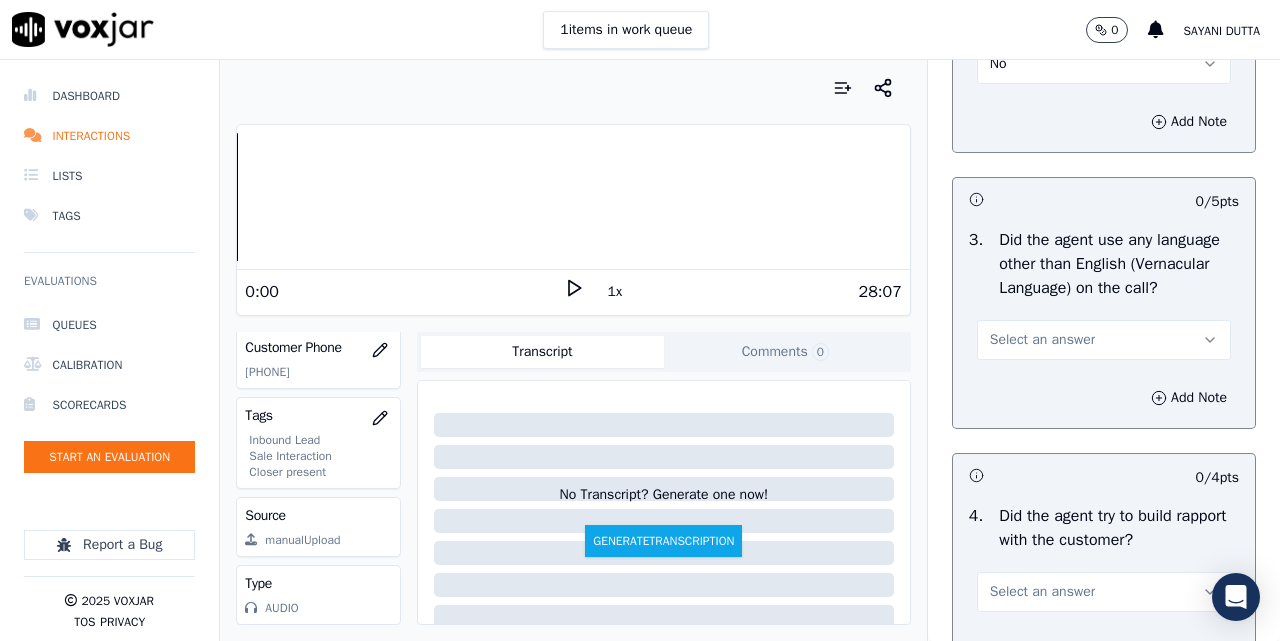 scroll, scrollTop: 3333, scrollLeft: 0, axis: vertical 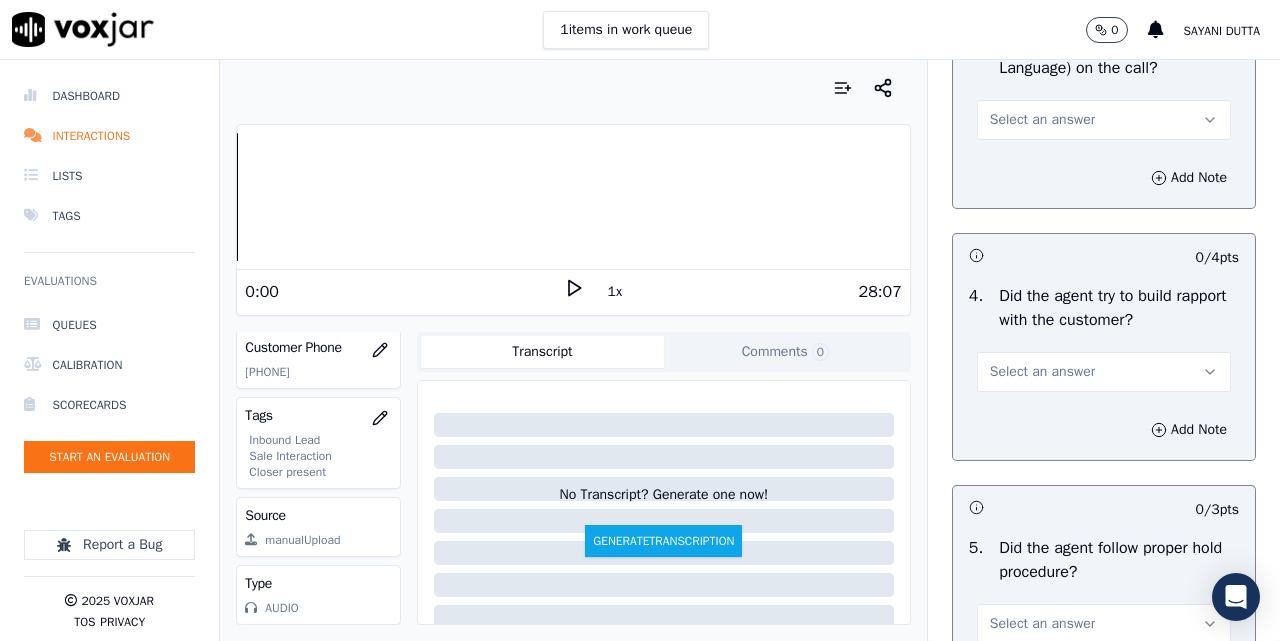 click on "Select an answer" at bounding box center (1042, 120) 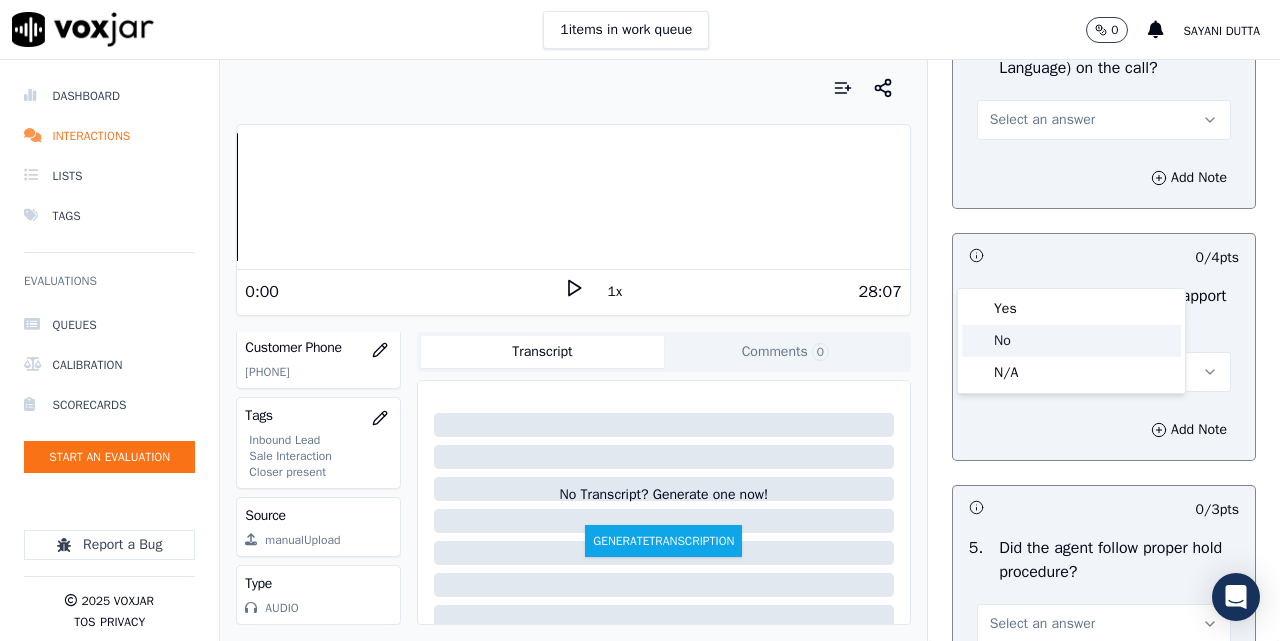 click on "No" 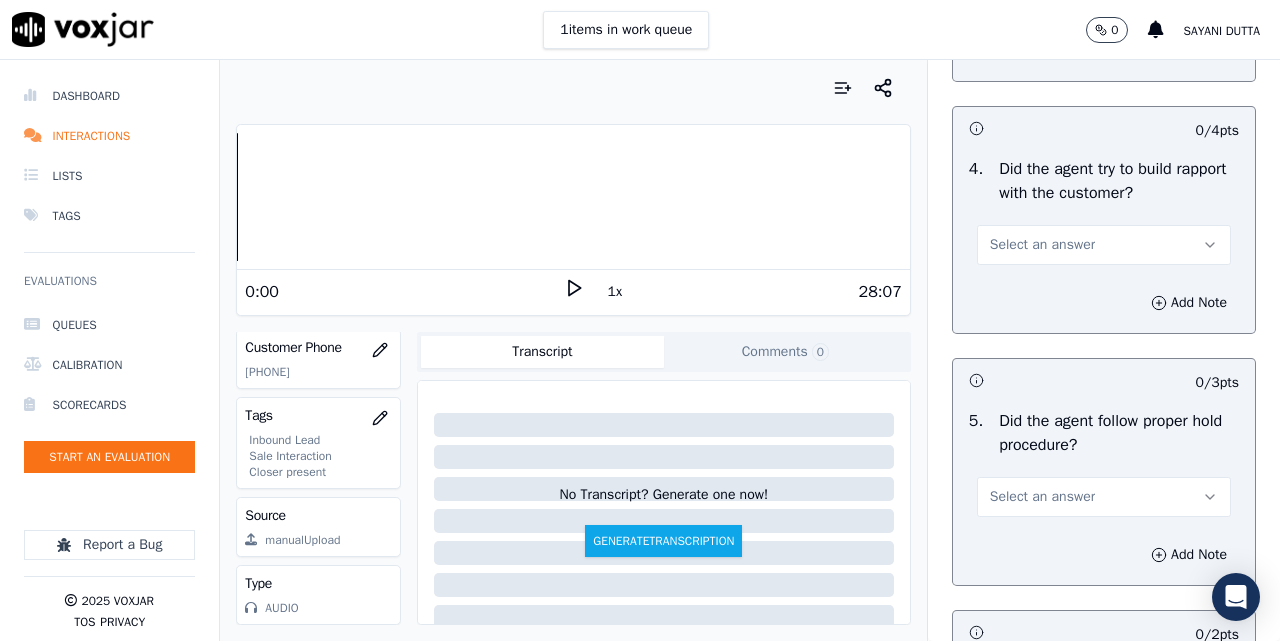 scroll, scrollTop: 3500, scrollLeft: 0, axis: vertical 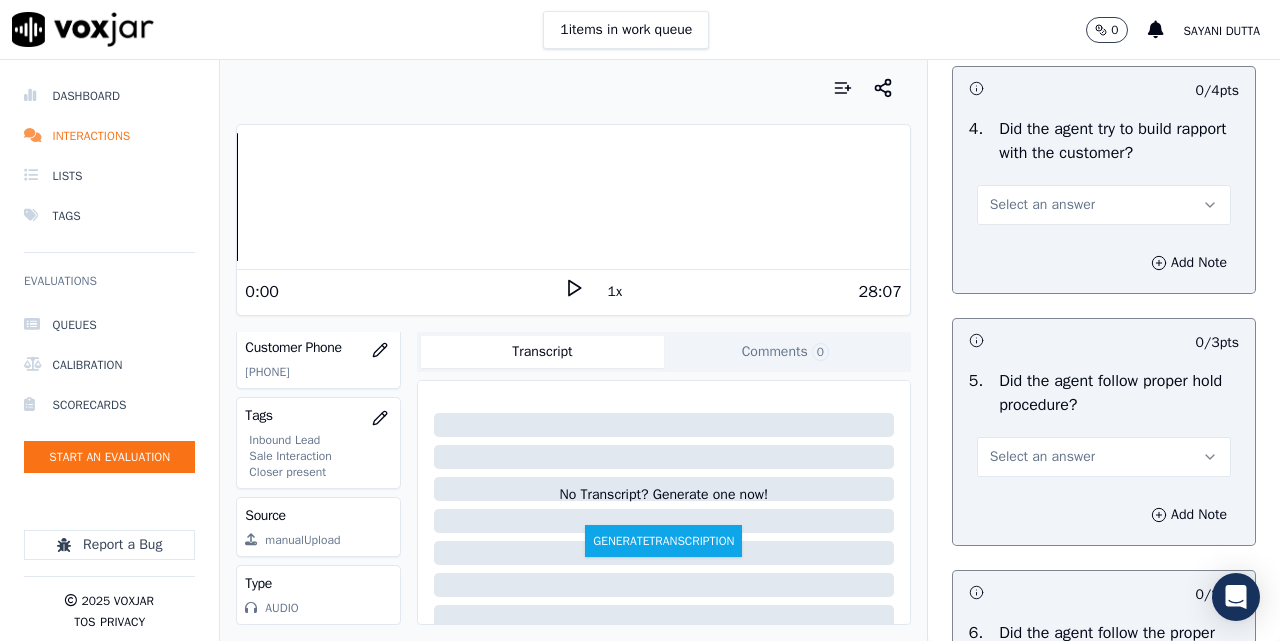 click on "Select an answer" at bounding box center [1042, 205] 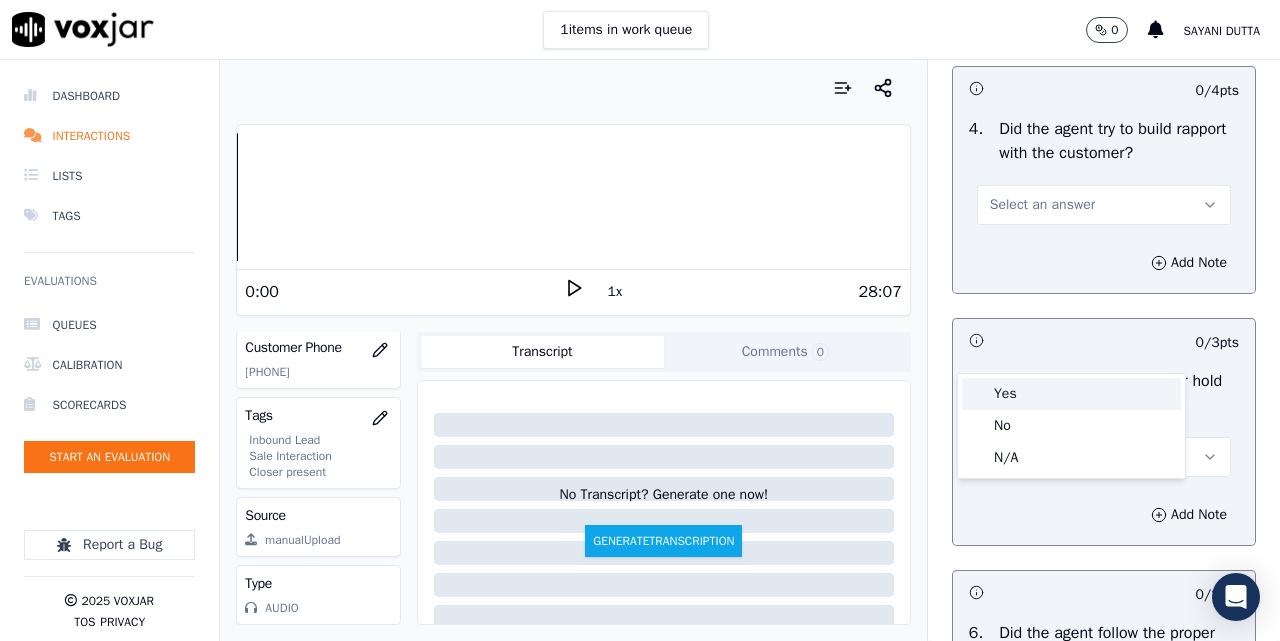 click on "Yes" at bounding box center [1071, 394] 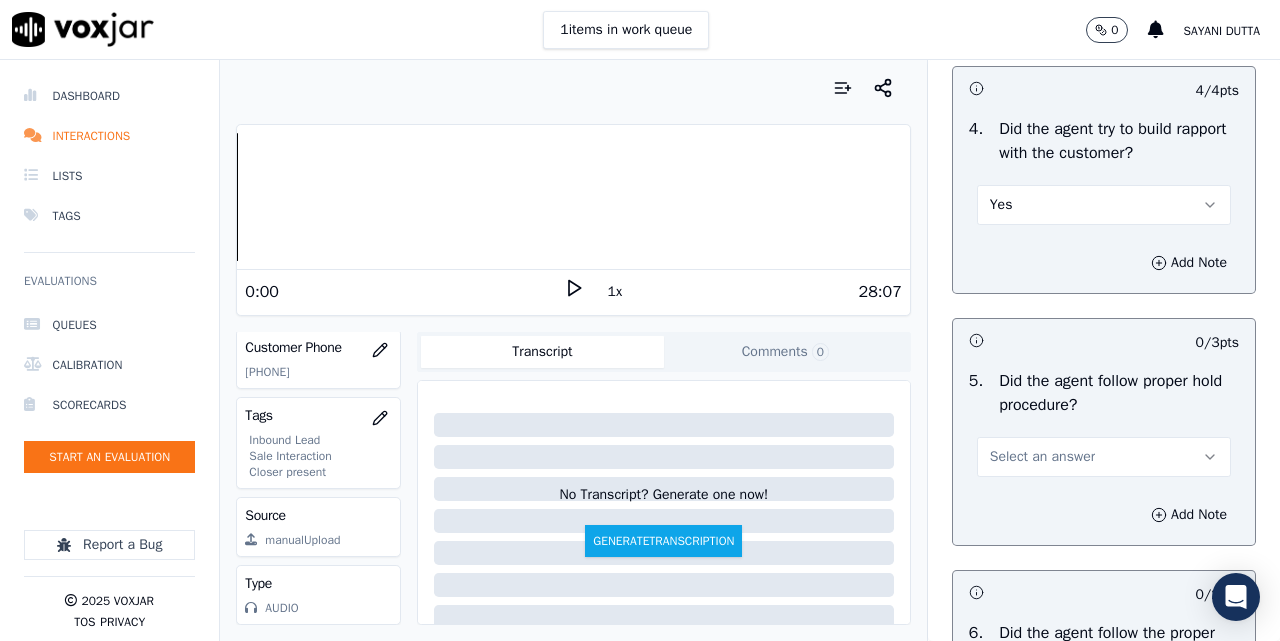 scroll, scrollTop: 3833, scrollLeft: 0, axis: vertical 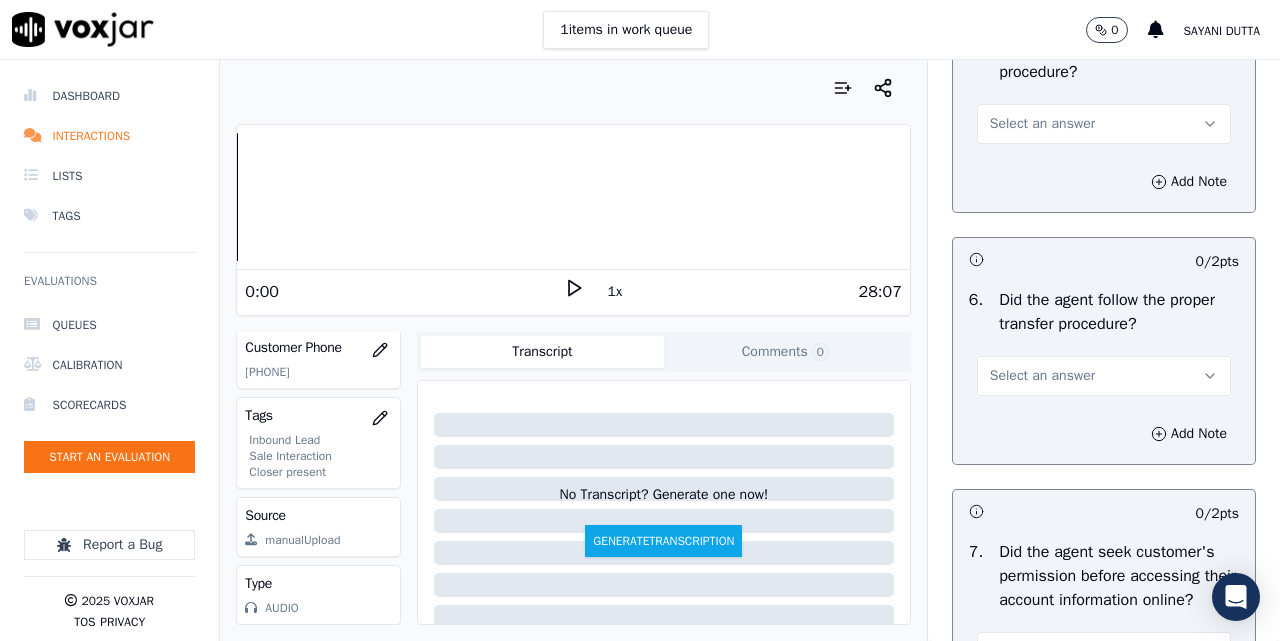 click on "Select an answer" at bounding box center [1104, 124] 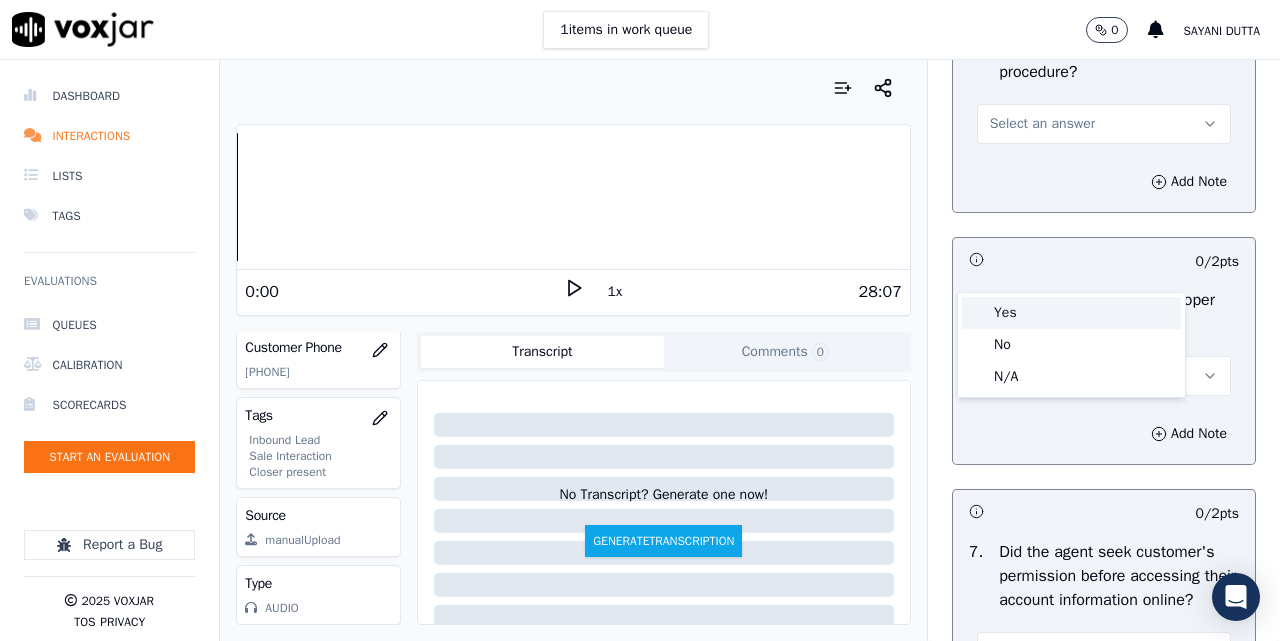 click on "Yes" at bounding box center [1071, 313] 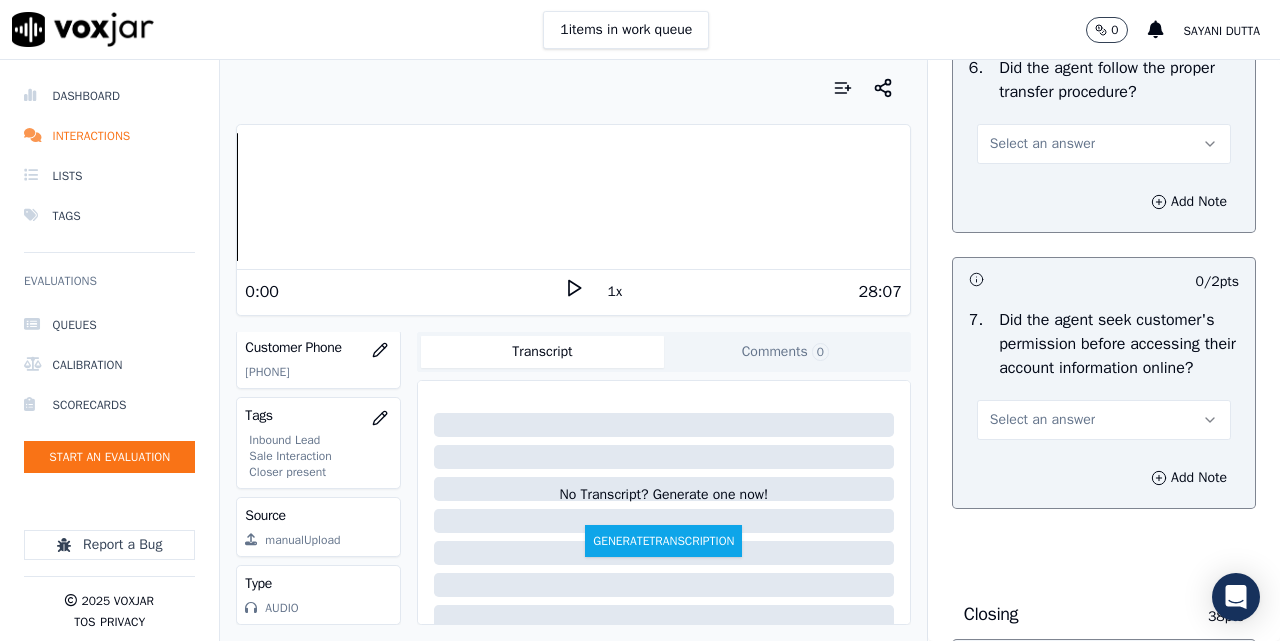 scroll, scrollTop: 4167, scrollLeft: 0, axis: vertical 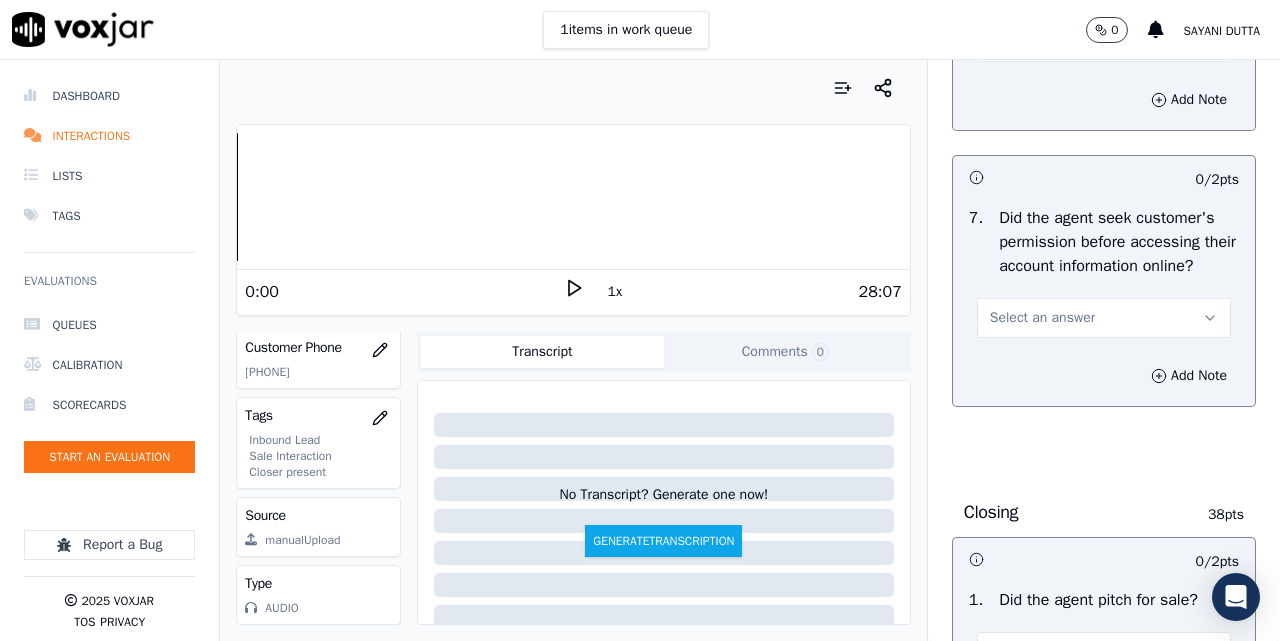 click on "Select an answer" at bounding box center (1042, 42) 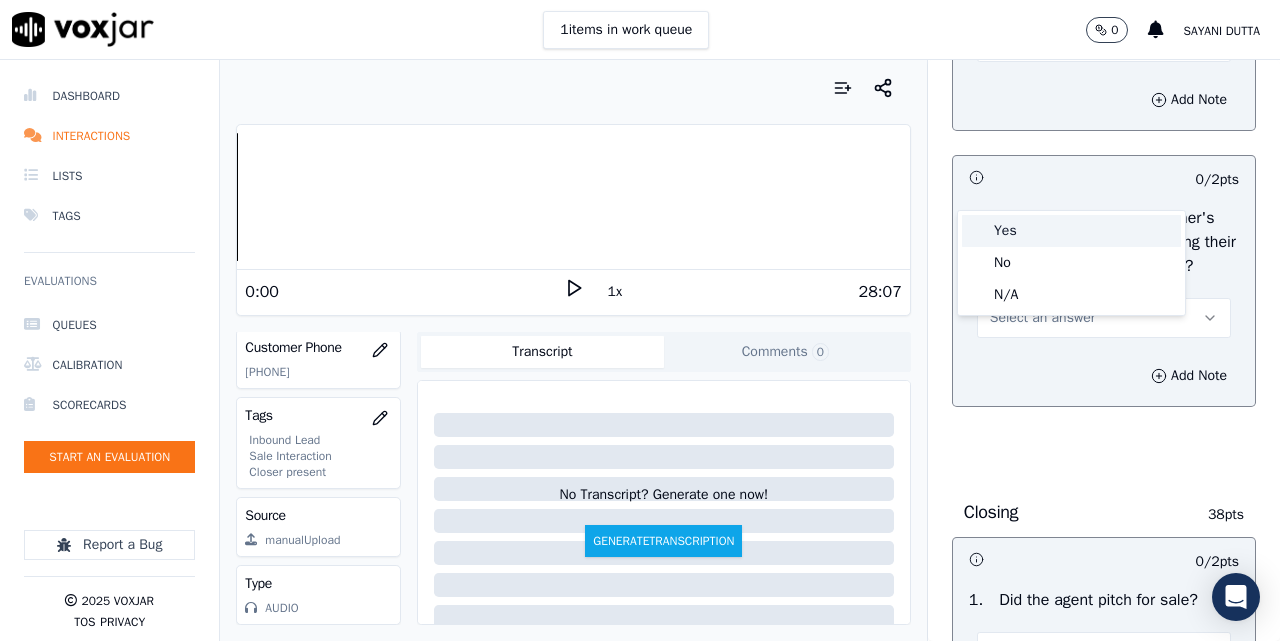 click on "Yes" at bounding box center [1071, 231] 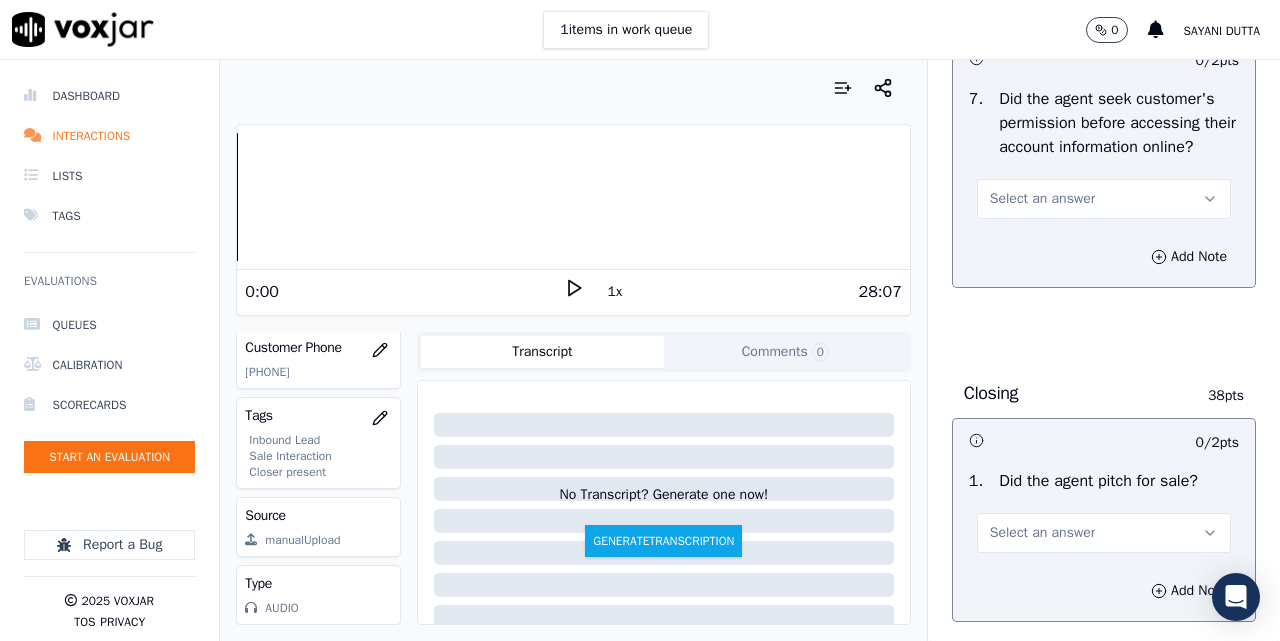 scroll, scrollTop: 4333, scrollLeft: 0, axis: vertical 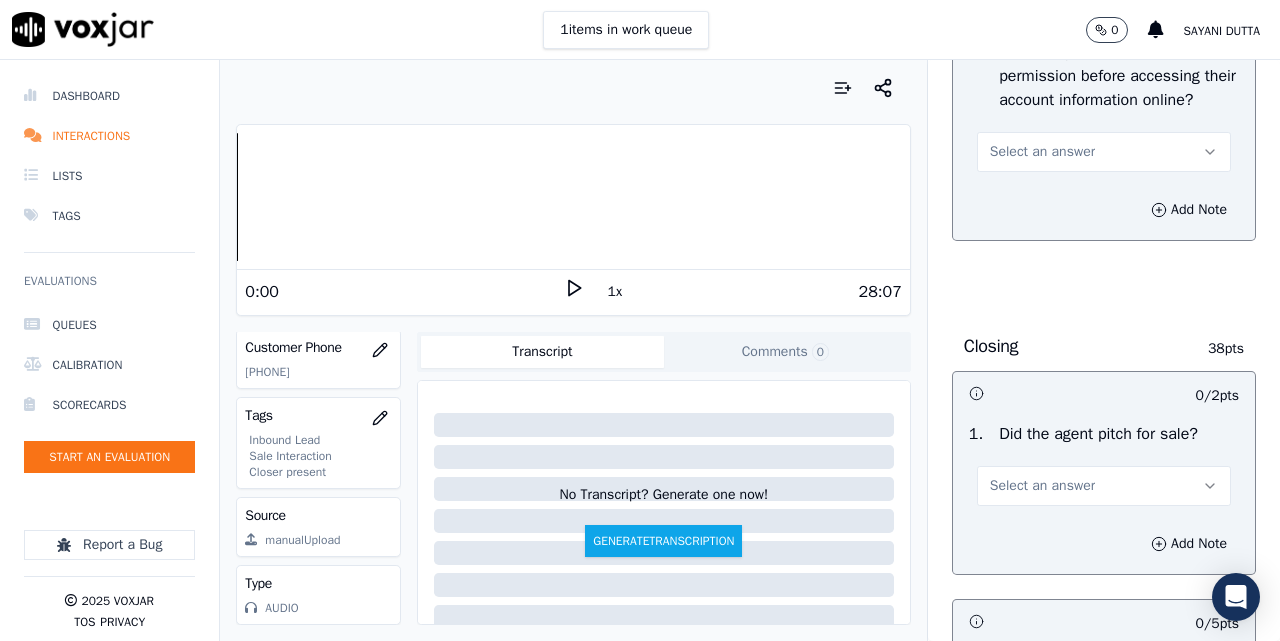 click on "Select an answer" at bounding box center (1042, 152) 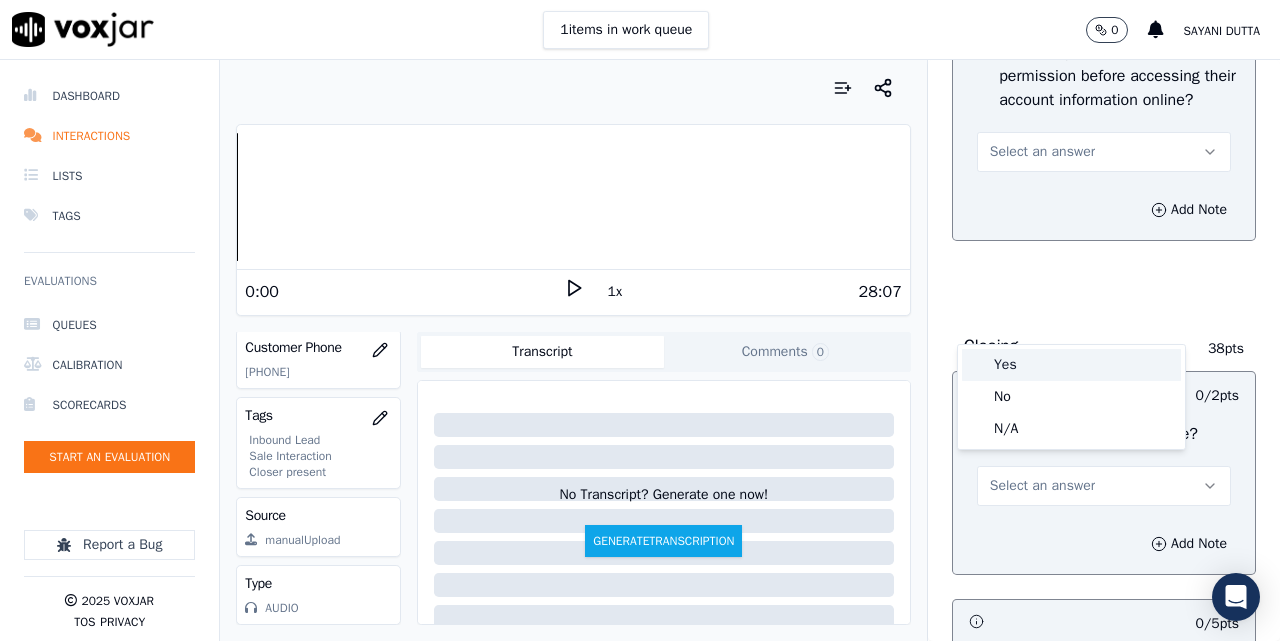 click on "Yes" at bounding box center (1071, 365) 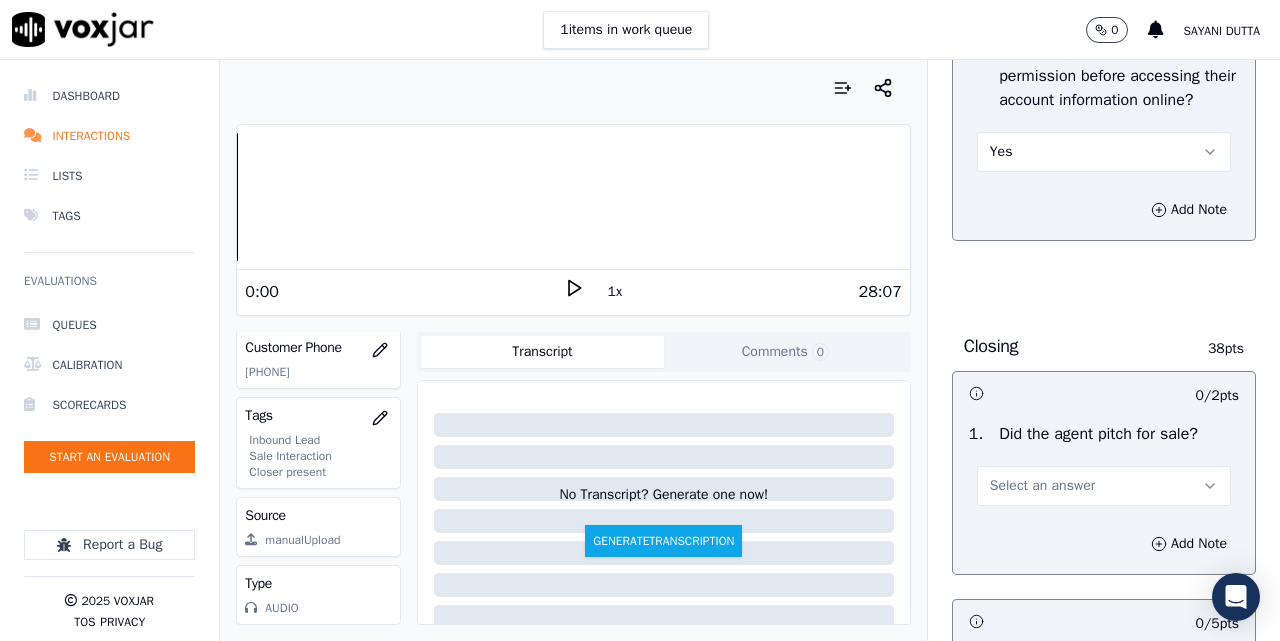 click on "Yes" at bounding box center (1104, 152) 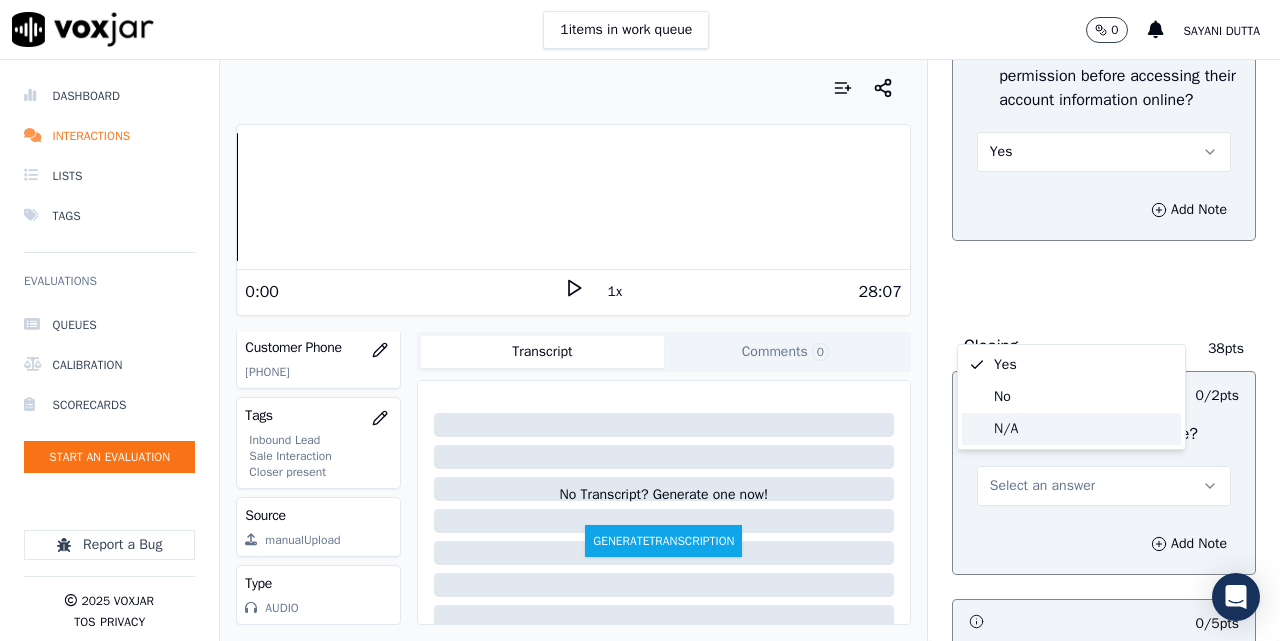 click on "N/A" 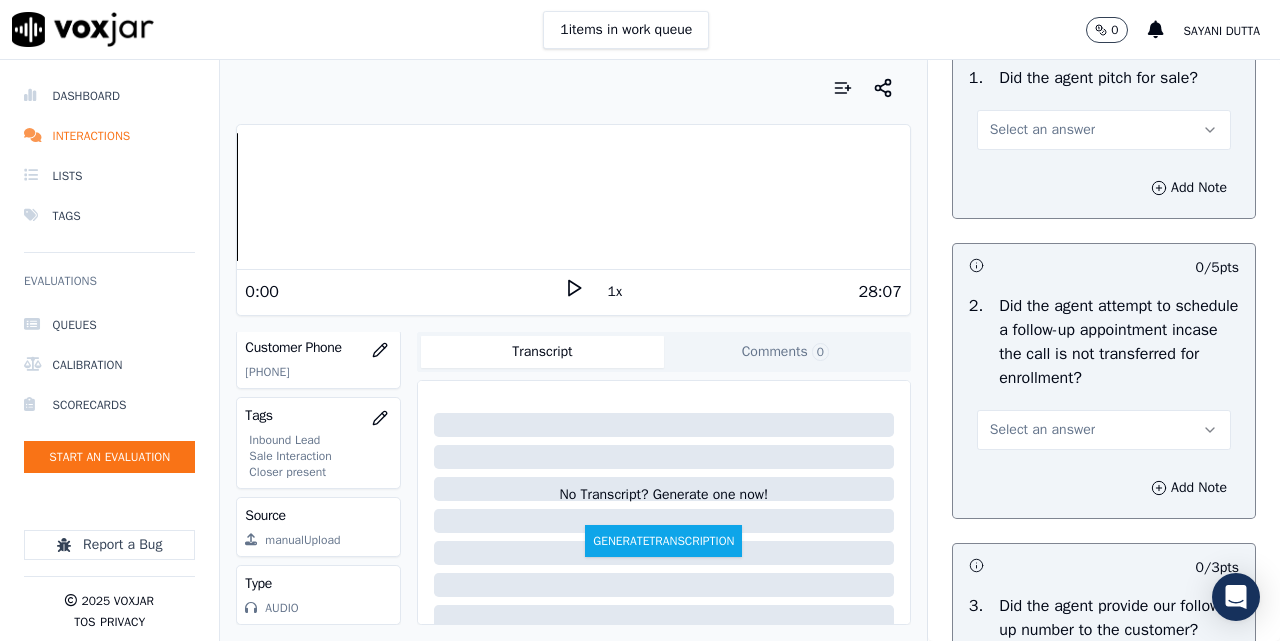 scroll, scrollTop: 4833, scrollLeft: 0, axis: vertical 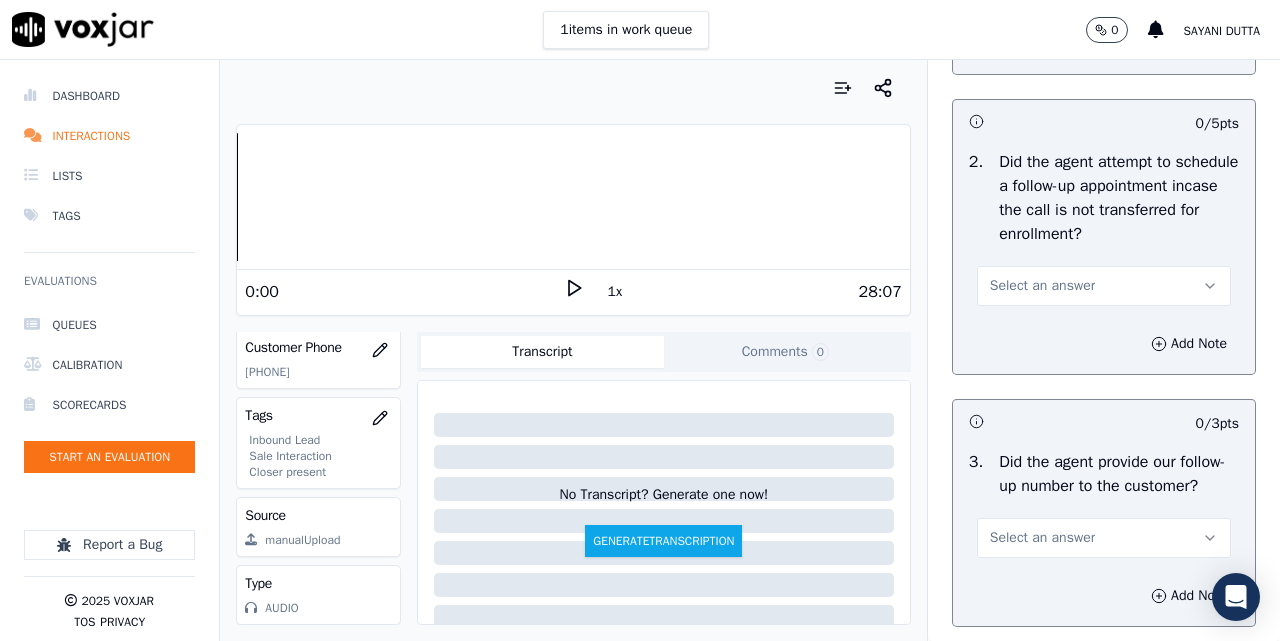 click on "Select an answer" at bounding box center [1042, -14] 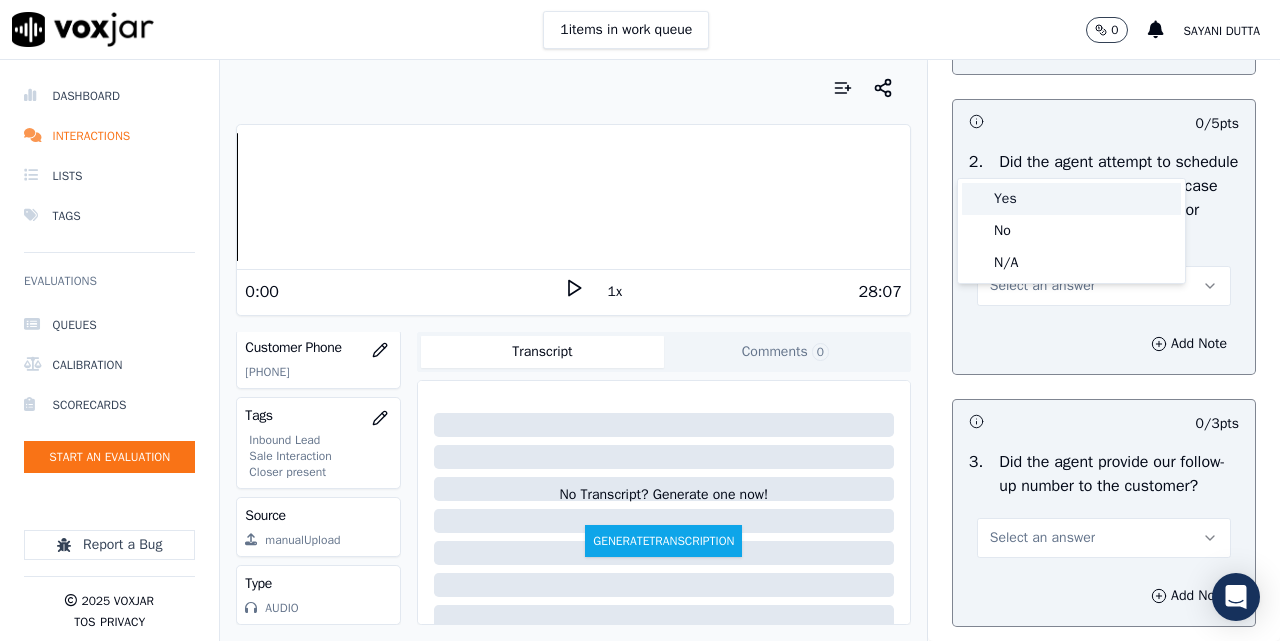 click on "Yes" at bounding box center (1071, 199) 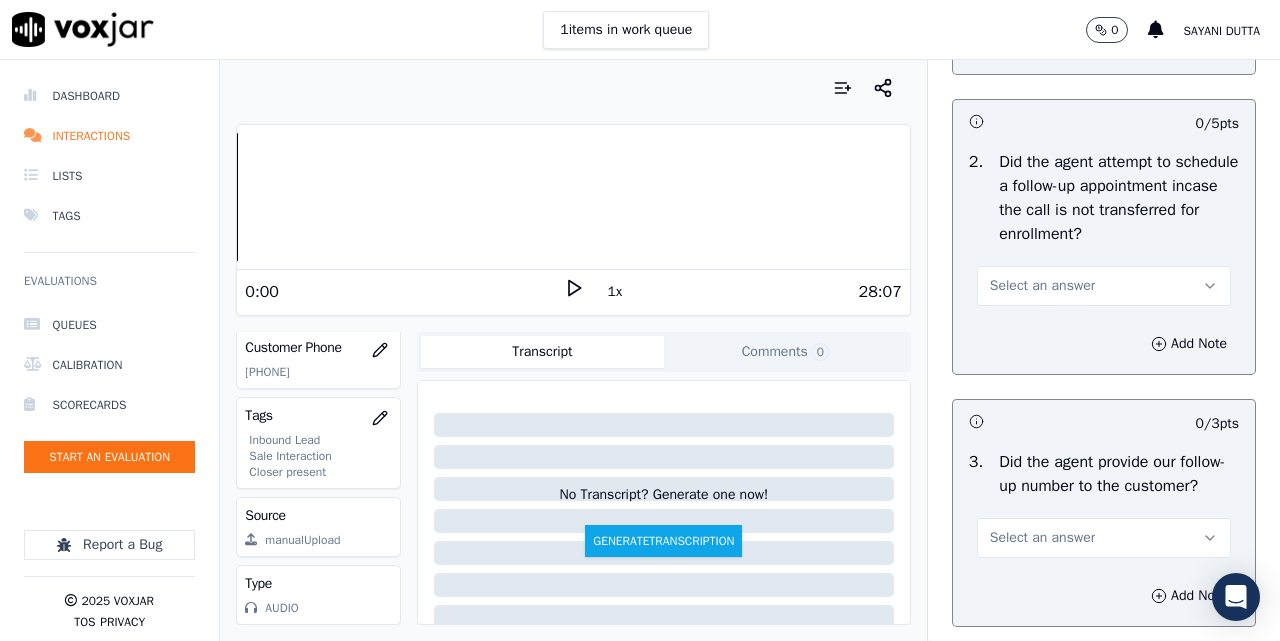 scroll, scrollTop: 5000, scrollLeft: 0, axis: vertical 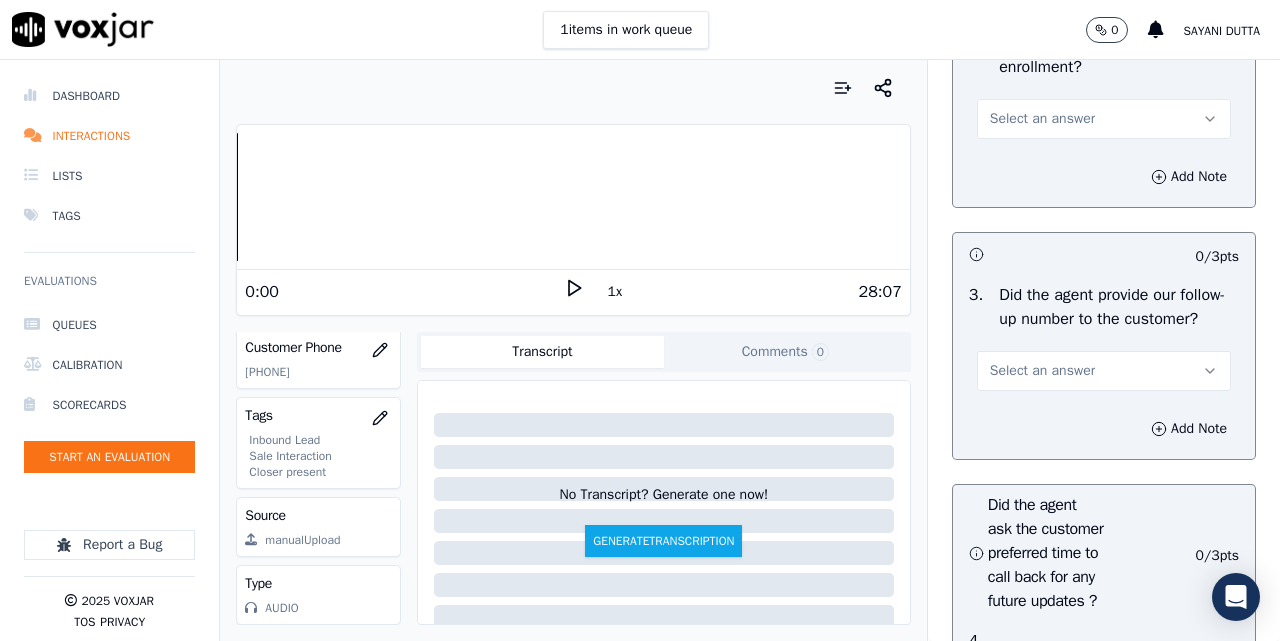 click on "Select an answer" at bounding box center [1042, 119] 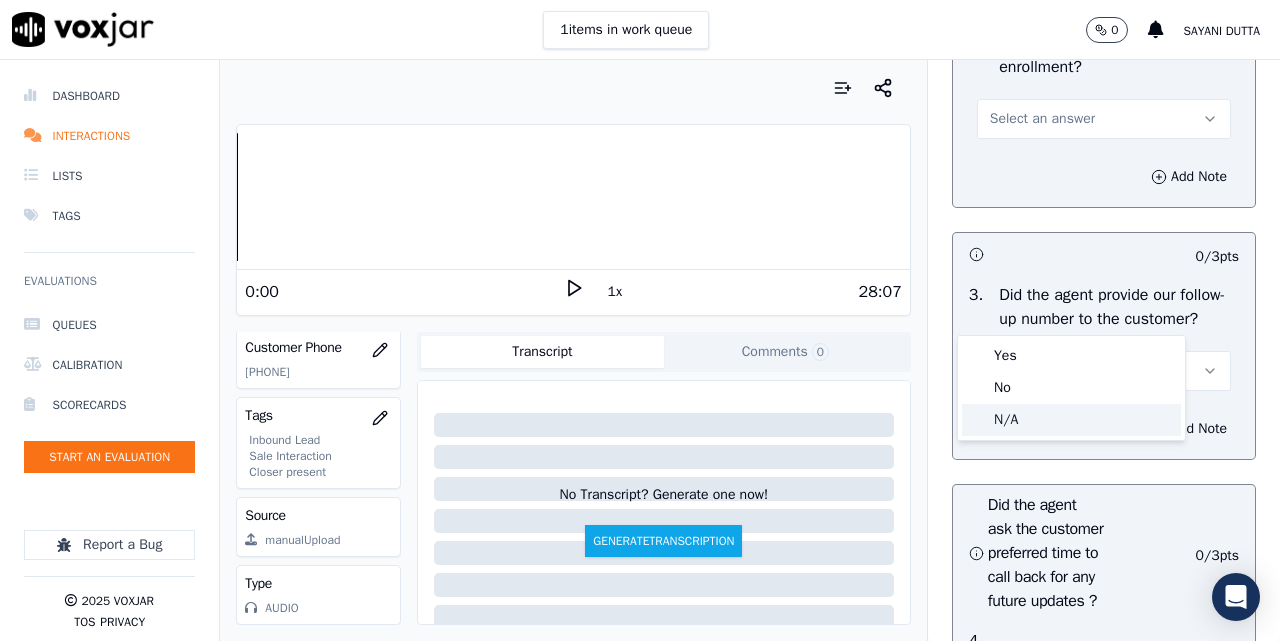 click on "N/A" 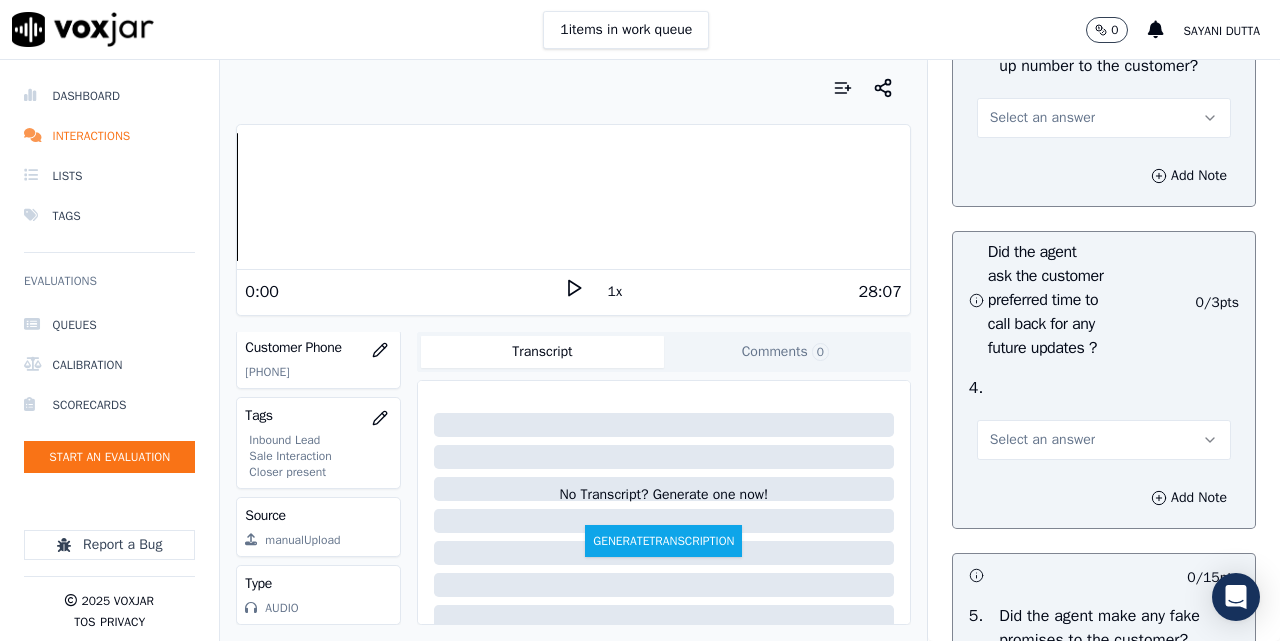 scroll, scrollTop: 5333, scrollLeft: 0, axis: vertical 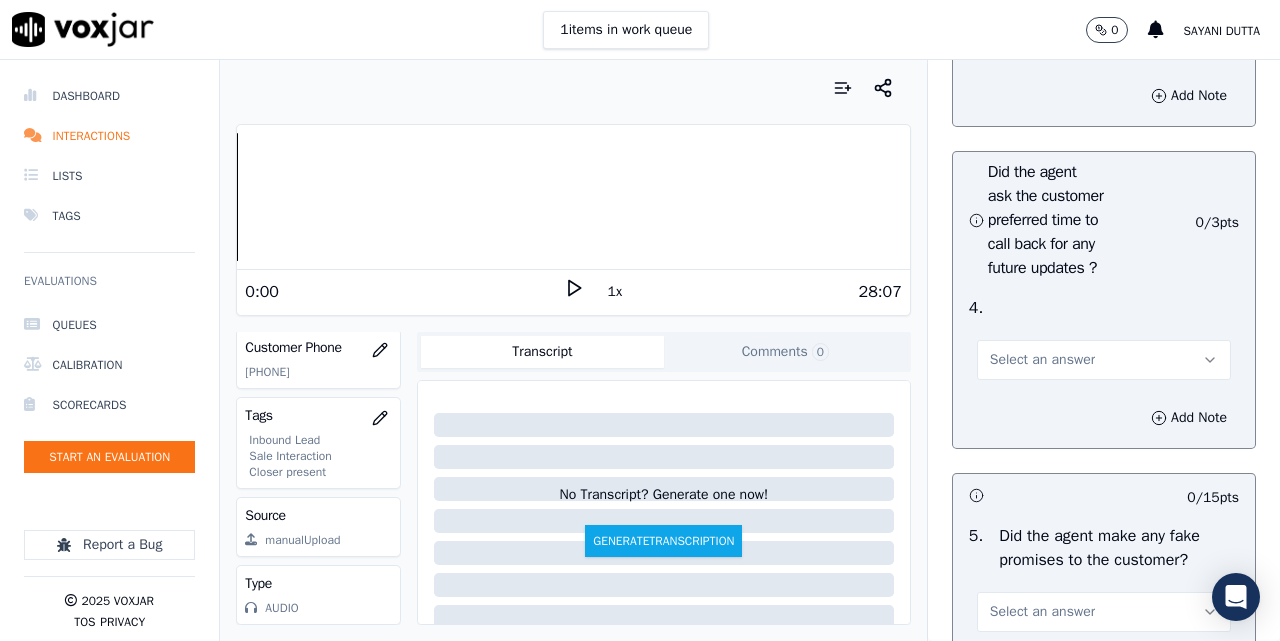 click on "Select an answer" at bounding box center [1042, 38] 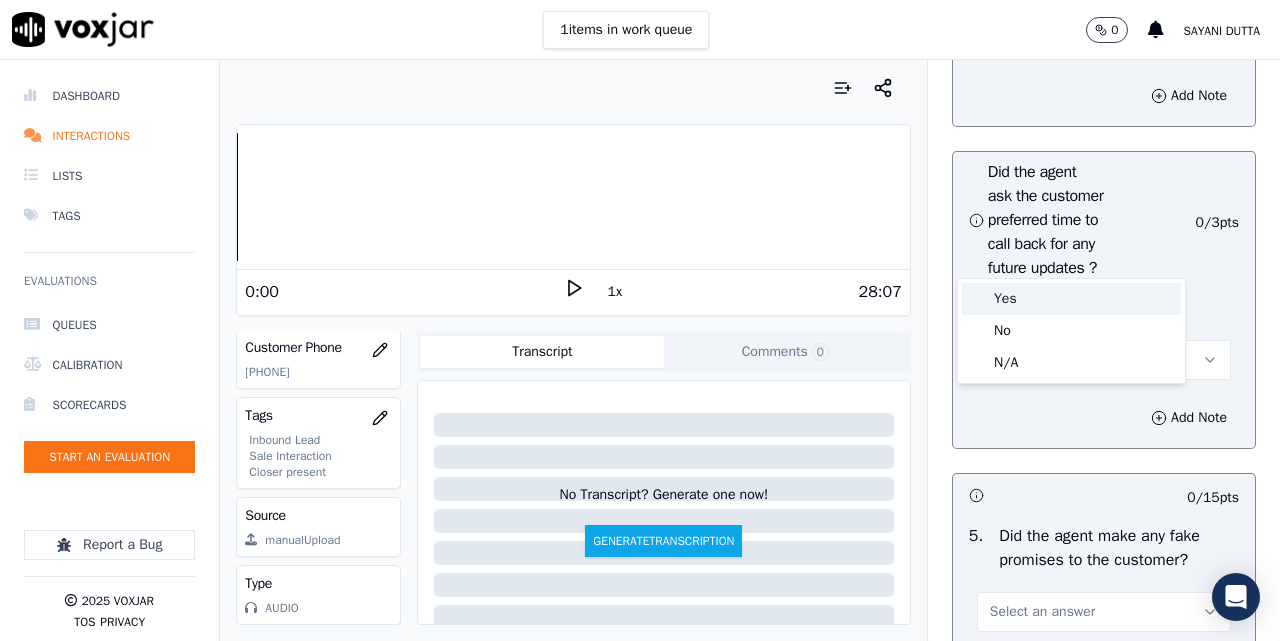 click on "Yes" at bounding box center [1071, 299] 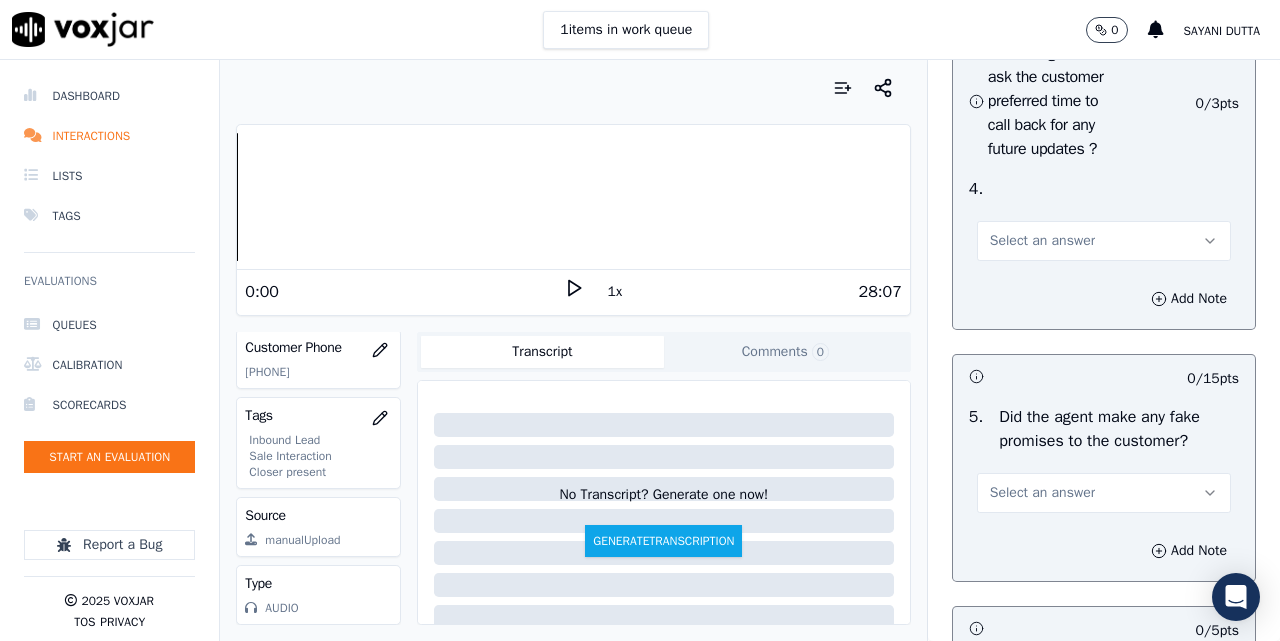 scroll, scrollTop: 5500, scrollLeft: 0, axis: vertical 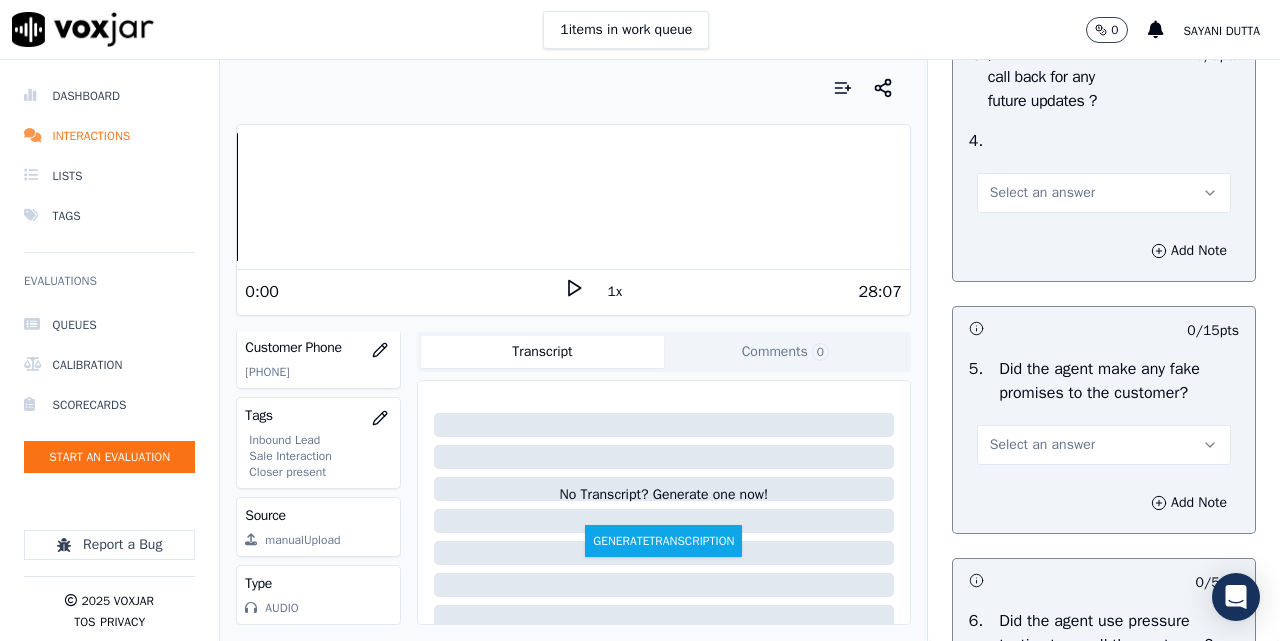 click on "Select an answer" at bounding box center (1042, 193) 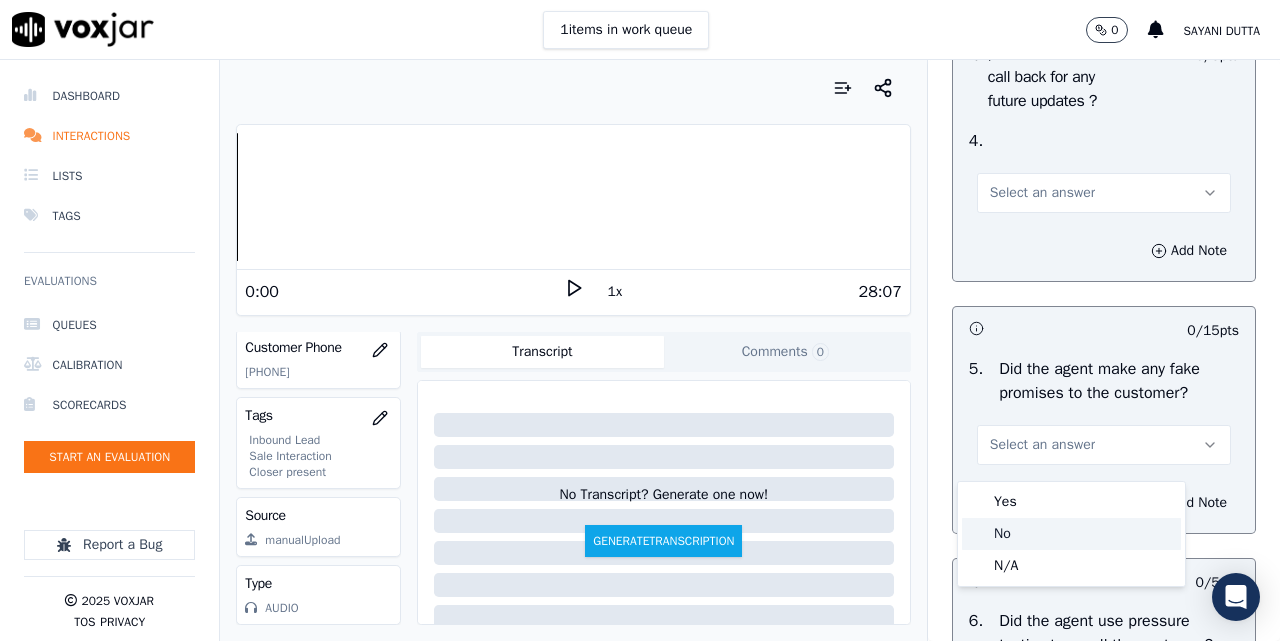 click on "No" 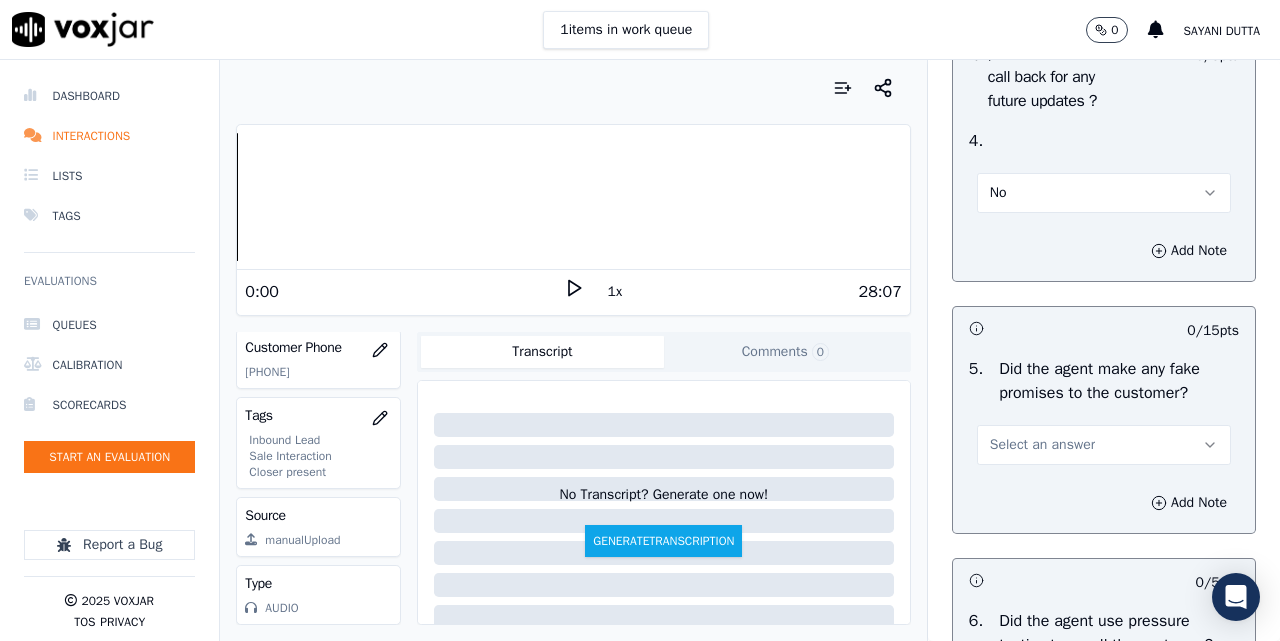 scroll, scrollTop: 5833, scrollLeft: 0, axis: vertical 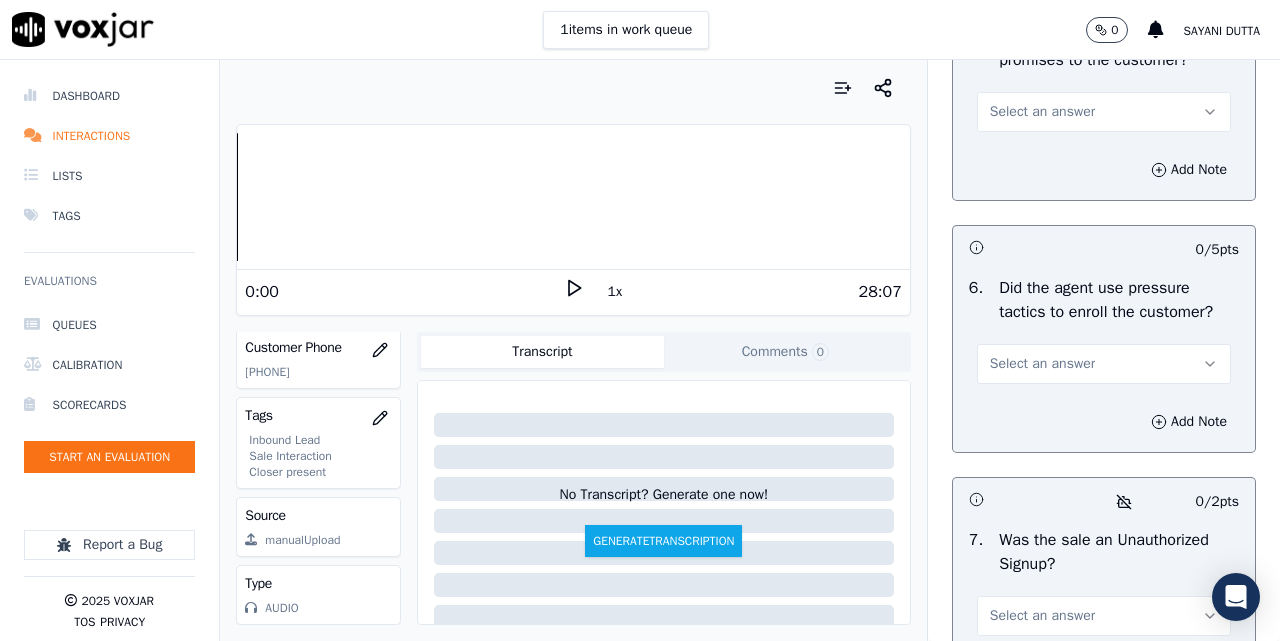 click on "No" at bounding box center (1104, -140) 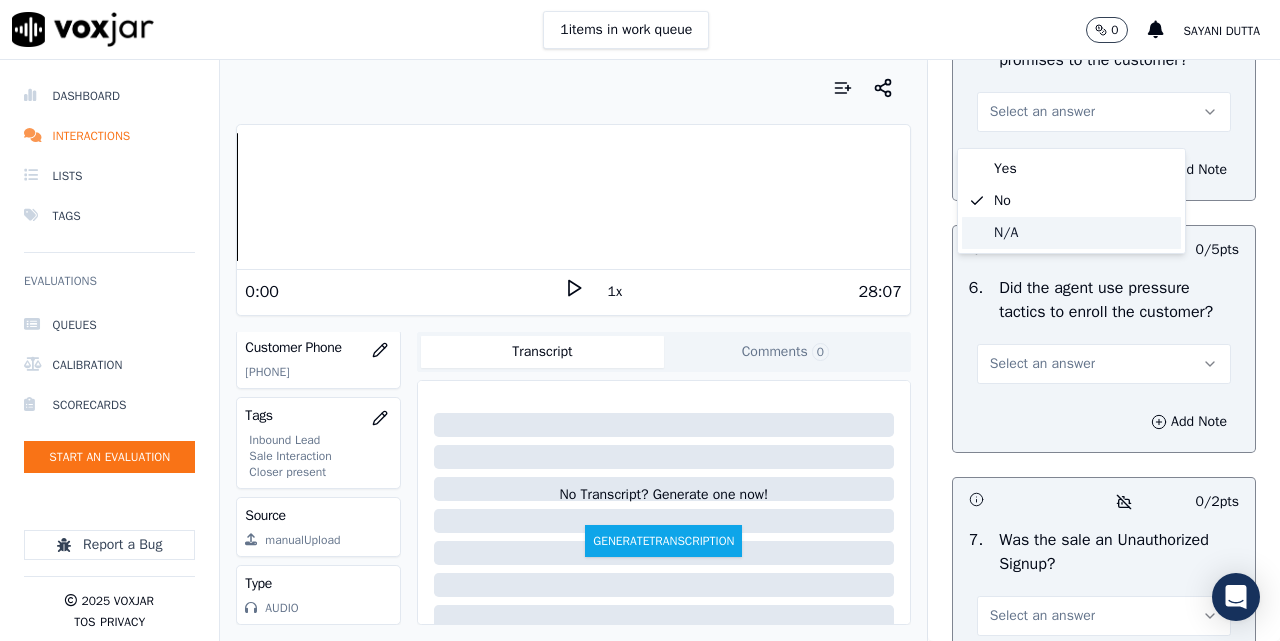 click on "N/A" 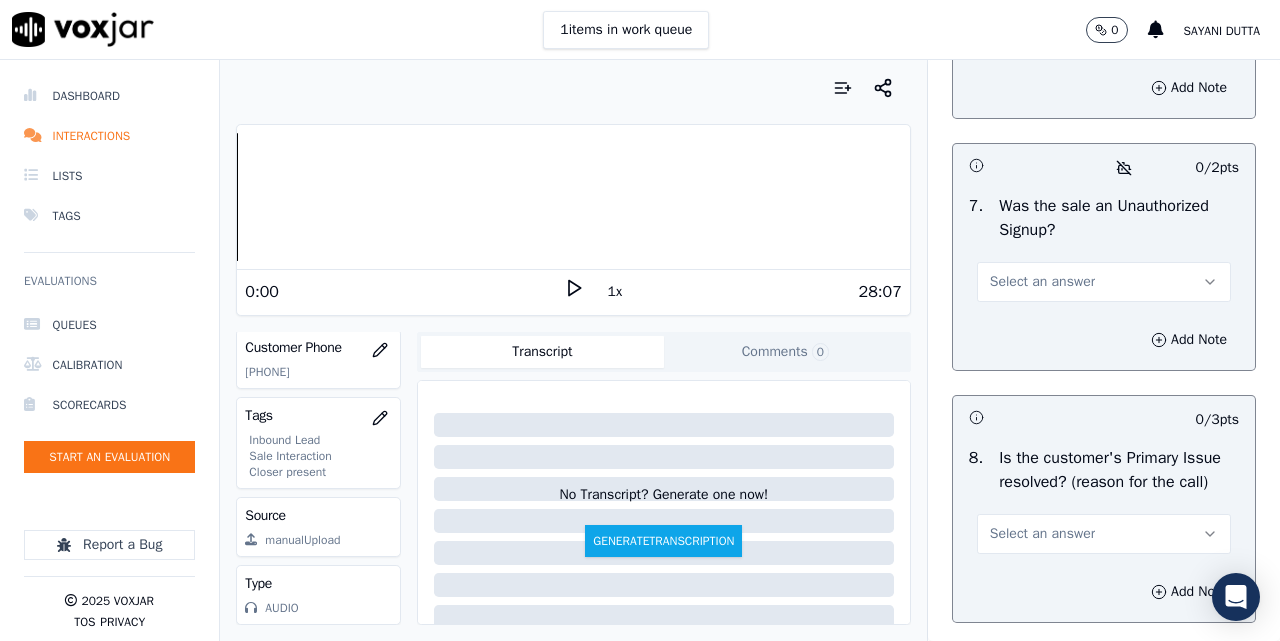 scroll, scrollTop: 5833, scrollLeft: 0, axis: vertical 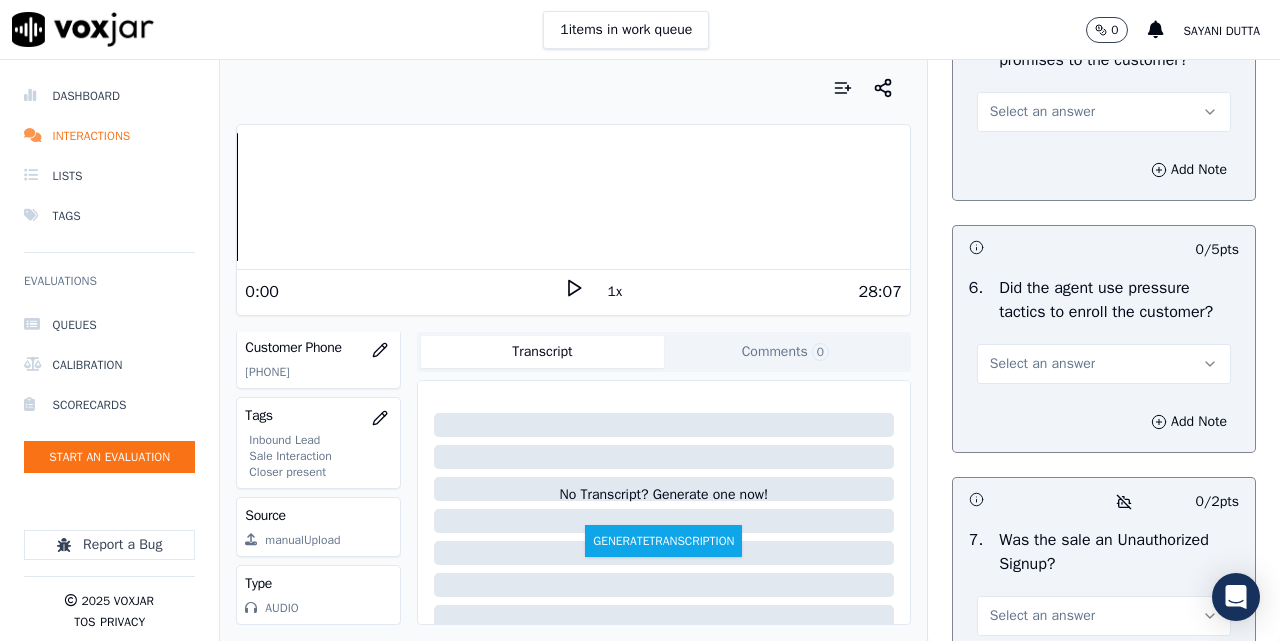 click on "Select an answer" at bounding box center [1042, 112] 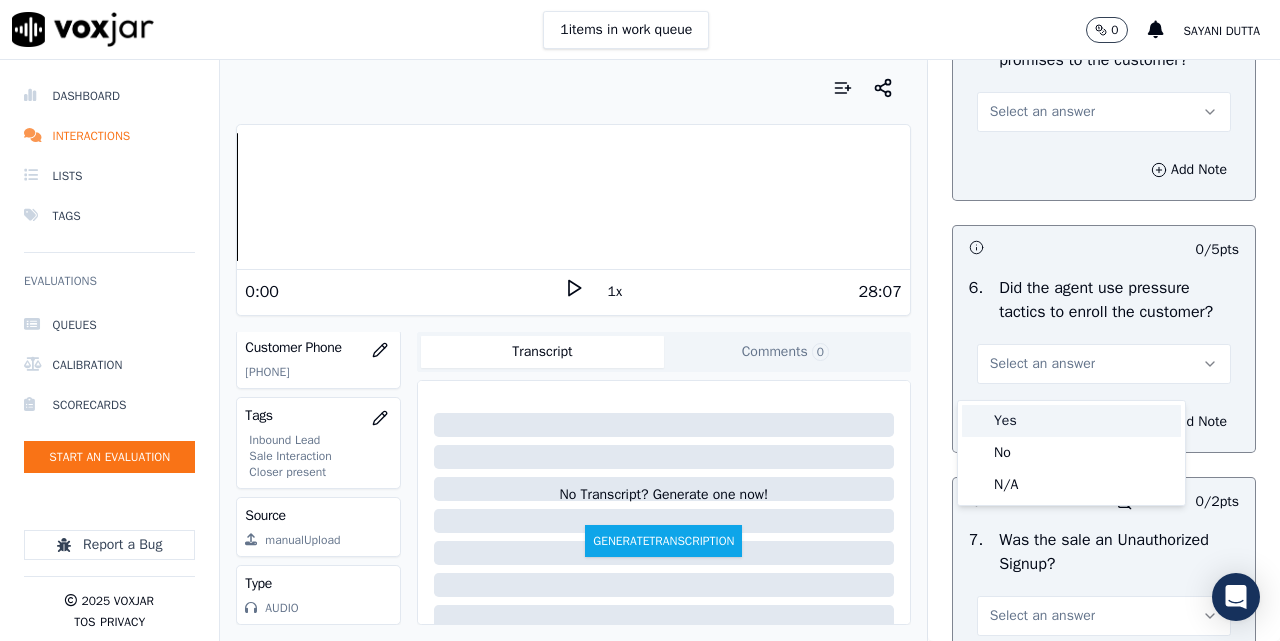 click on "Yes" at bounding box center (1071, 421) 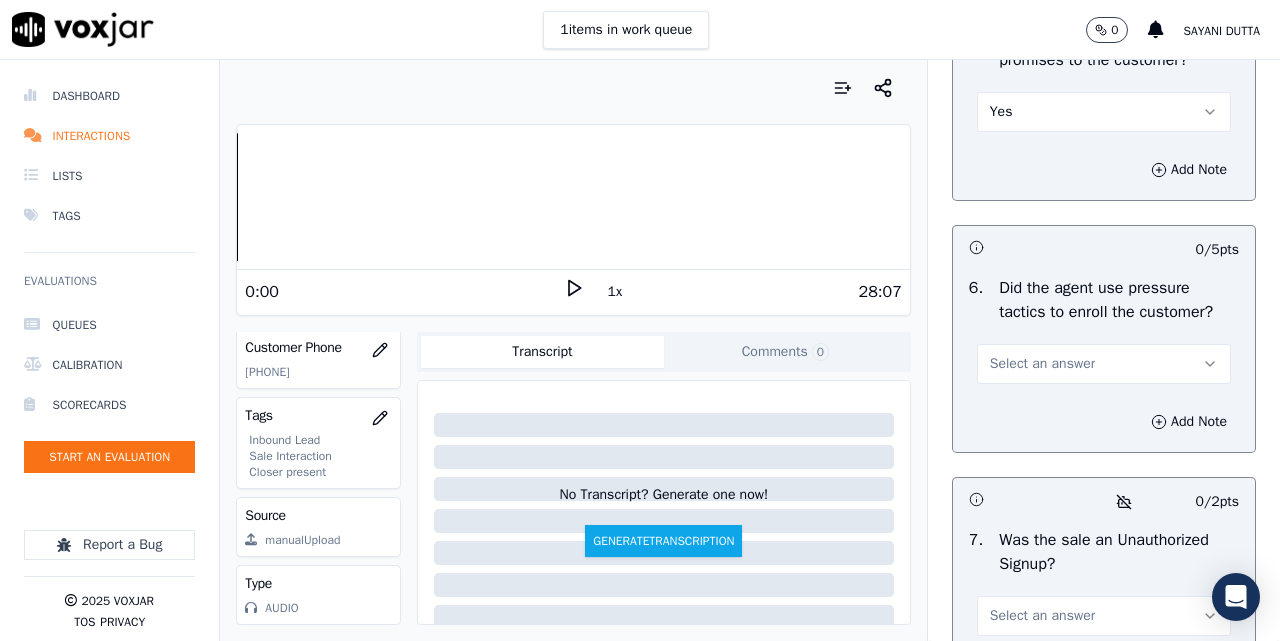 click on "Yes" at bounding box center (1001, 112) 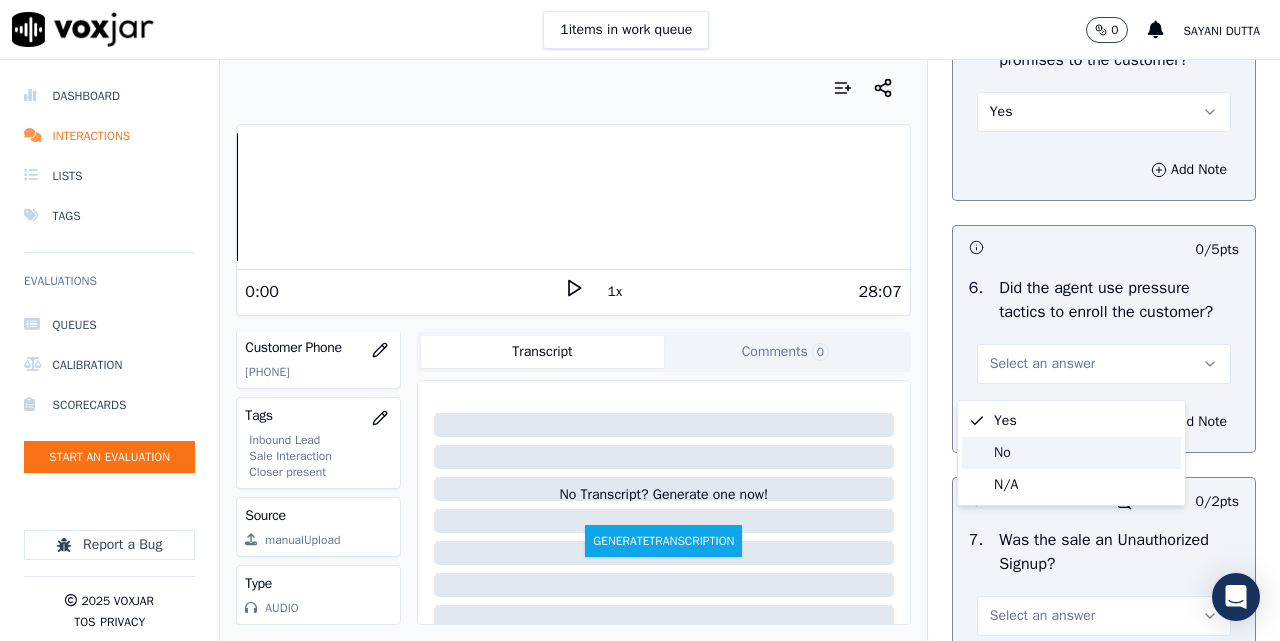 click on "No" 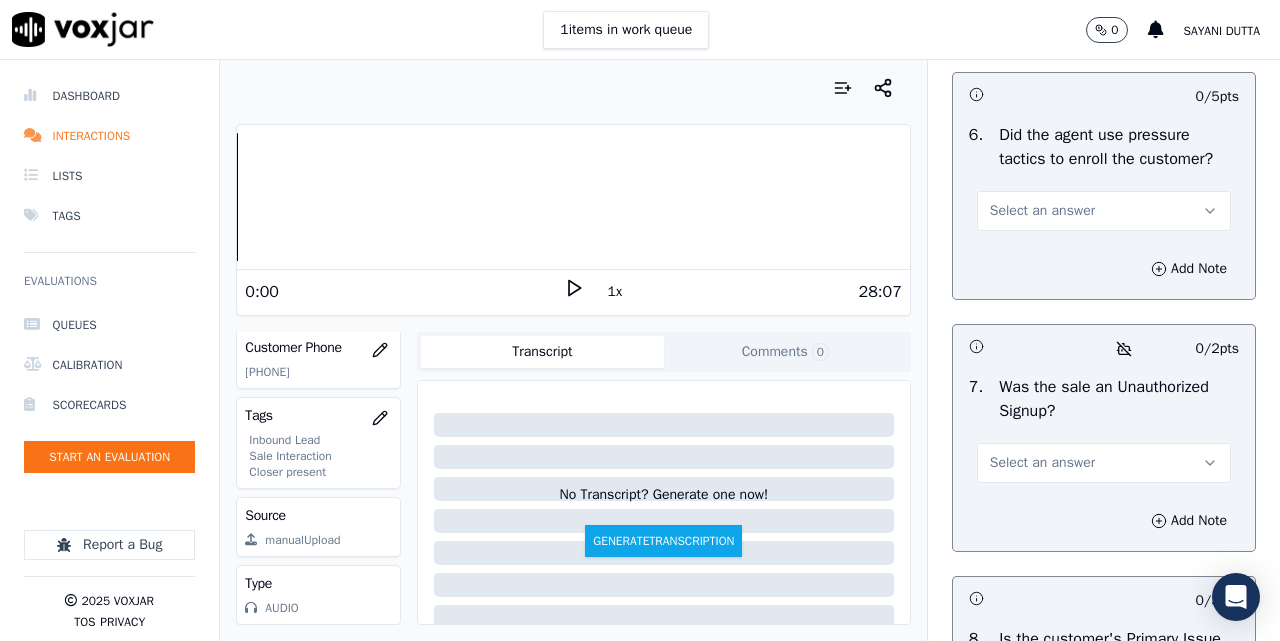 scroll, scrollTop: 6167, scrollLeft: 0, axis: vertical 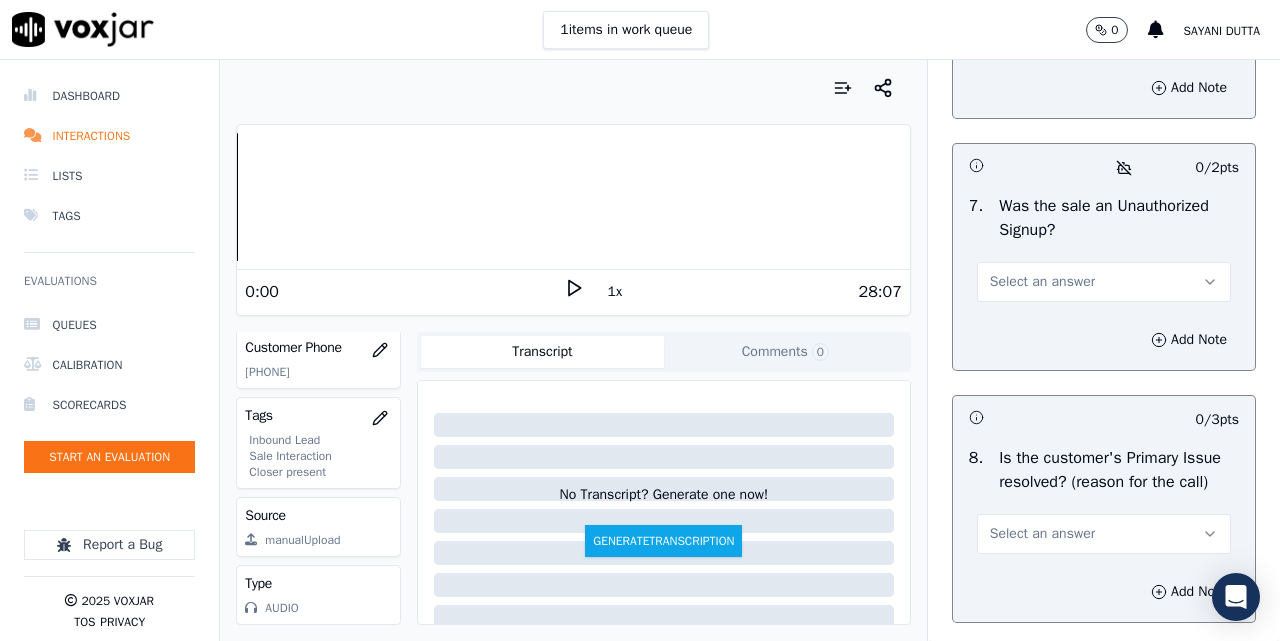 click on "Select an answer" at bounding box center (1042, 30) 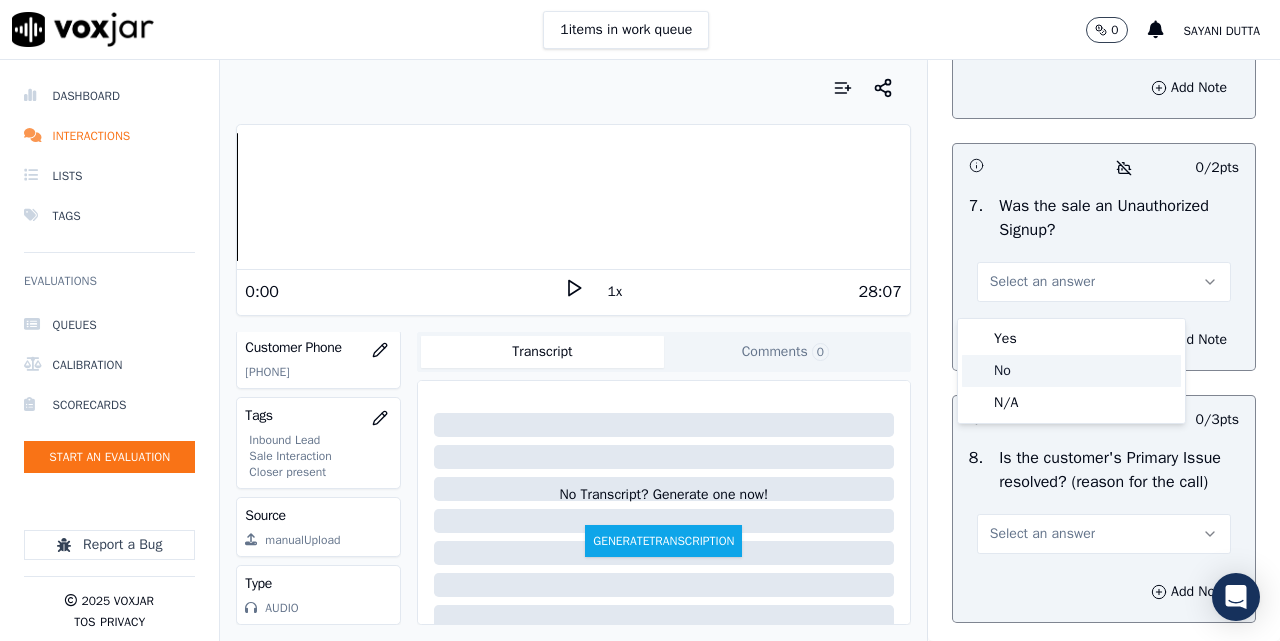 click on "No" 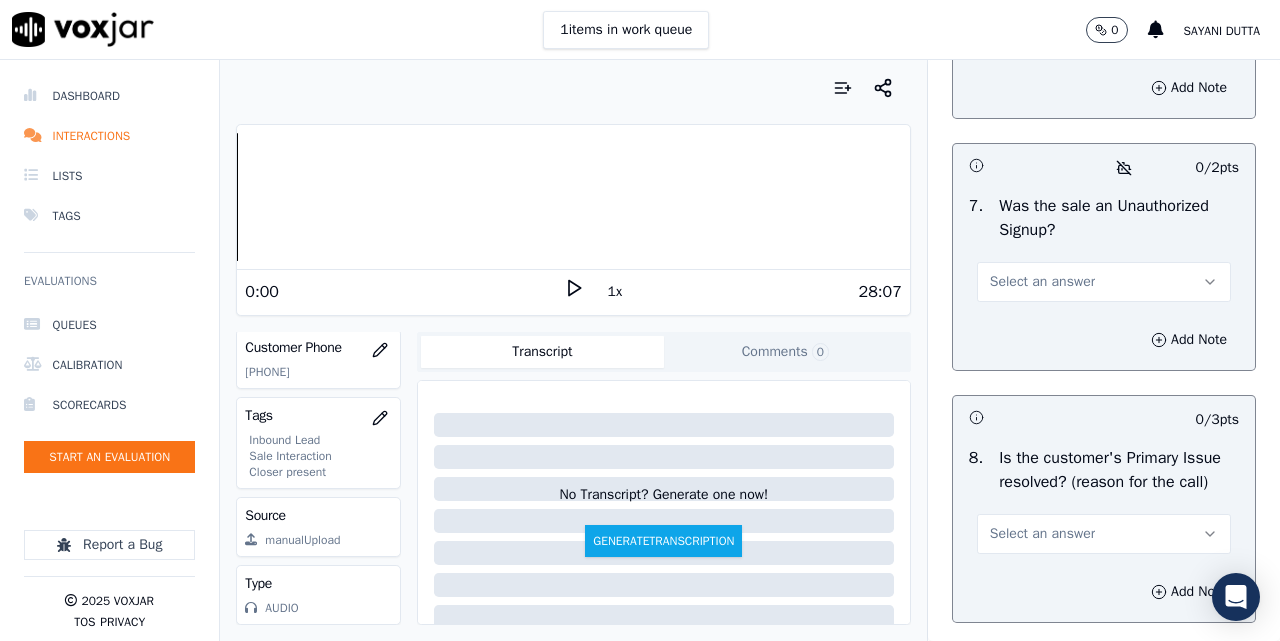scroll, scrollTop: 6333, scrollLeft: 0, axis: vertical 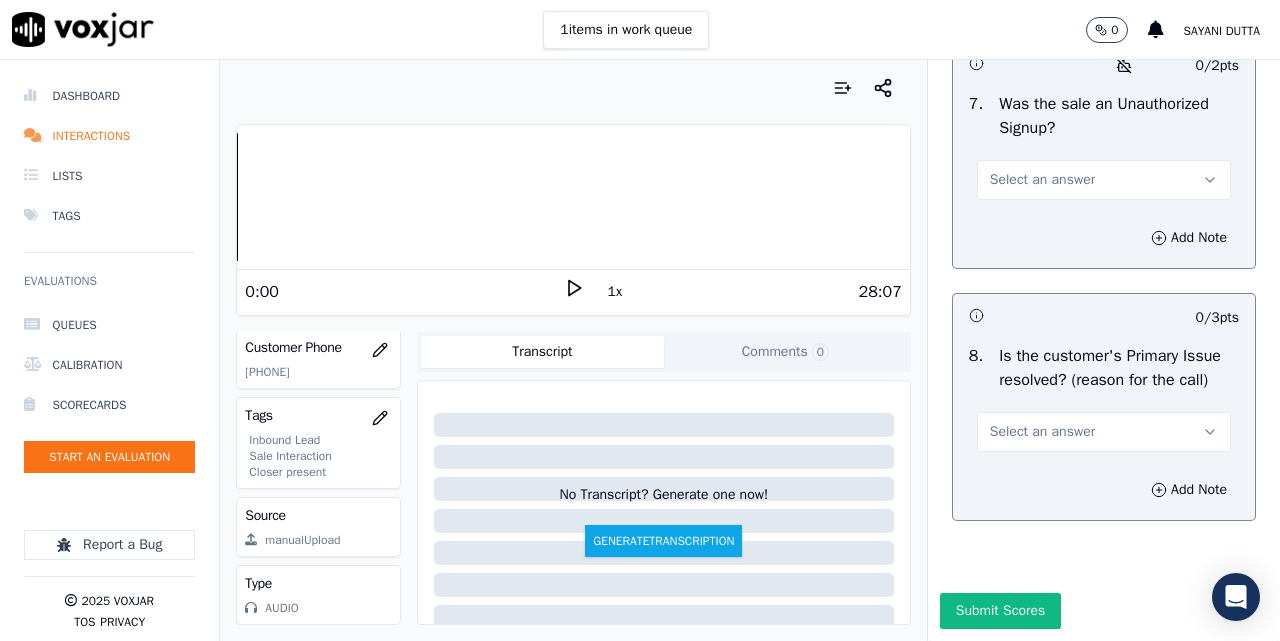 click on "Select an answer" at bounding box center [1042, 180] 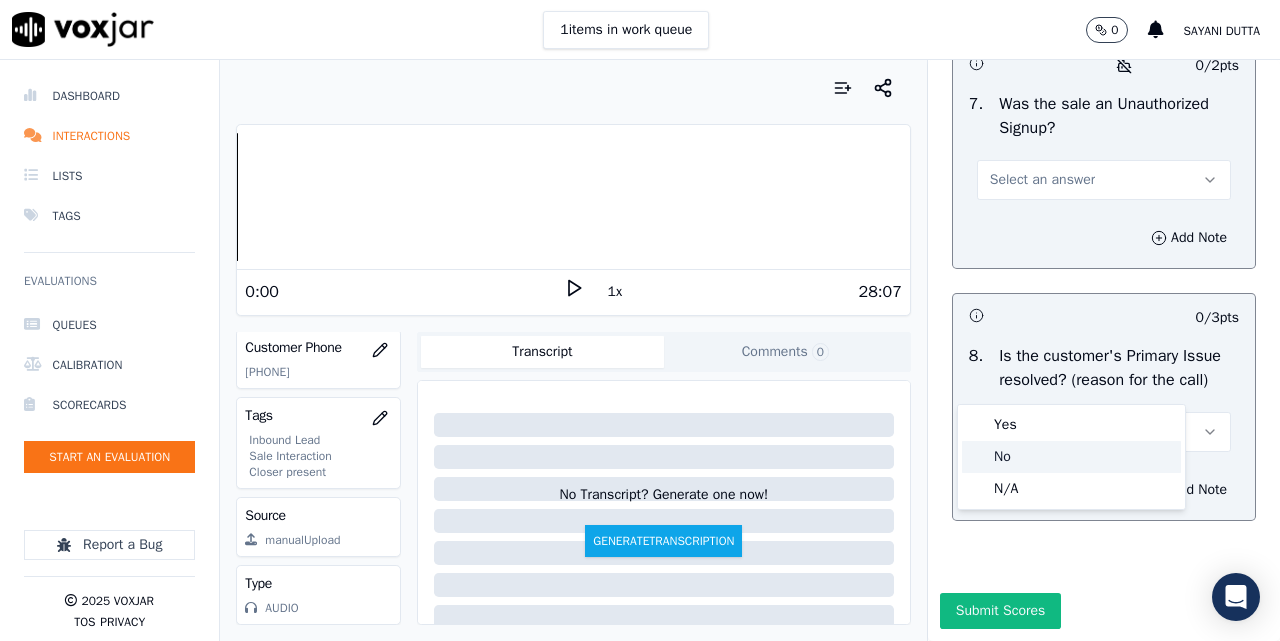 click on "No" 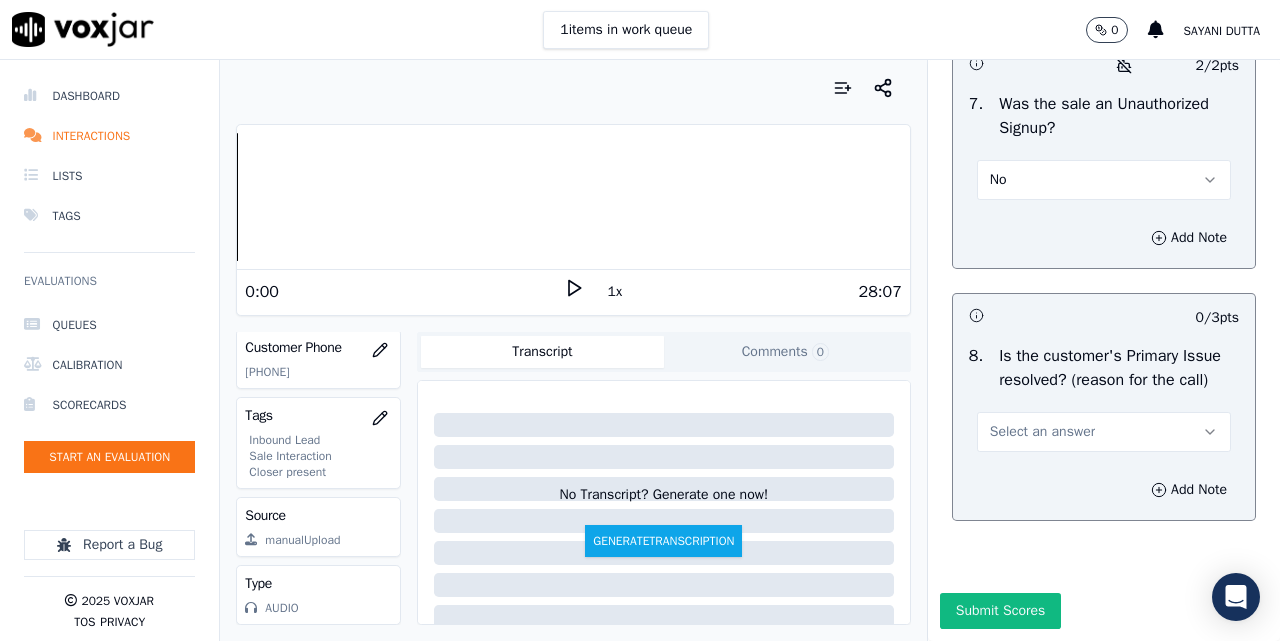 scroll, scrollTop: 6578, scrollLeft: 0, axis: vertical 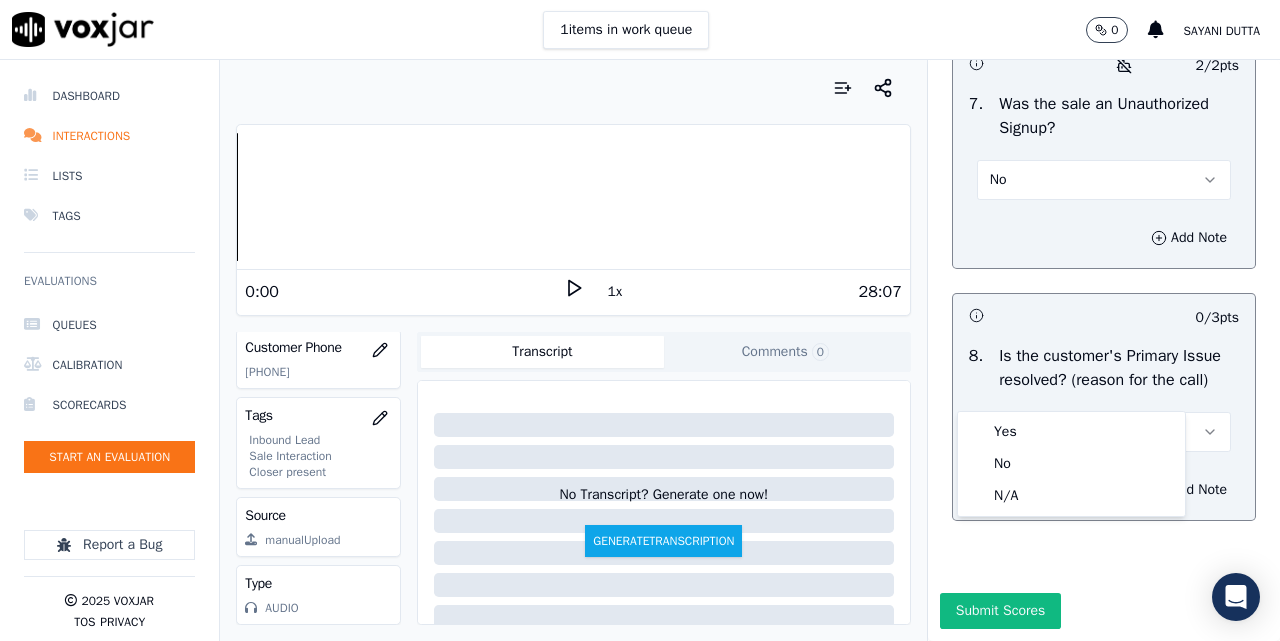 click on "Yes   No     N/A" at bounding box center [1071, 464] 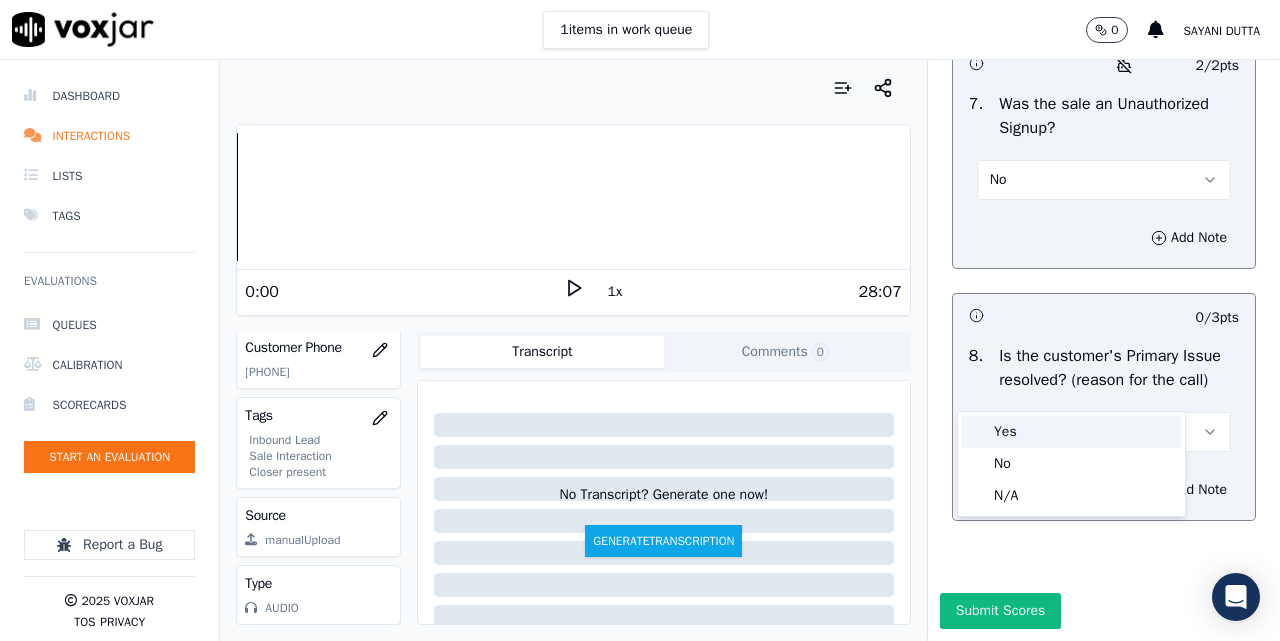 click on "Yes" at bounding box center (1071, 432) 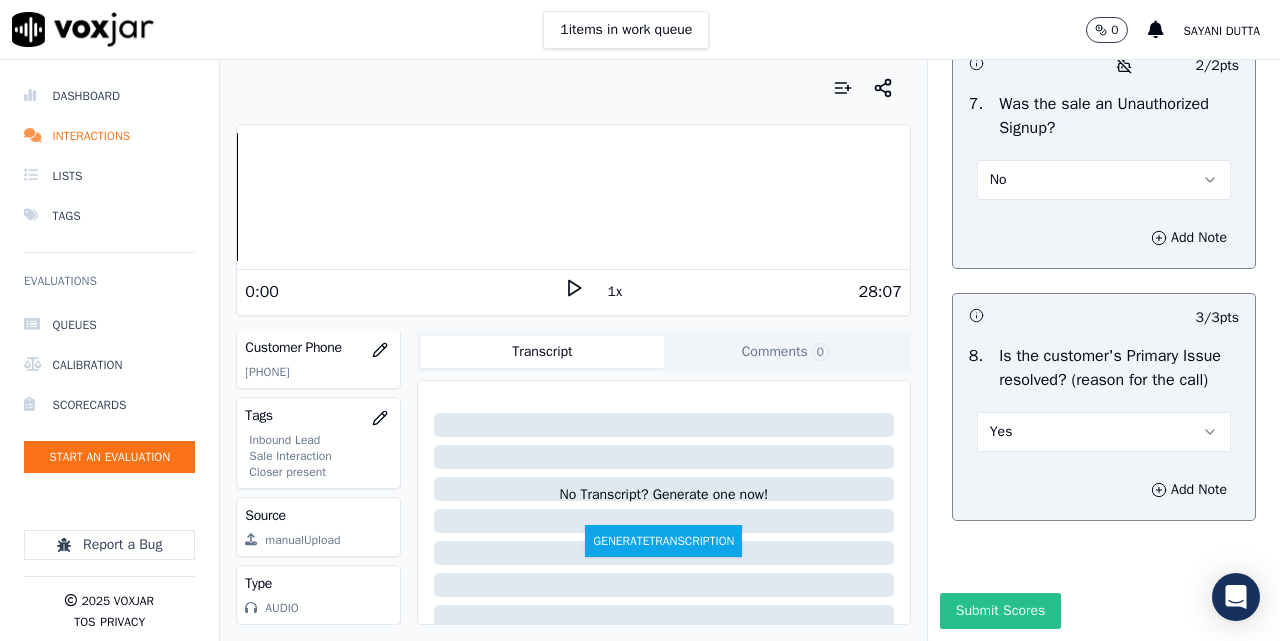 click on "Submit Scores" at bounding box center (1000, 611) 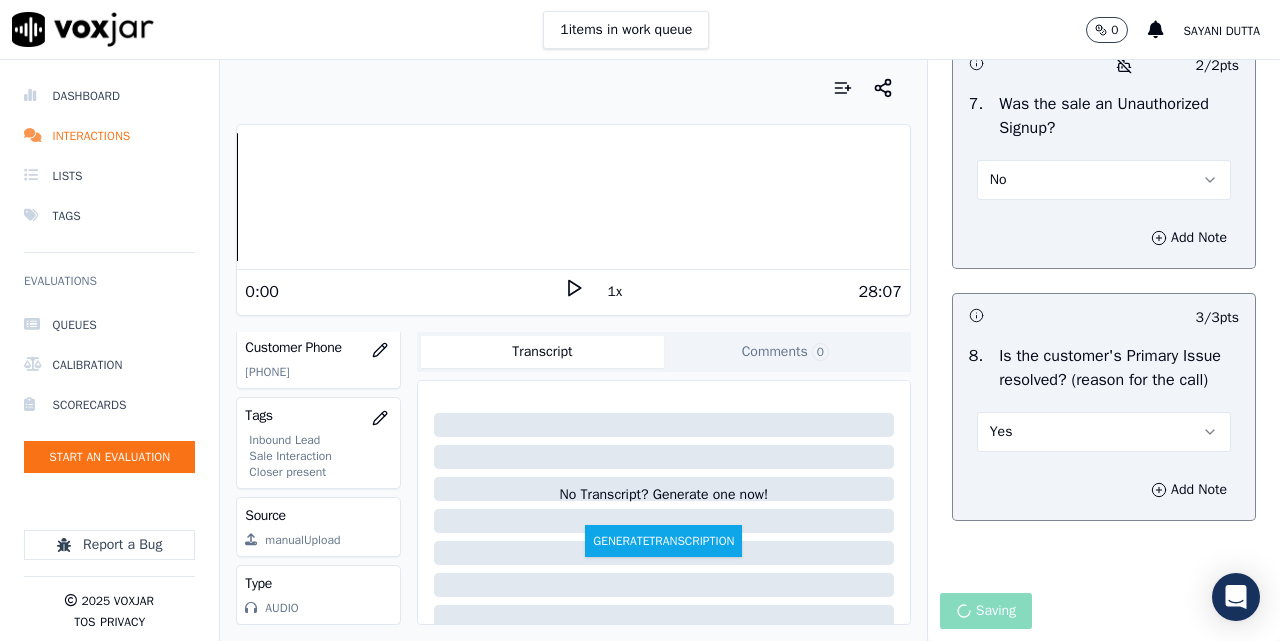scroll, scrollTop: 71, scrollLeft: 0, axis: vertical 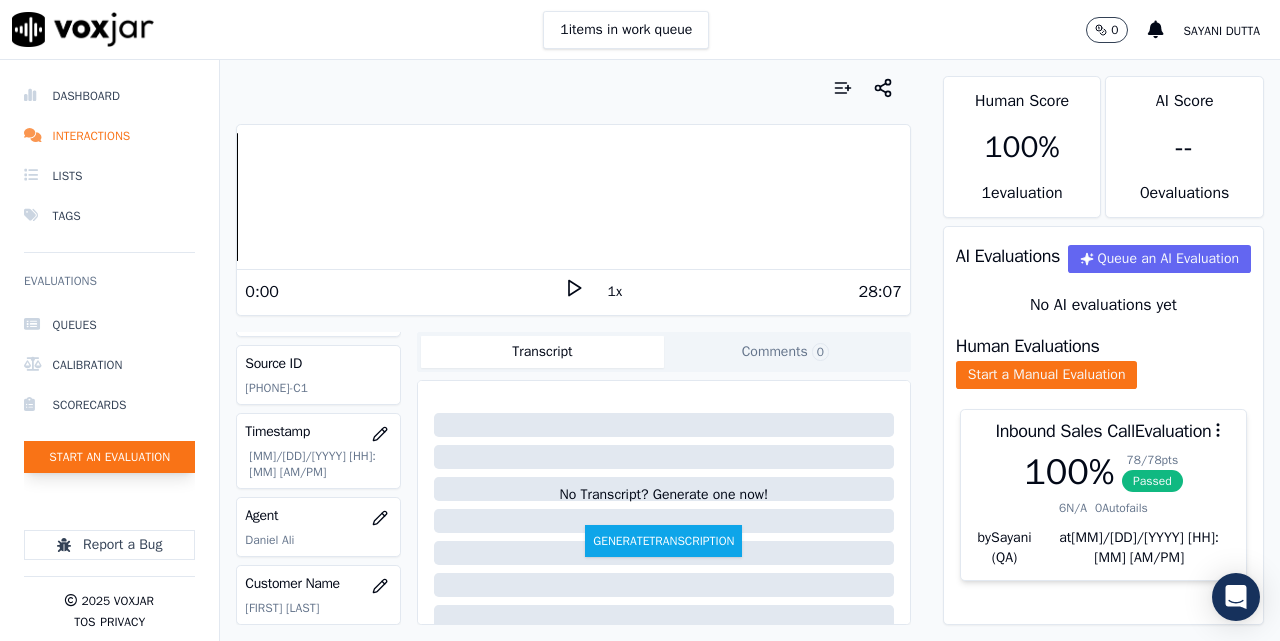 click on "Start an Evaluation" 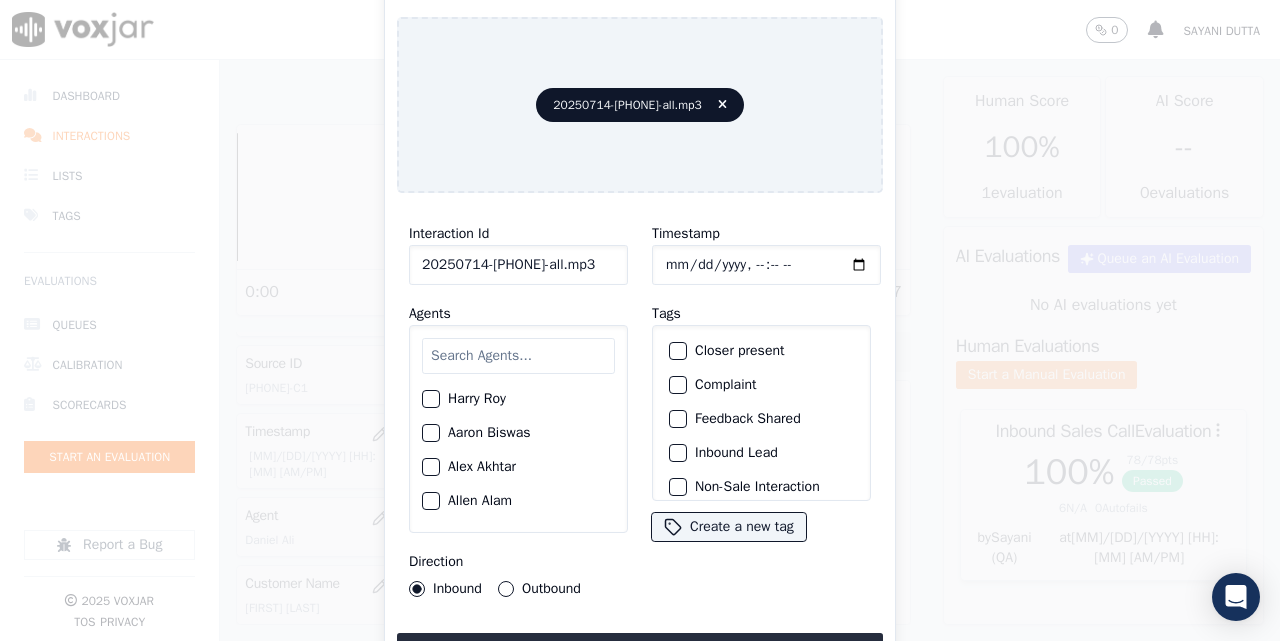 drag, startPoint x: 596, startPoint y: 251, endPoint x: 636, endPoint y: 260, distance: 41 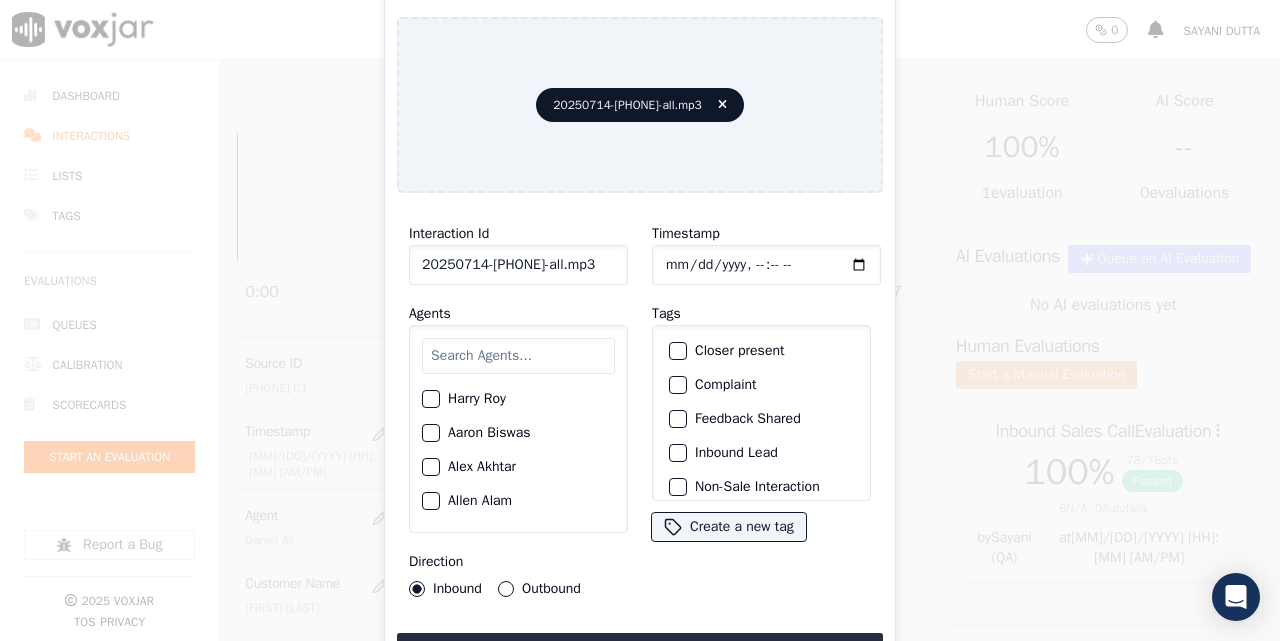scroll, scrollTop: 0, scrollLeft: 57, axis: horizontal 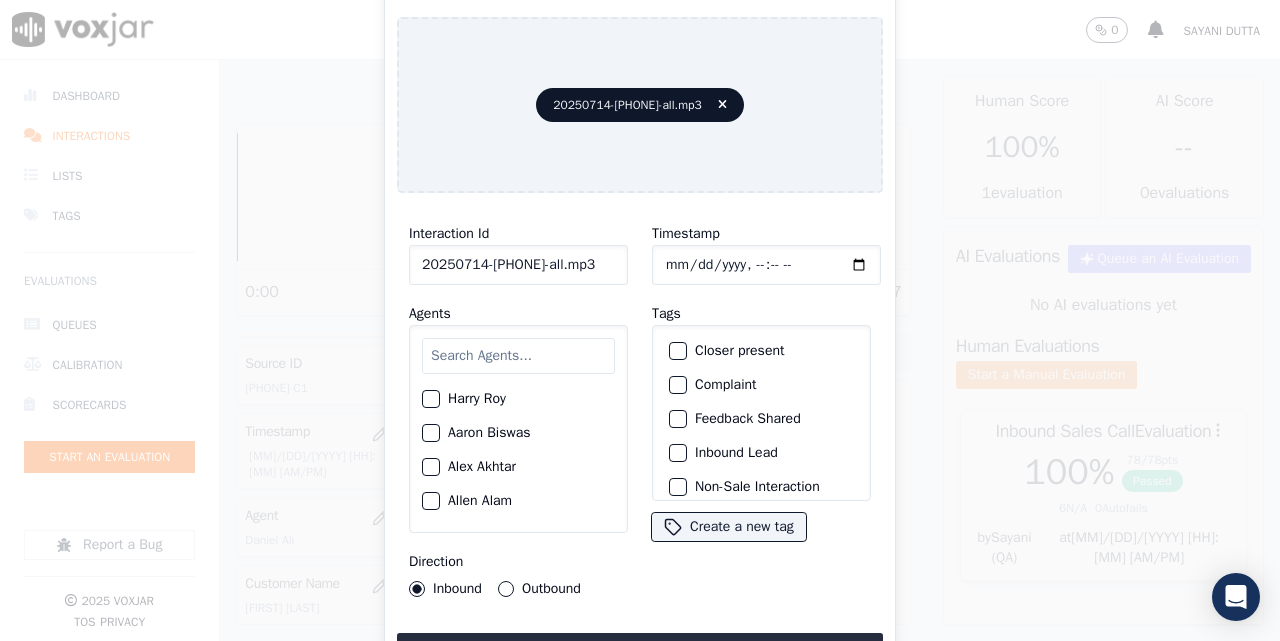 drag, startPoint x: 558, startPoint y: 254, endPoint x: 665, endPoint y: 255, distance: 107.00467 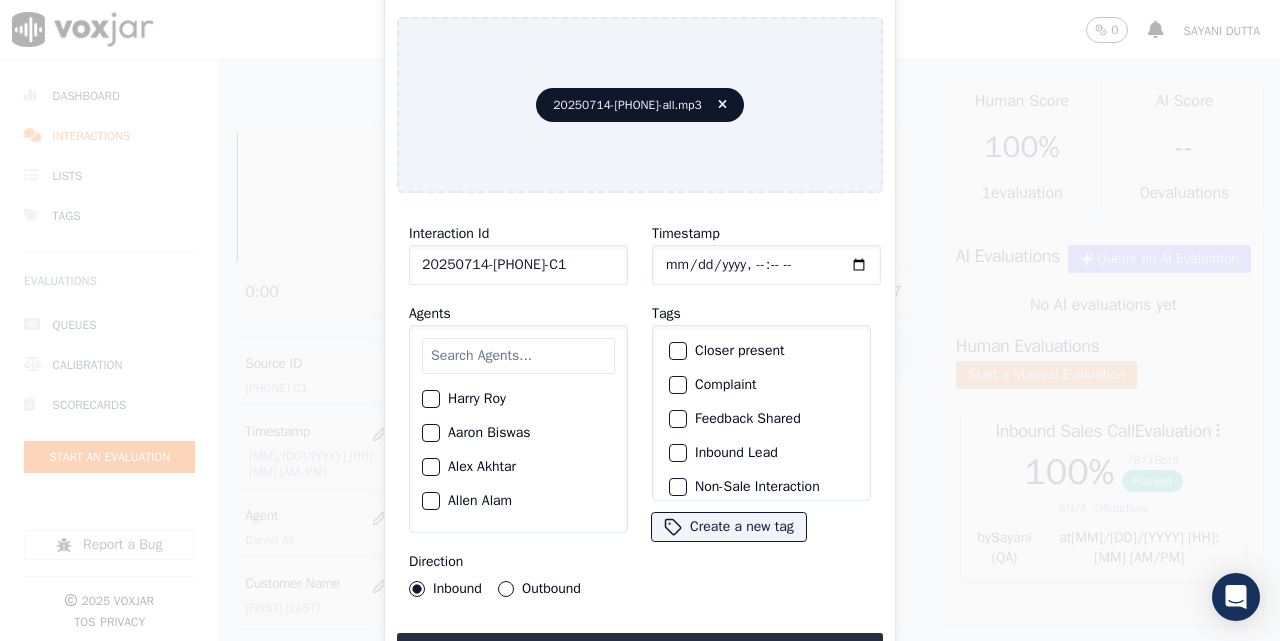 scroll, scrollTop: 0, scrollLeft: 28, axis: horizontal 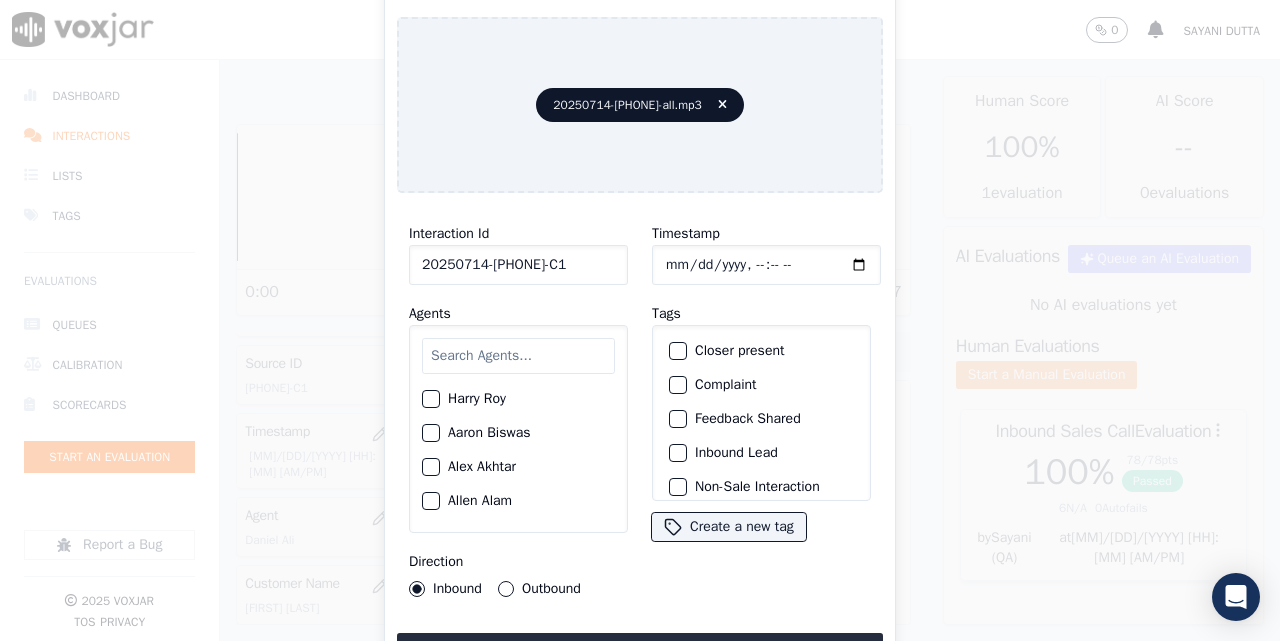 type on "20250714-[PHONE]-C1" 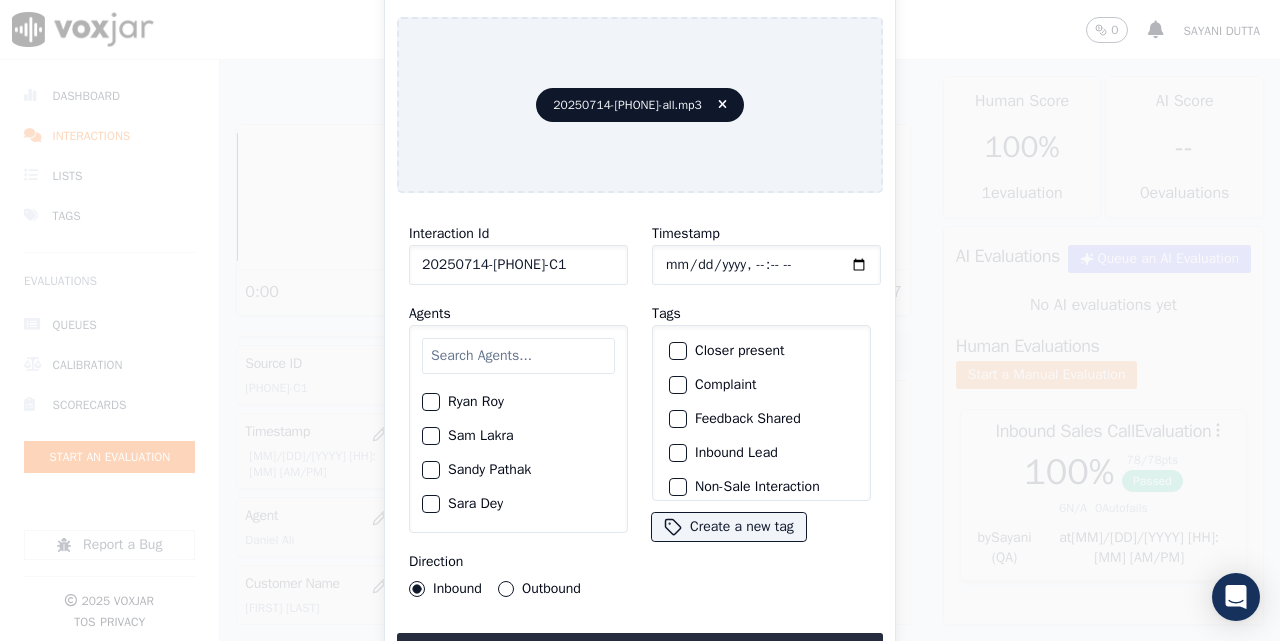 scroll, scrollTop: 2000, scrollLeft: 0, axis: vertical 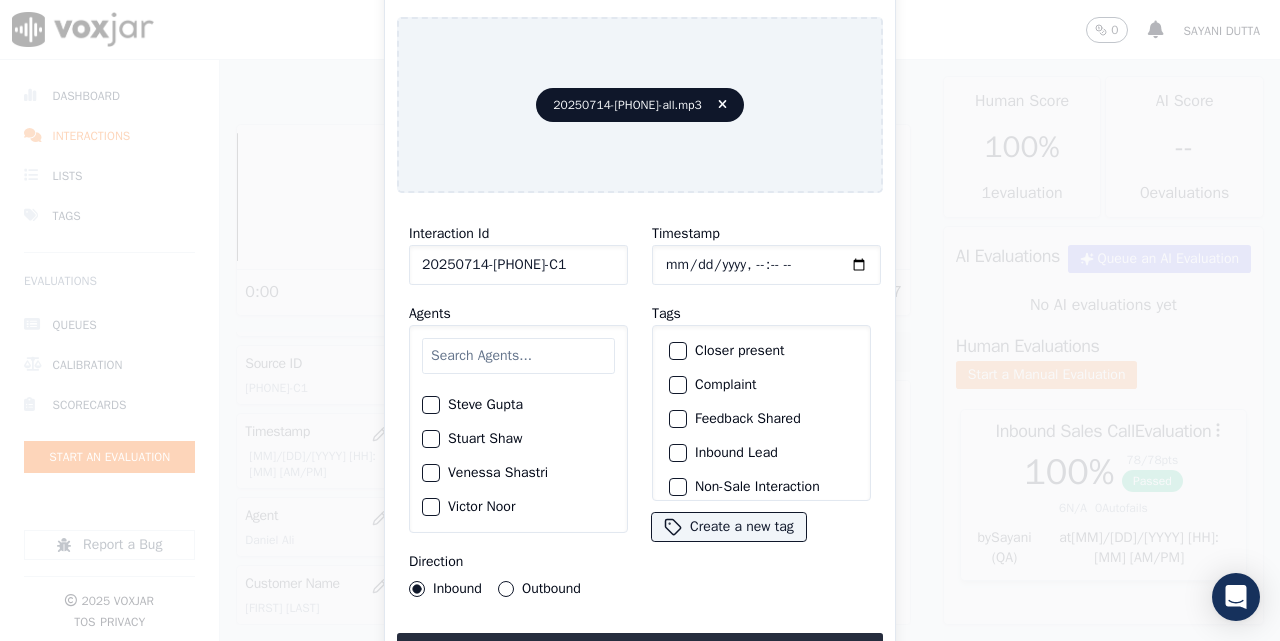 click on "Stuart Shaw" 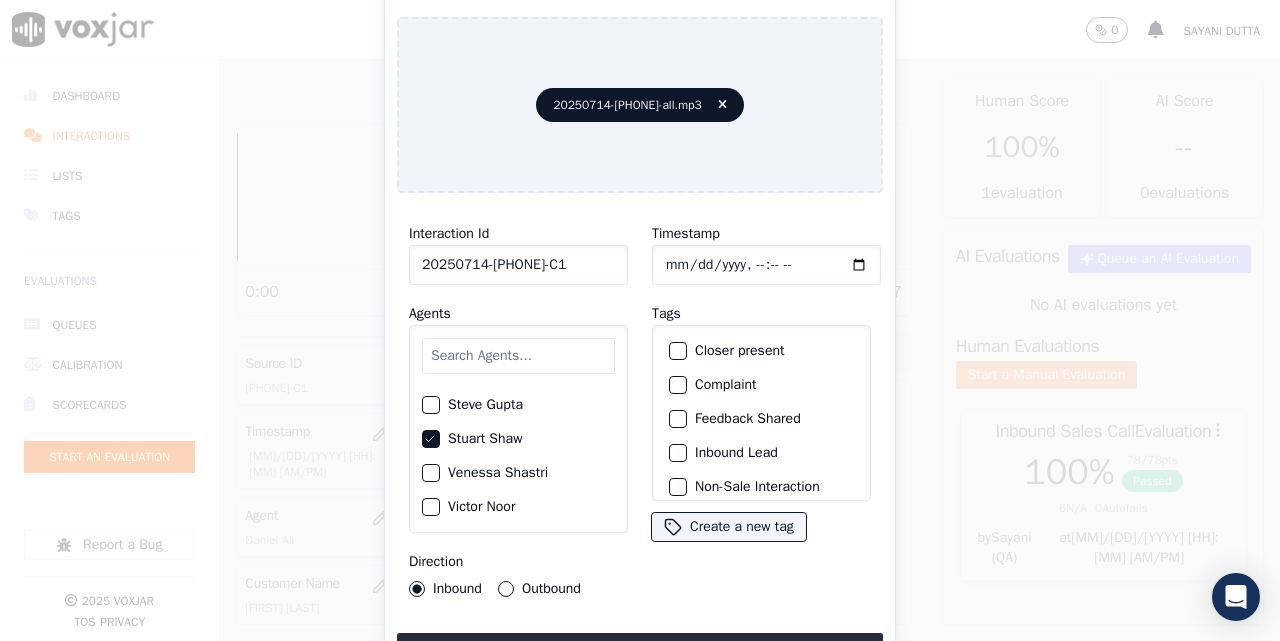 click on "Outbound" at bounding box center [506, 589] 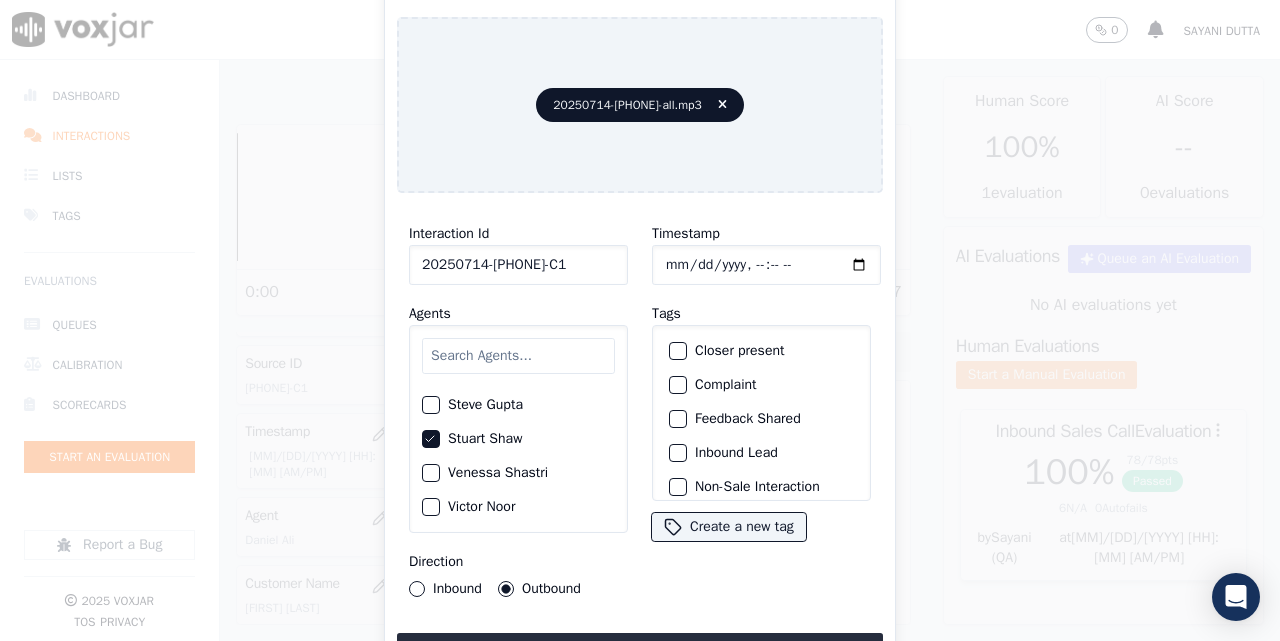 click on "Closer present" 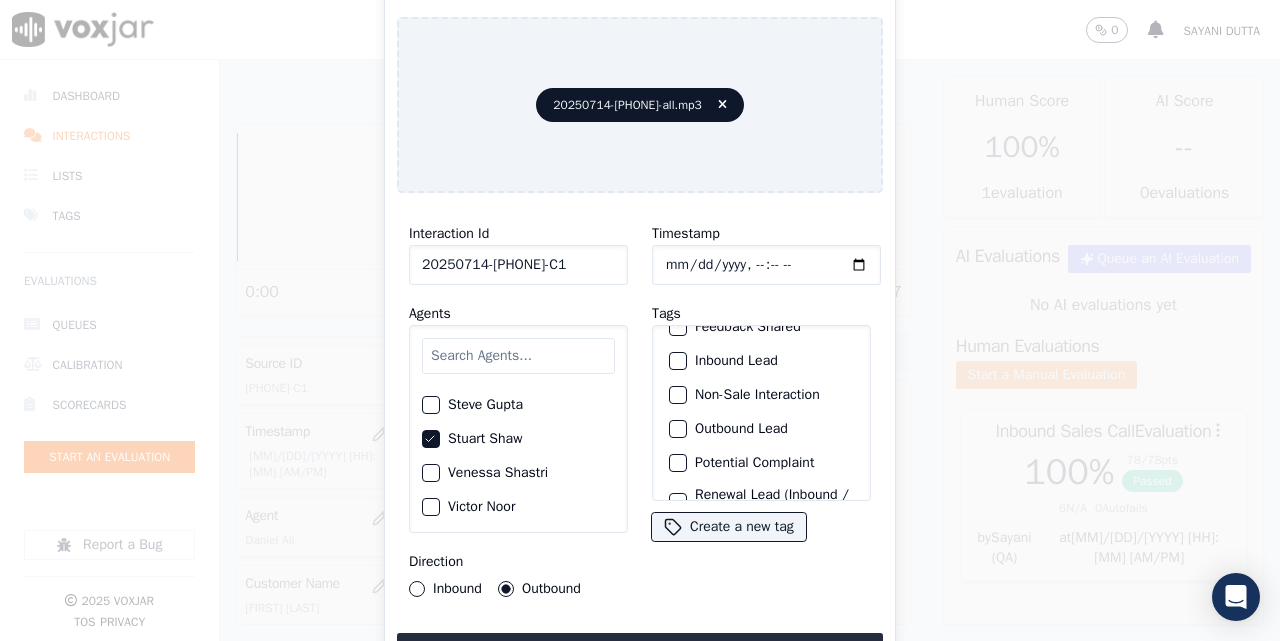 scroll, scrollTop: 187, scrollLeft: 0, axis: vertical 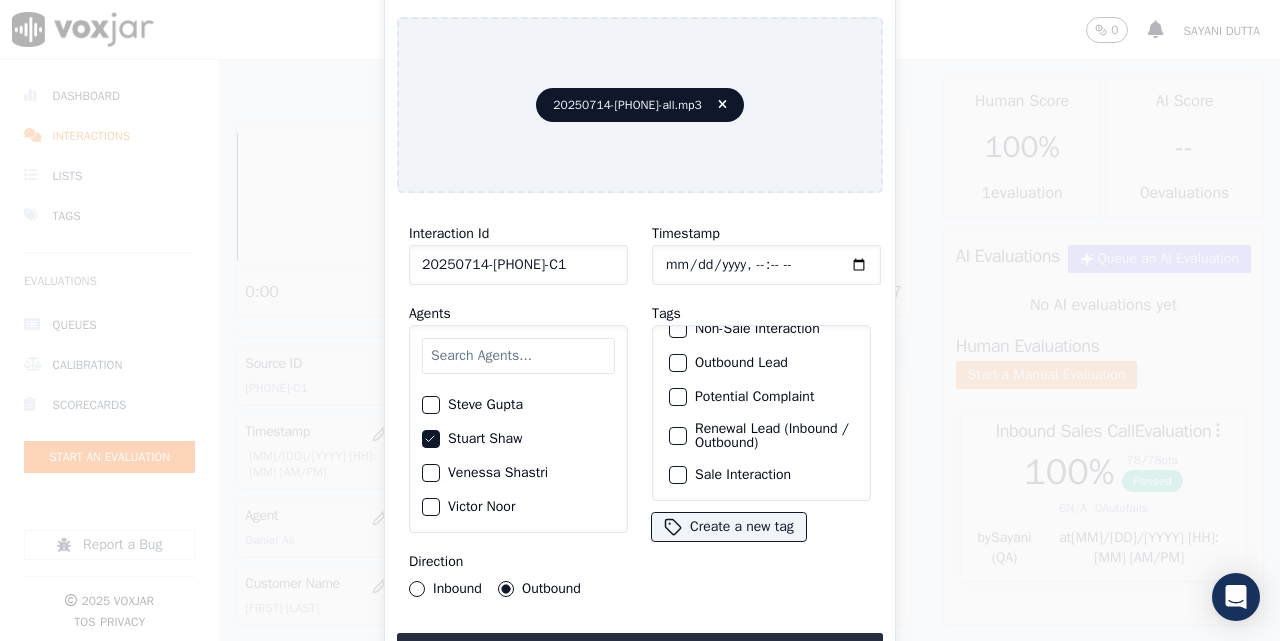 click on "Renewal Lead (Inbound / Outbound)" 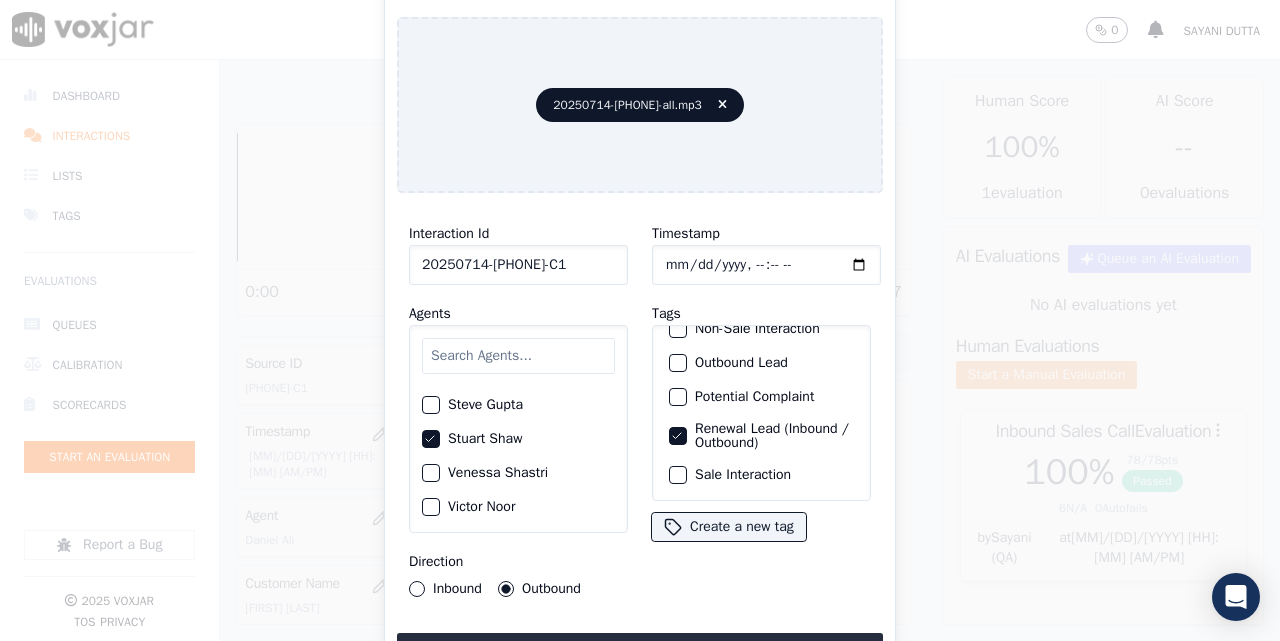 click on "Sale Interaction" 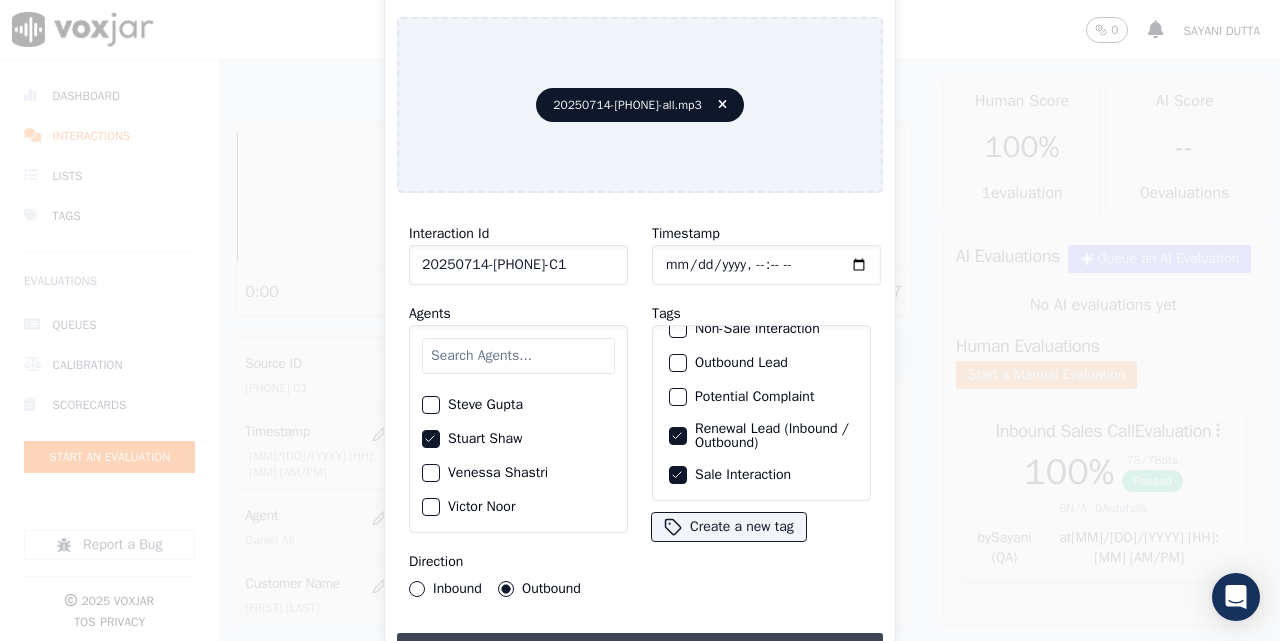 click on "Upload interaction to start evaluation" at bounding box center [640, 651] 